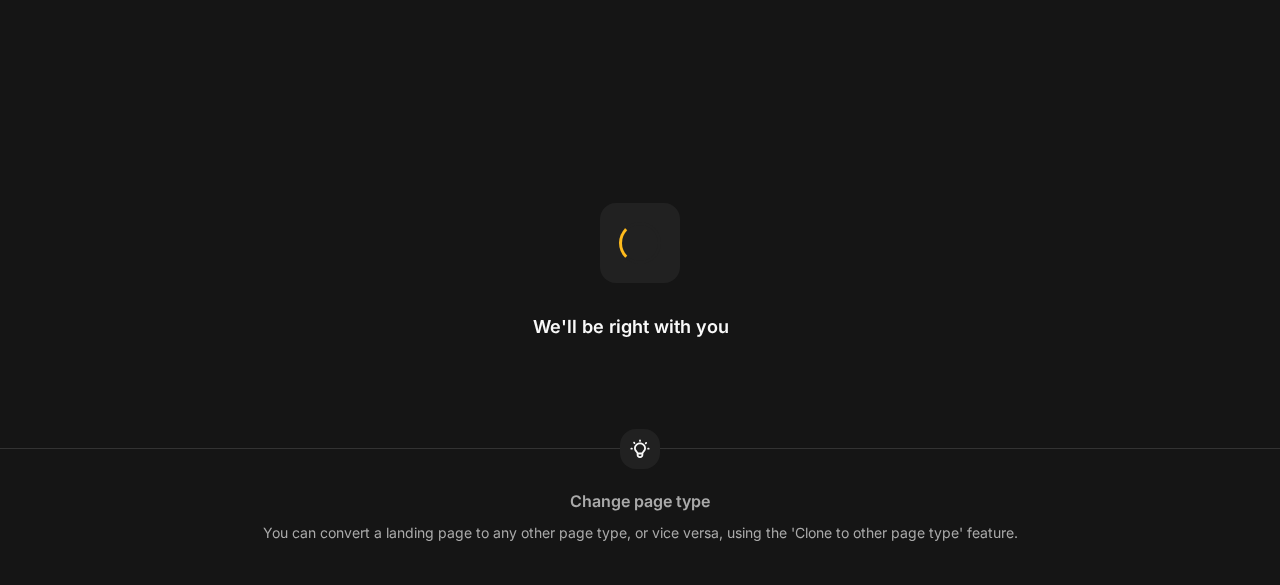 scroll, scrollTop: 0, scrollLeft: 0, axis: both 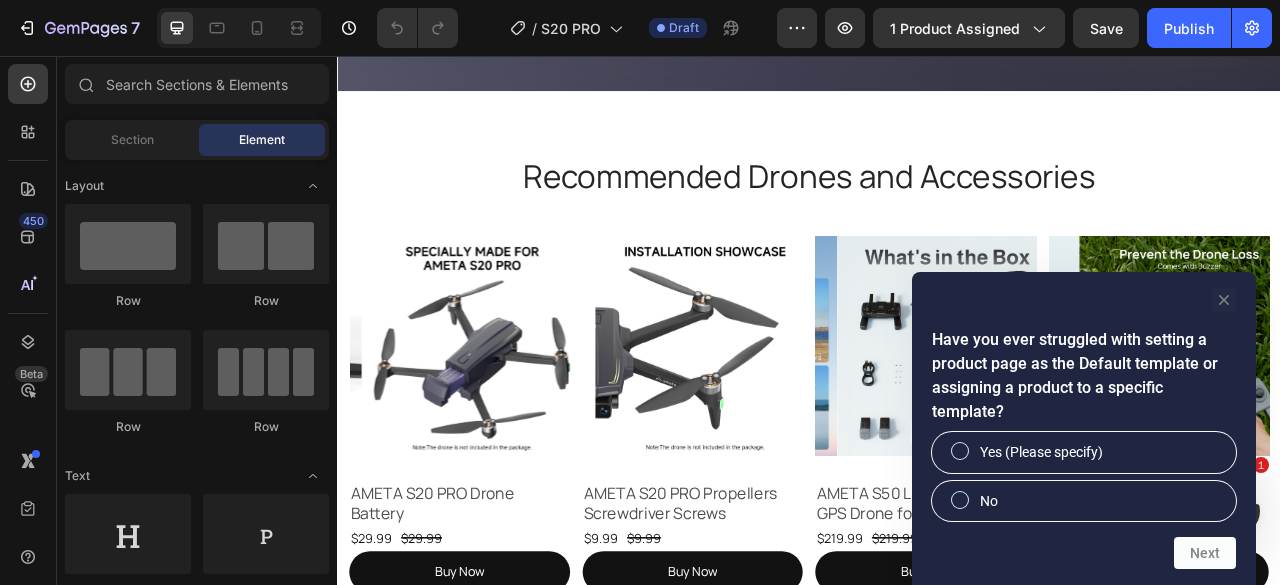 click 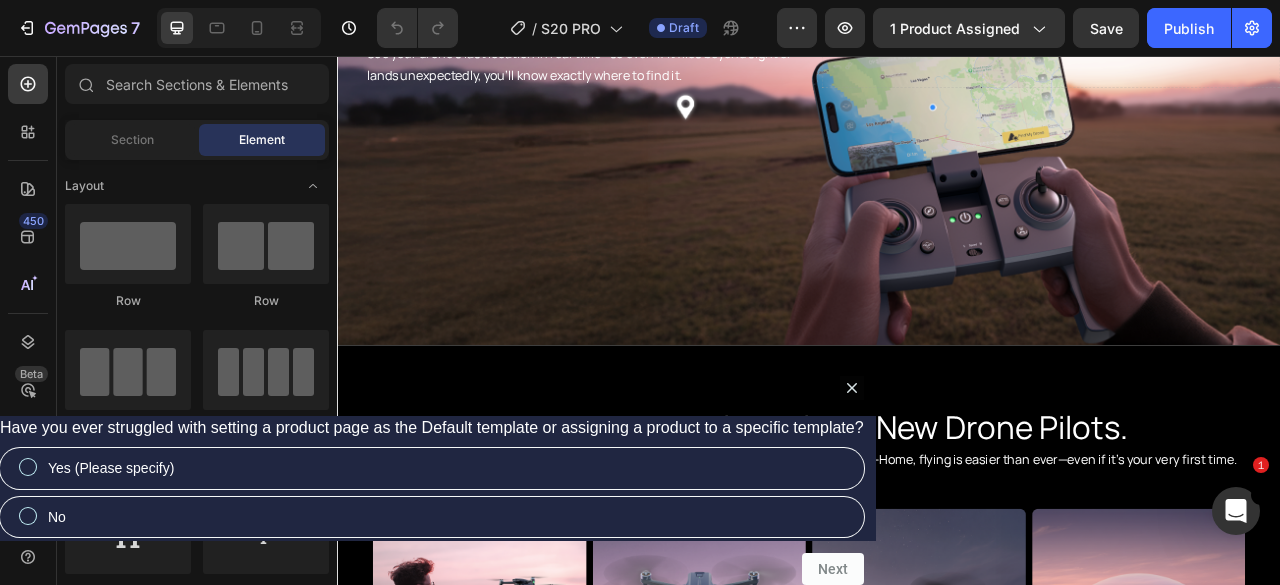 scroll, scrollTop: 5364, scrollLeft: 0, axis: vertical 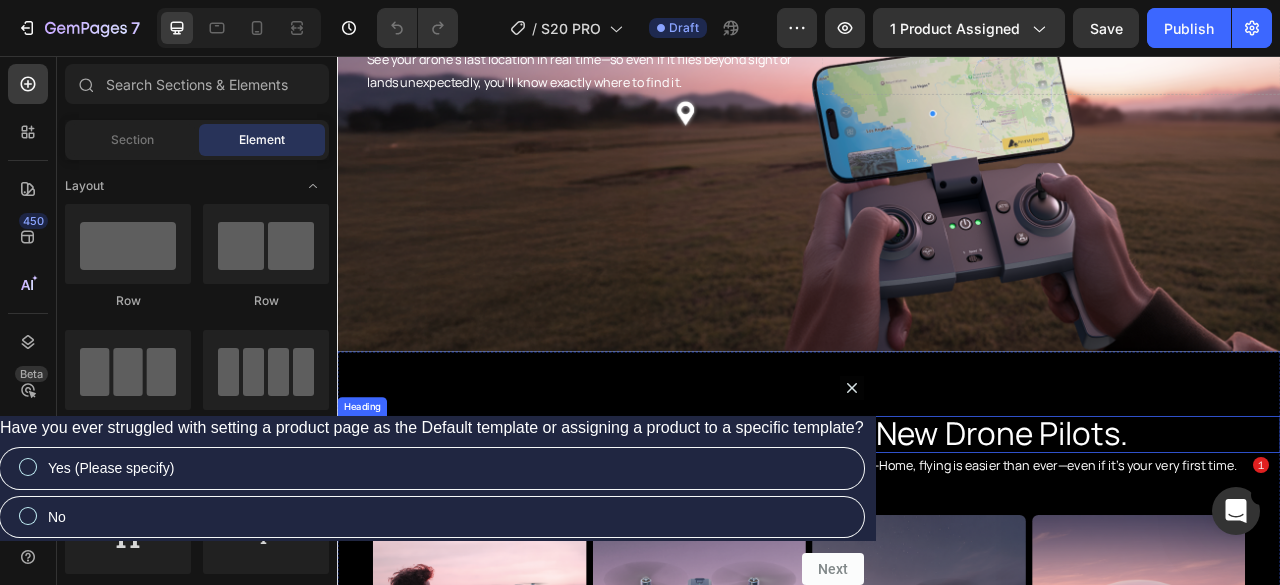 click on "Beginner-Friendly. Built for New Drone Pilots." at bounding box center (937, 535) 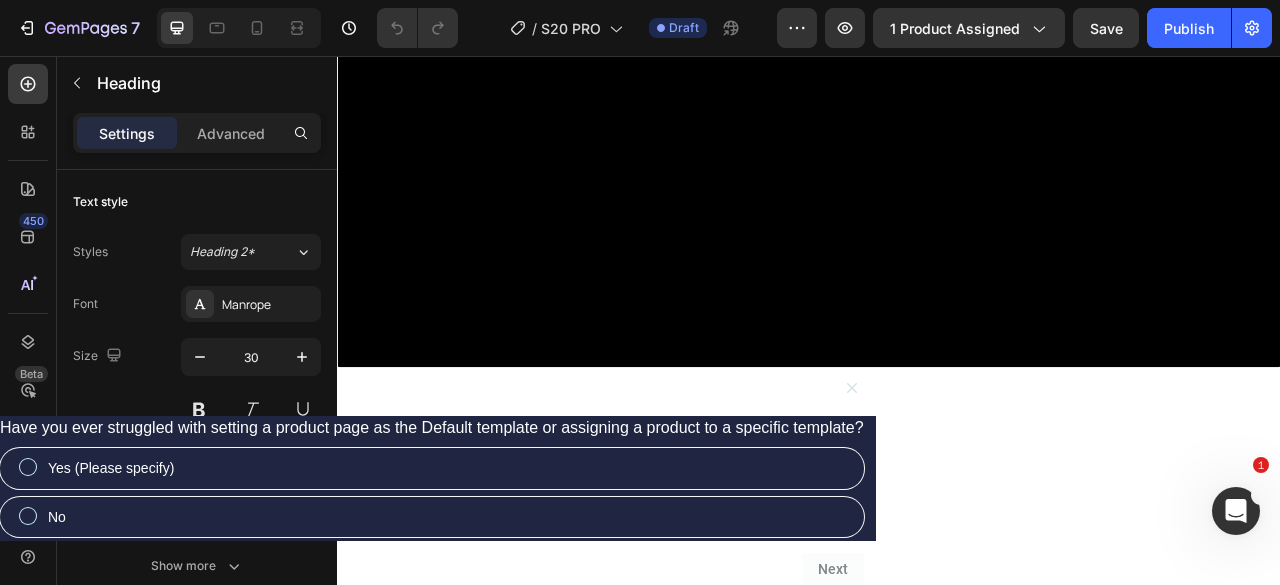 scroll, scrollTop: 2482, scrollLeft: 0, axis: vertical 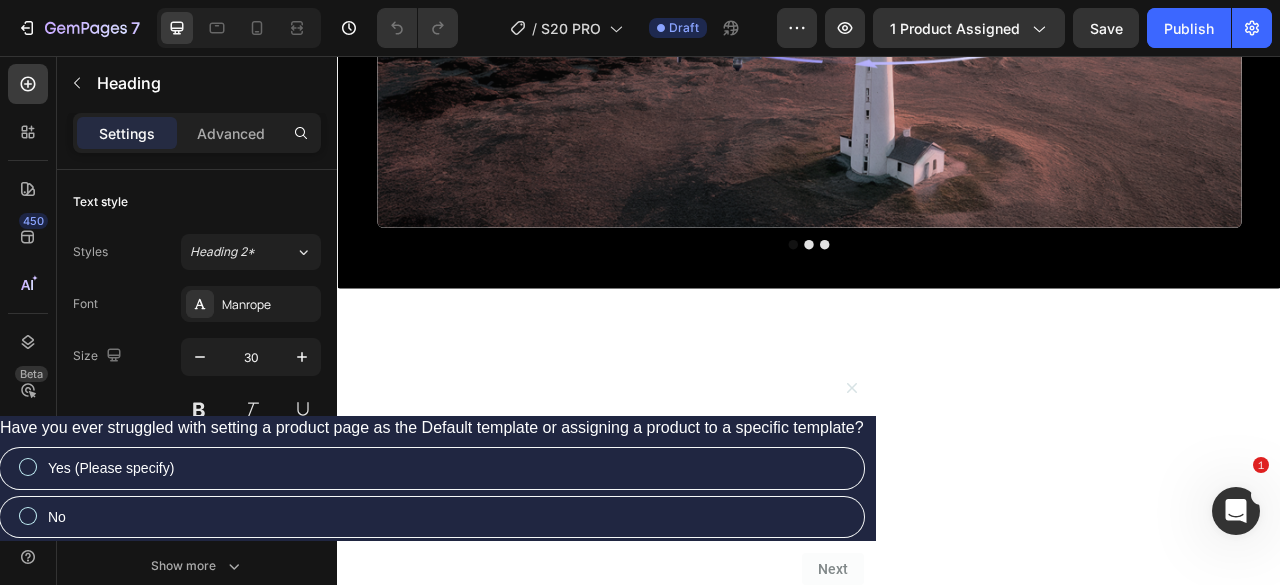 click at bounding box center (937, -340) 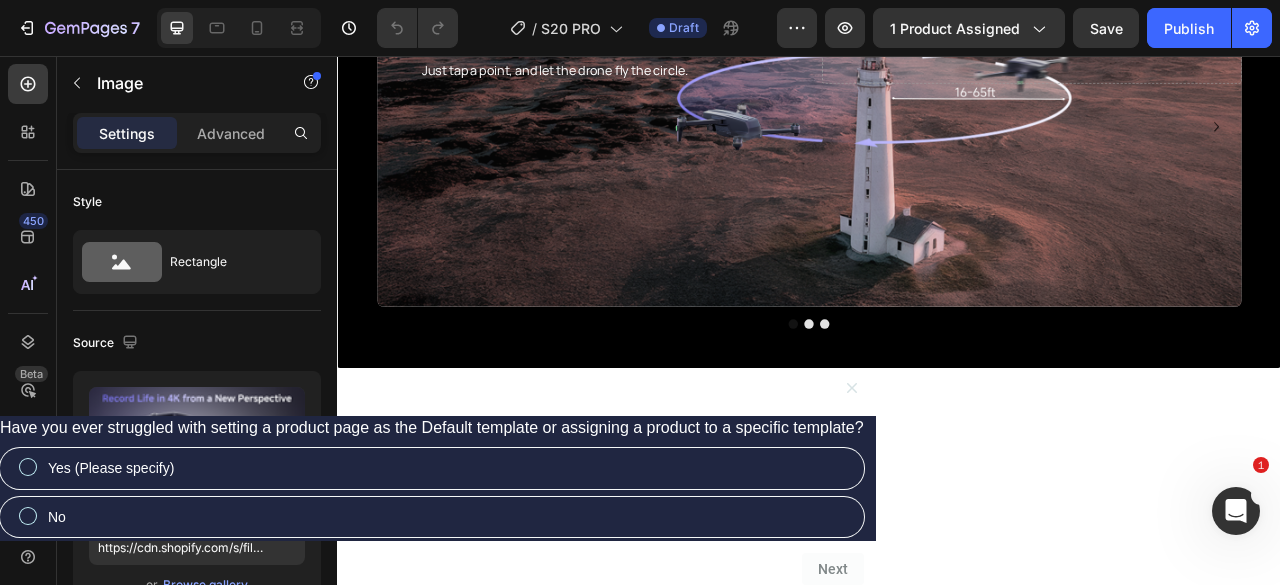 scroll, scrollTop: 2482, scrollLeft: 0, axis: vertical 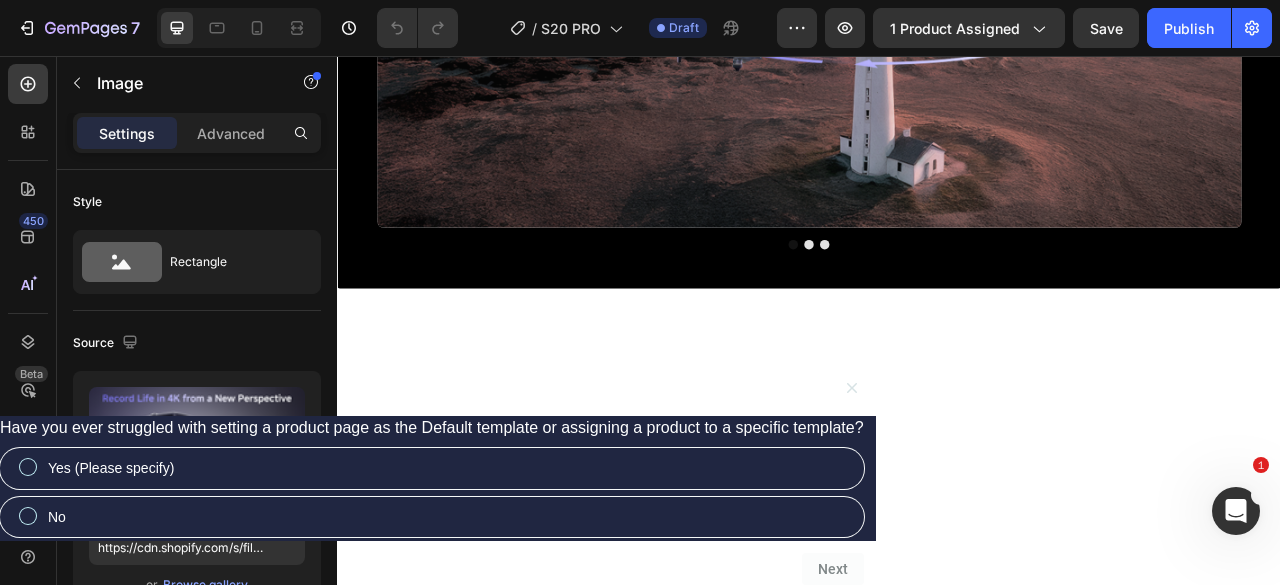 click at bounding box center (937, -340) 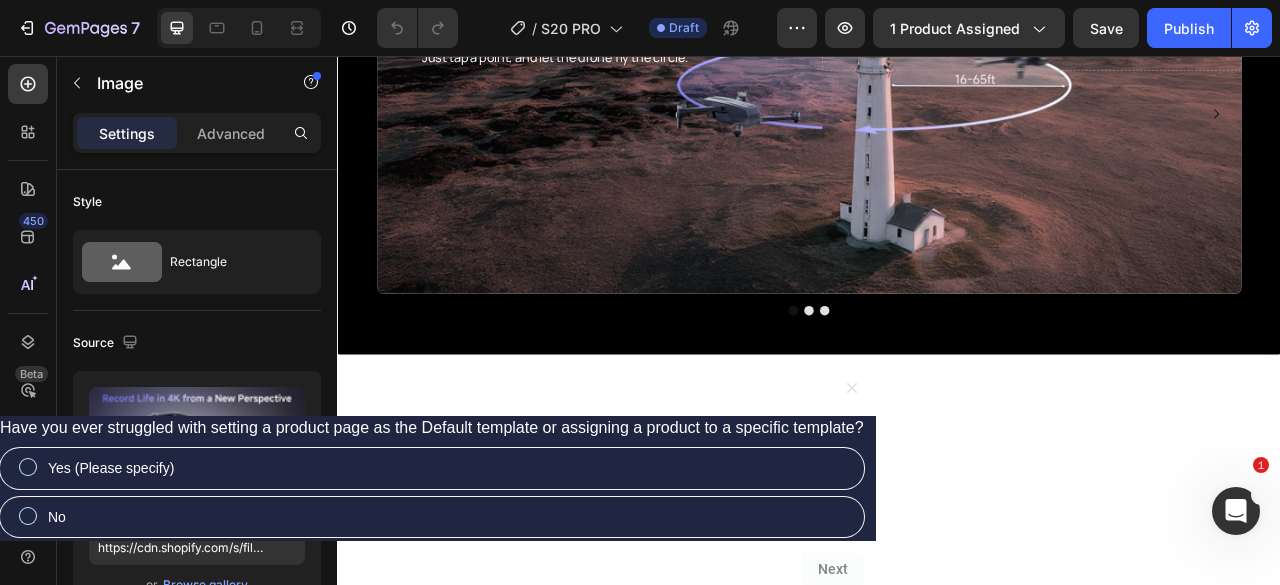 scroll, scrollTop: 2282, scrollLeft: 0, axis: vertical 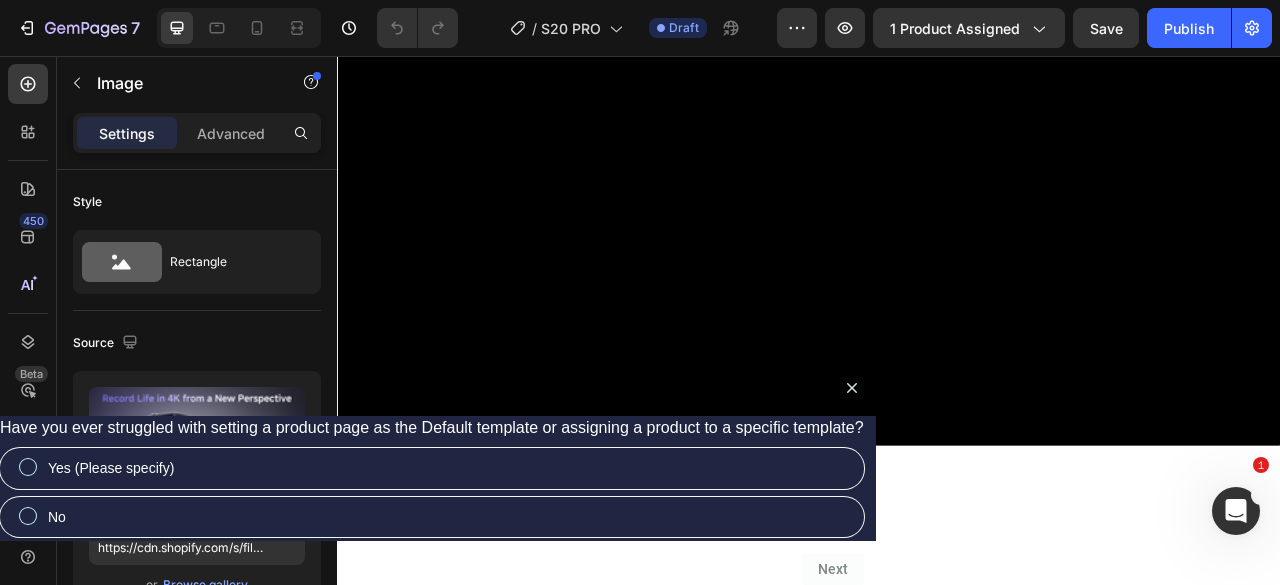 click at bounding box center (937, -140) 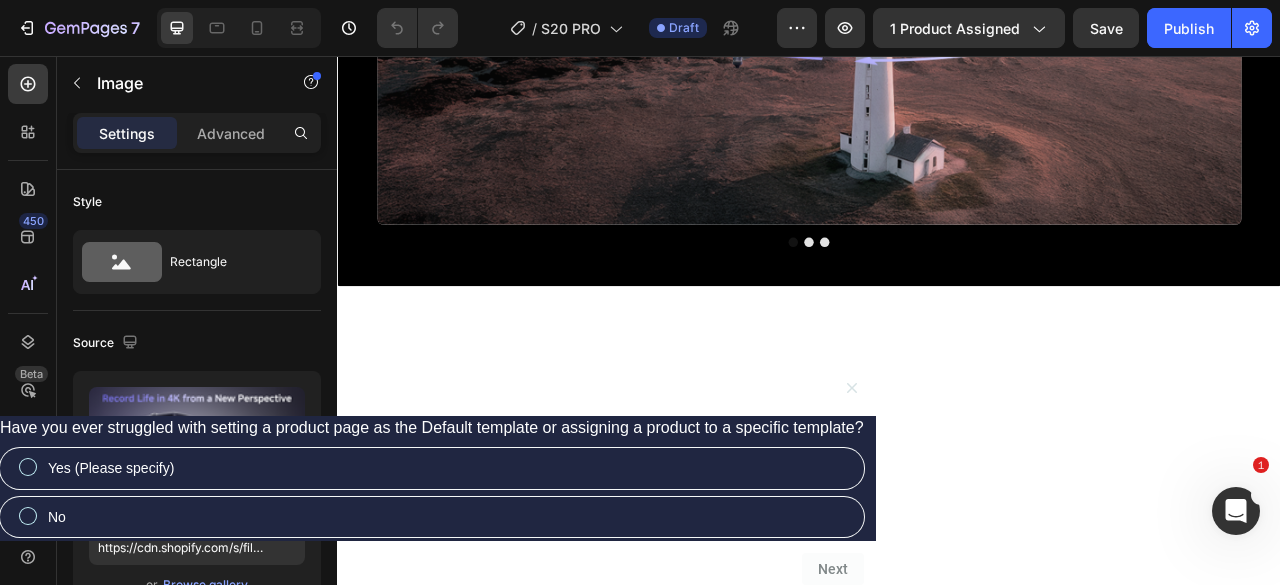 scroll, scrollTop: 2482, scrollLeft: 0, axis: vertical 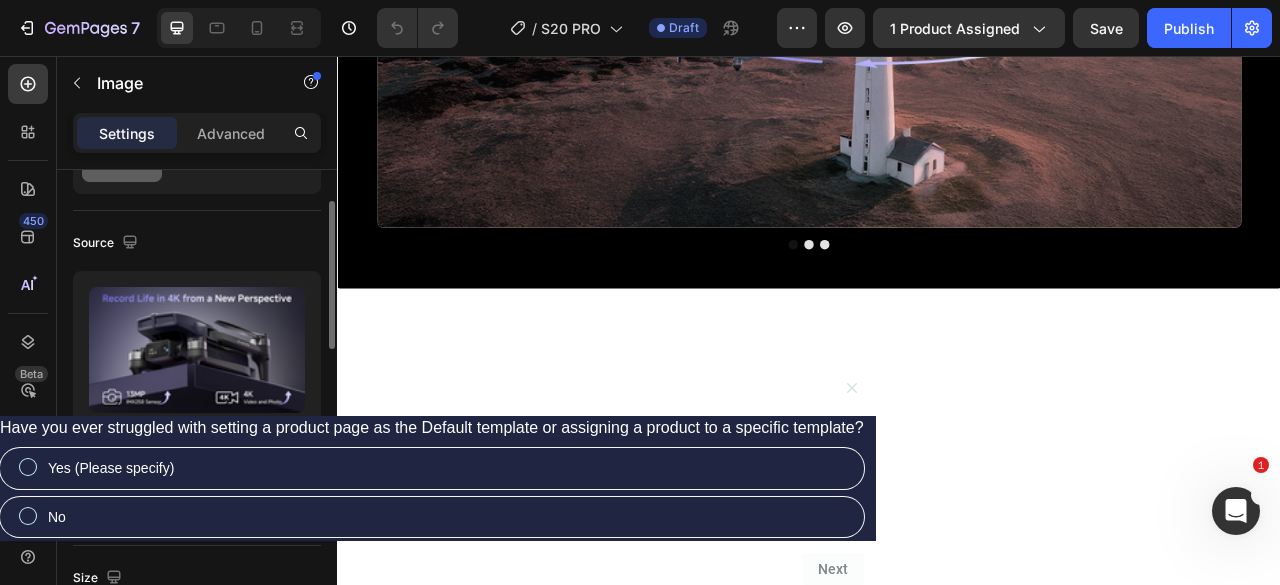 click on "Browse gallery" at bounding box center (205, 485) 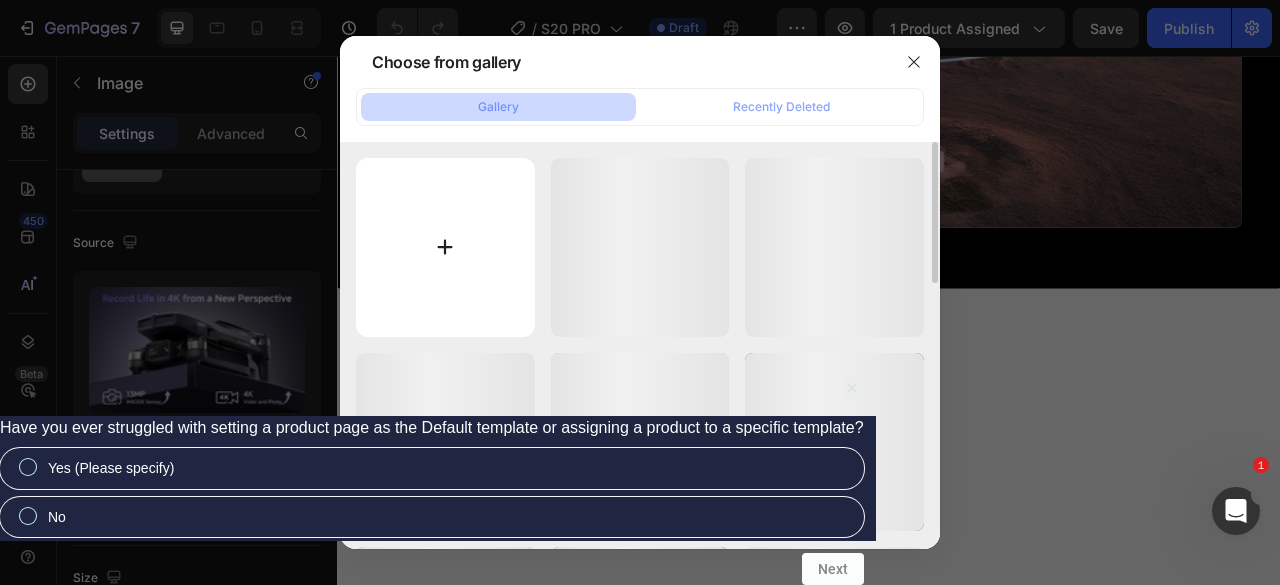 click at bounding box center (445, 247) 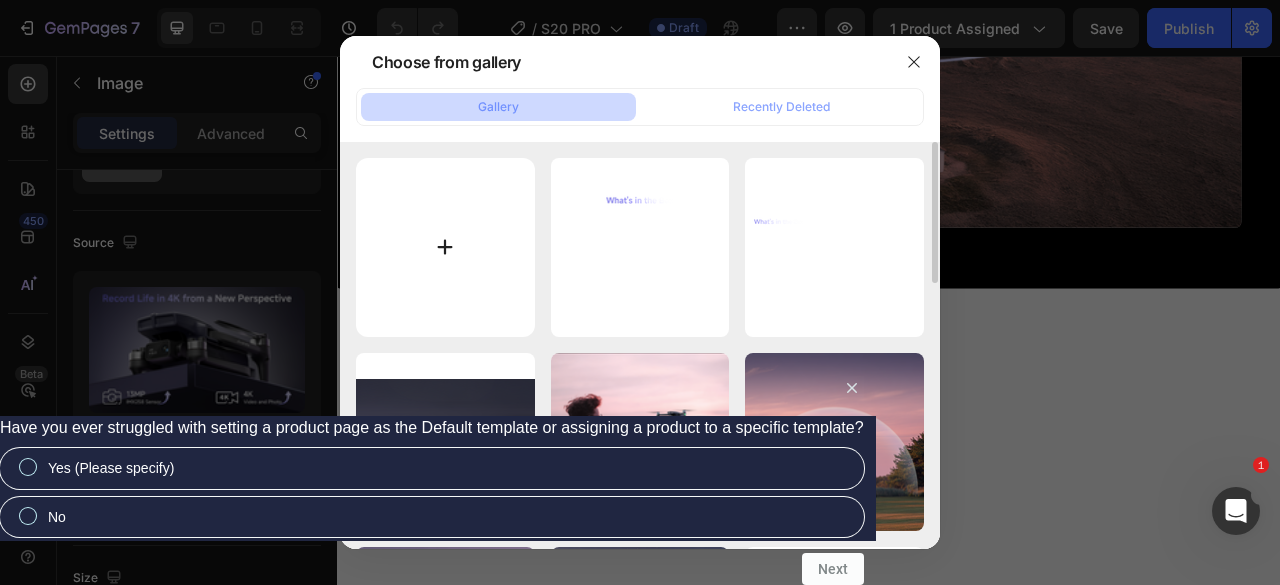 type on "C:\fakepath\AMETA.png" 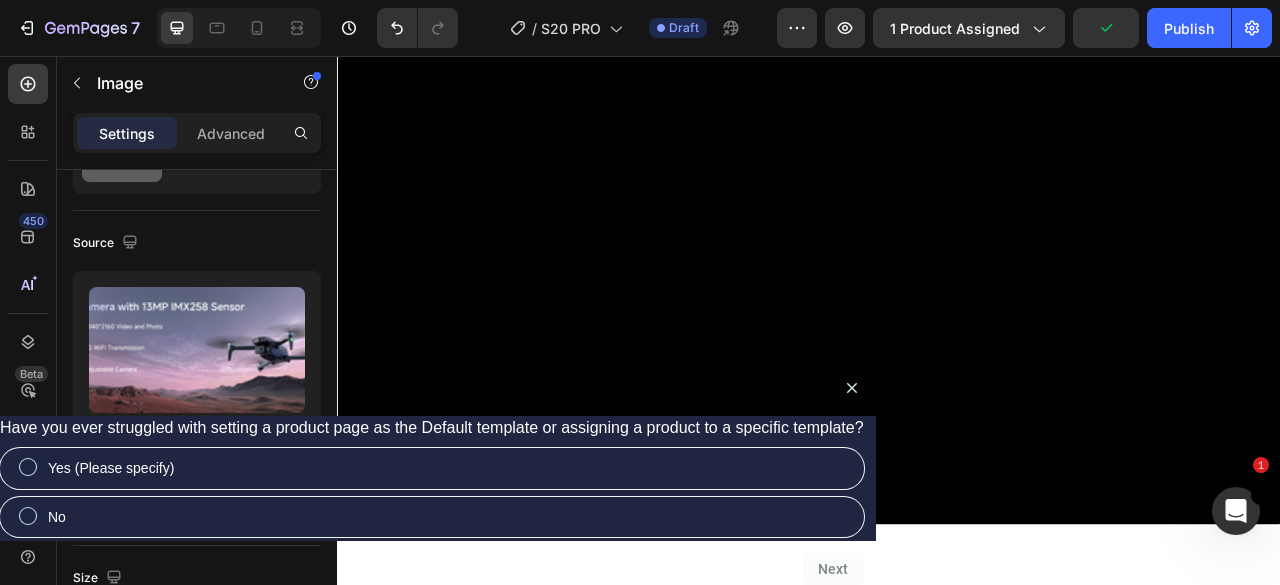 scroll, scrollTop: 2382, scrollLeft: 0, axis: vertical 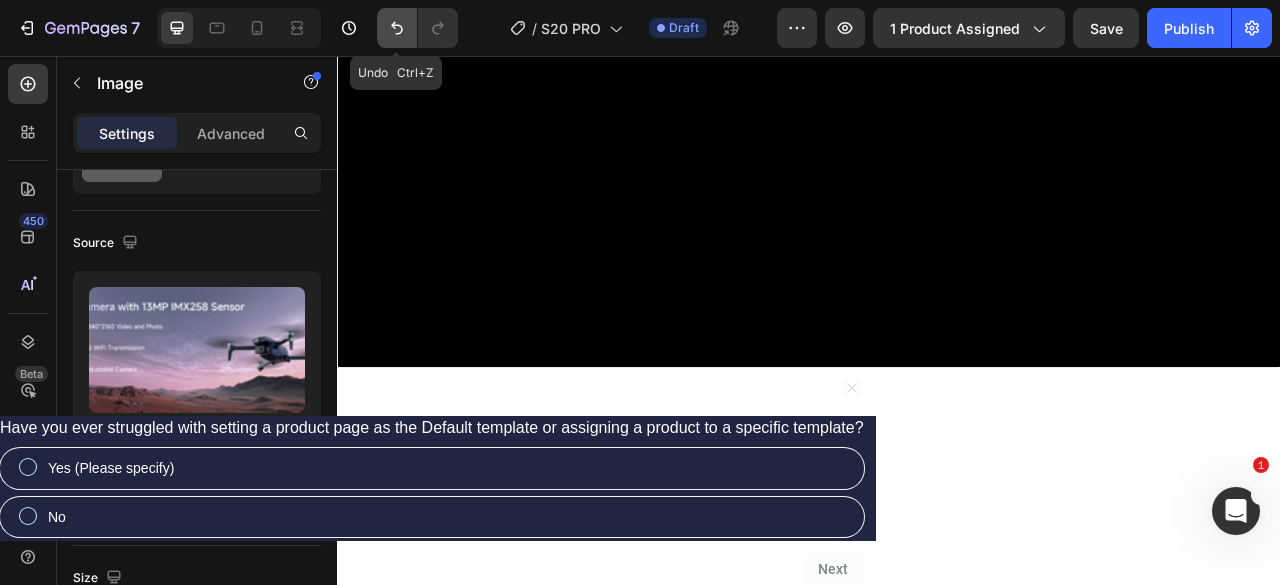click 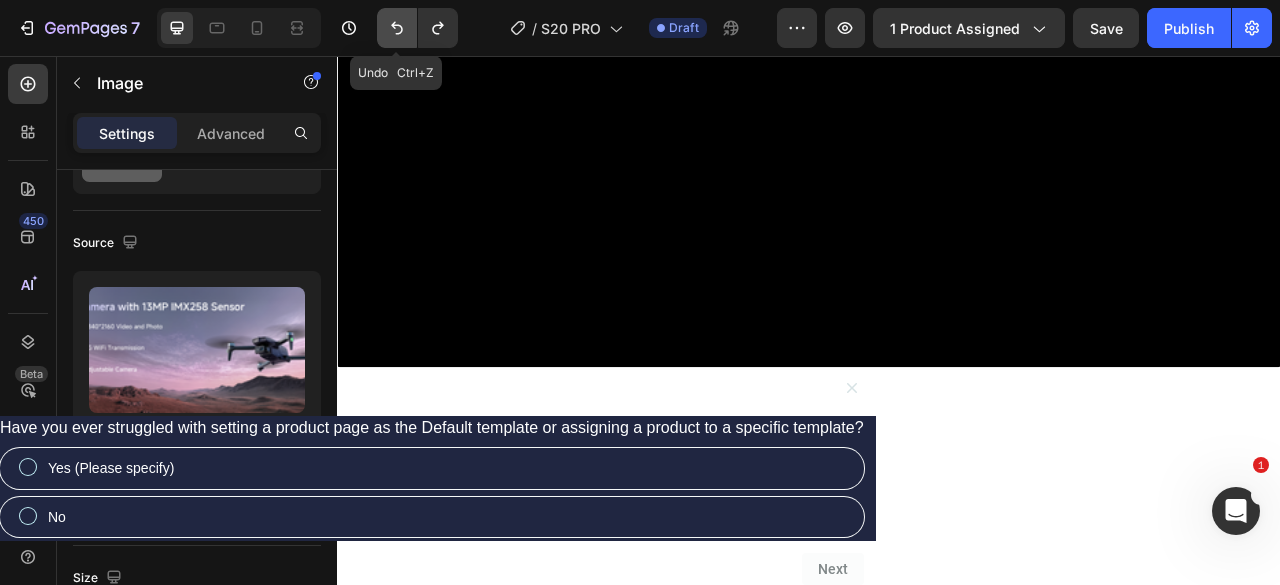 click 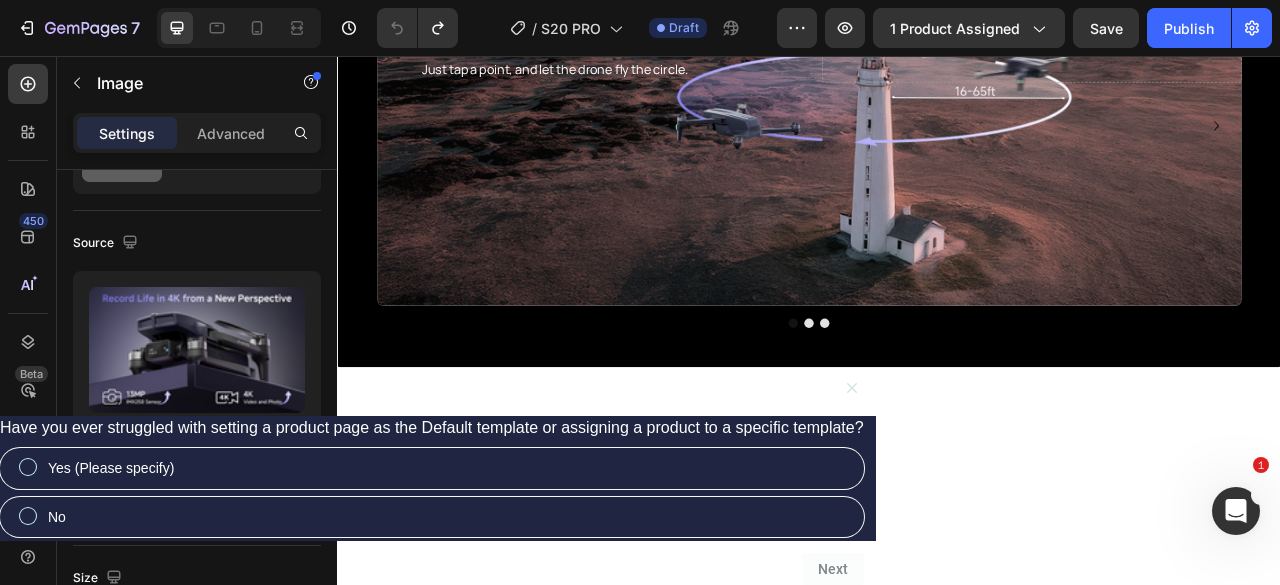 scroll, scrollTop: 2482, scrollLeft: 0, axis: vertical 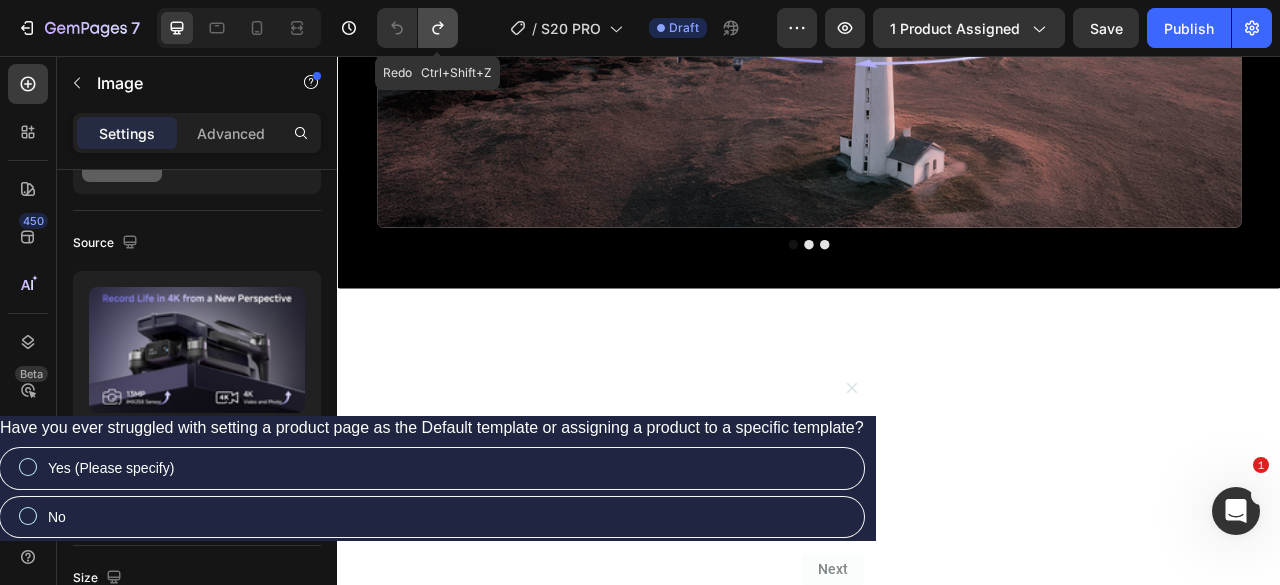click 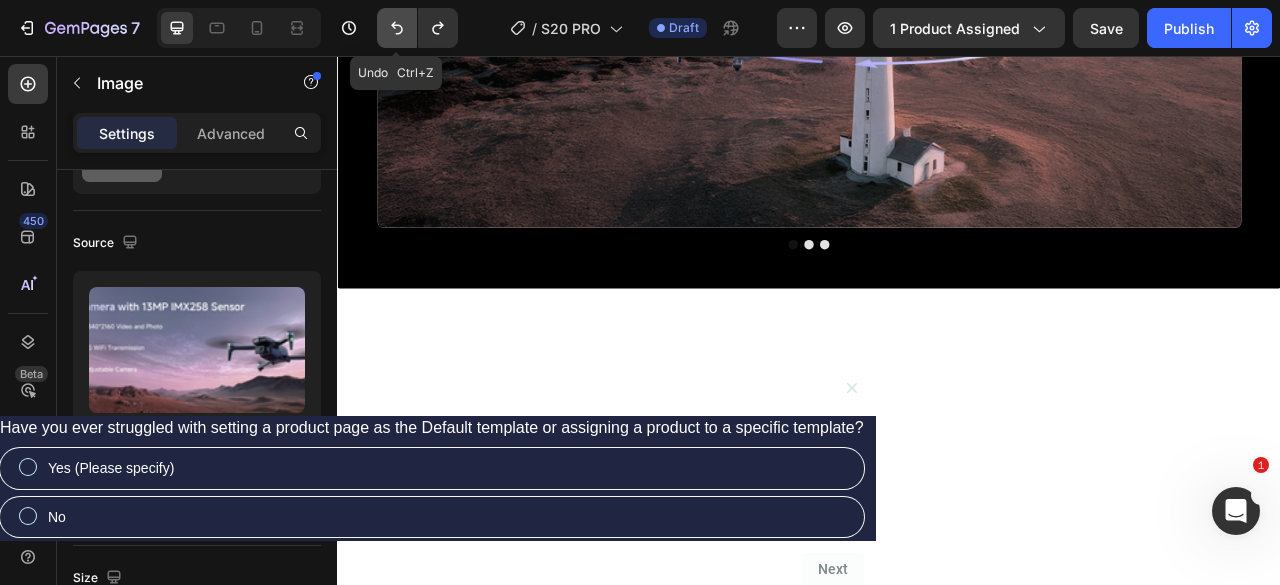 click 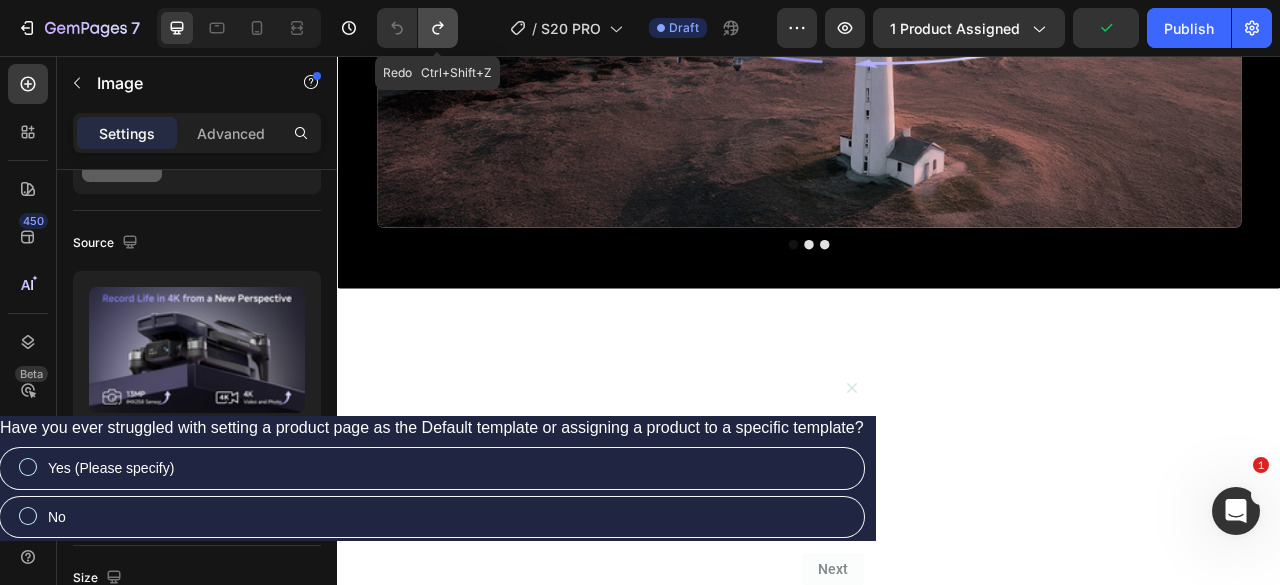 click 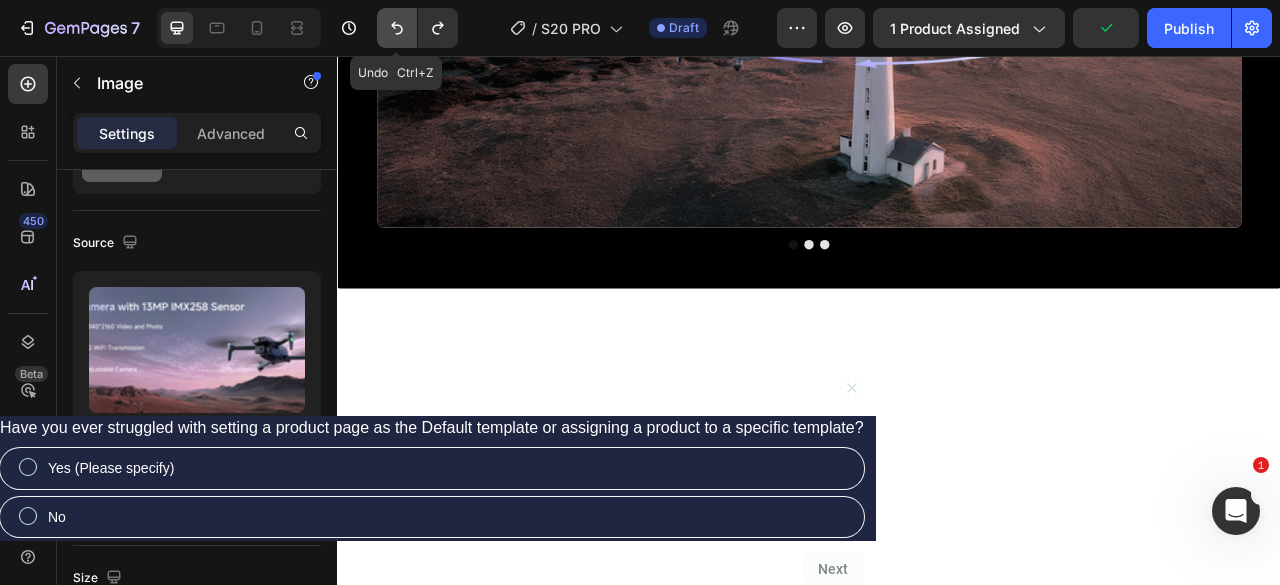 click 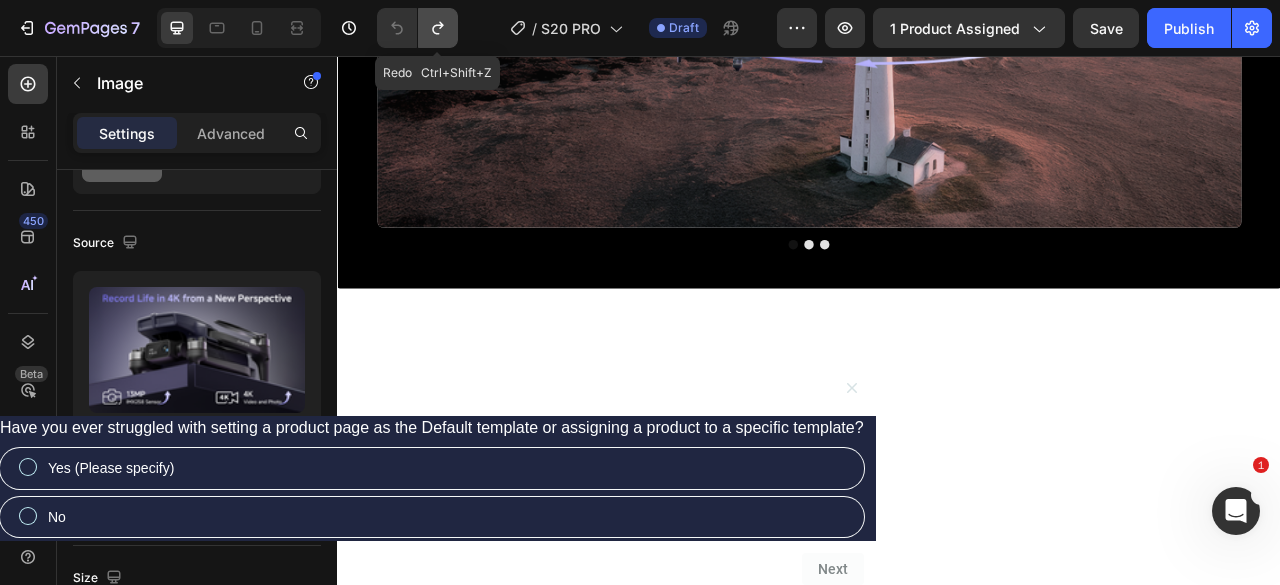 click 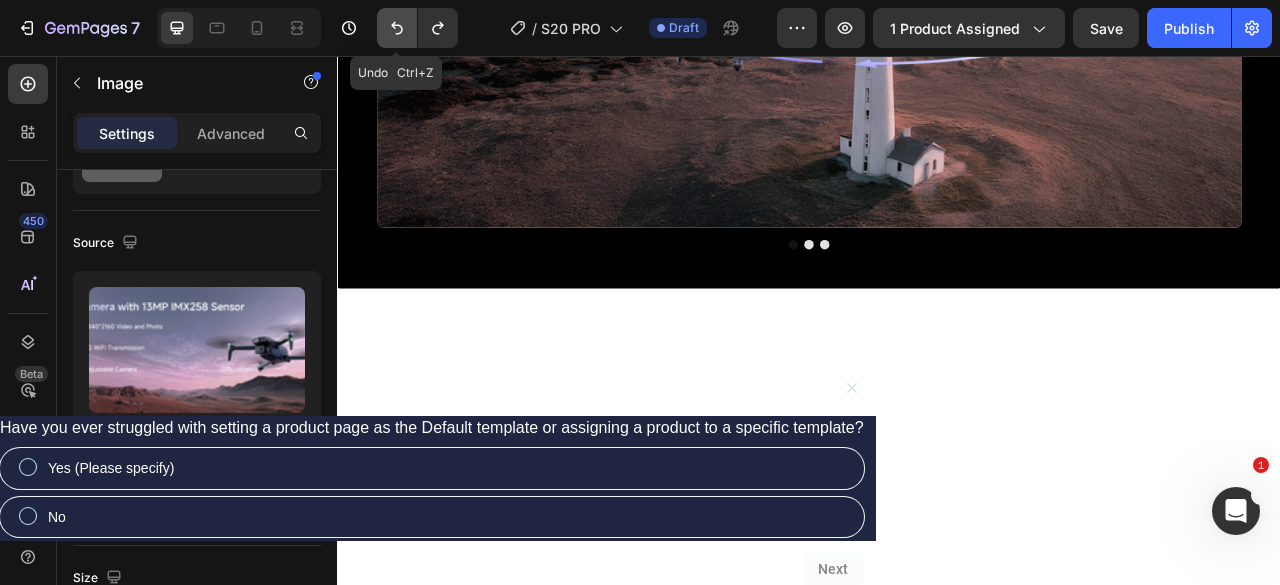 click 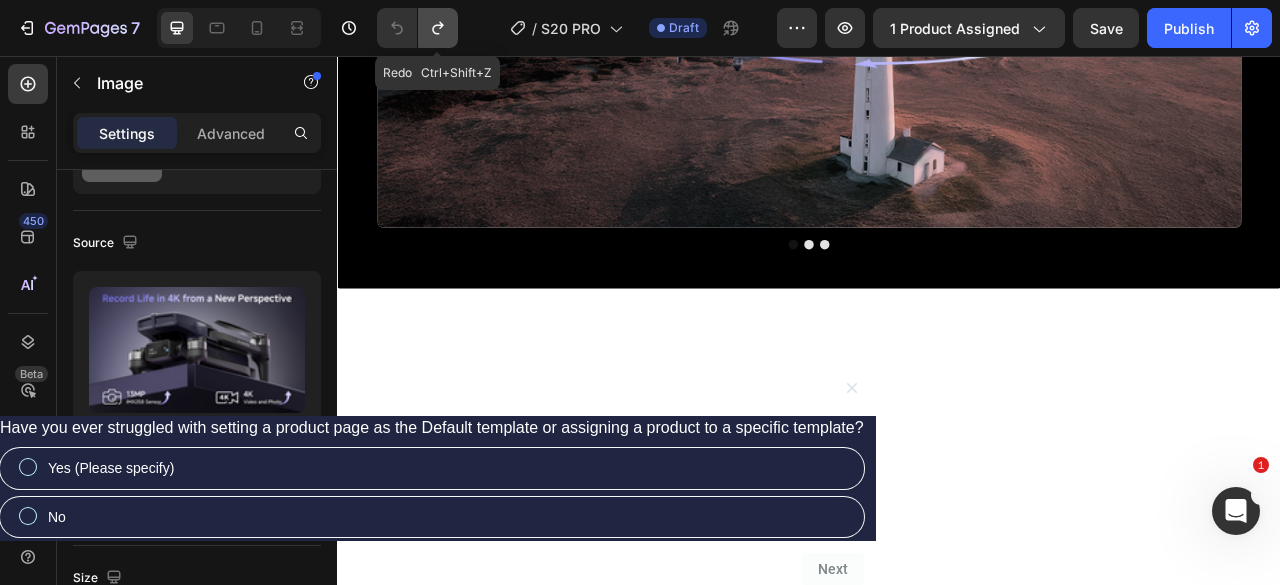 click 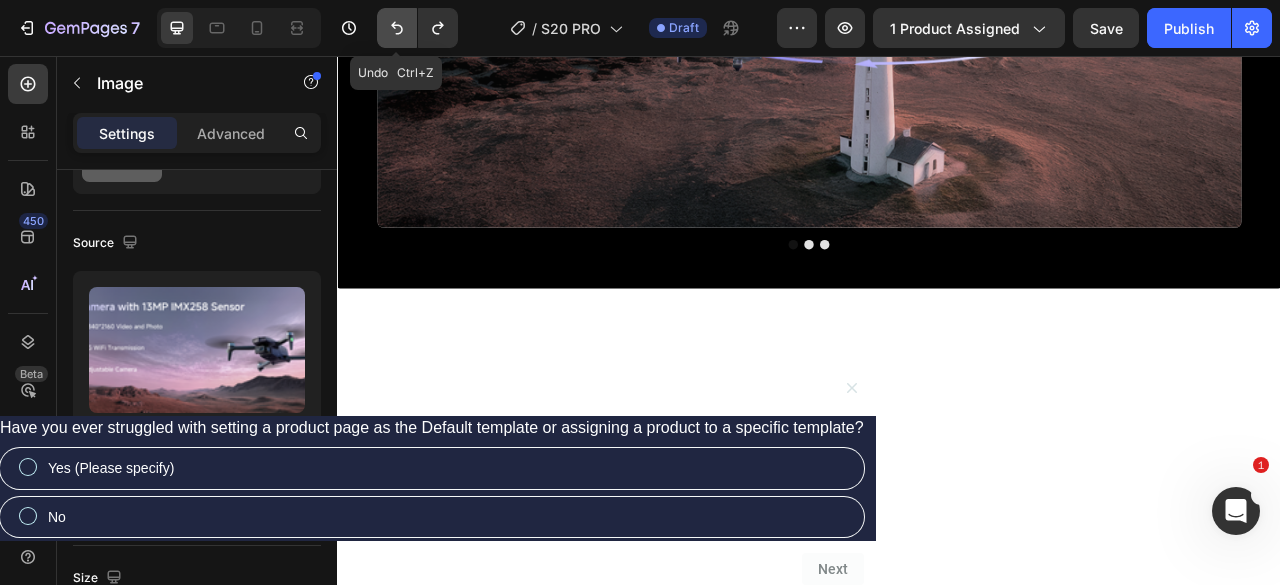 click 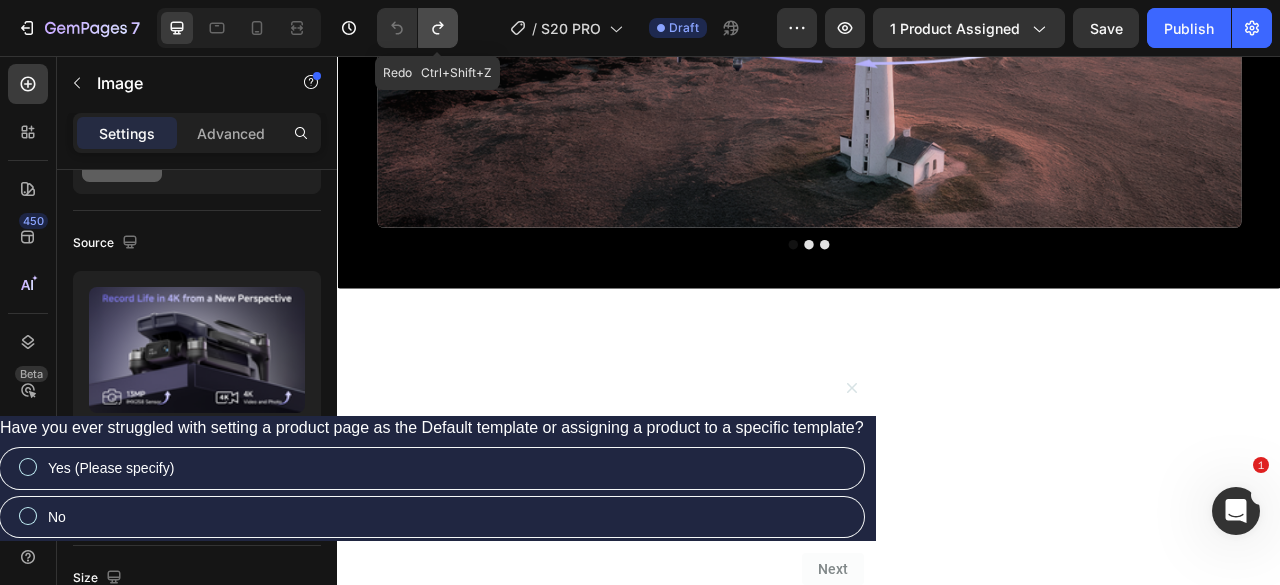 click 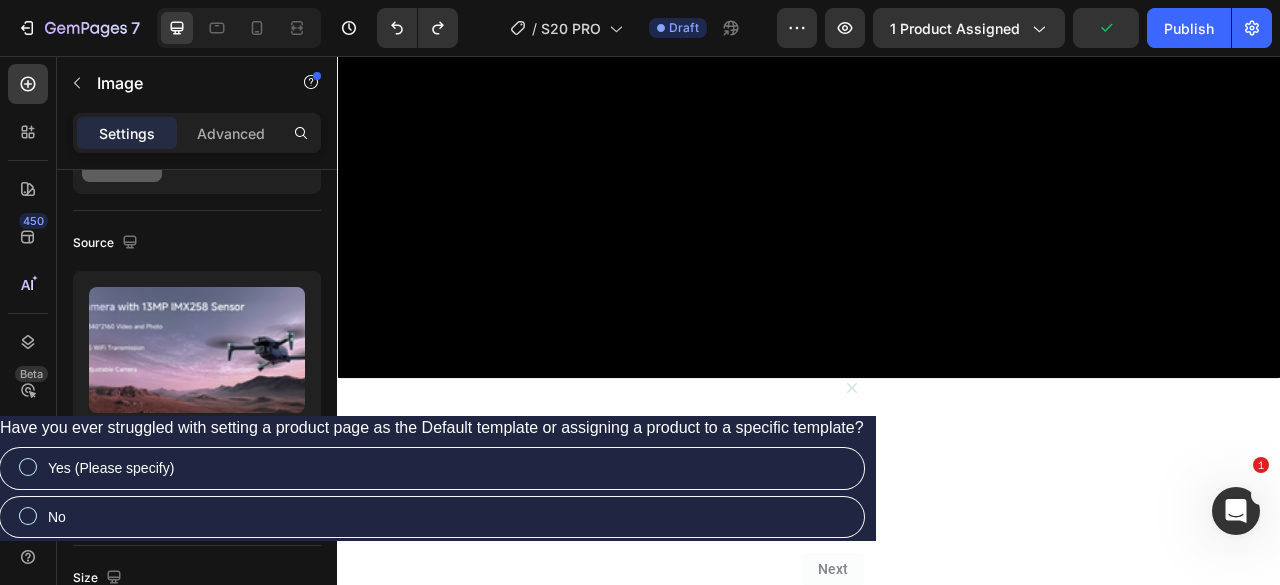 scroll, scrollTop: 2382, scrollLeft: 0, axis: vertical 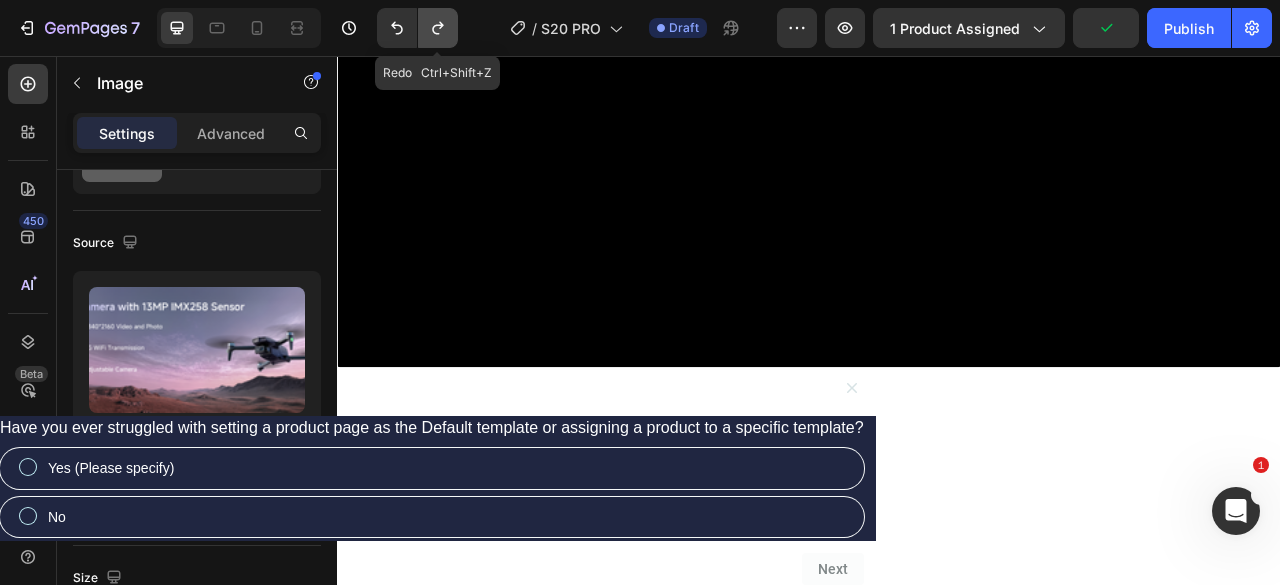 click 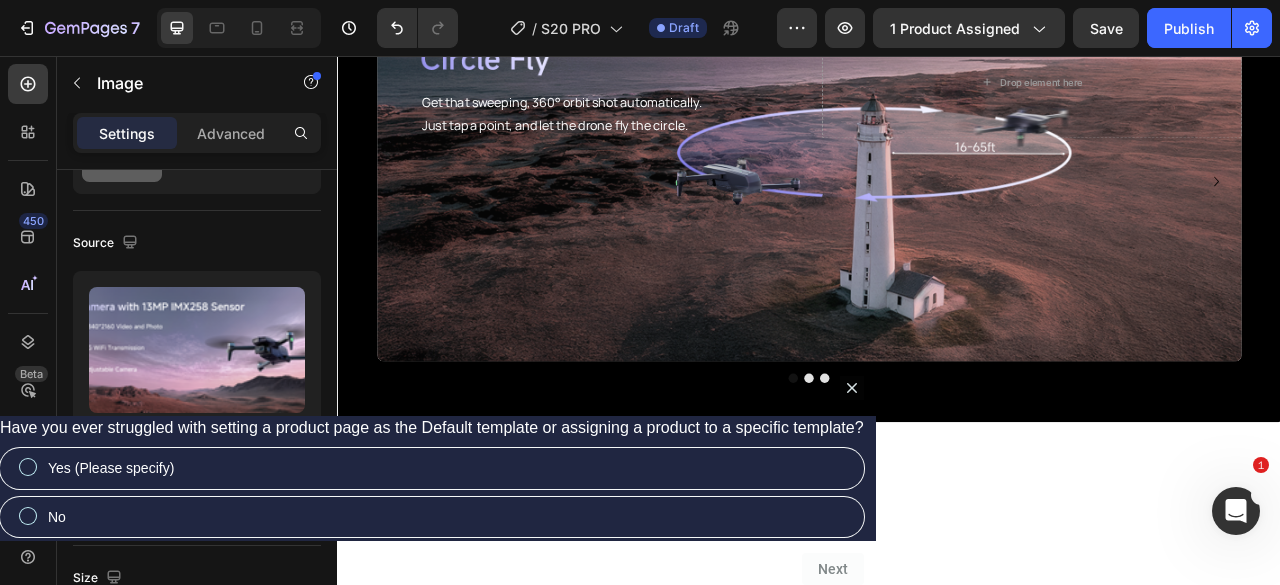 scroll, scrollTop: 2682, scrollLeft: 0, axis: vertical 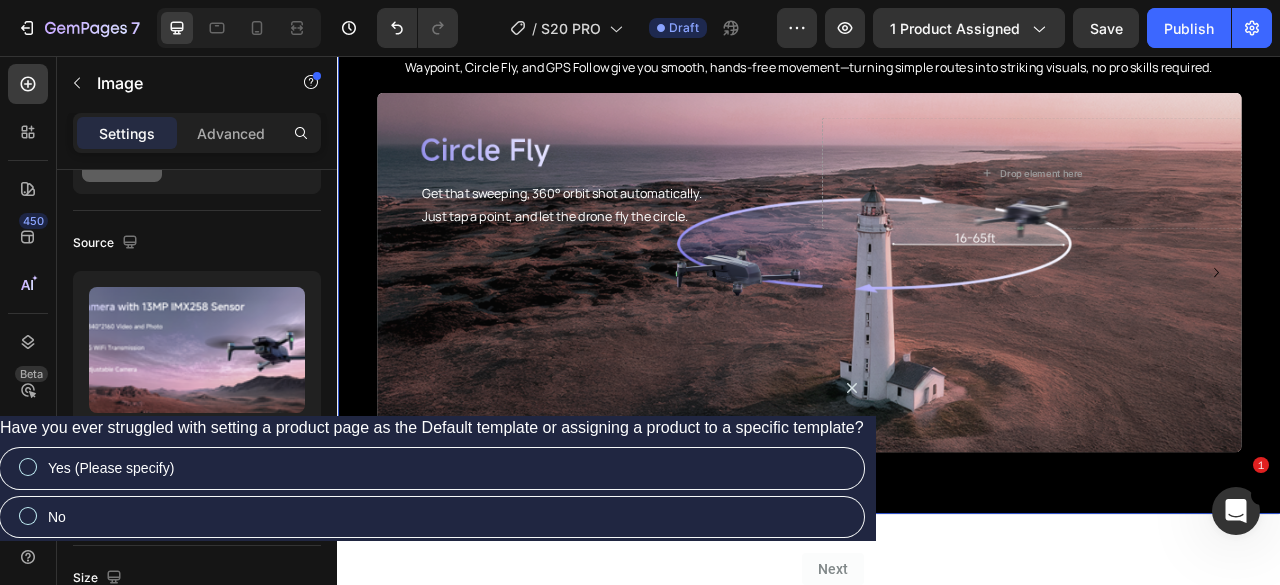 click on "Built-in Flight Modes That Bring Your Vision to Life" at bounding box center [937, 28] 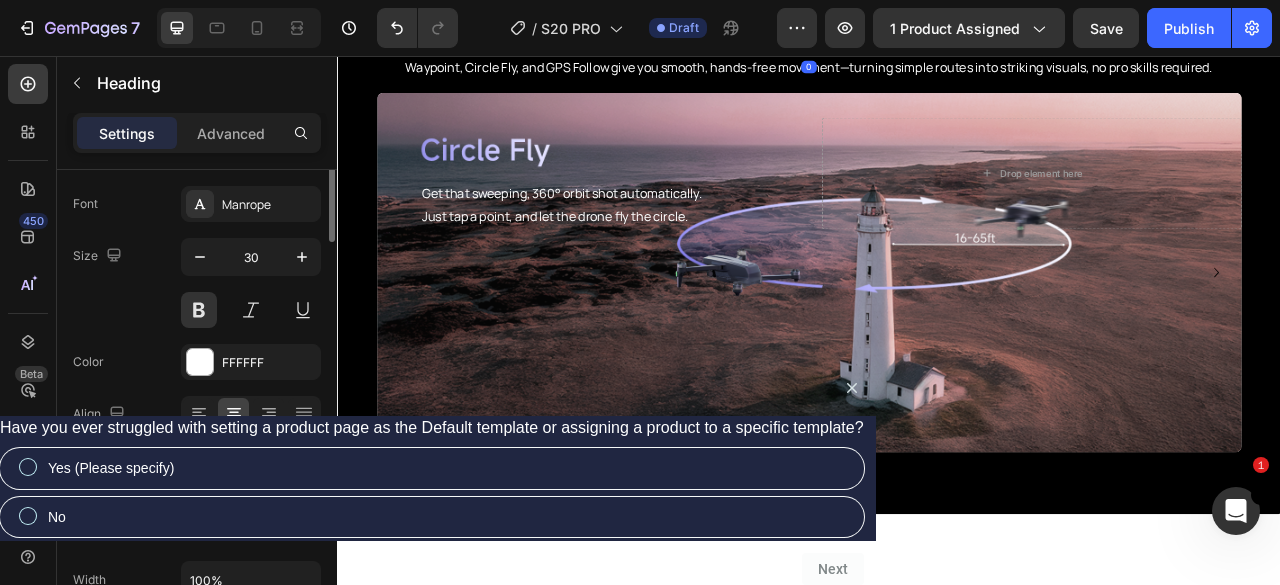 scroll, scrollTop: 0, scrollLeft: 0, axis: both 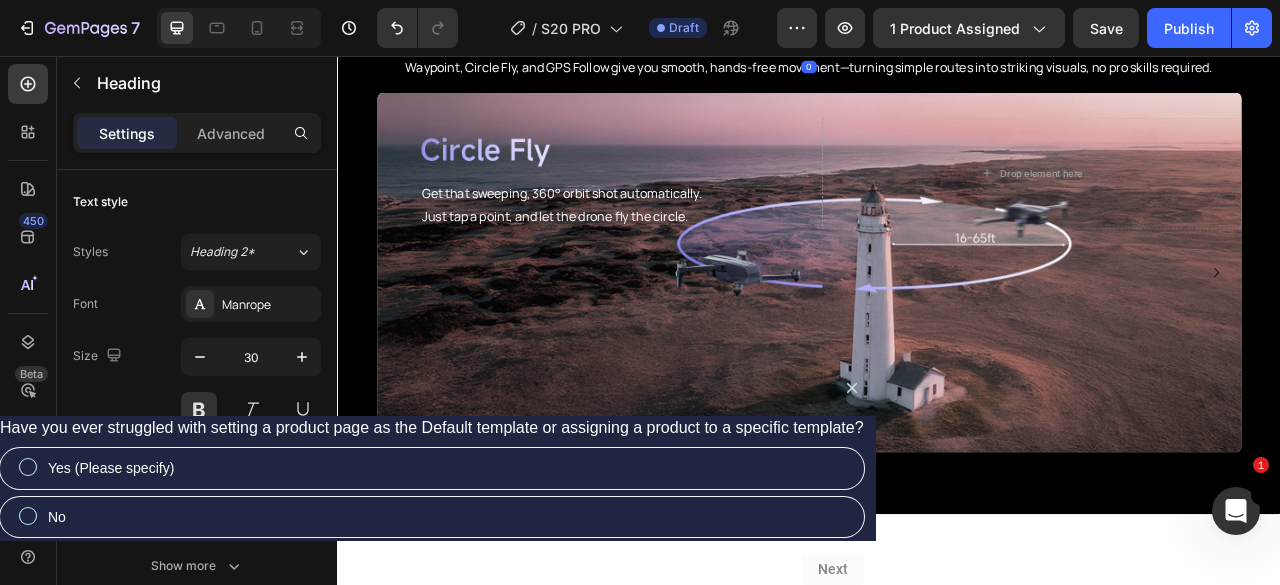 click 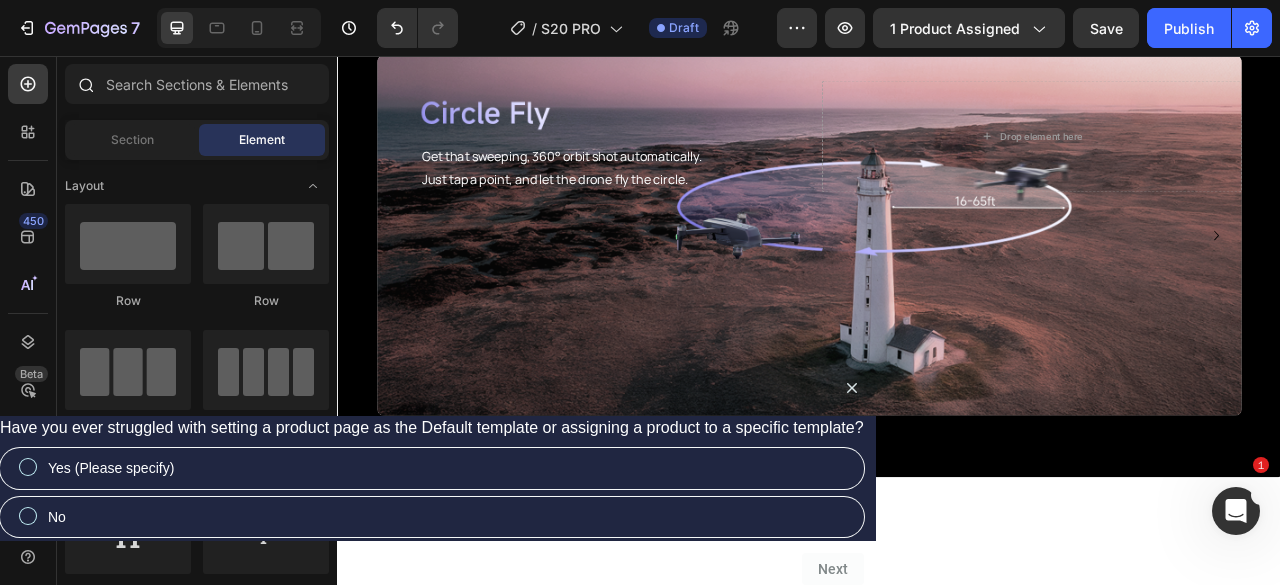 click at bounding box center [85, 84] 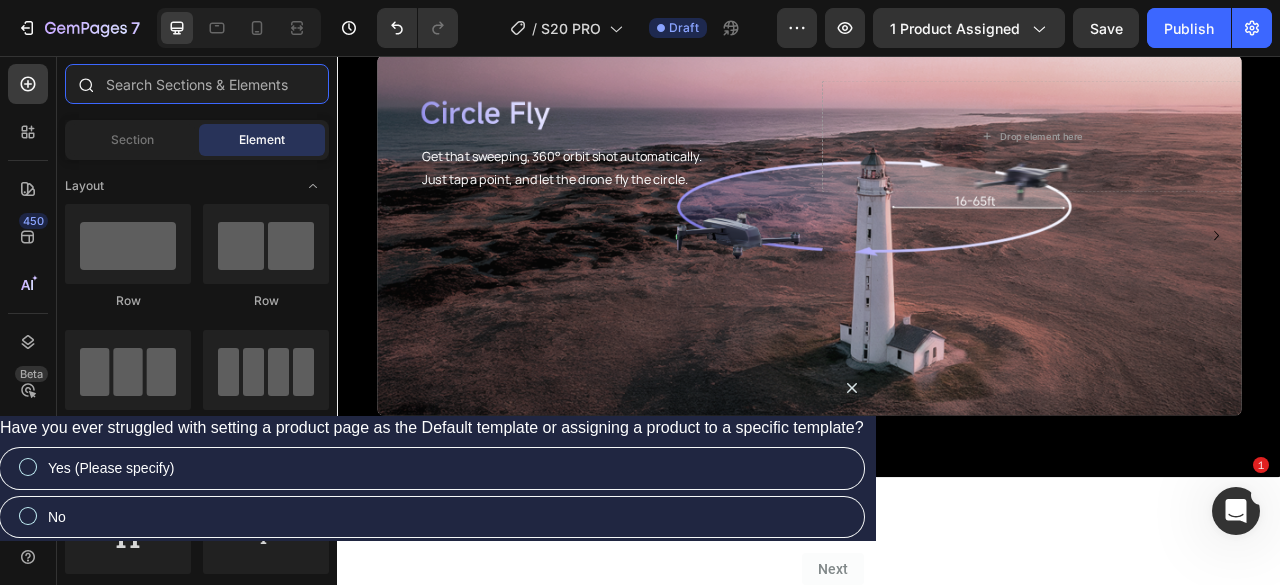 click at bounding box center (197, 84) 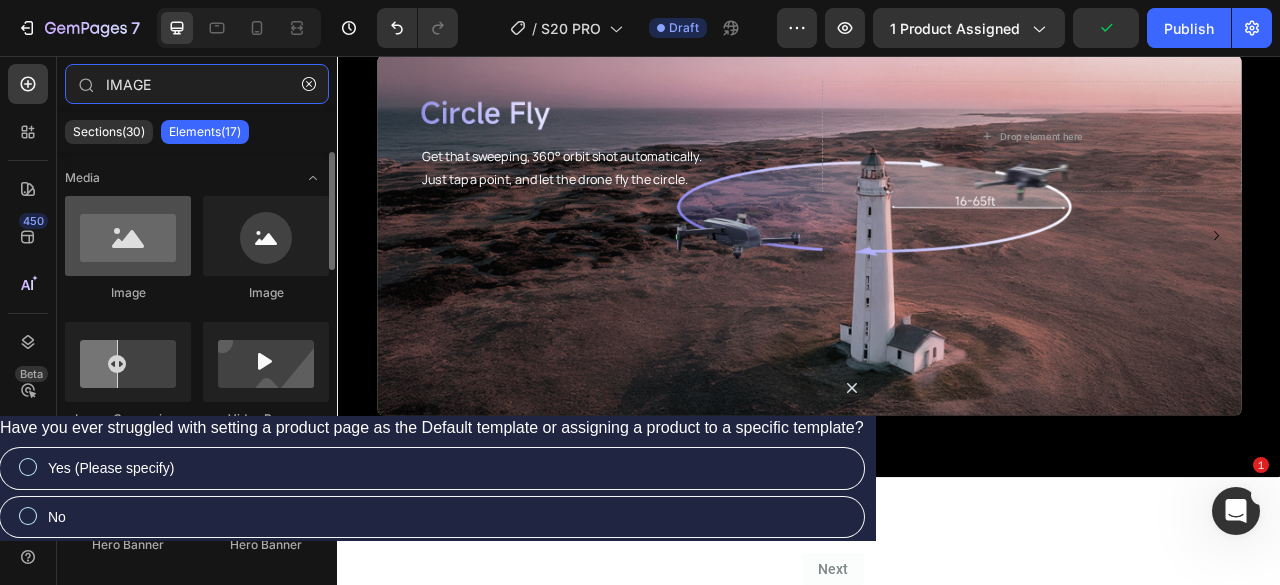 type on "IMAGE" 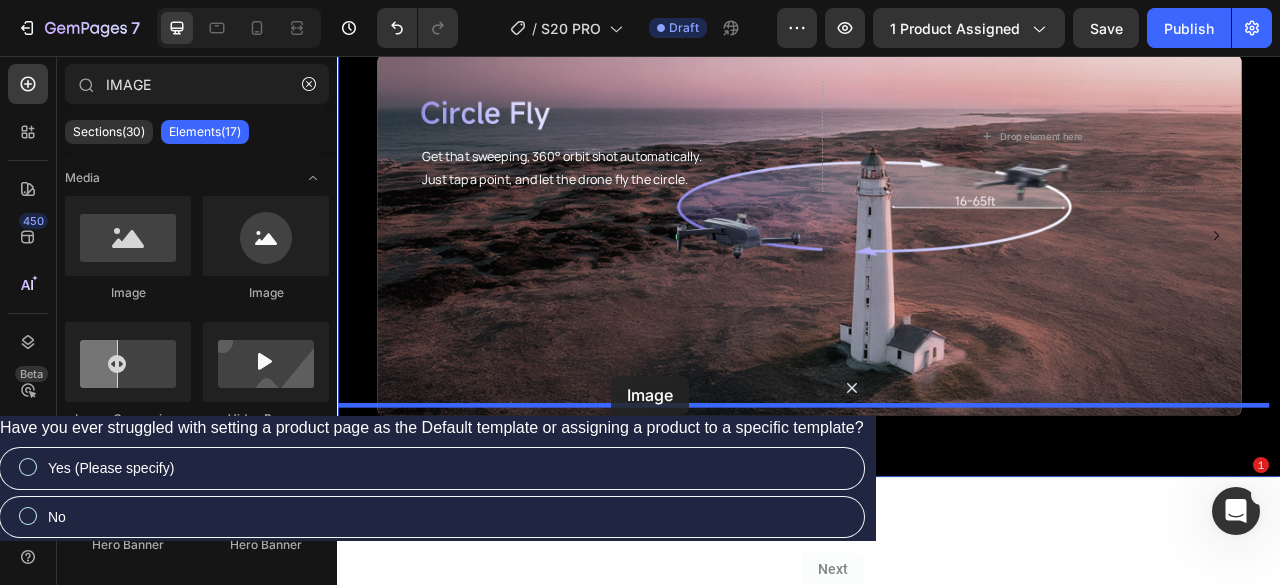 drag, startPoint x: 451, startPoint y: 283, endPoint x: 686, endPoint y: 463, distance: 296.0152 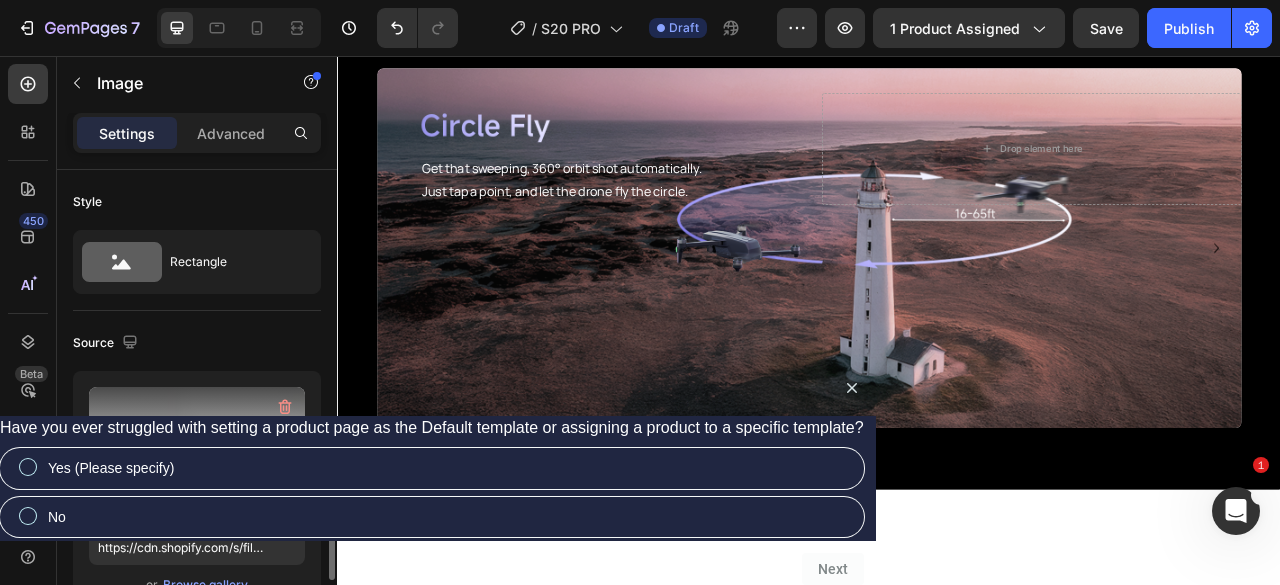 scroll, scrollTop: 200, scrollLeft: 0, axis: vertical 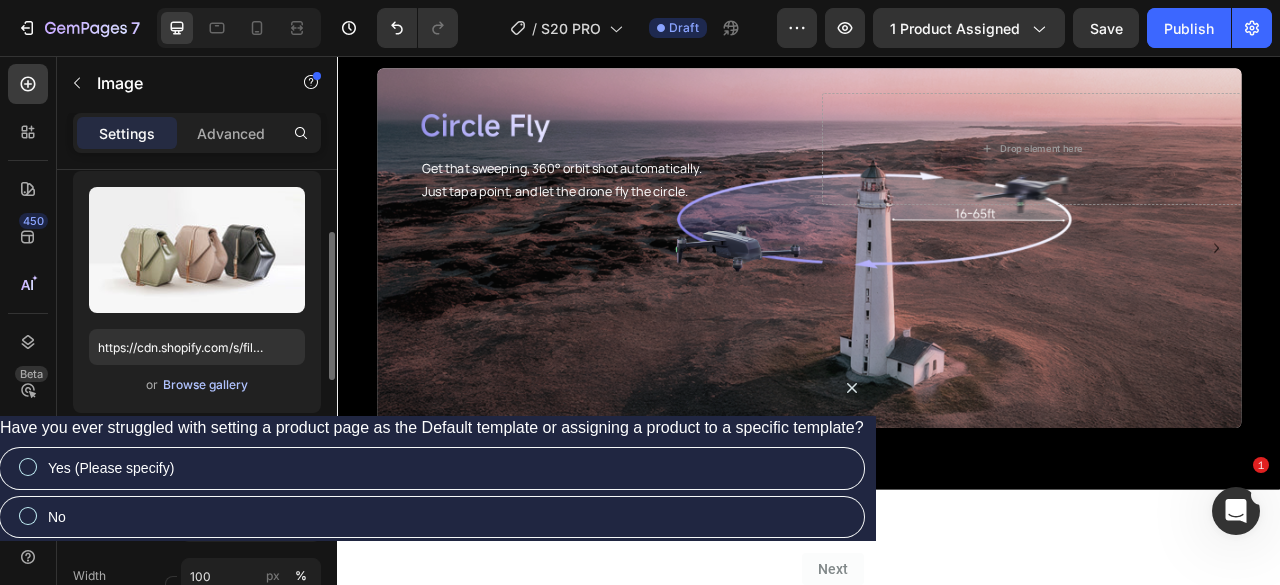 click on "Browse gallery" at bounding box center [205, 385] 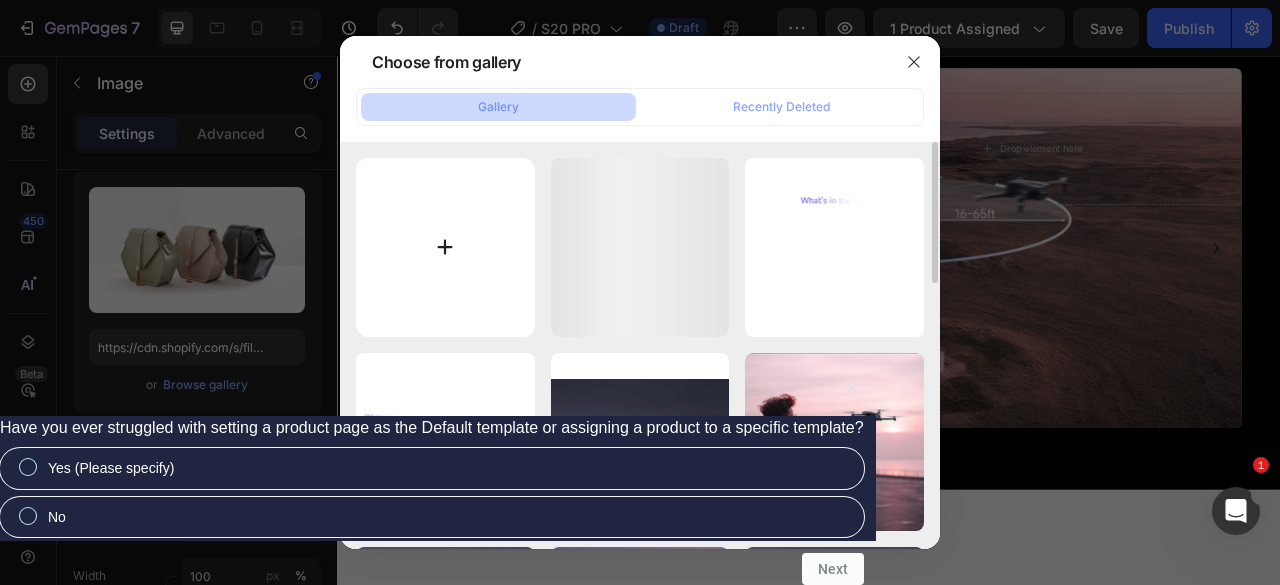 click at bounding box center (445, 247) 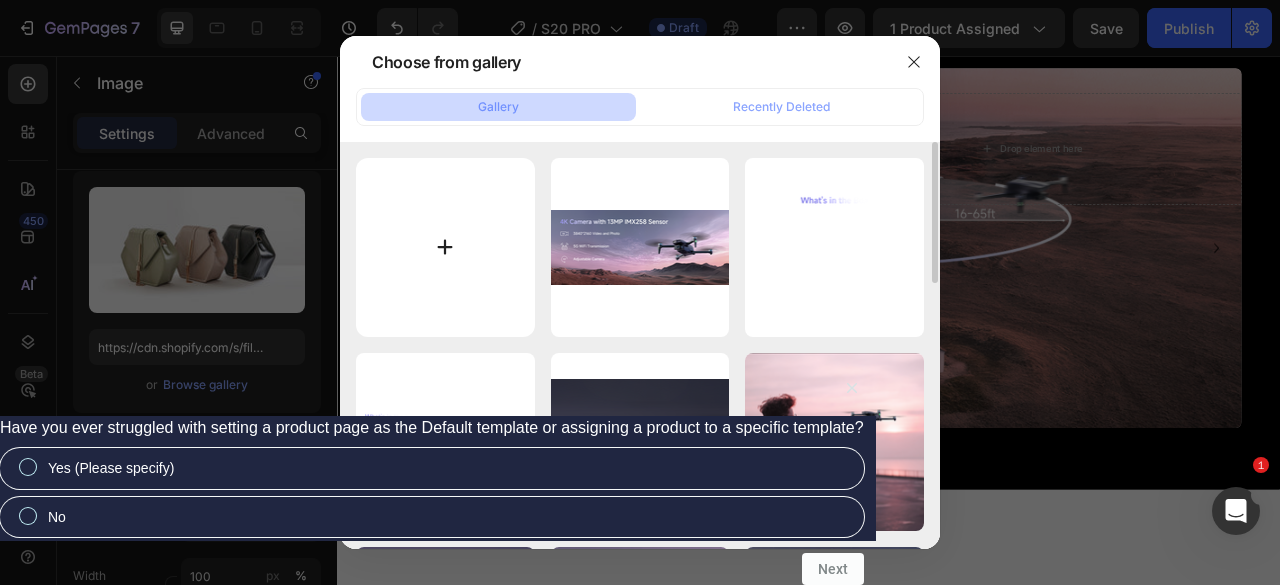 type on "C:\fakepath\AMETA S20 PRO Beginner GPS Drone (6).png" 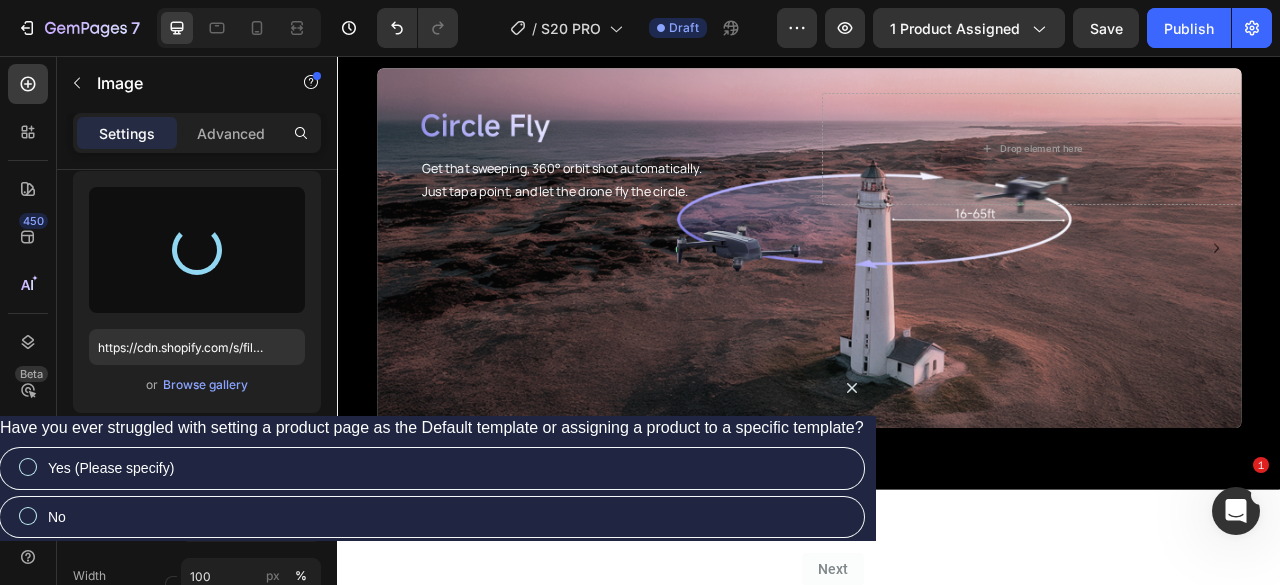 type on "https://cdn.shopify.com/s/files/1/0608/7226/1676/files/gempages_498511572528792649-f29b6719-d17f-4c7b-bdde-e04ca7a82127.png" 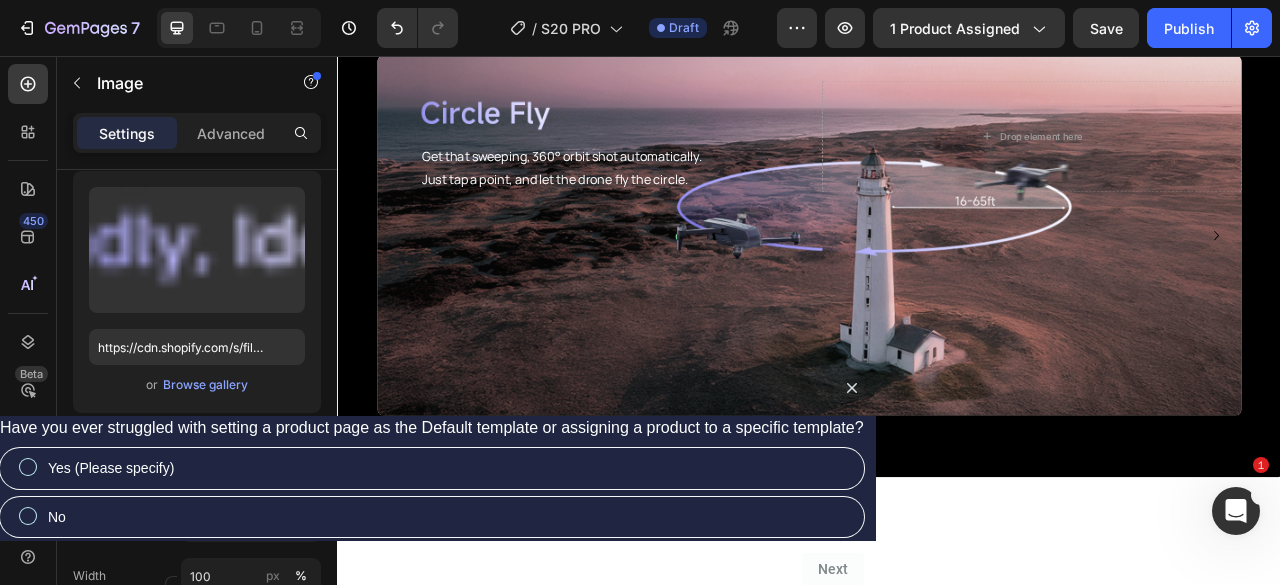 drag, startPoint x: 925, startPoint y: 583, endPoint x: 909, endPoint y: 454, distance: 129.98846 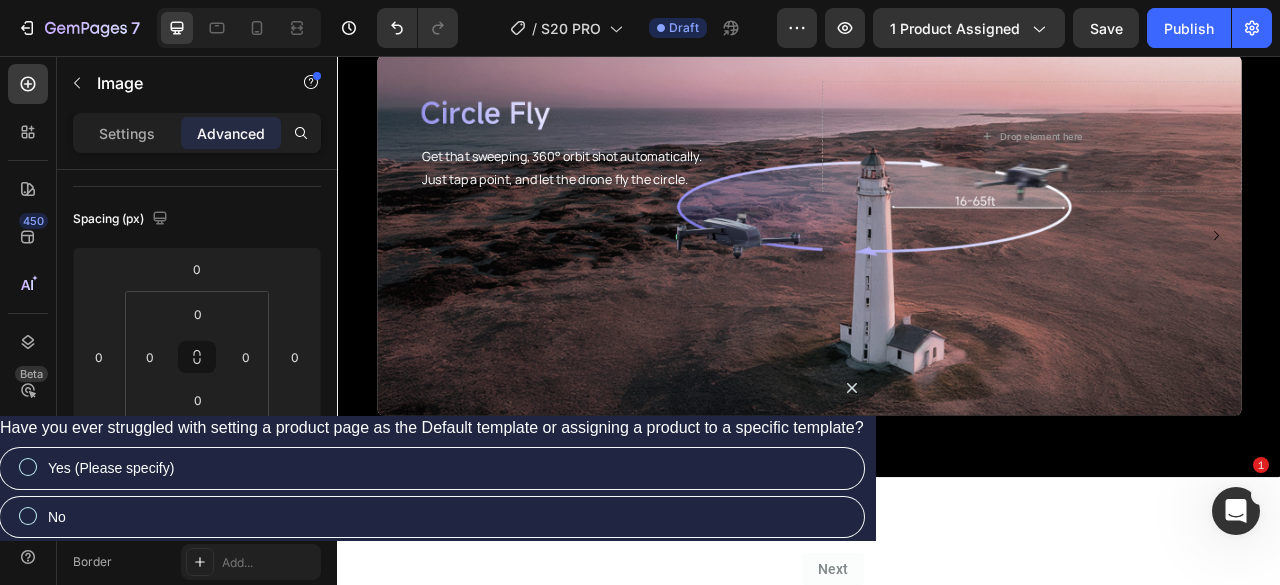 click at bounding box center (937, -53) 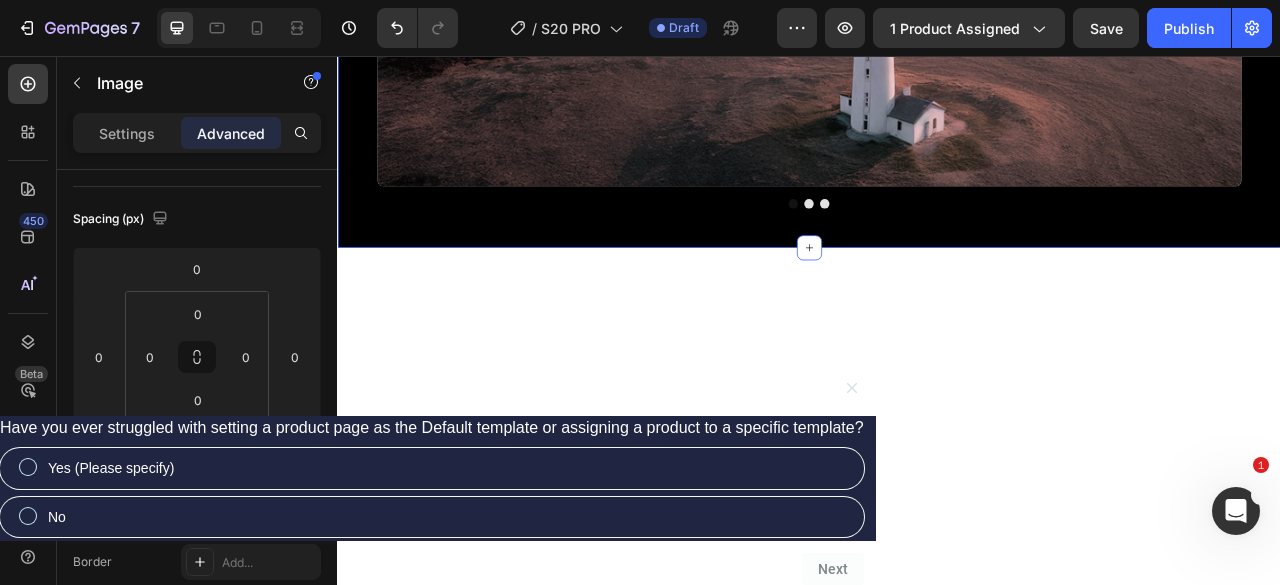 scroll, scrollTop: 2982, scrollLeft: 0, axis: vertical 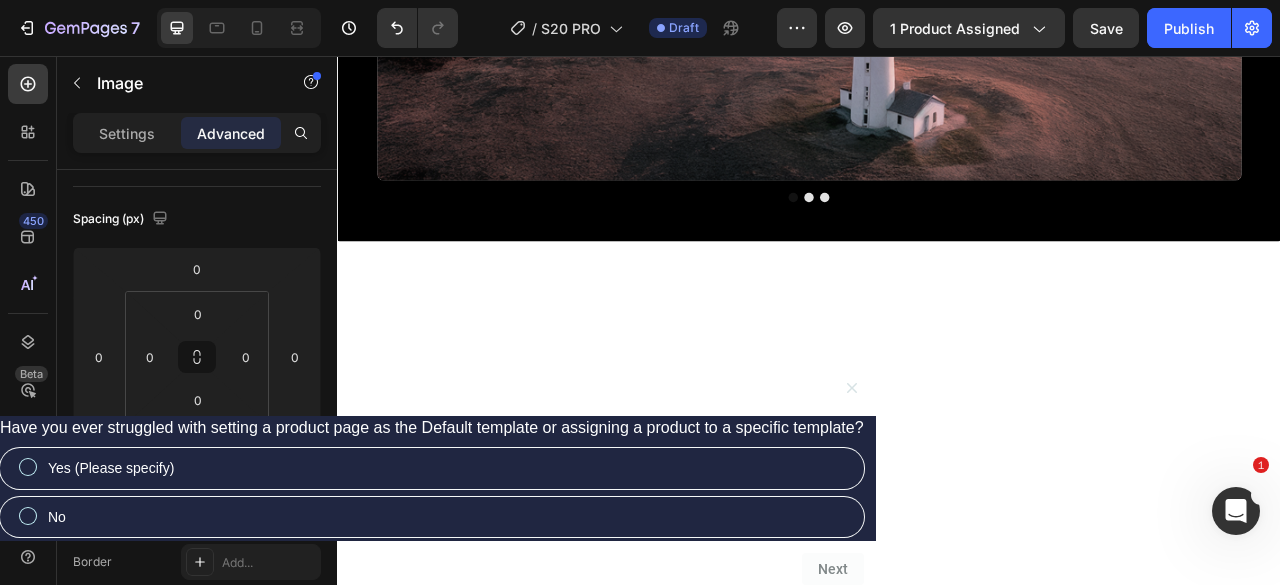 click at bounding box center (937, -293) 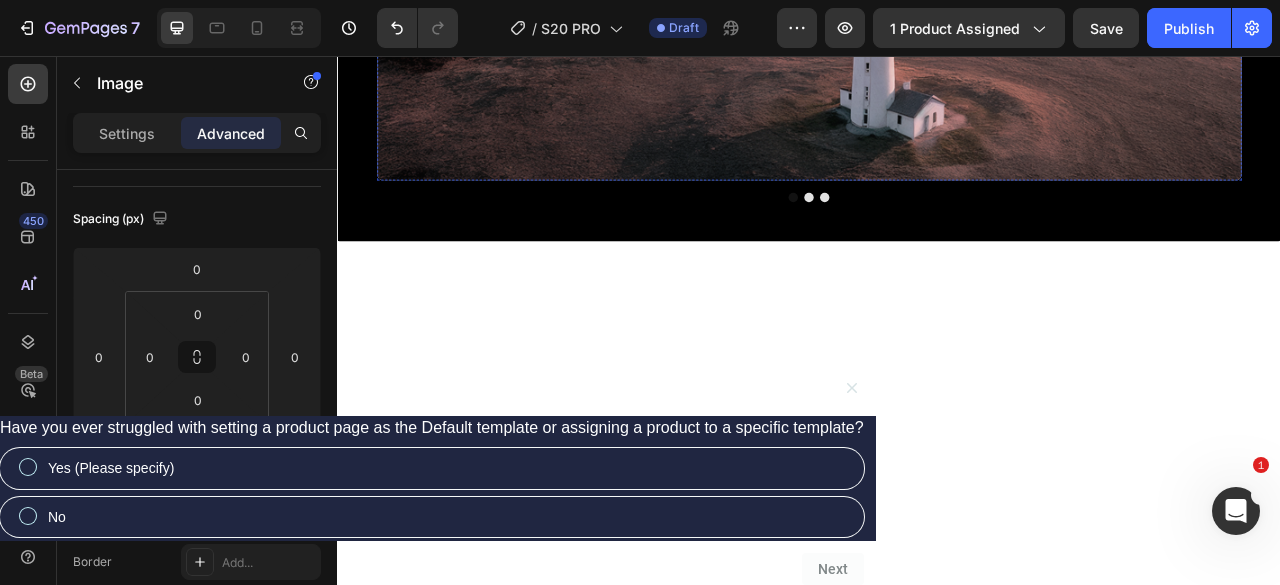 click on "Get that sweeping, 360° orbit shot automatically." at bounding box center (681, -116) 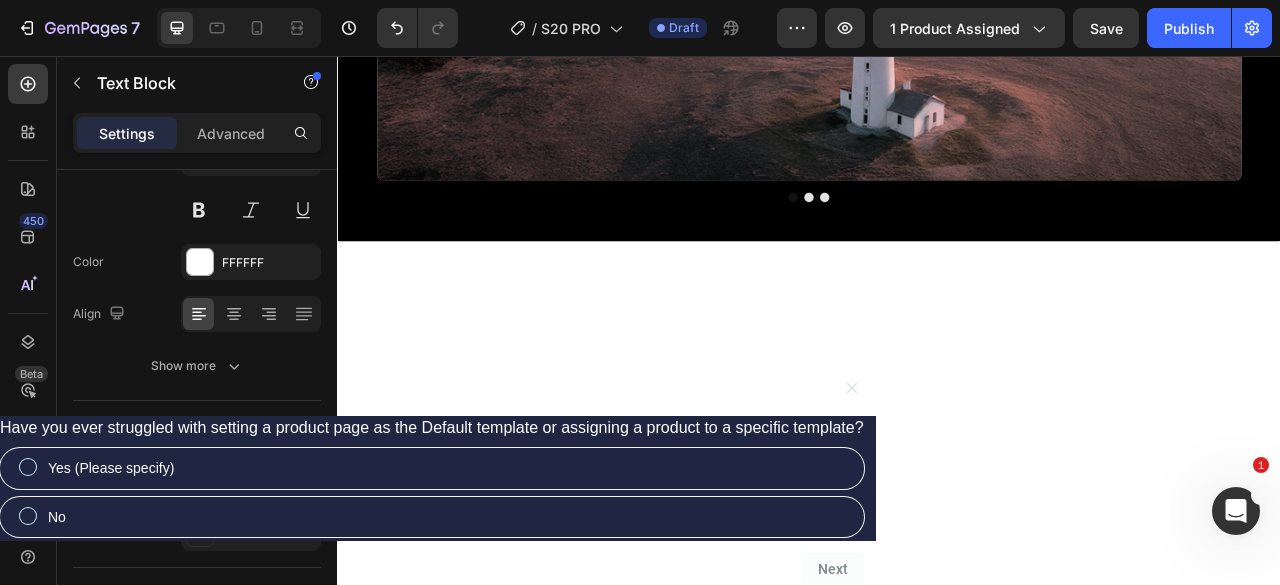 scroll, scrollTop: 0, scrollLeft: 0, axis: both 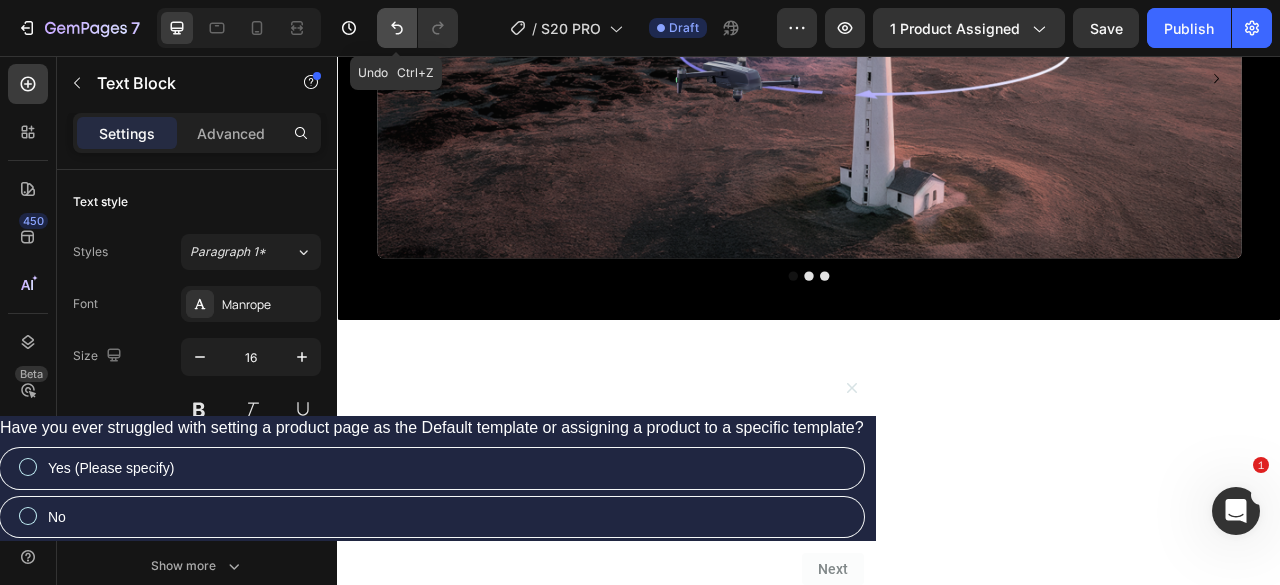 click 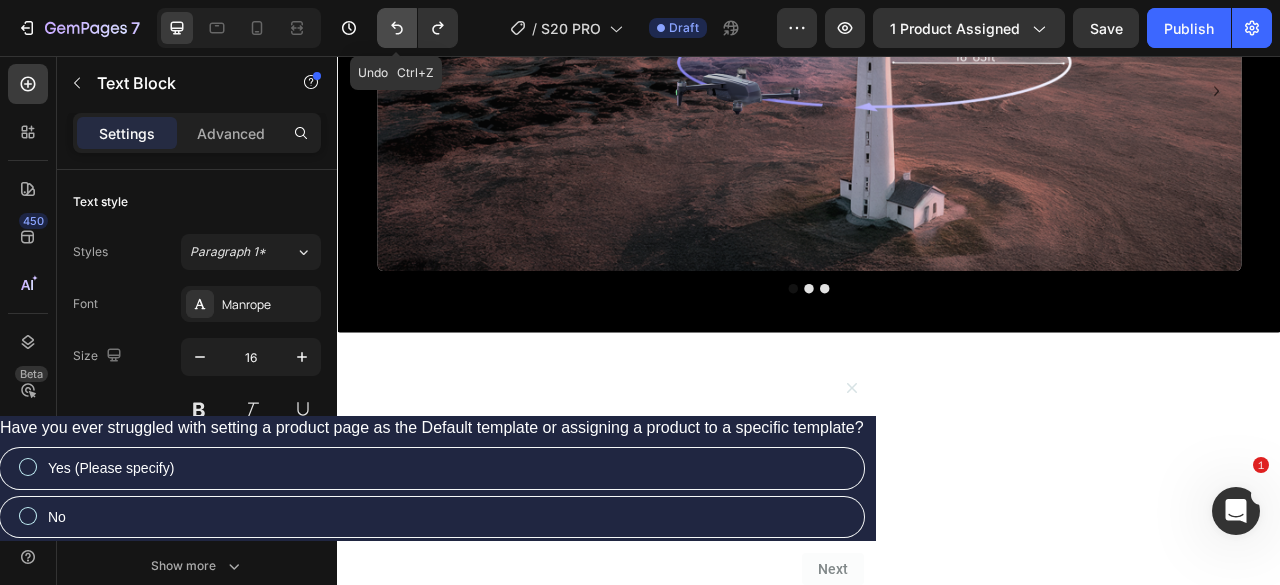 click 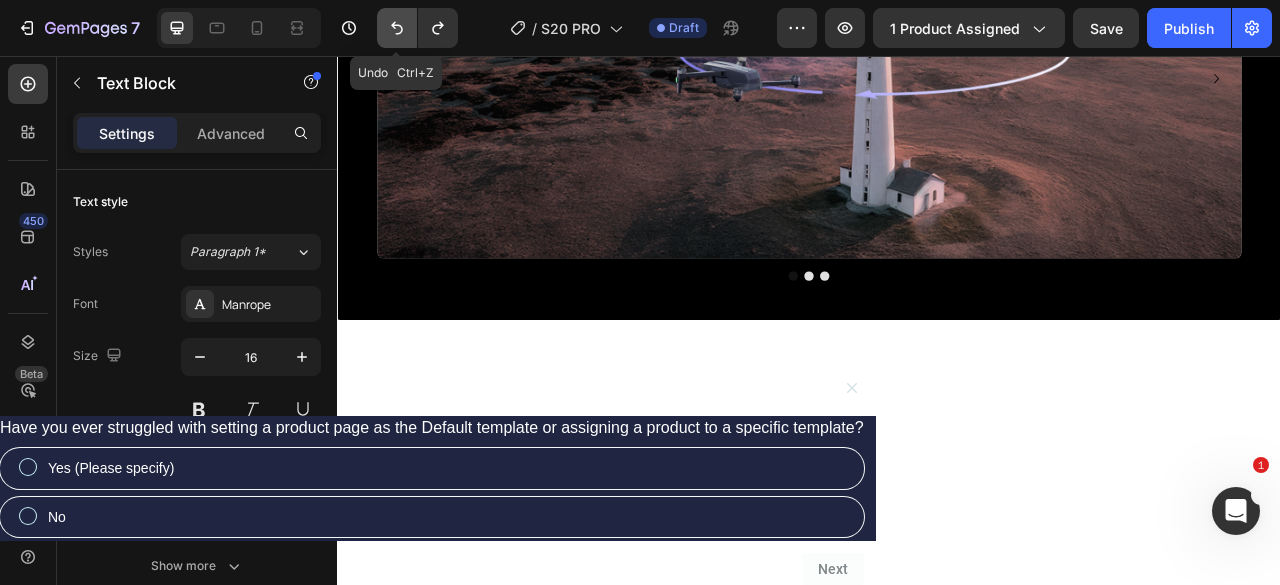 click 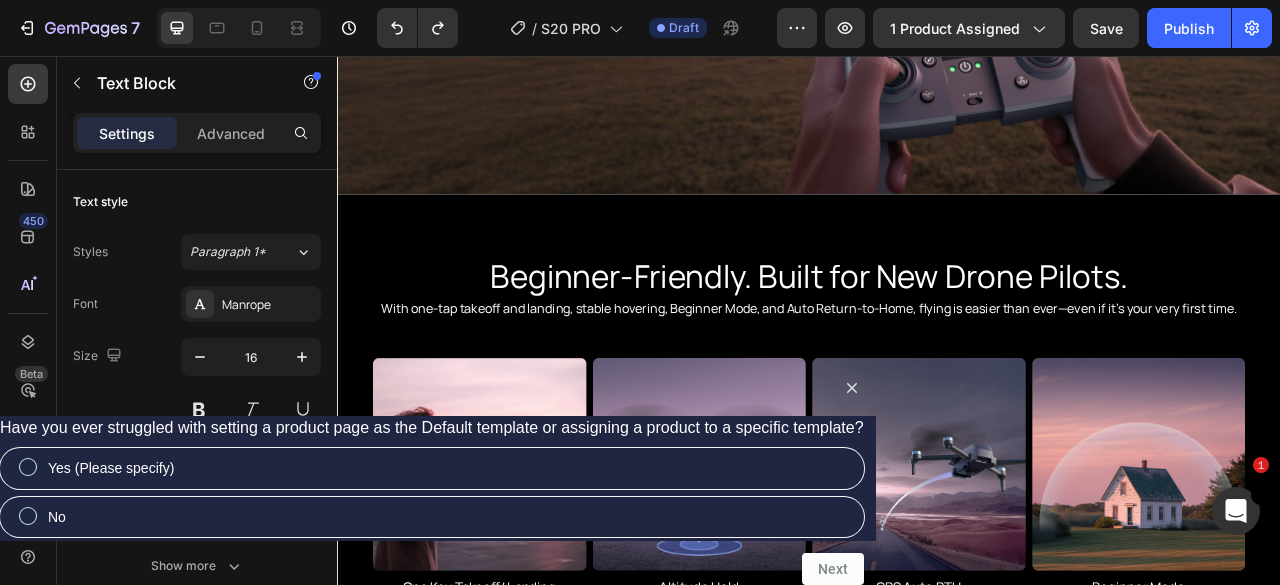 scroll, scrollTop: 5482, scrollLeft: 0, axis: vertical 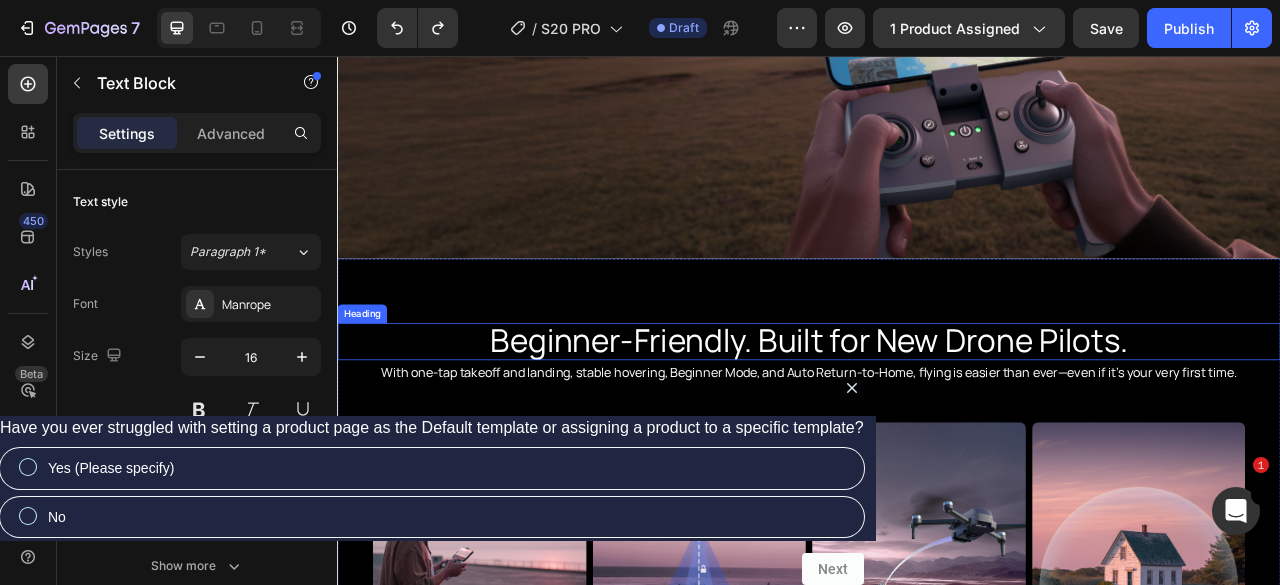 click on "Beginner-Friendly. Built for New Drone Pilots." at bounding box center (937, 417) 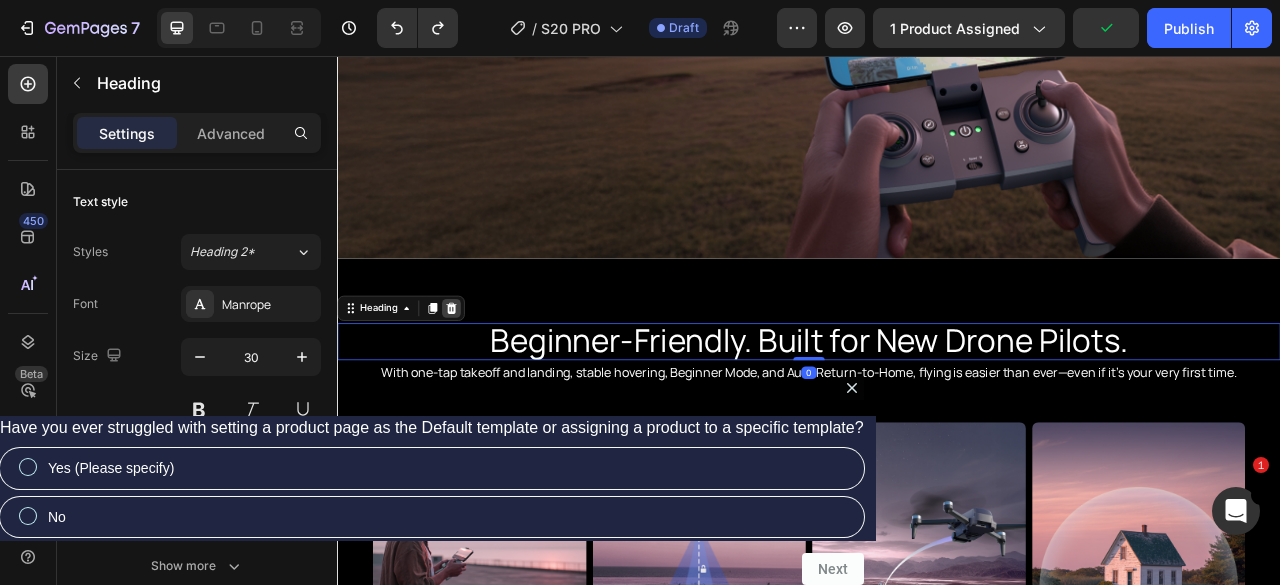 click 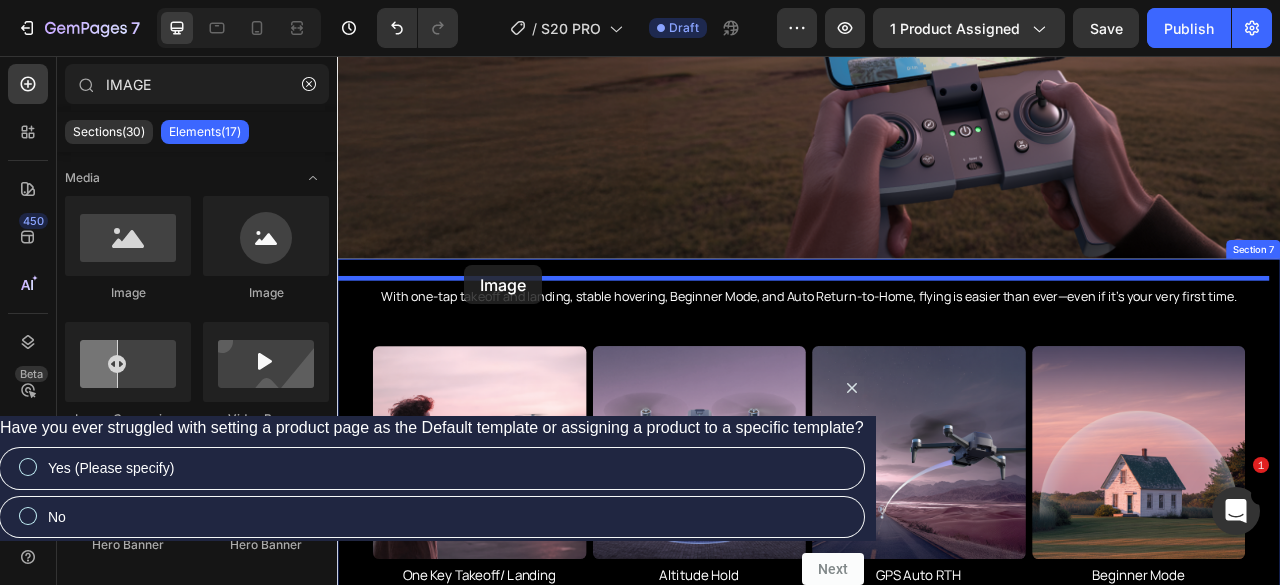 drag, startPoint x: 479, startPoint y: 314, endPoint x: 498, endPoint y: 322, distance: 20.615528 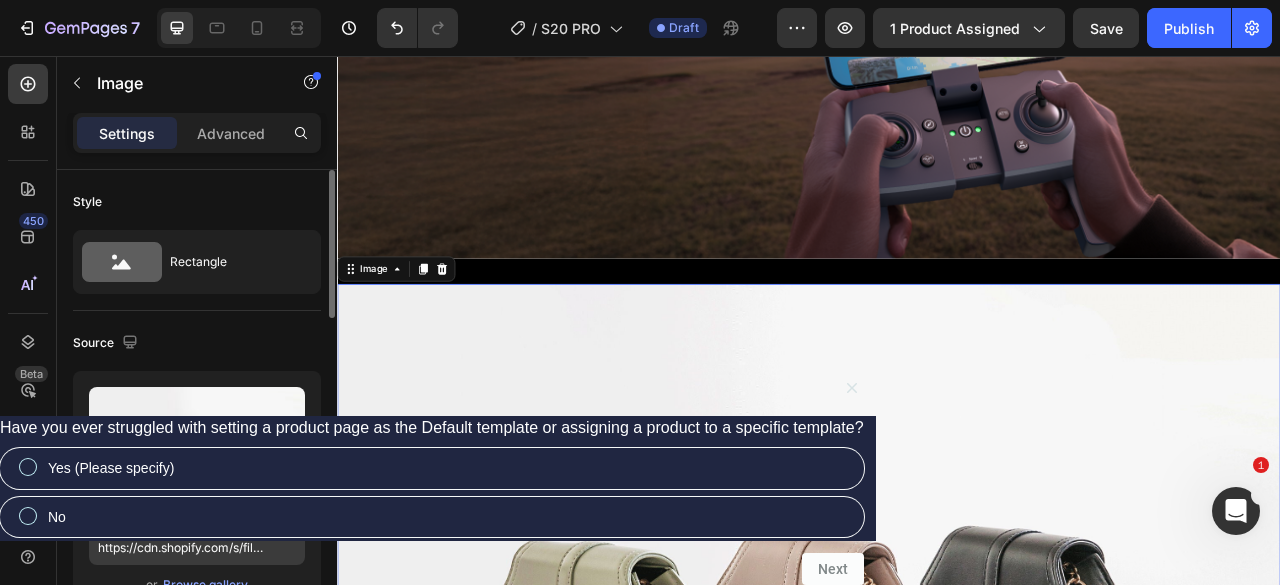 scroll, scrollTop: 200, scrollLeft: 0, axis: vertical 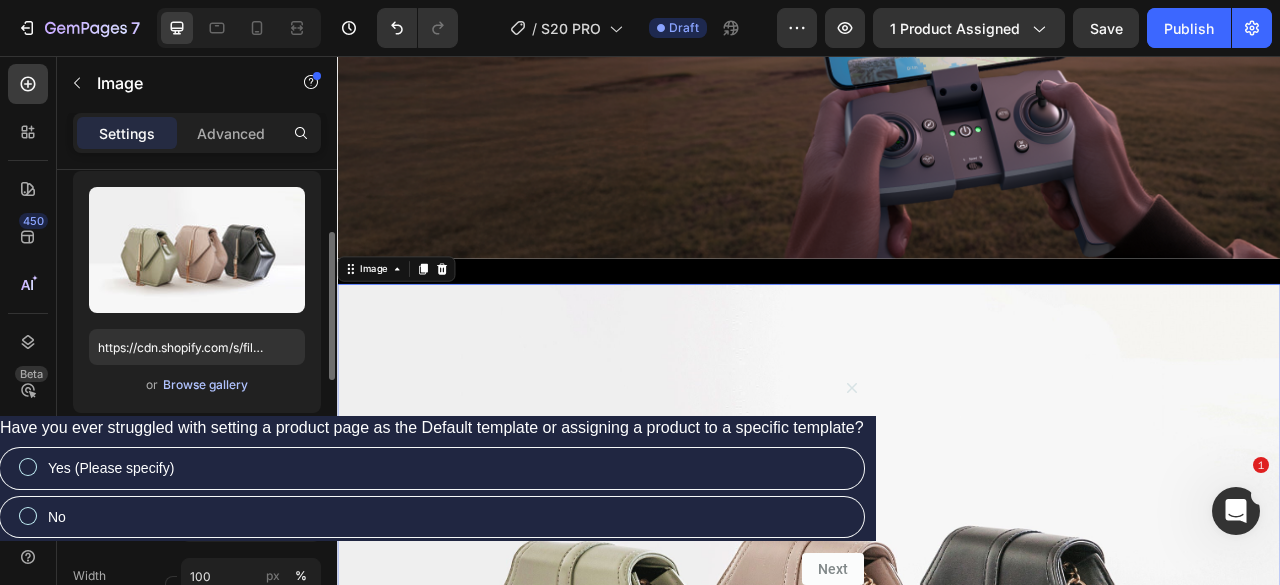 click on "Browse gallery" at bounding box center (205, 385) 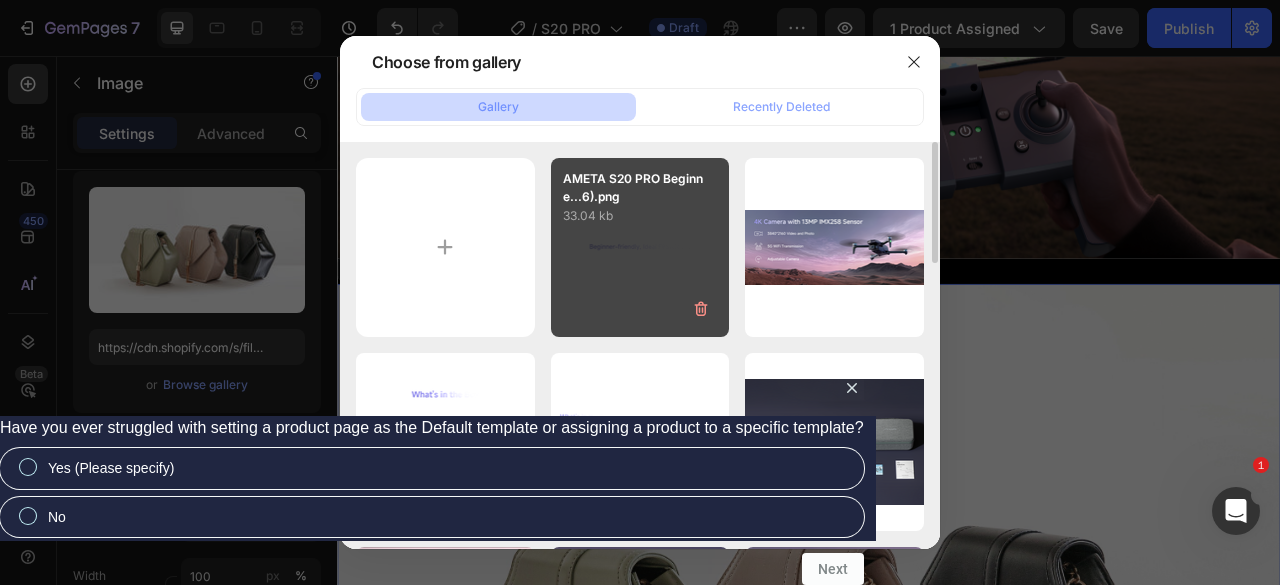 click on "AMETA S20 PRO Beginne...6).png 33.04 kb" at bounding box center (640, 247) 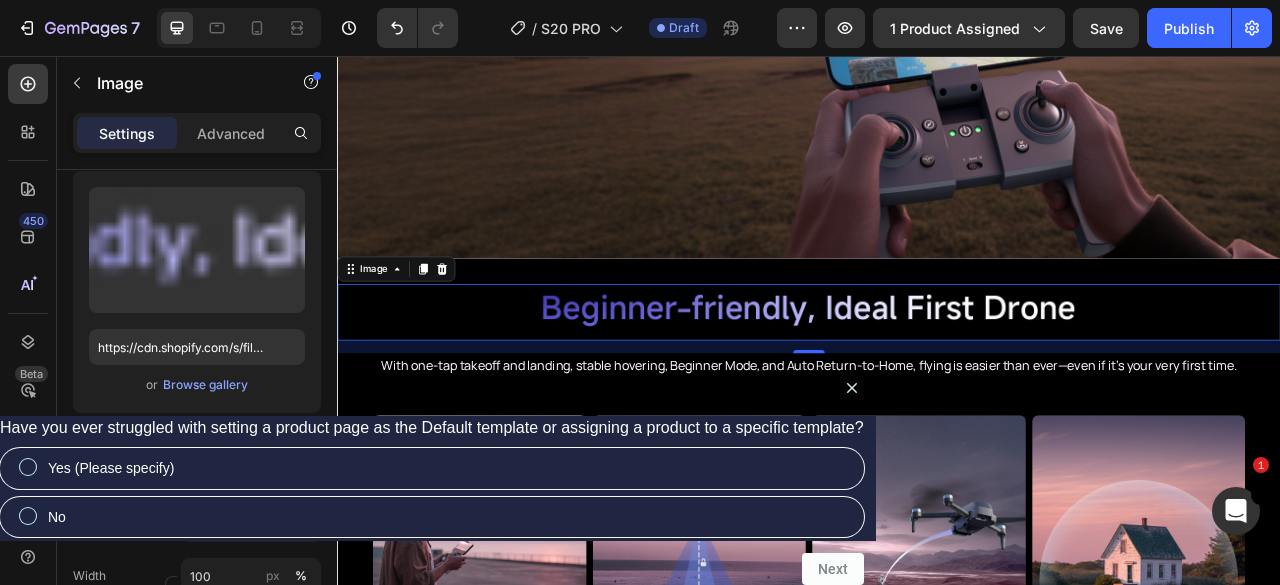 drag, startPoint x: 918, startPoint y: 424, endPoint x: 907, endPoint y: 302, distance: 122.494896 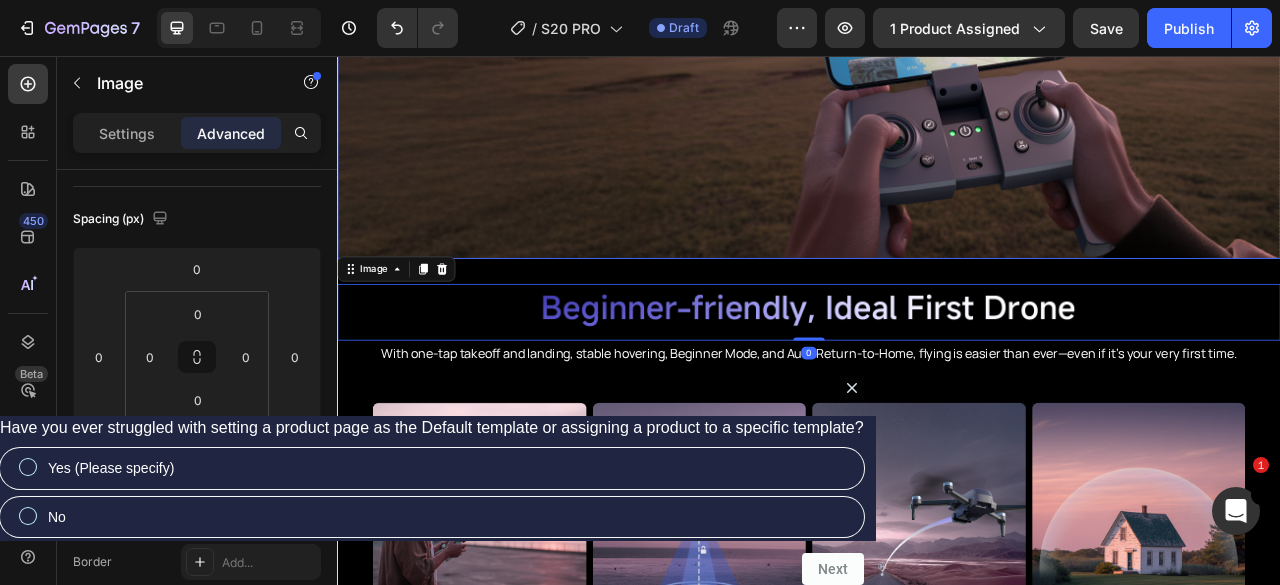 click at bounding box center [937, 64] 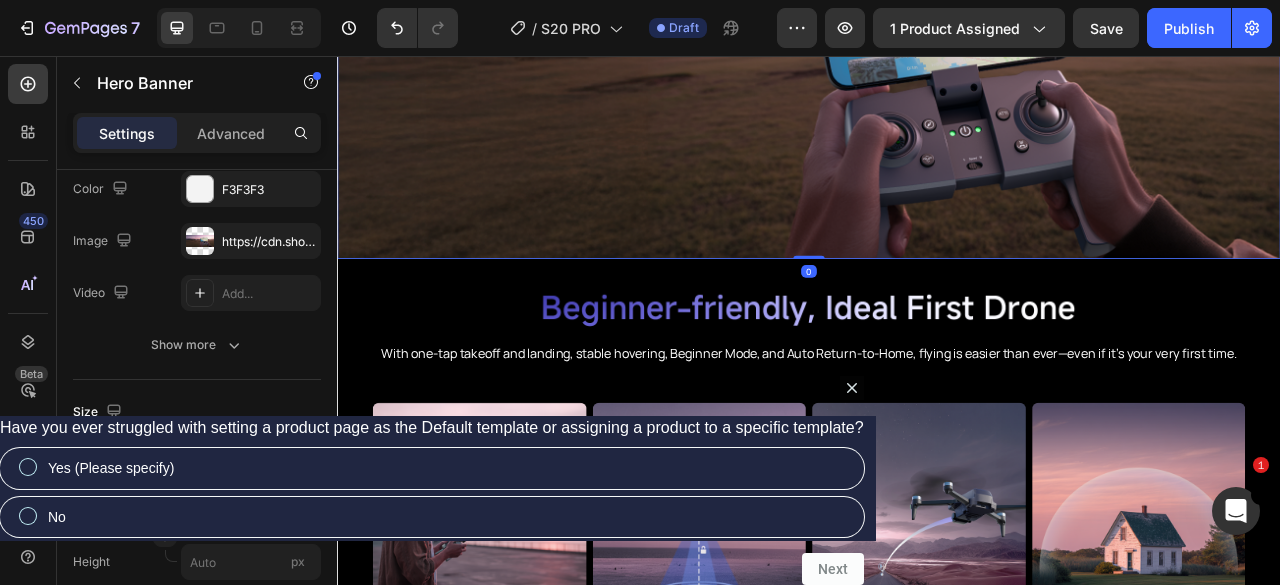 scroll, scrollTop: 0, scrollLeft: 0, axis: both 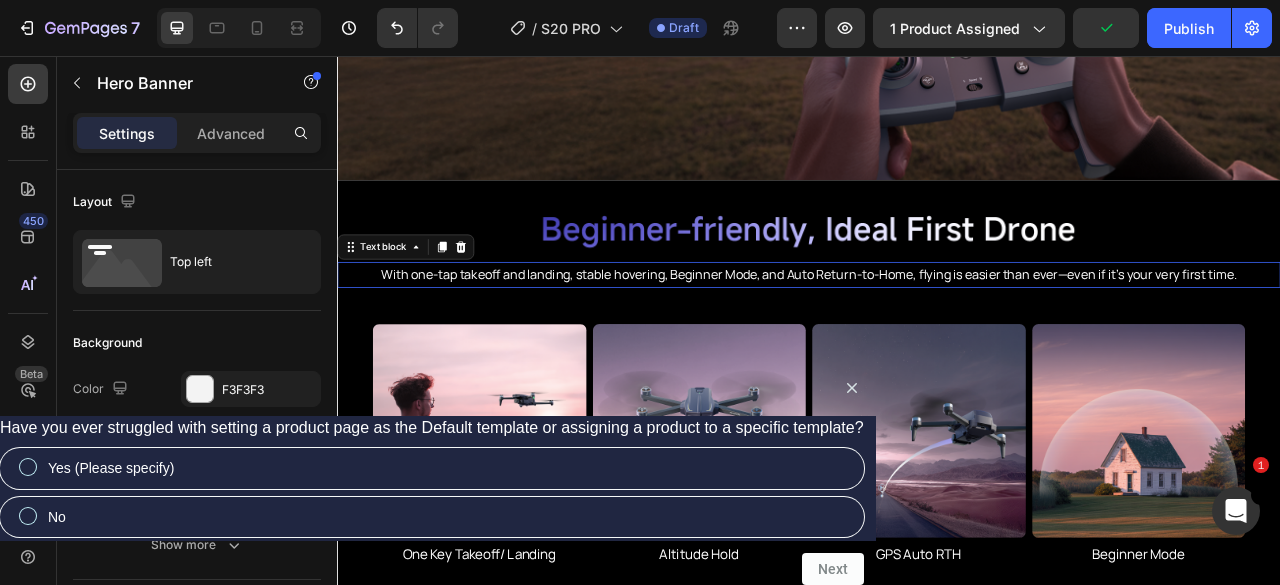click on "With one-tap takeoff and landing, stable hovering, Beginner Mode, and Auto Return-to-Home, flying is easier than ever—even if it’s your very first time." at bounding box center [937, 334] 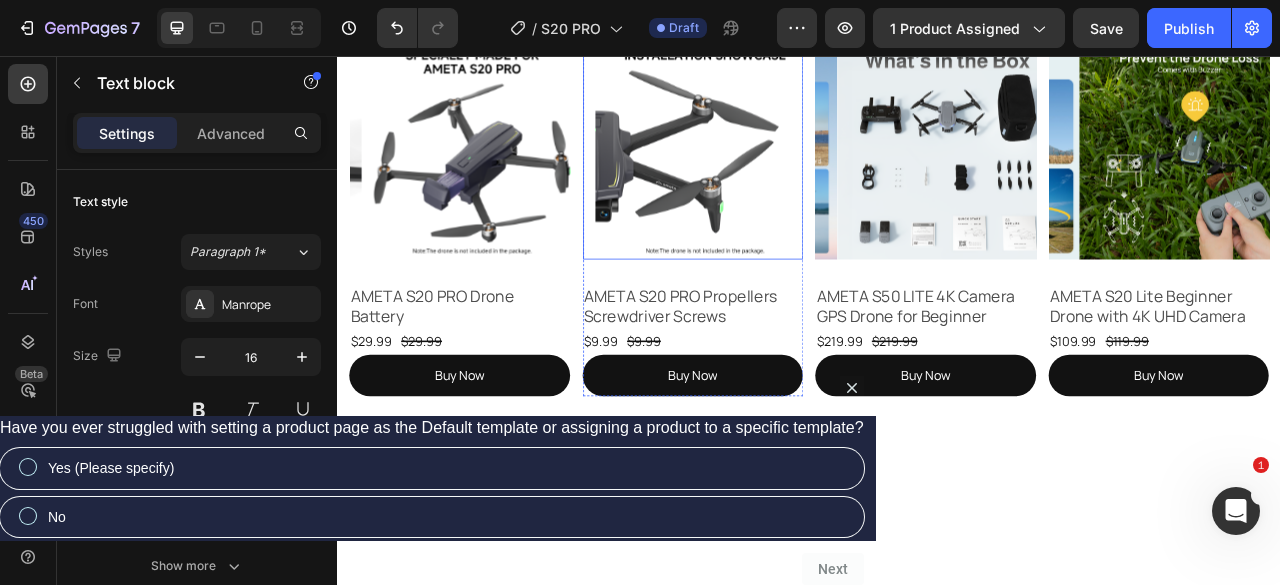 scroll, scrollTop: 5858, scrollLeft: 0, axis: vertical 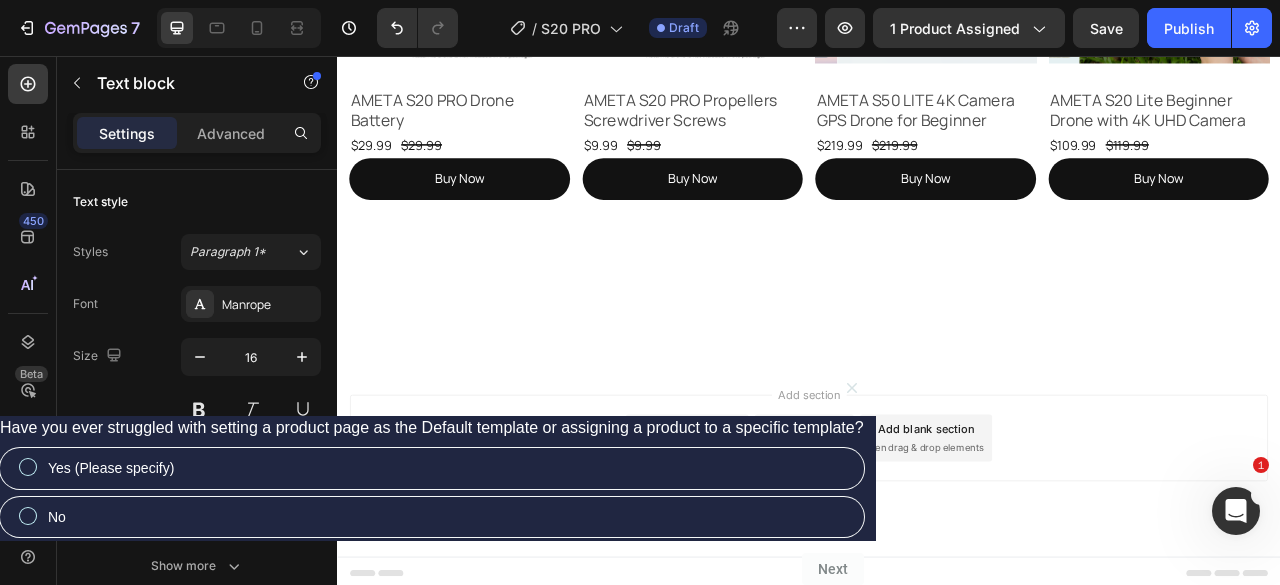 click on "7  Version history  /  S20 PRO Draft Preview 1 product assigned  Save   Publish" 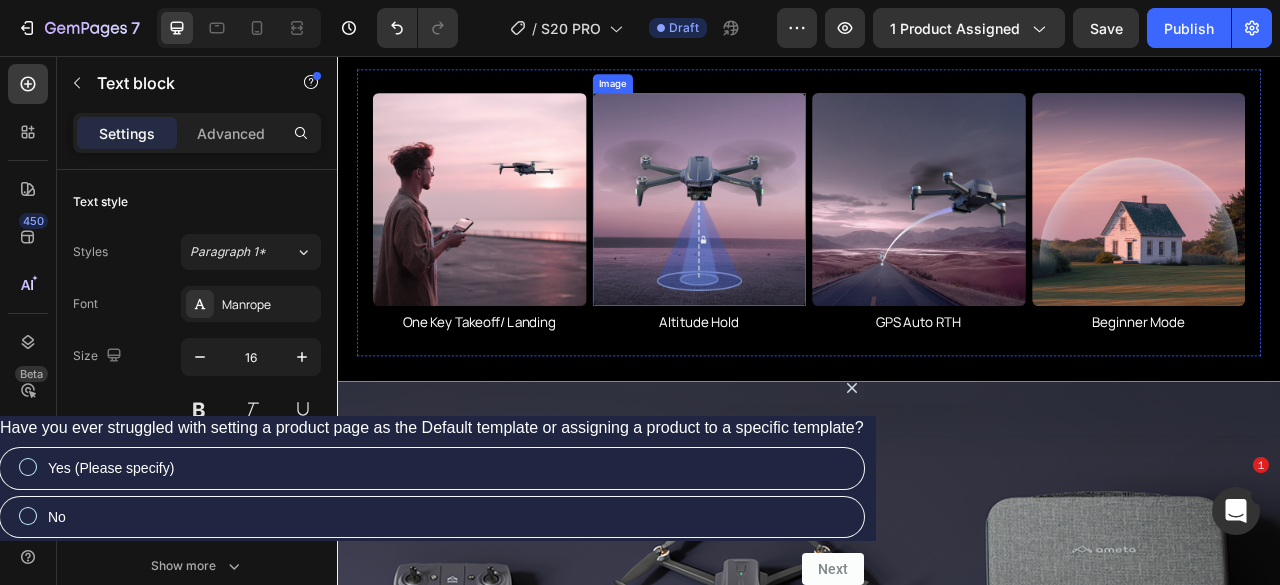 scroll, scrollTop: 5595, scrollLeft: 0, axis: vertical 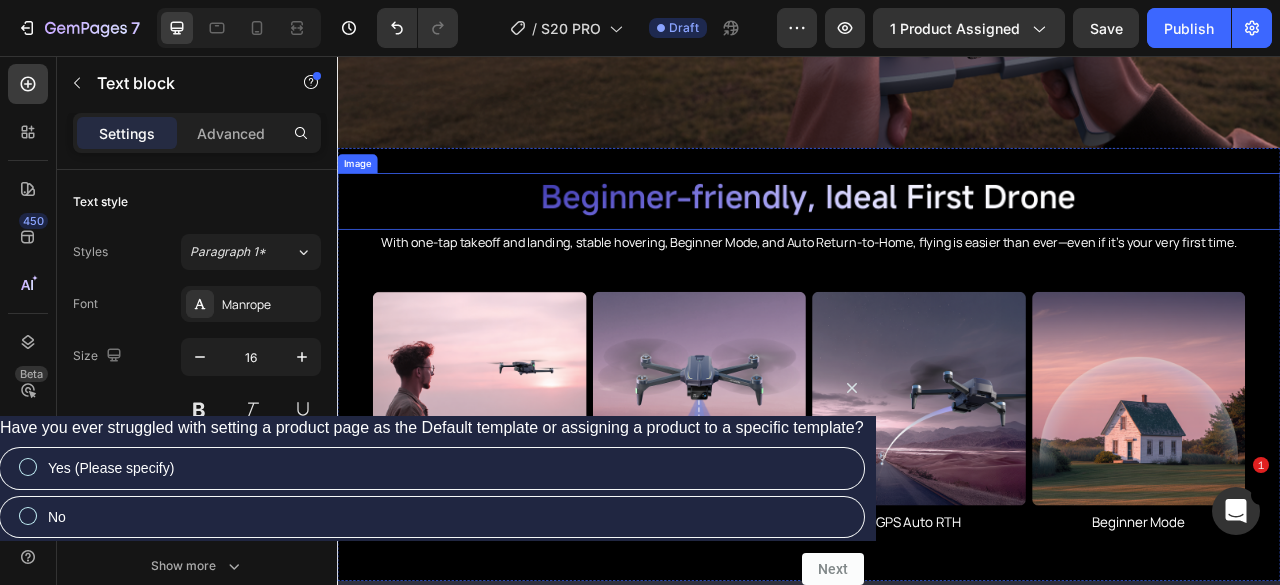 click at bounding box center (937, 241) 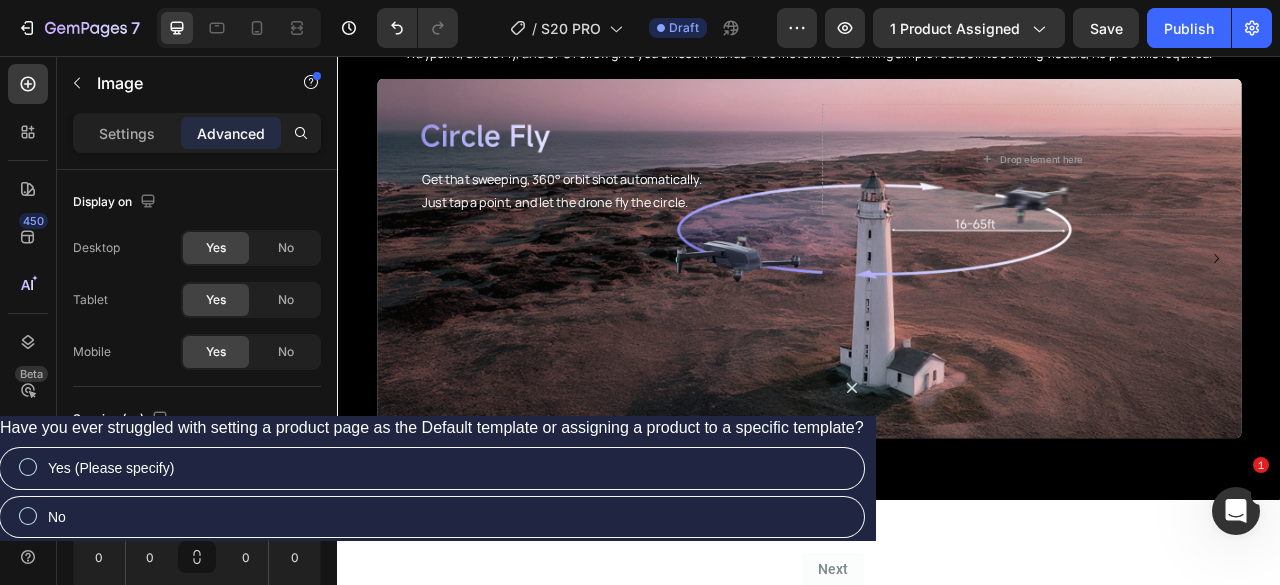 scroll, scrollTop: 2900, scrollLeft: 0, axis: vertical 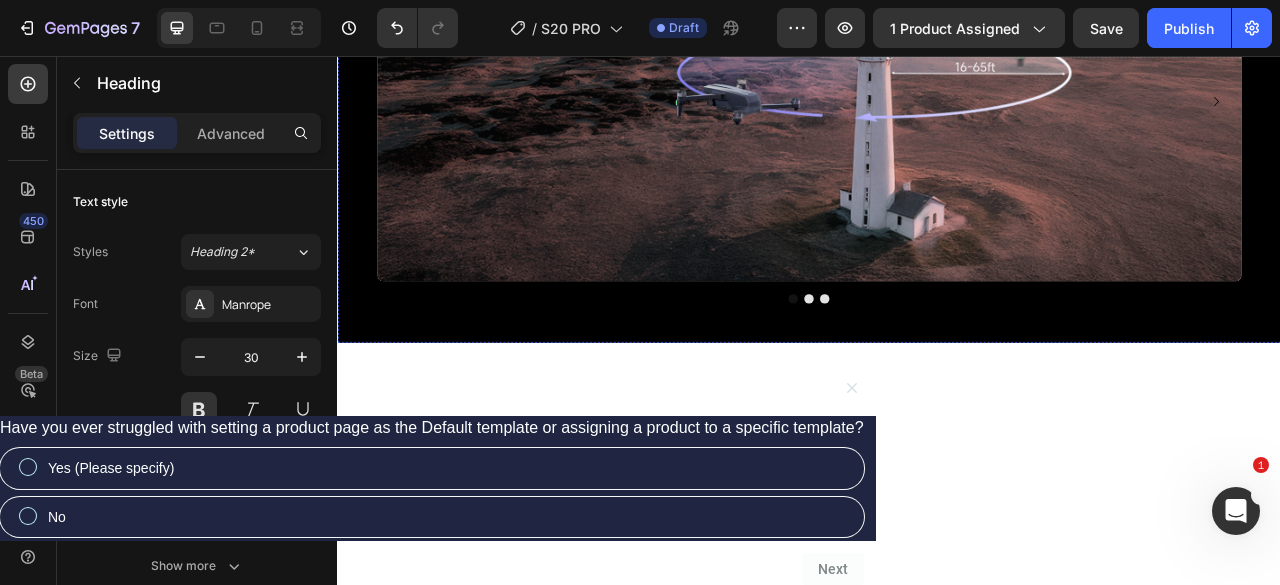 click on "Built-in Flight Modes That Bring Your Vision to Life" at bounding box center [937, -190] 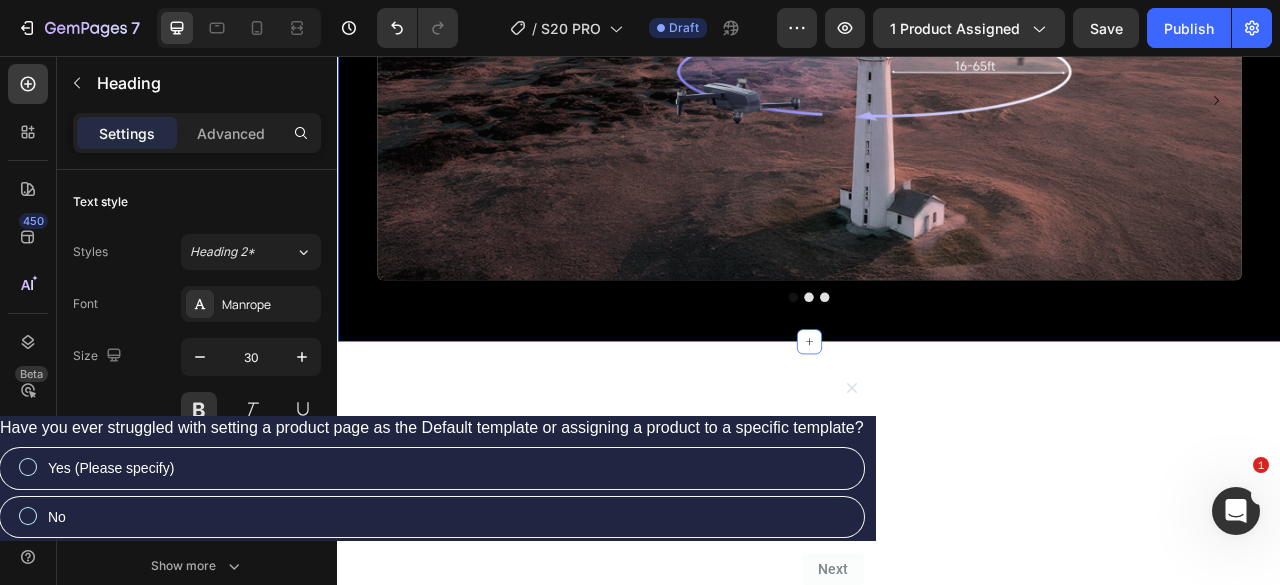 scroll, scrollTop: 2900, scrollLeft: 0, axis: vertical 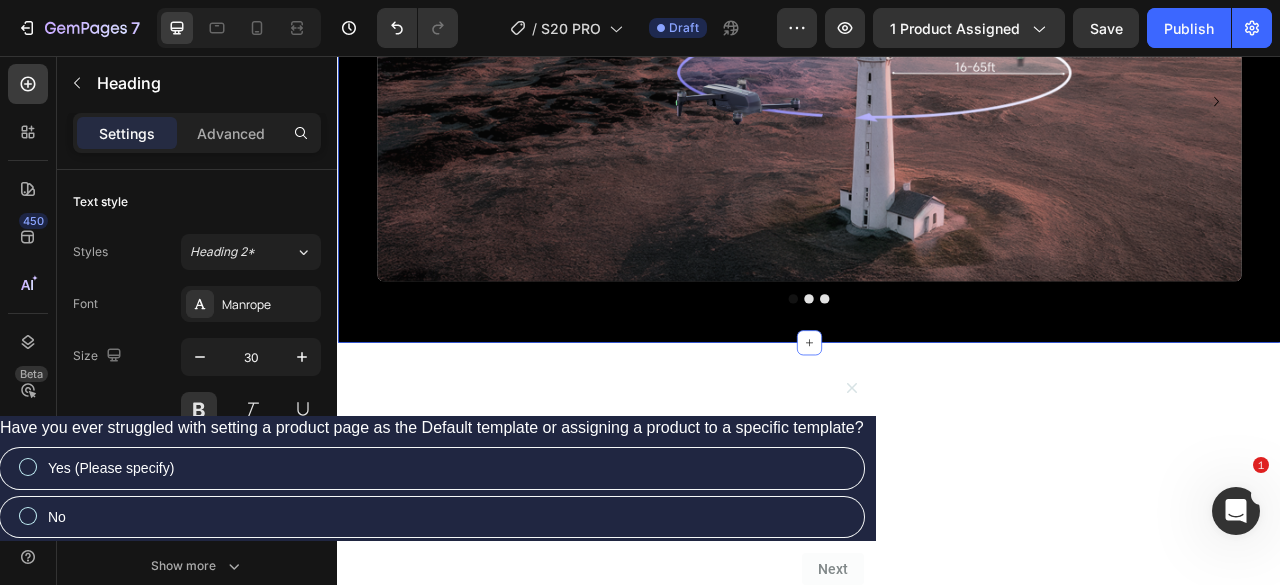 click on "Built-in Flight Modes That Bring Your Vision to Life Heading 0 Waypoint, Circle Fly, and GPS Follow give you smooth, hands-free movement—turning simple routes into striking visuals, no pro skills required. Text block
Get that sweeping, 360° orbit shot automatically.  Just tap a point, and let the drone fly the circle. Text Block
Drop element here Hero Banner Mark the path, and watch the drone glide through each turn— capturing smooth, flowing shots with ease. Text Block
Mark the path, and watch the drone glide through each turn— capturing smooth, flowing shots with ease. Text Block
Drop element here Hero Banner
Carousel Section 4" at bounding box center [937, 75] 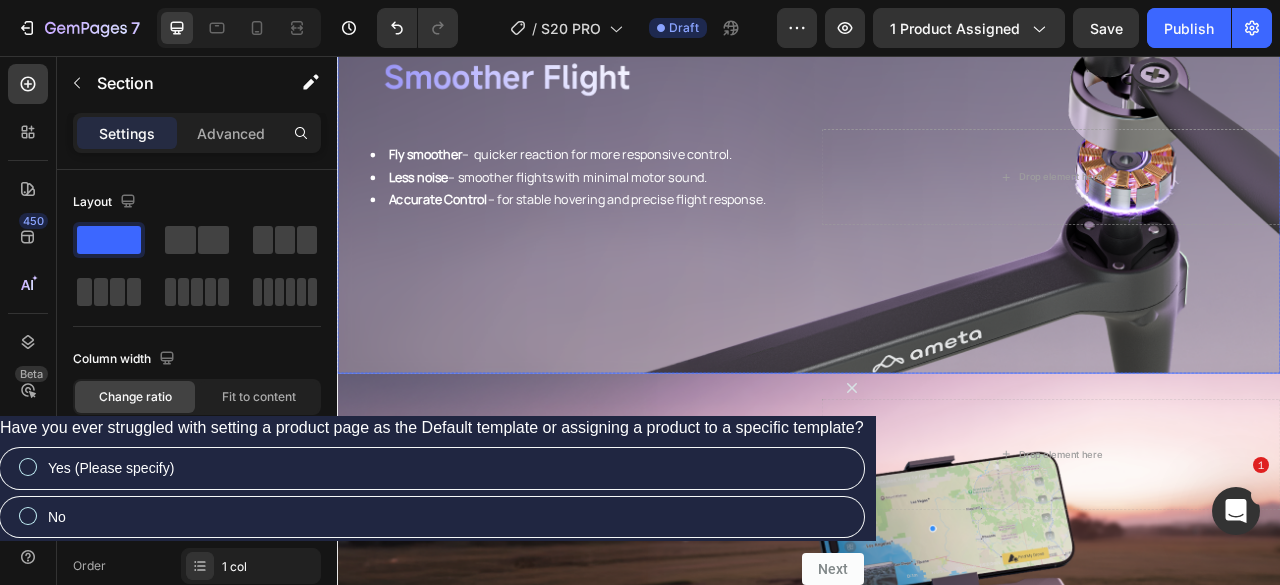 scroll, scrollTop: 4600, scrollLeft: 0, axis: vertical 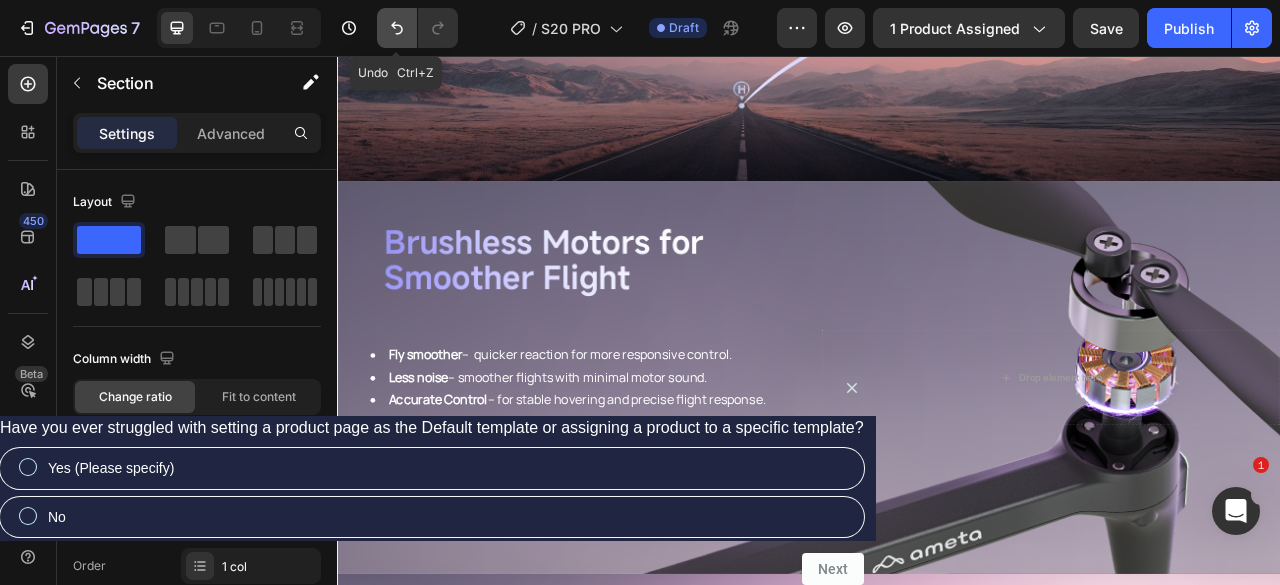 click 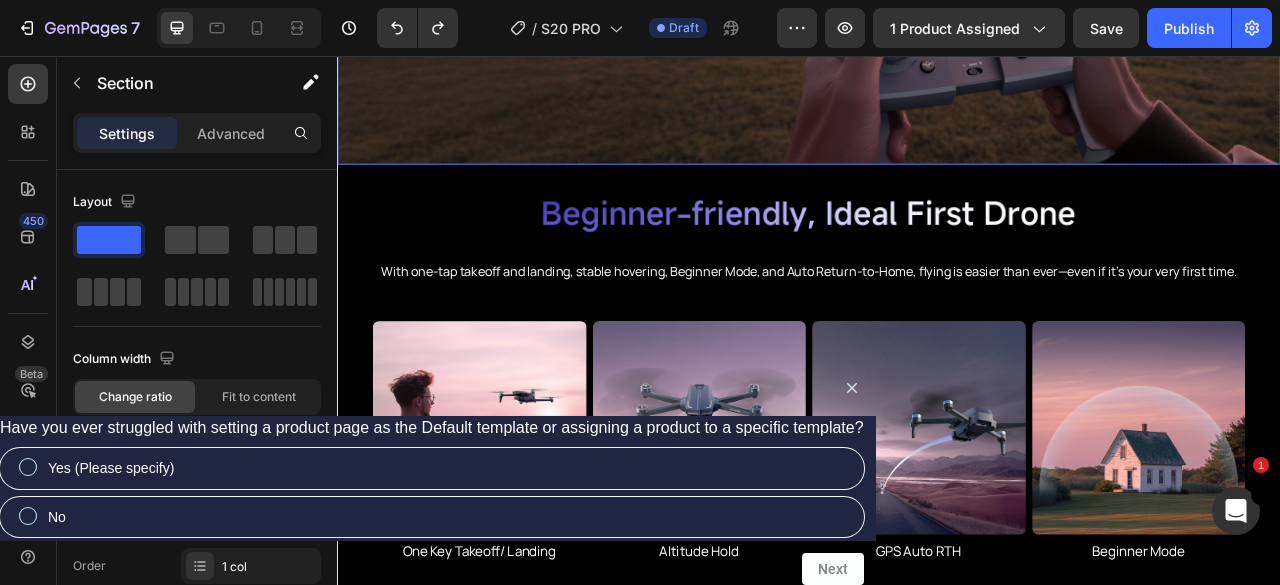 scroll, scrollTop: 5600, scrollLeft: 0, axis: vertical 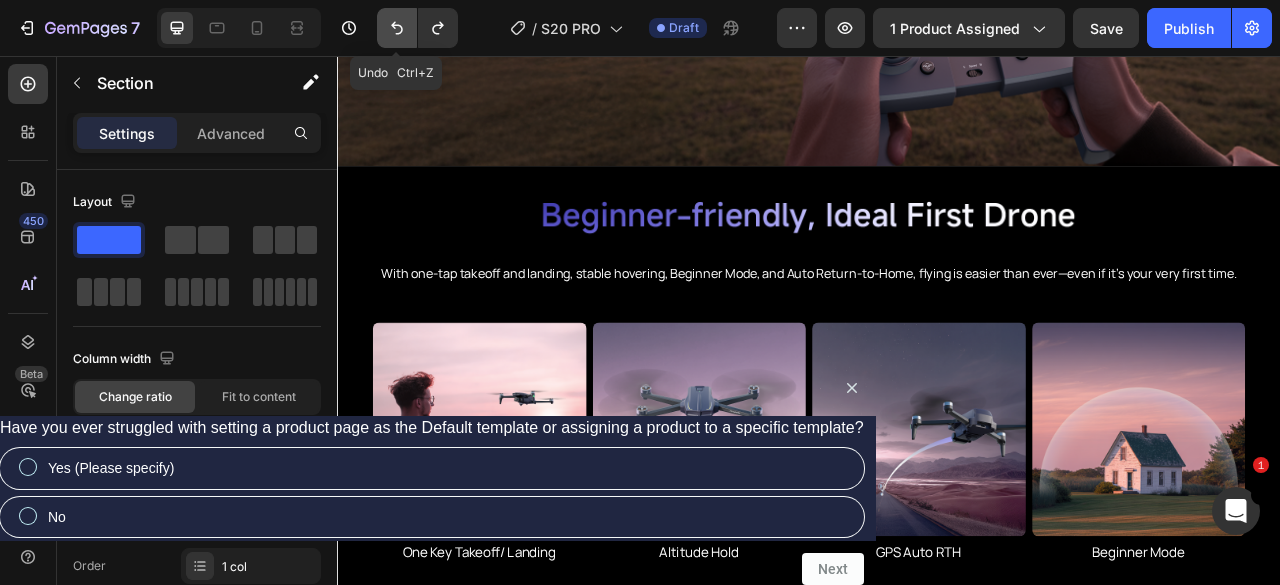 click 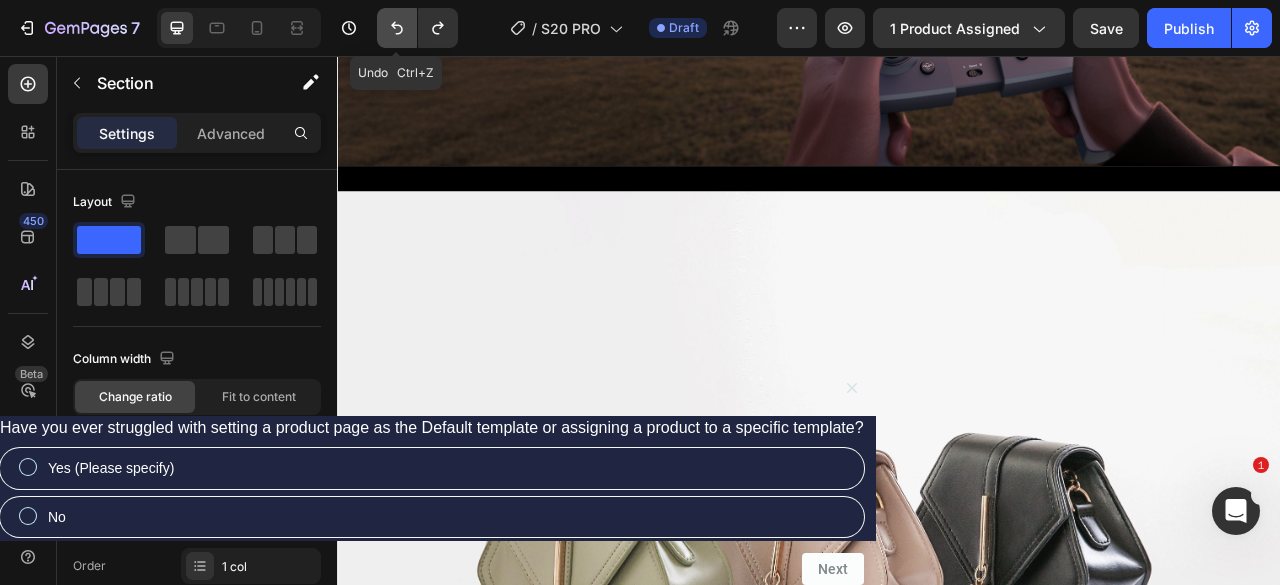 click 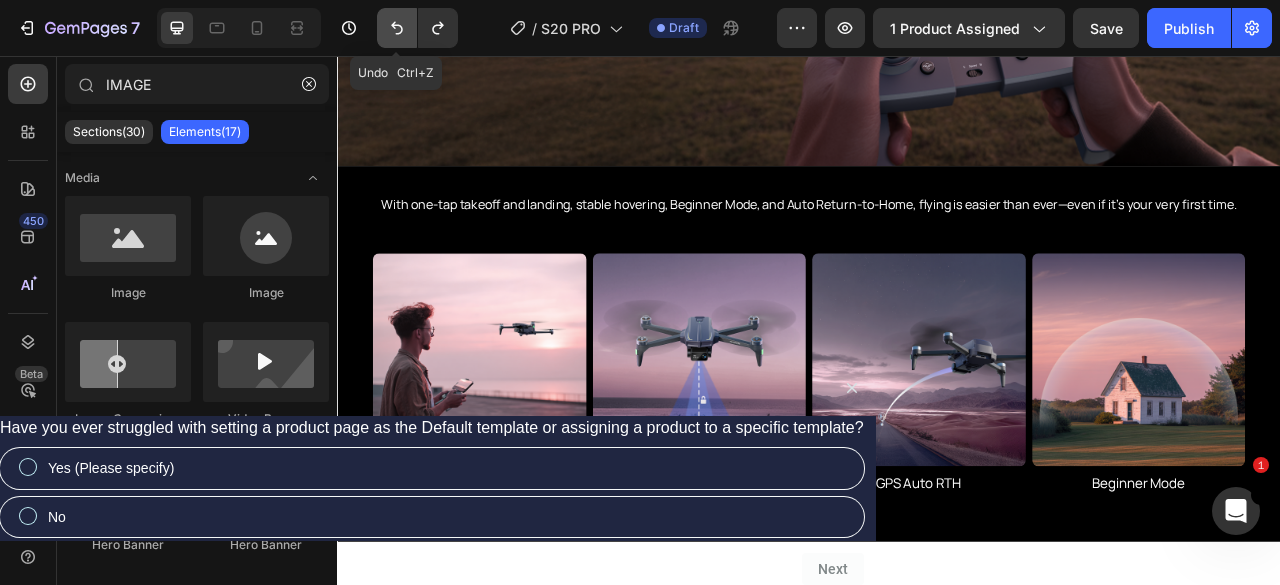 click 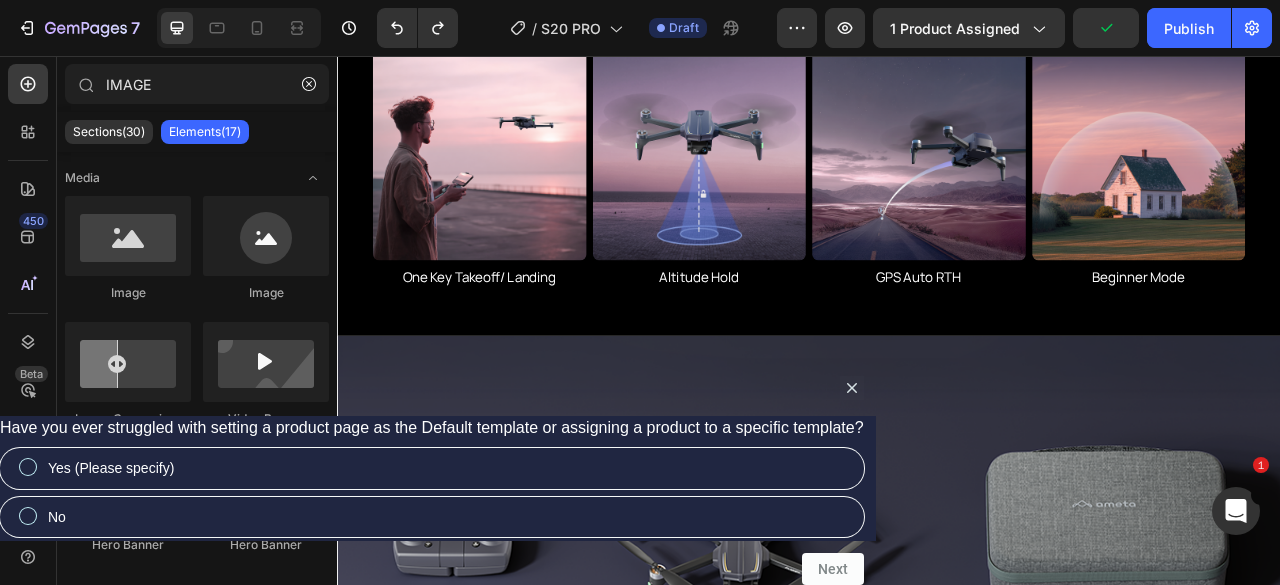 scroll, scrollTop: 4700, scrollLeft: 0, axis: vertical 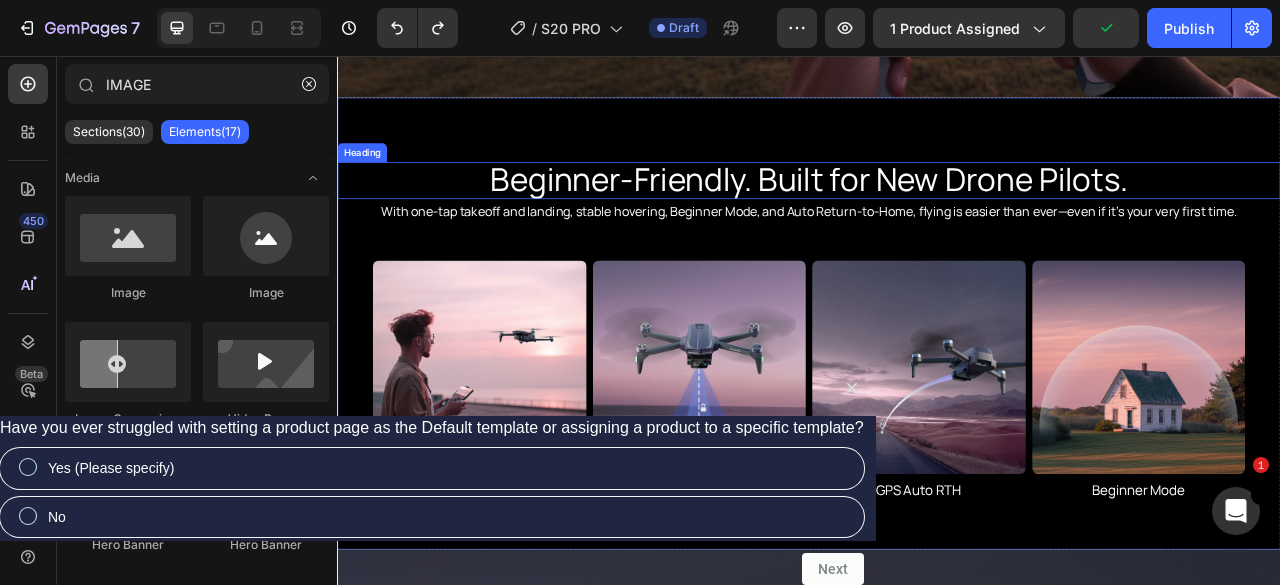 click on "Beginner-Friendly. Built for New Drone Pilots." at bounding box center [937, 212] 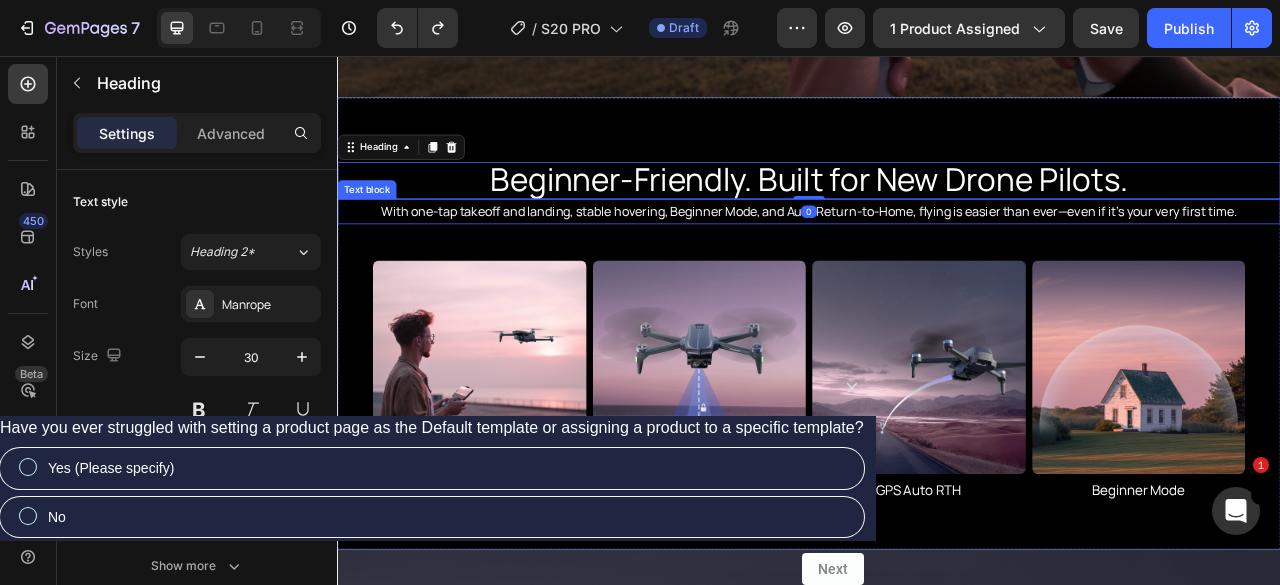 click on "With one-tap takeoff and landing, stable hovering, Beginner Mode, and Auto Return-to-Home, flying is easier than ever—even if it’s your very first time." at bounding box center [937, 254] 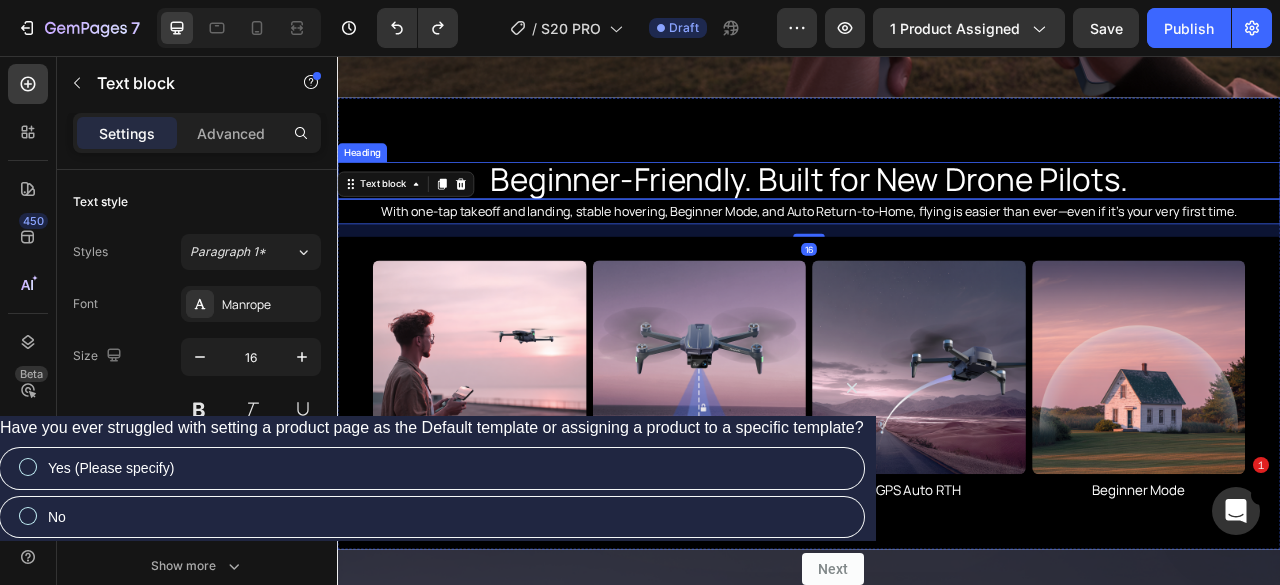 click on "Beginner-Friendly. Built for New Drone Pilots." at bounding box center (937, 212) 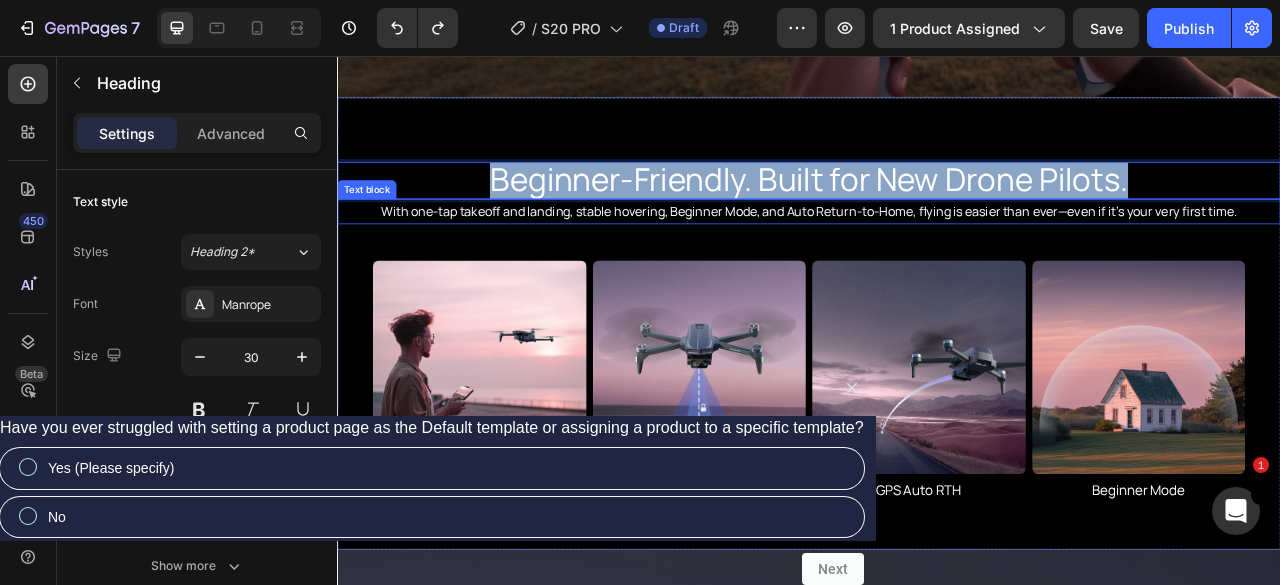drag, startPoint x: 515, startPoint y: 198, endPoint x: 1351, endPoint y: 230, distance: 836.61224 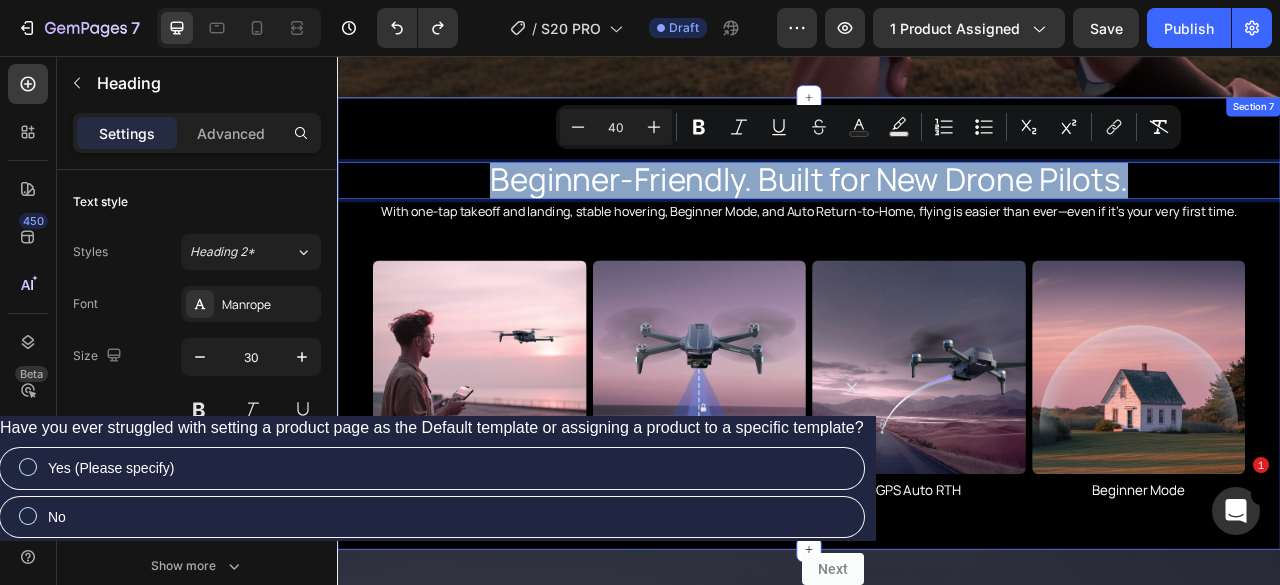 copy on "Beginner-Friendly. Built for New Drone Pilots." 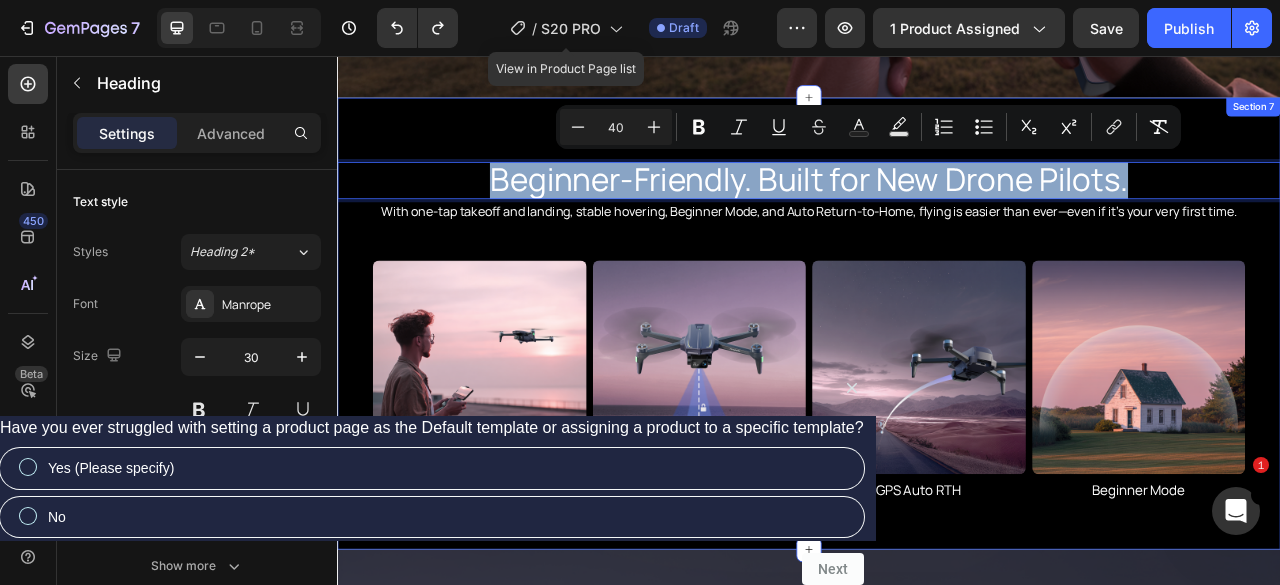 click on "With one-tap takeoff and landing, stable hovering, Beginner Mode, and Auto Return-to-Home, flying is easier than ever—even if it’s your very first time." at bounding box center [937, 254] 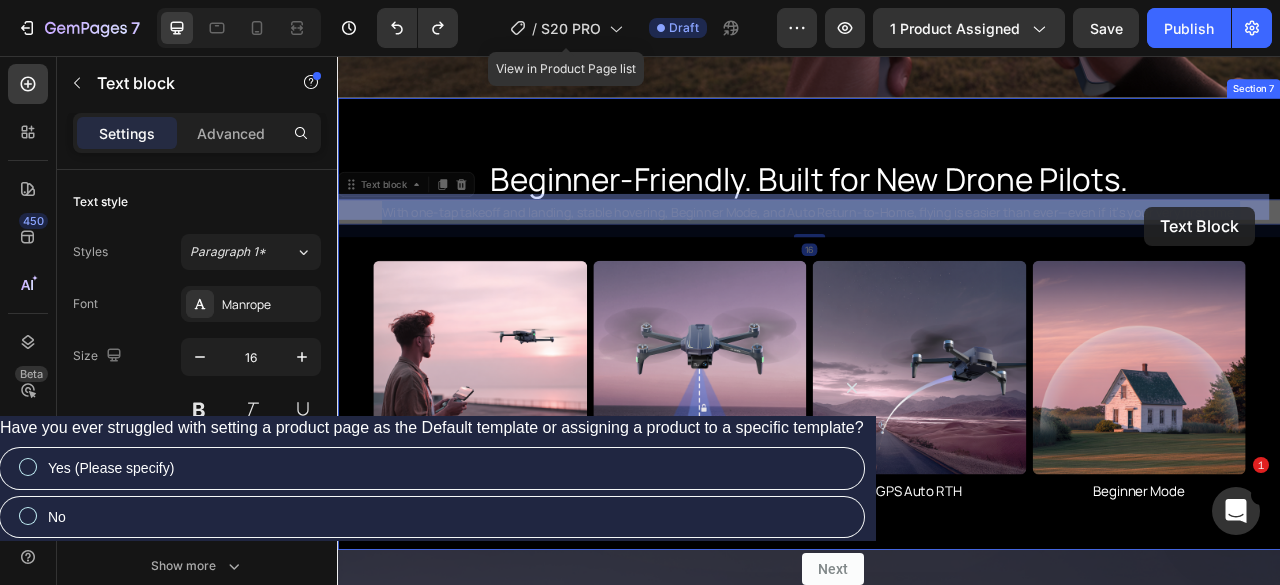 drag, startPoint x: 378, startPoint y: 245, endPoint x: 1364, endPoint y: 248, distance: 986.0046 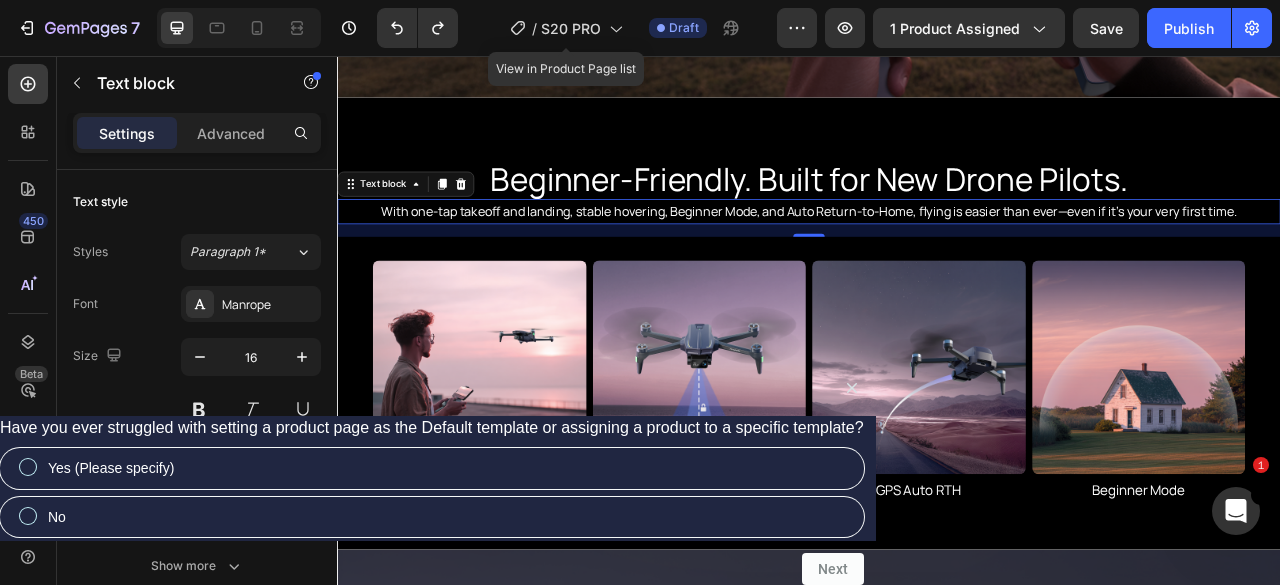 drag, startPoint x: 1397, startPoint y: 243, endPoint x: 1435, endPoint y: 240, distance: 38.118237 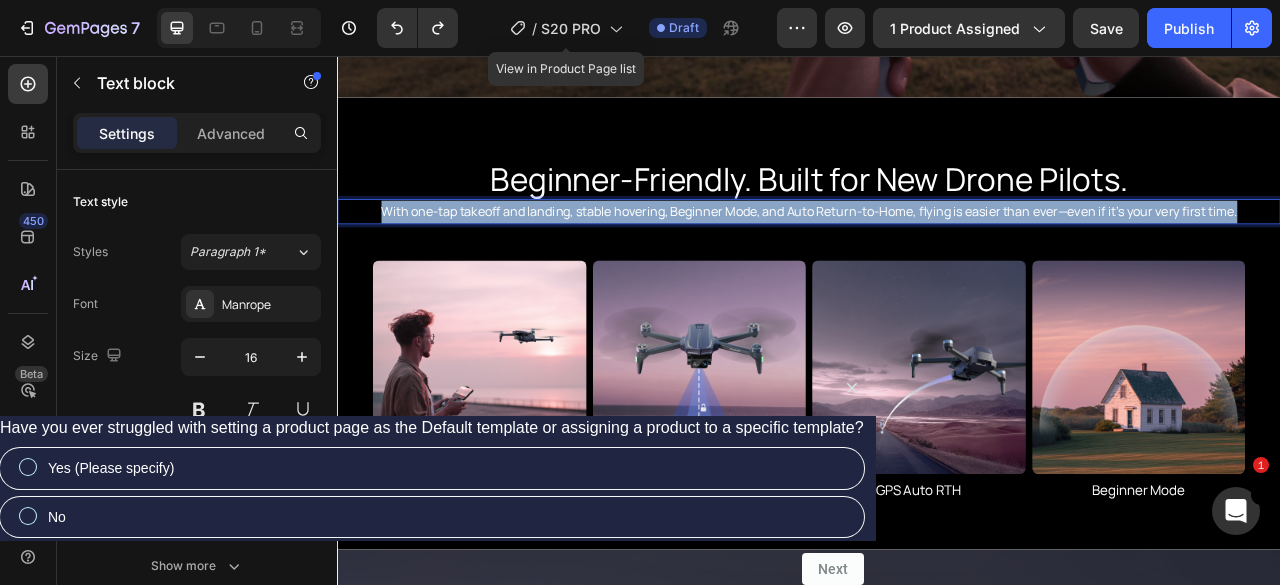 drag, startPoint x: 1490, startPoint y: 245, endPoint x: 293, endPoint y: 198, distance: 1197.9224 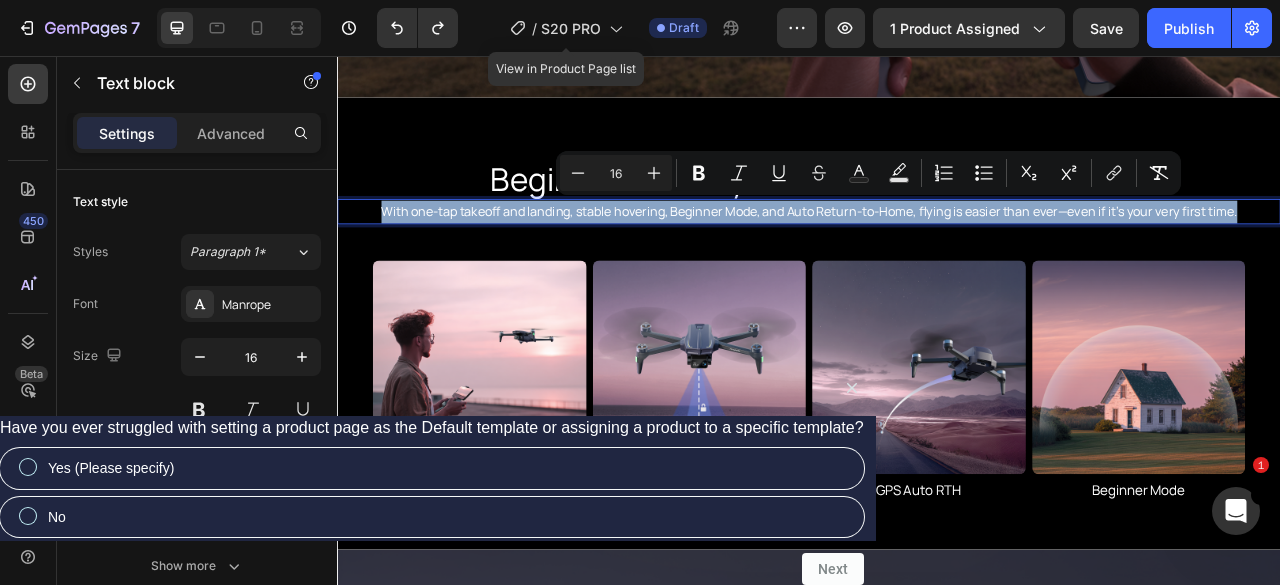 copy on "With one-tap takeoff and landing, stable hovering, Beginner Mode, and Auto Return-to-Home, flying is easier than ever—even if it’s your very first time." 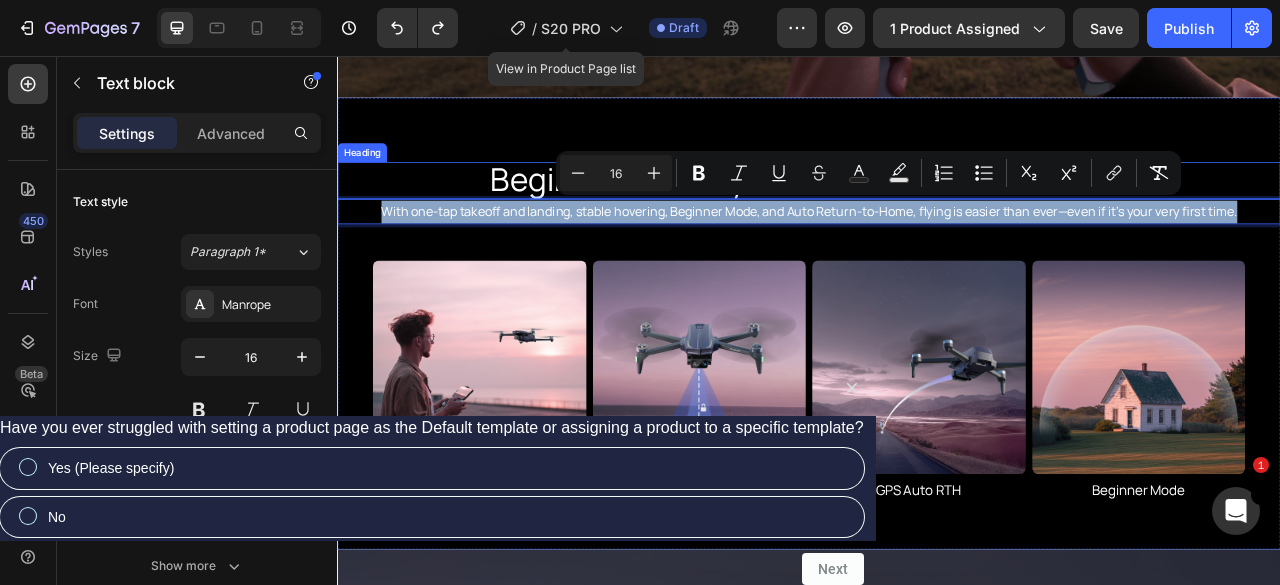 click on "⁠⁠⁠⁠⁠⁠⁠ Beginner-Friendly. Built for New Drone Pilots." at bounding box center [937, 214] 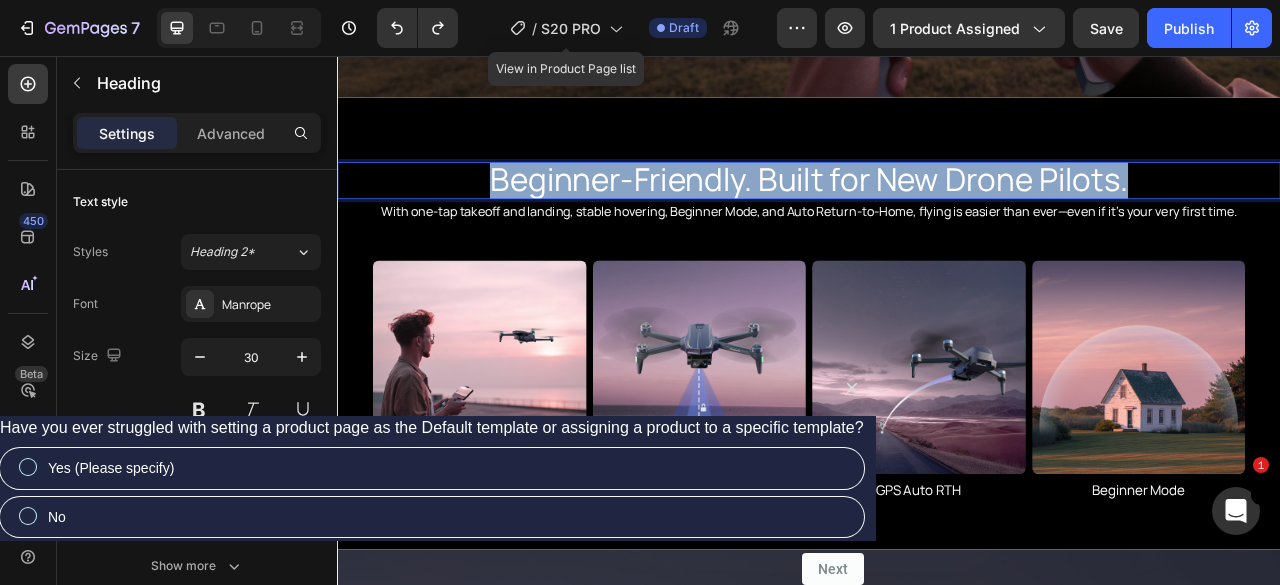 drag, startPoint x: 508, startPoint y: 203, endPoint x: 1338, endPoint y: 203, distance: 830 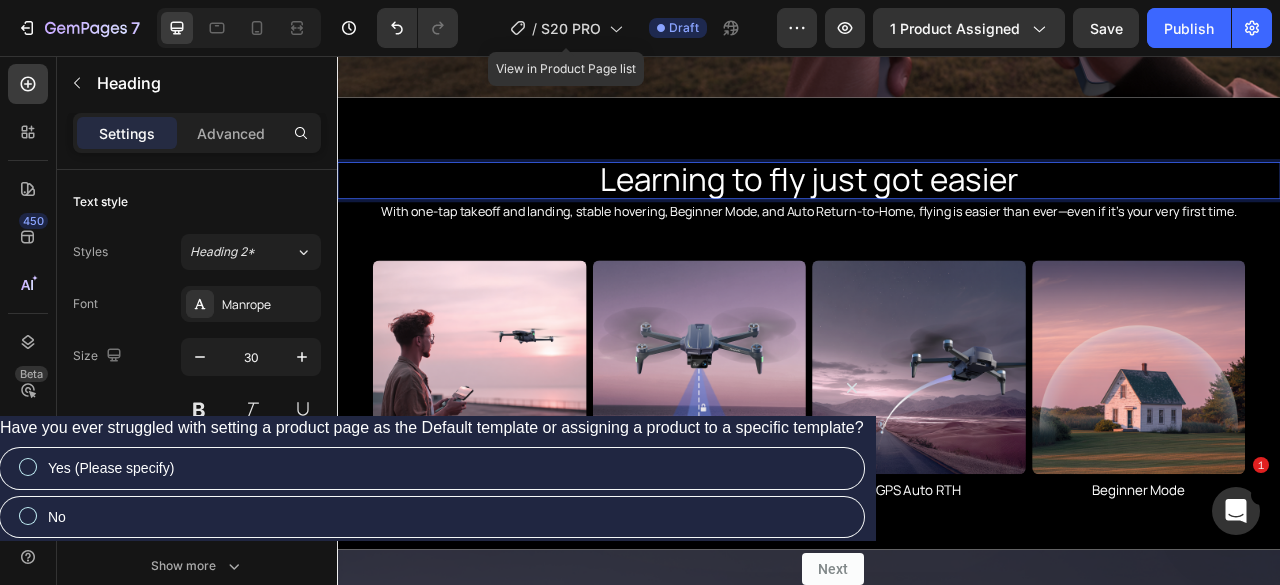 click on "Learning to fly just got easier" at bounding box center [937, 212] 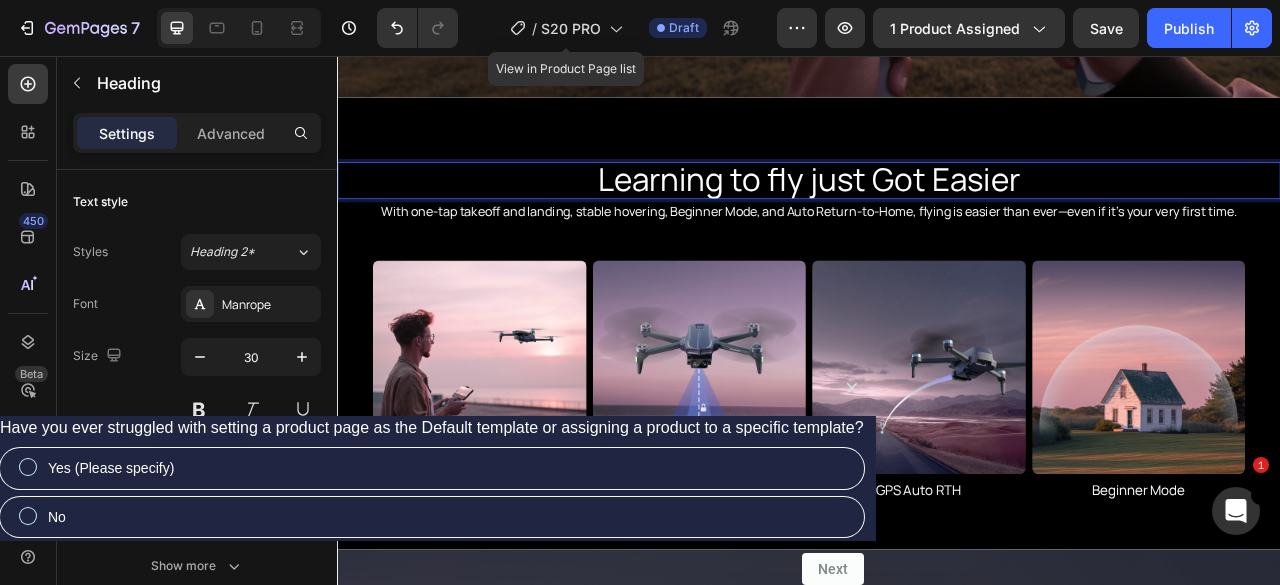 click on "Learning to fly just Got Easier" at bounding box center [937, 212] 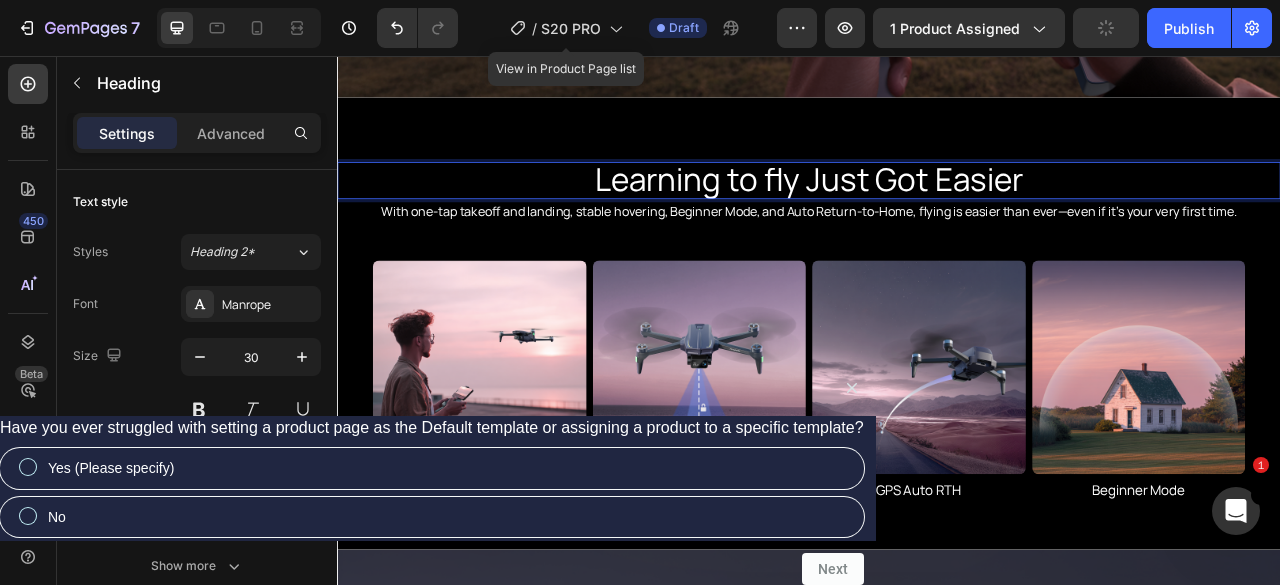 click on "Learning to fly Just Got Easier" at bounding box center [937, 212] 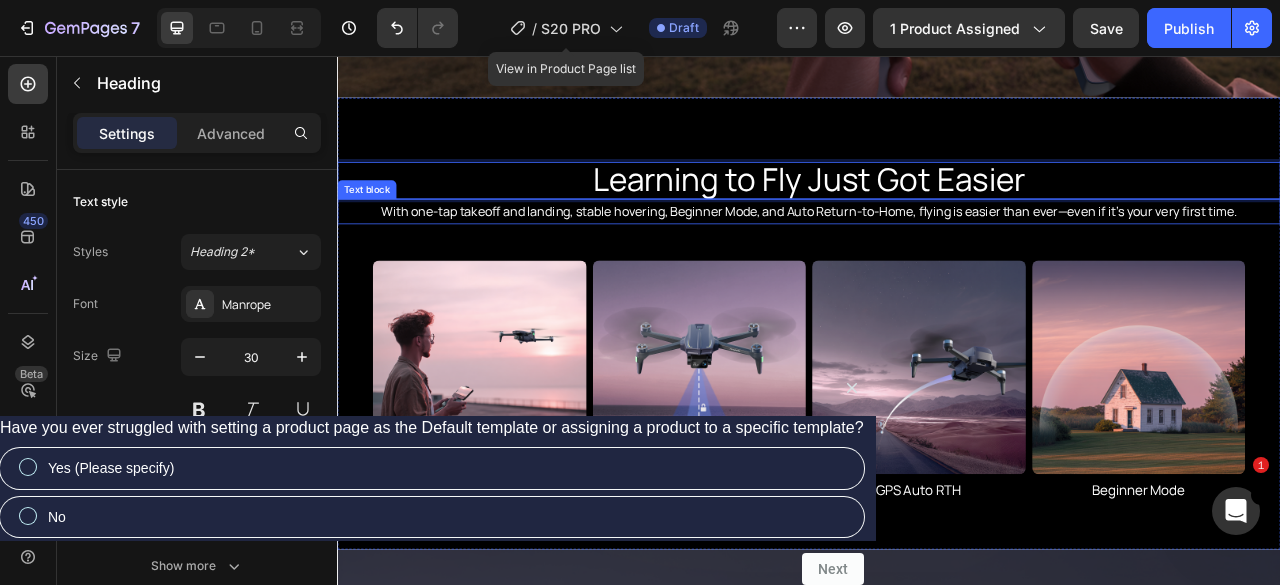 click on "With one-tap takeoff and landing, stable hovering, Beginner Mode, and Auto Return-to-Home, flying is easier than ever—even if it’s your very first time." at bounding box center [937, 254] 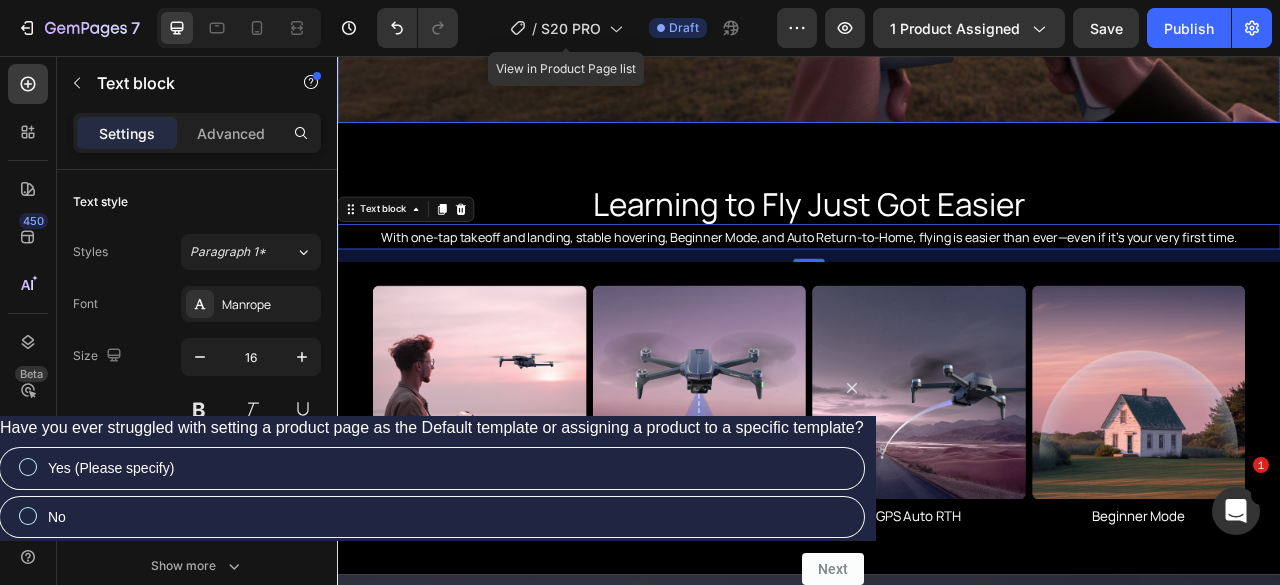 scroll, scrollTop: 4700, scrollLeft: 0, axis: vertical 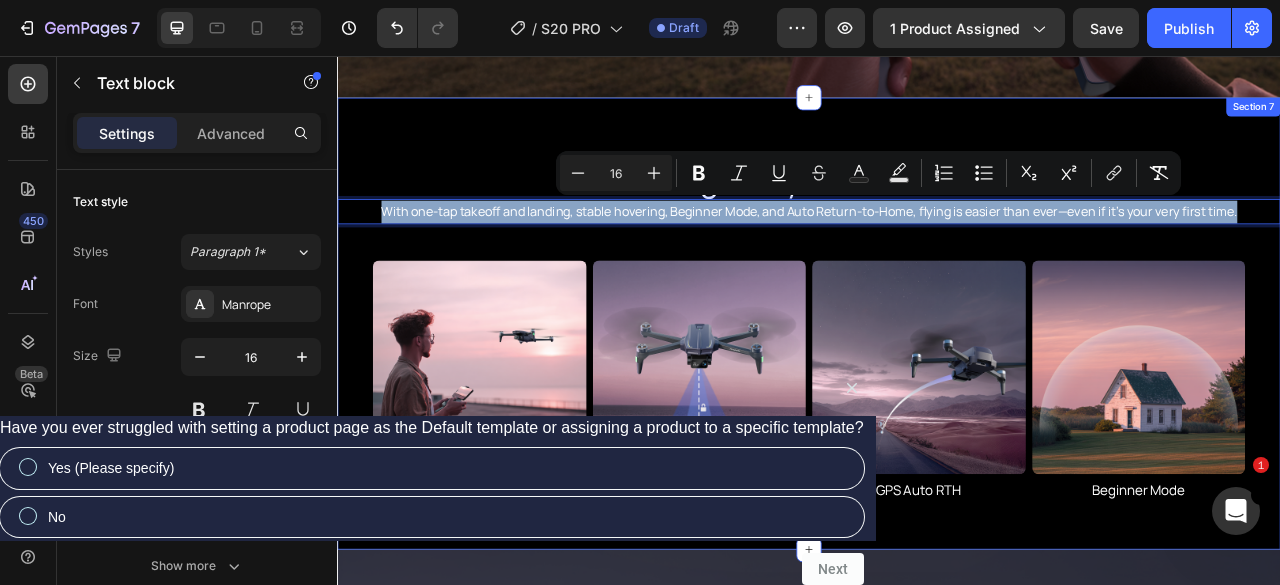 drag, startPoint x: 362, startPoint y: 249, endPoint x: 1508, endPoint y: 267, distance: 1146.1414 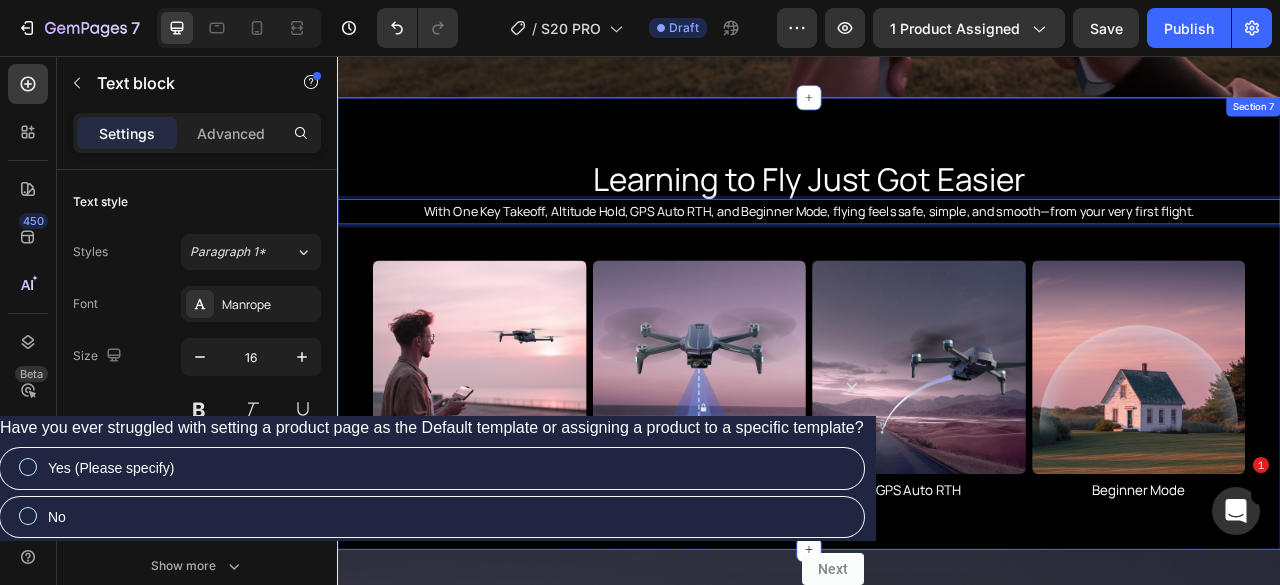 click on "⁠⁠⁠⁠⁠⁠⁠ Learning to Fly Just Got Easier Heading With One Key Takeoff, Altitude Hold, GPS Auto RTH, and Beginner Mode, flying feels safe, simple, and smooth—from your very first flight. Text block   16 Image One Key Takeoff/ Landing Heading Image Altitude Hold Heading Image GPS Auto RTH Heading Image Beginner Mode Heading Row" at bounding box center (937, 396) 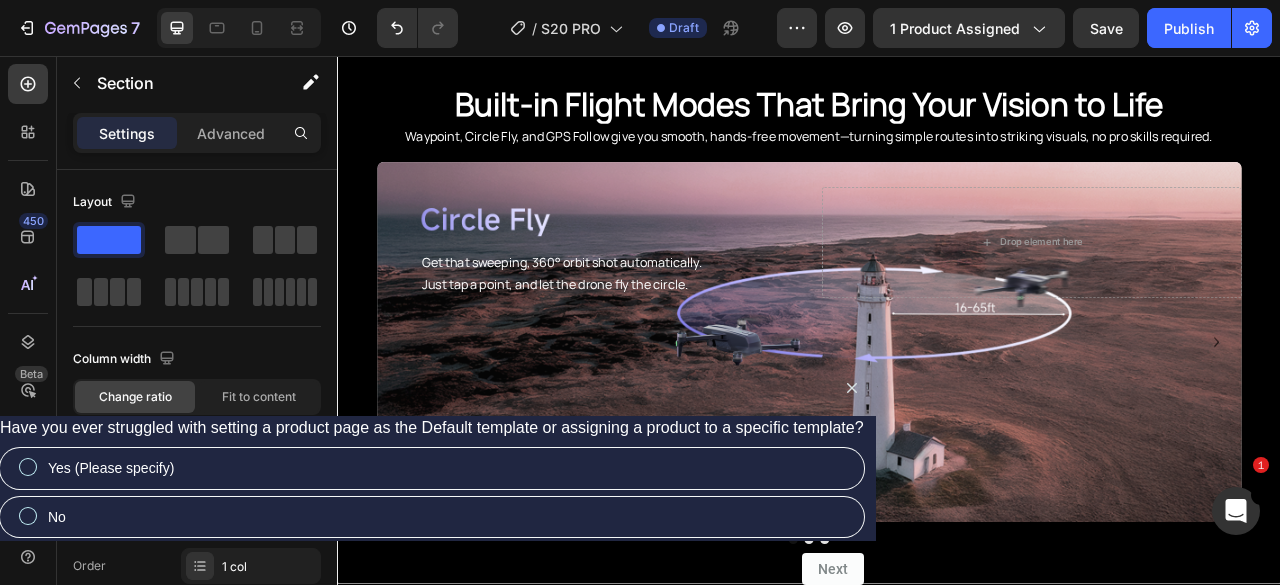 scroll, scrollTop: 2096, scrollLeft: 0, axis: vertical 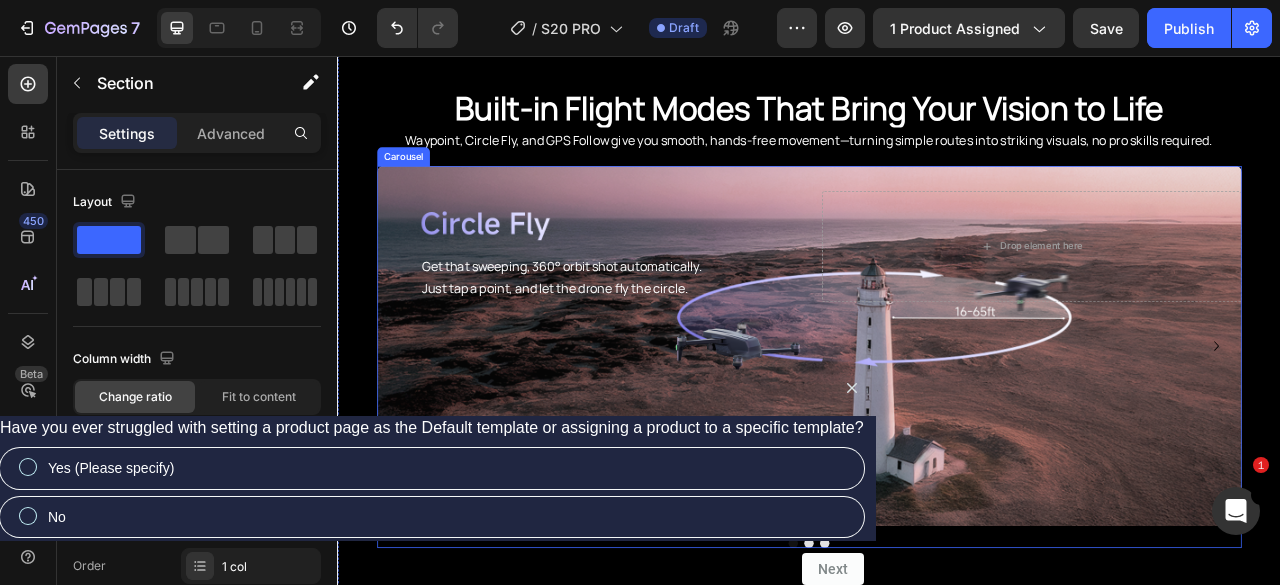 click at bounding box center [937, 676] 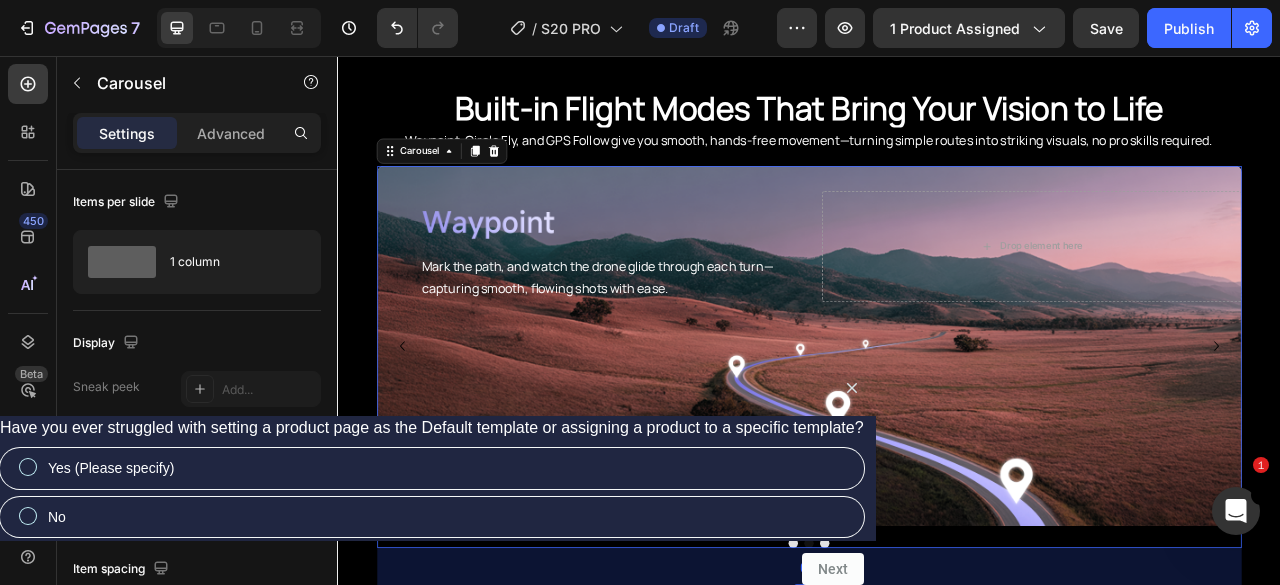 click at bounding box center [957, 676] 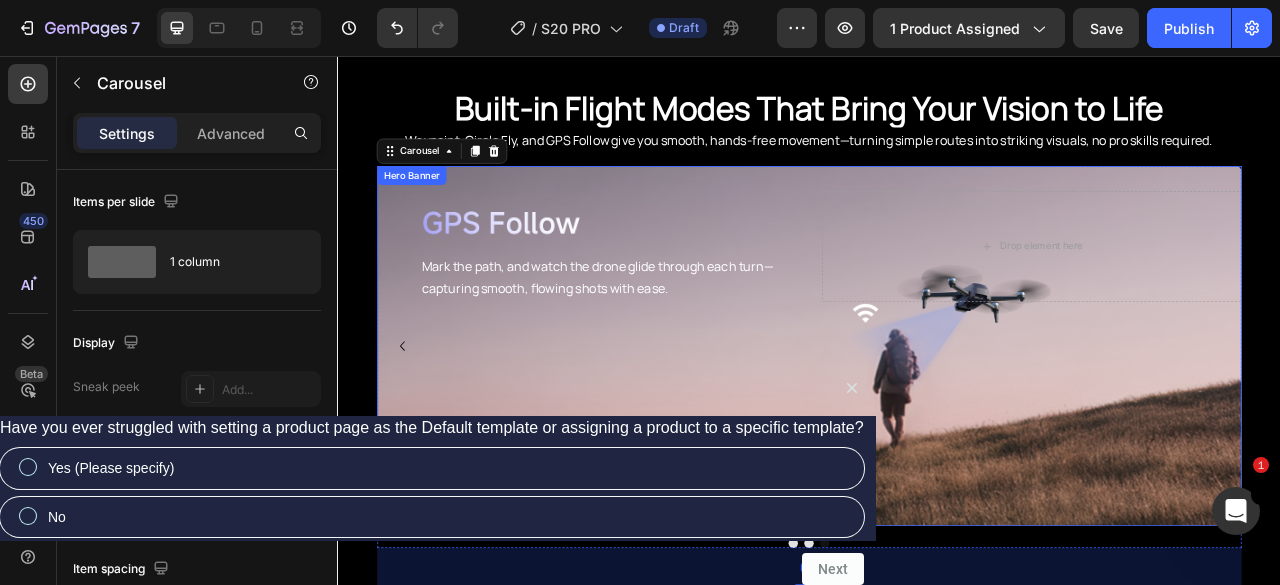 click on "capturing smooth, flowing shots with ease." at bounding box center [681, 352] 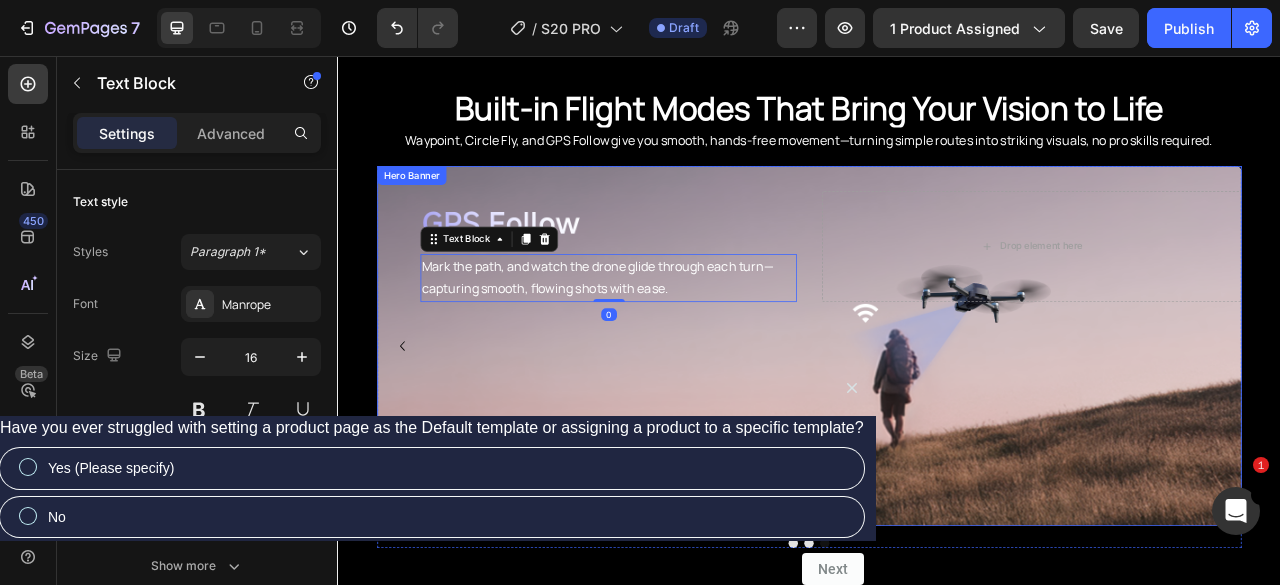 click on "Hero Banner" at bounding box center (431, 208) 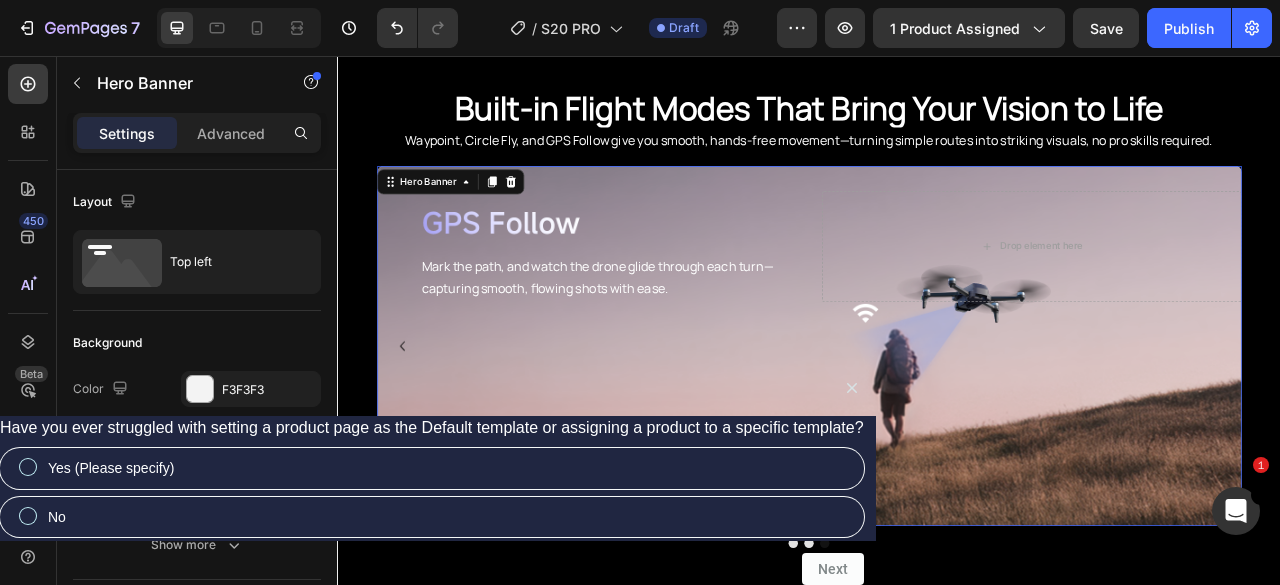 click on "Mark the path, and watch the drone glide through each turn— capturing smooth, flowing shots with ease. Text Block
Drop element here" at bounding box center [937, 299] 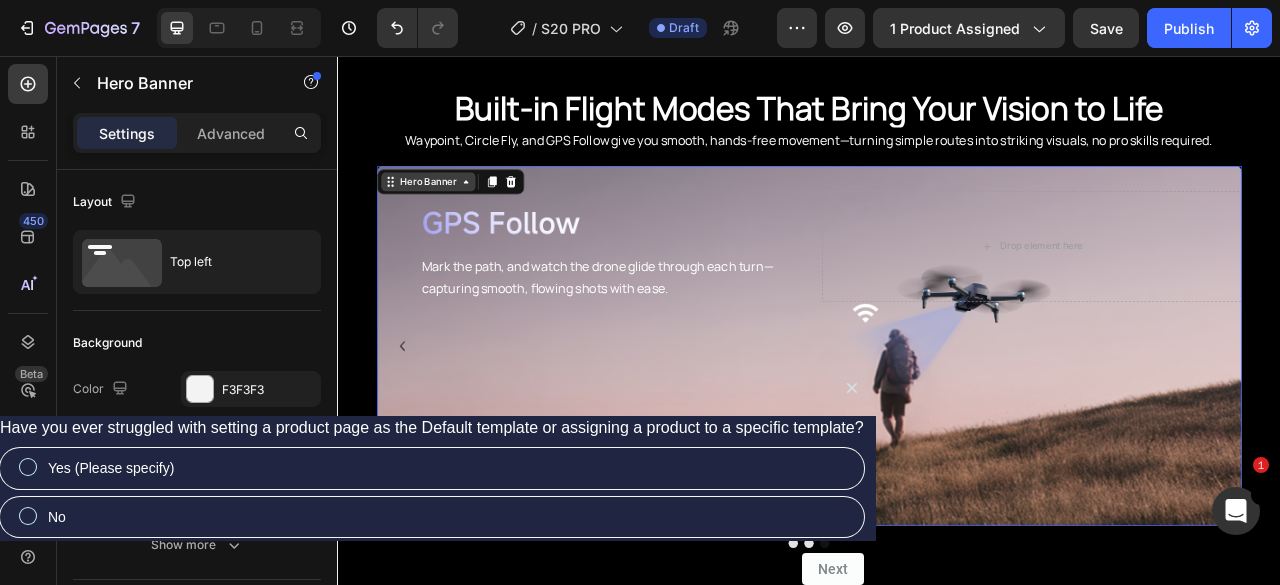 click on "Hero Banner" at bounding box center [452, 216] 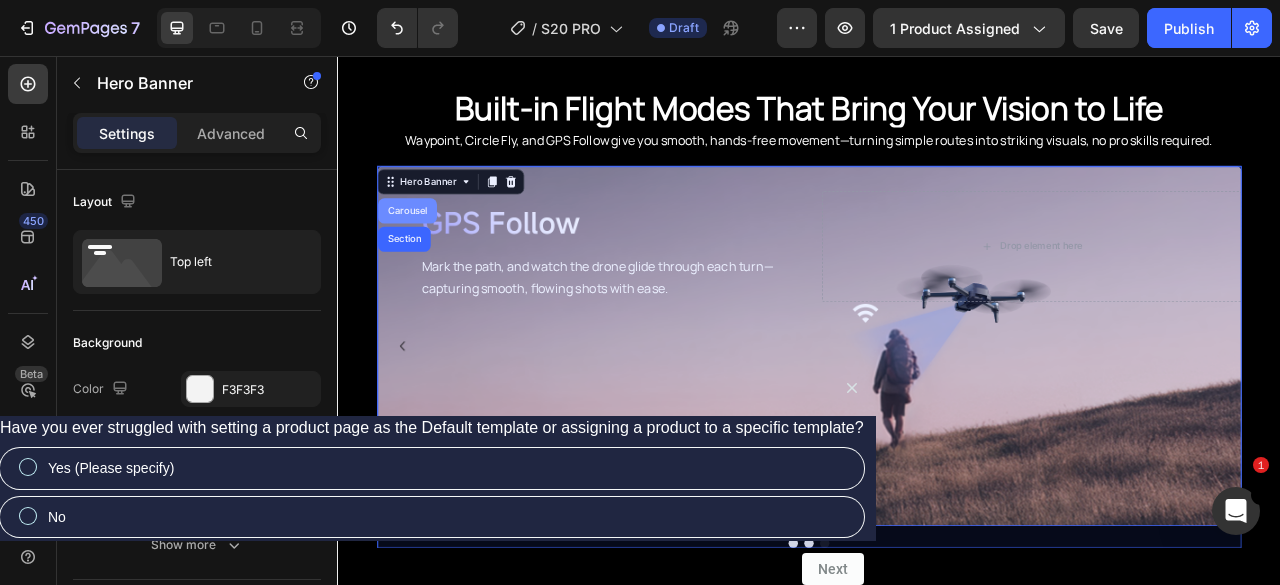 click on "Carousel" at bounding box center (425, 253) 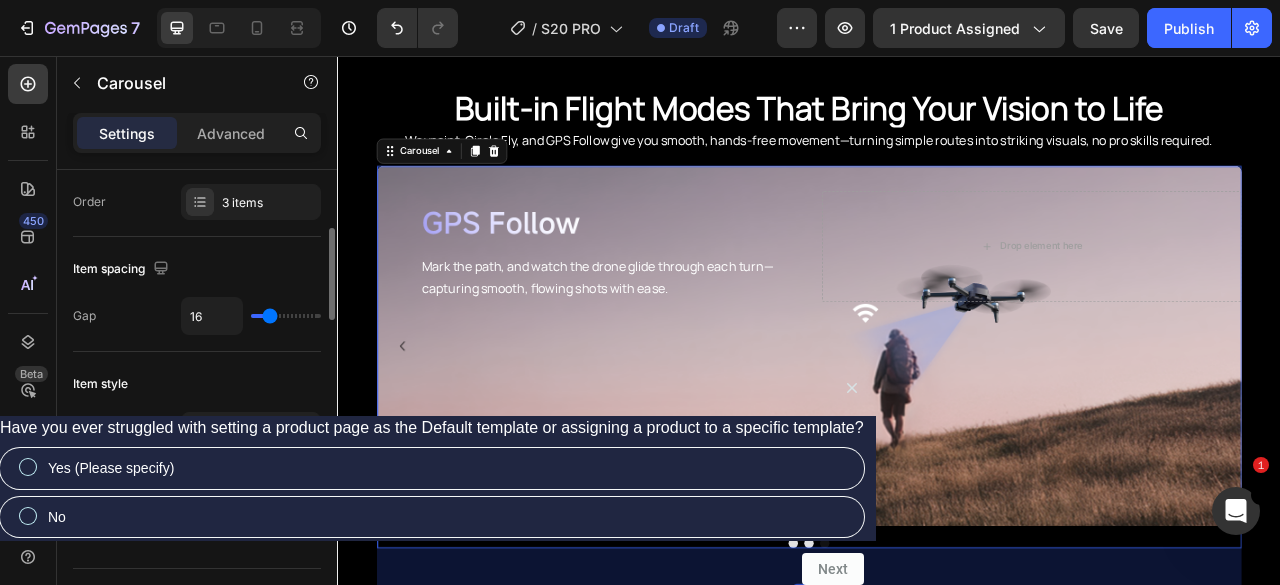 scroll, scrollTop: 400, scrollLeft: 0, axis: vertical 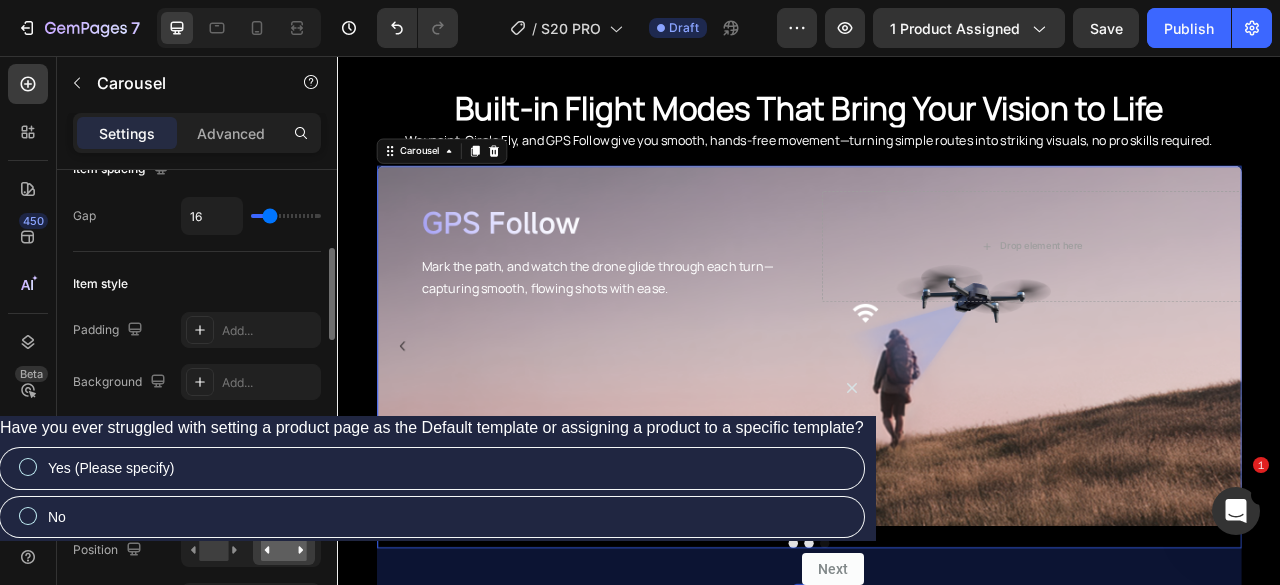 click on "Show more" at bounding box center [197, 434] 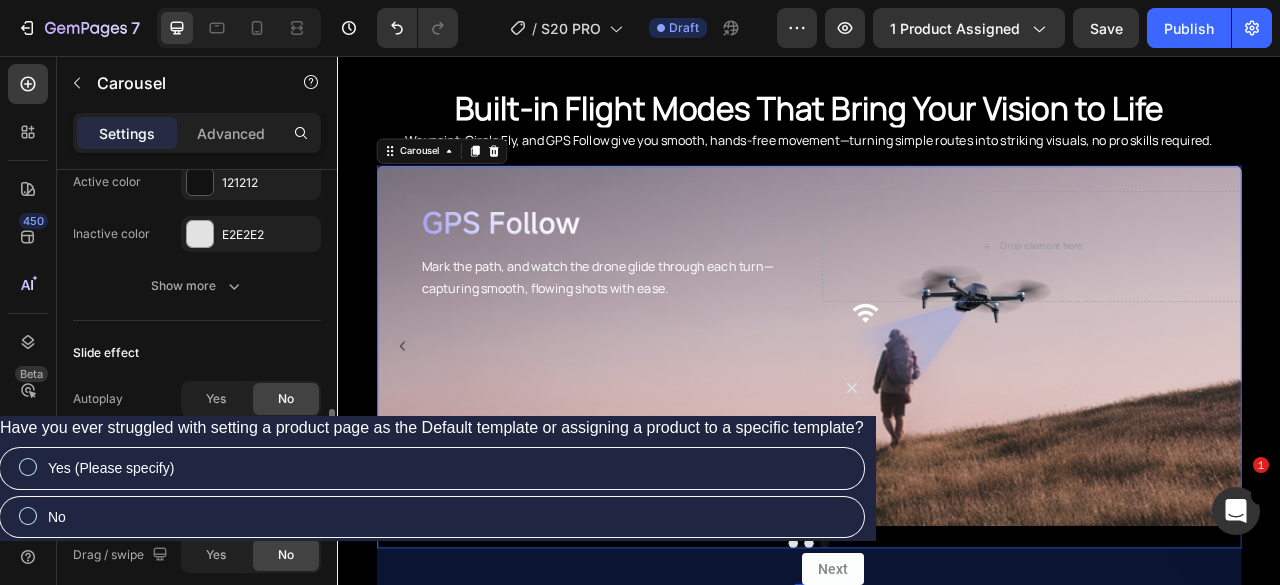 scroll, scrollTop: 1500, scrollLeft: 0, axis: vertical 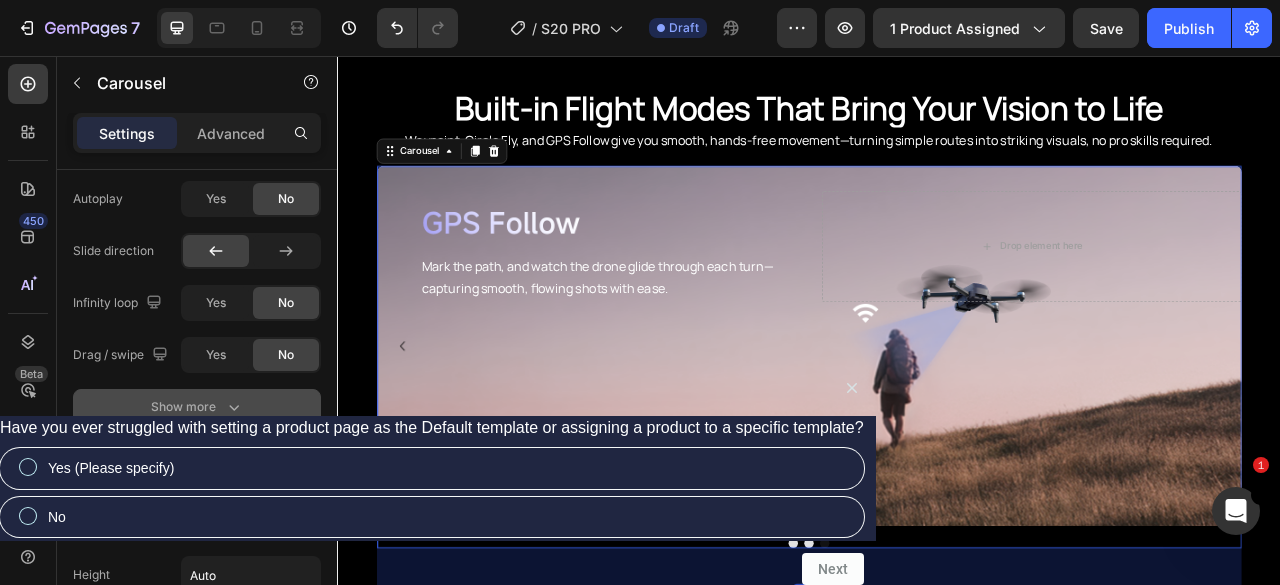 click on "Show more" at bounding box center [197, 407] 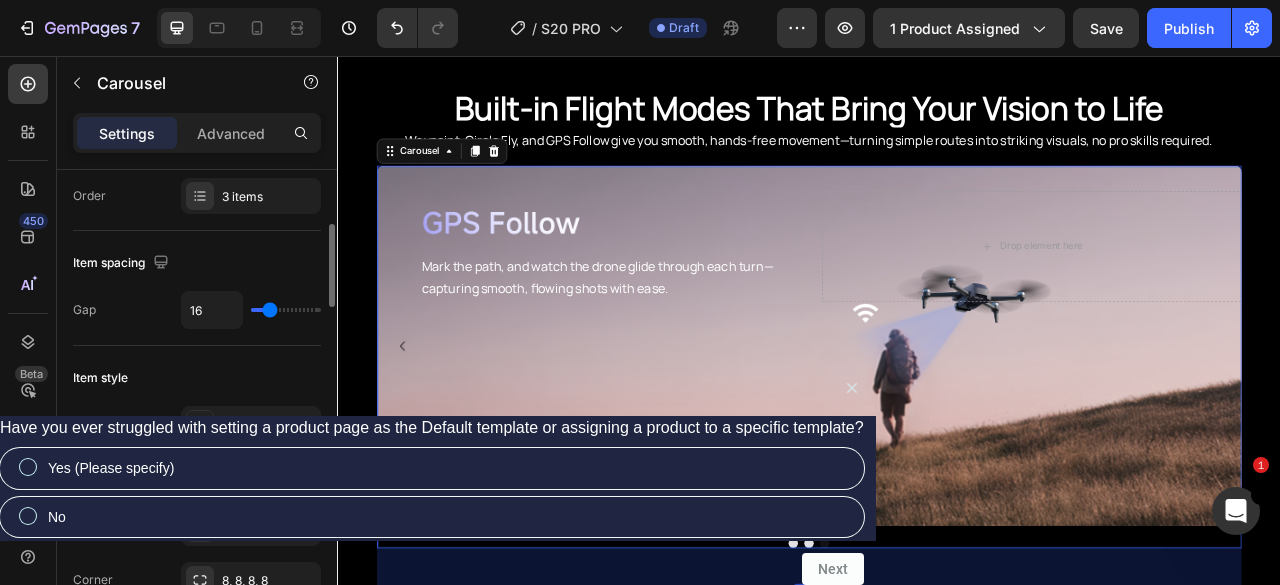 scroll, scrollTop: 6, scrollLeft: 0, axis: vertical 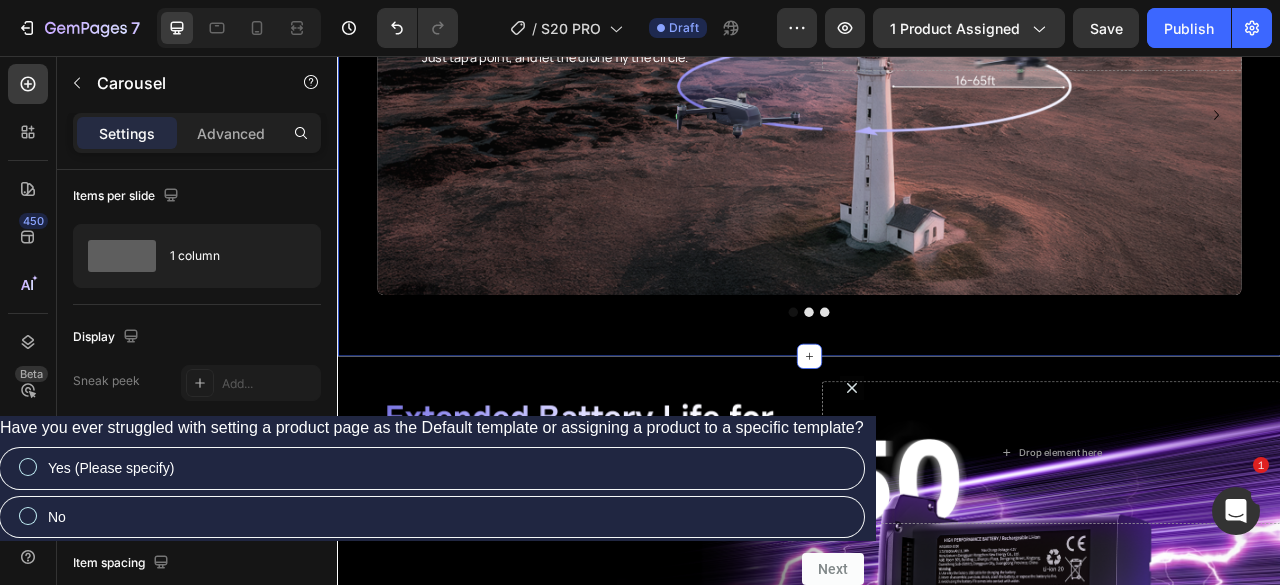 click on "Get that sweeping, 360° orbit shot automatically.  Just tap a point, and let the drone fly the circle. Text Block
Drop element here Hero Banner Mark the path, and watch the drone glide through each turn— capturing smooth, flowing shots with ease. Text Block
Drop element here Hero Banner Mark the path, and watch the drone glide through each turn— capturing smooth, flowing shots with ease. Text Block
Drop element here Hero Banner
Carousel" at bounding box center (937, 170) 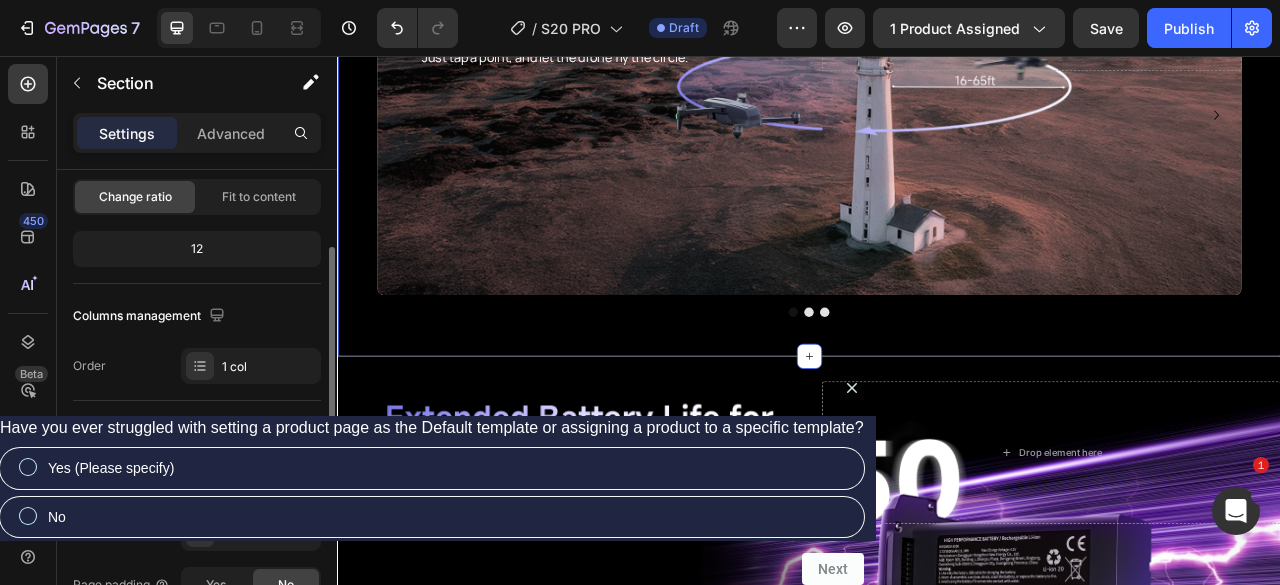 scroll, scrollTop: 300, scrollLeft: 0, axis: vertical 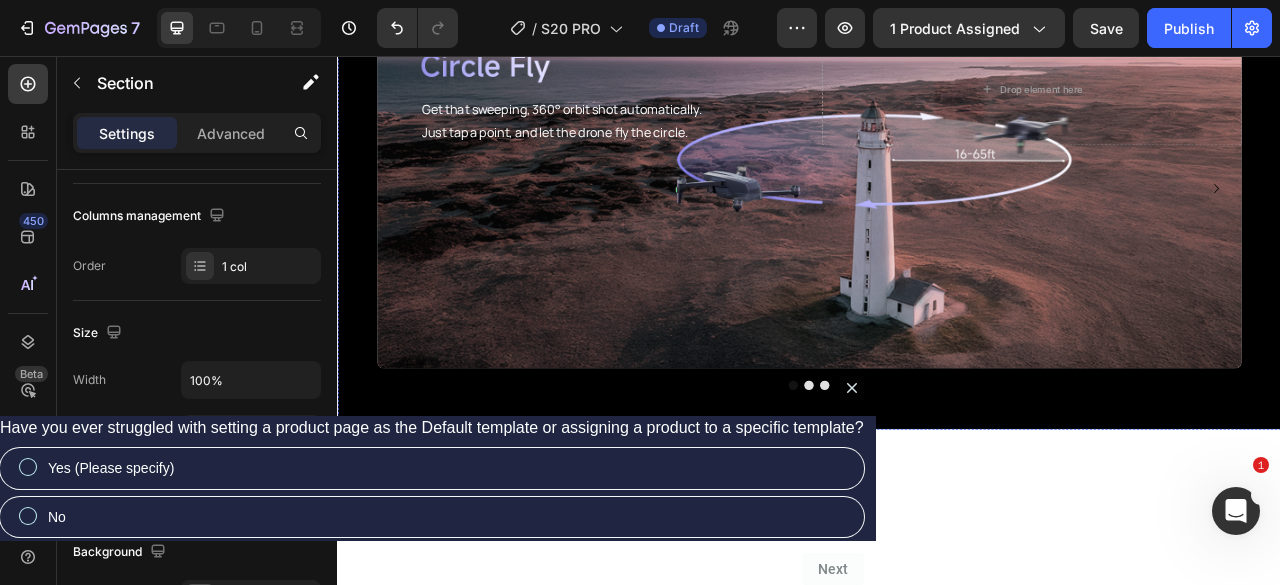 click on "Built-in Flight Modes That Bring Your Vision to Life" at bounding box center [937, -80] 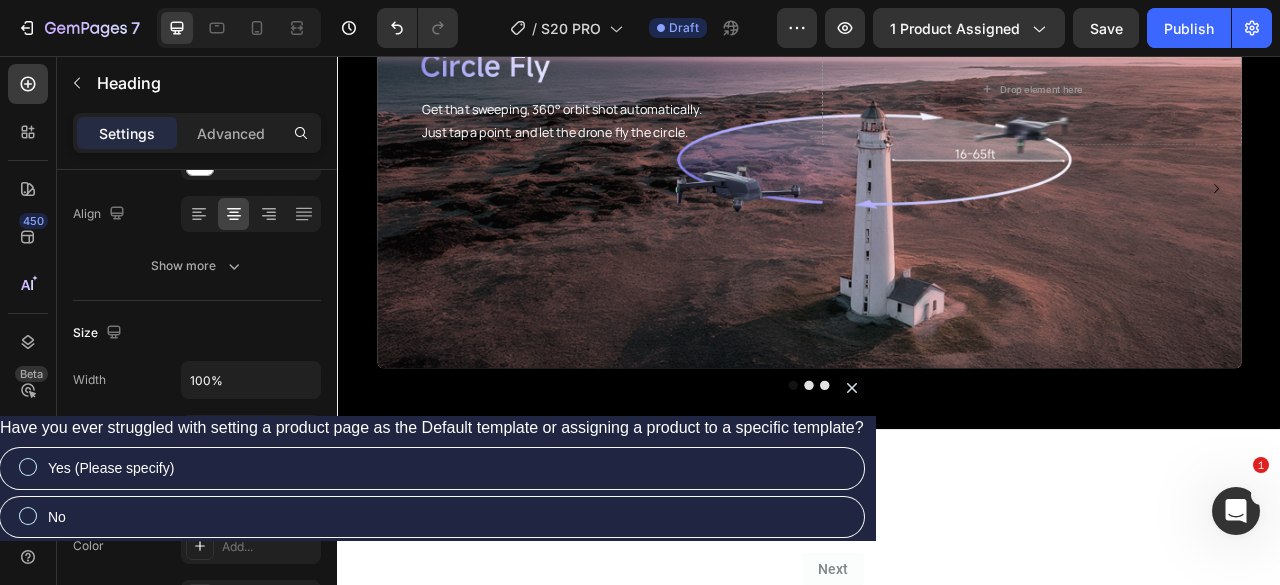 scroll, scrollTop: 0, scrollLeft: 0, axis: both 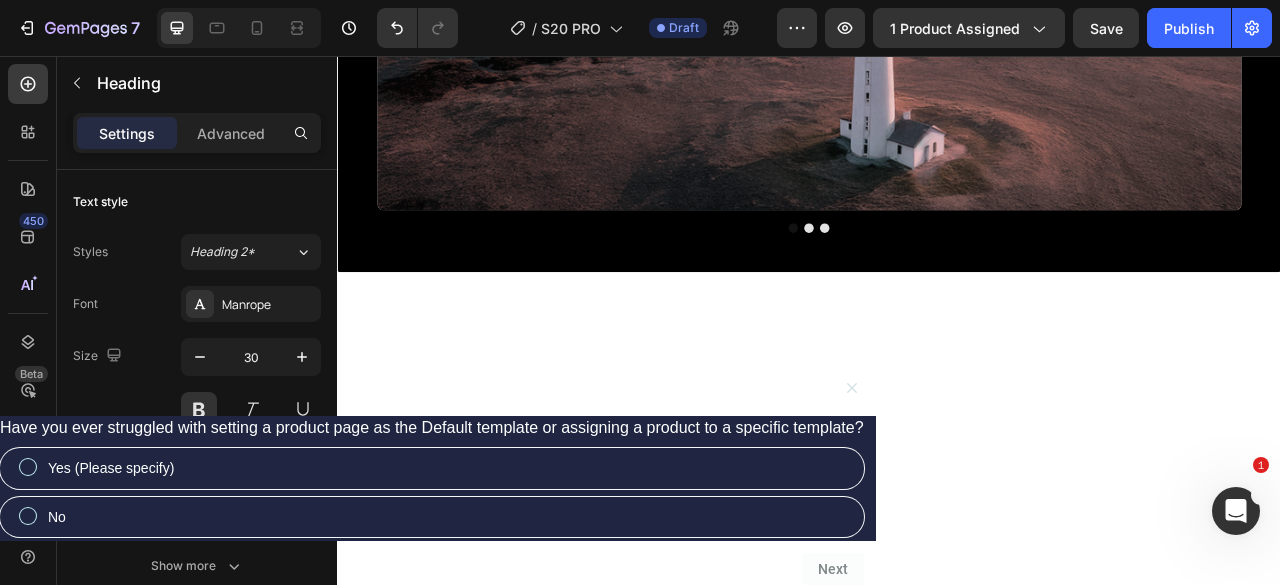 drag, startPoint x: 646, startPoint y: 215, endPoint x: 629, endPoint y: 213, distance: 17.117243 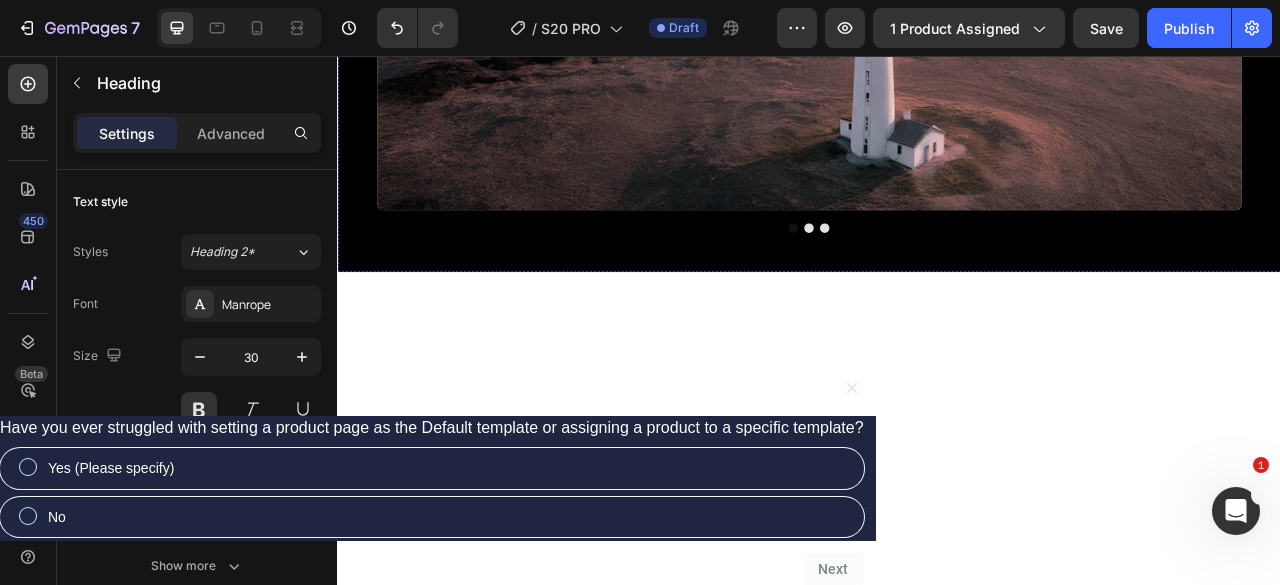 click on "Waypoint, Circle Fly, and GPS Follow give you smooth, hands-free movement—turning simple routes into striking visuals, no pro skills required." at bounding box center (937, -238) 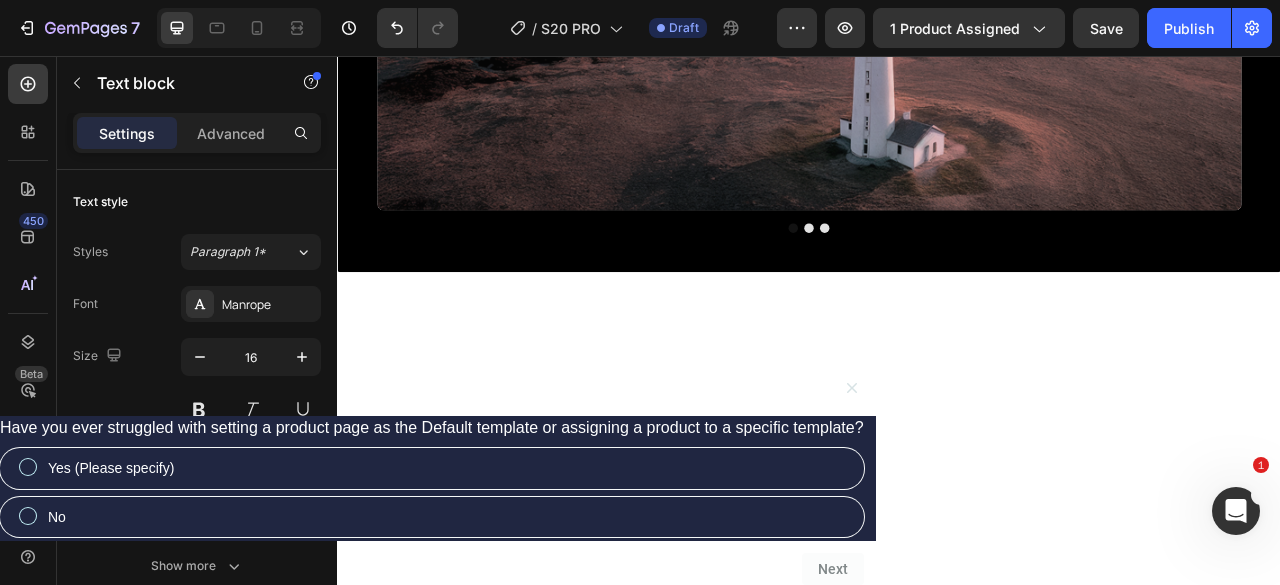 click on "Waypoint, Circle Fly, and GPS Follow give you smooth, hands-free movement—turning simple routes into striking visuals, no pro skills required." at bounding box center [937, -238] 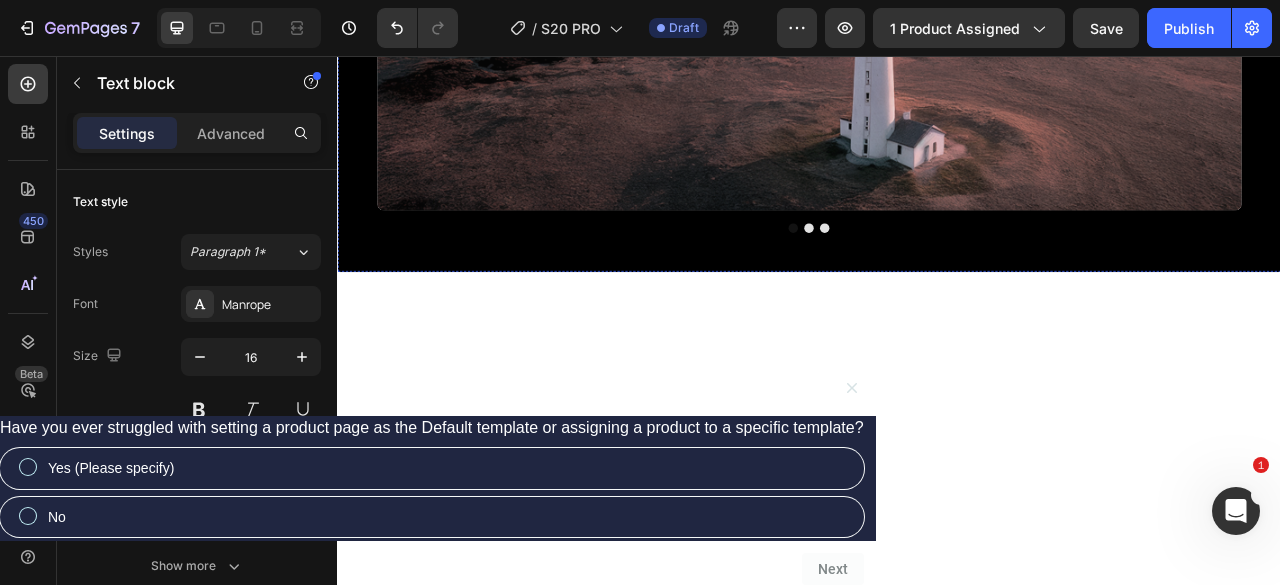 drag, startPoint x: 772, startPoint y: 232, endPoint x: 719, endPoint y: 142, distance: 104.44616 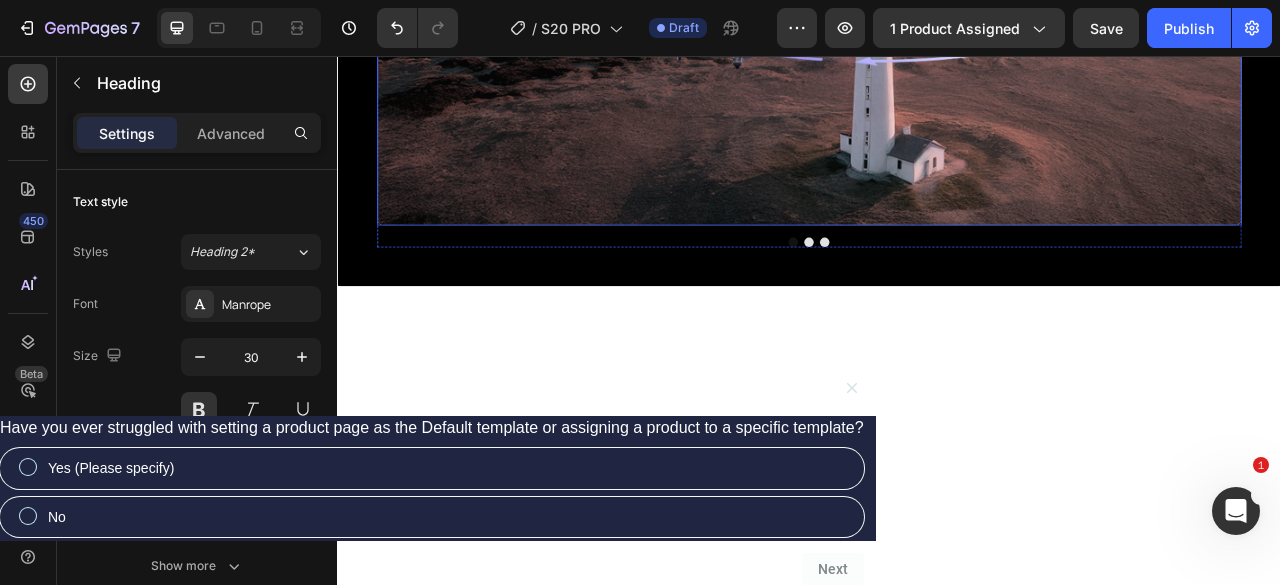 scroll, scrollTop: 2590, scrollLeft: 0, axis: vertical 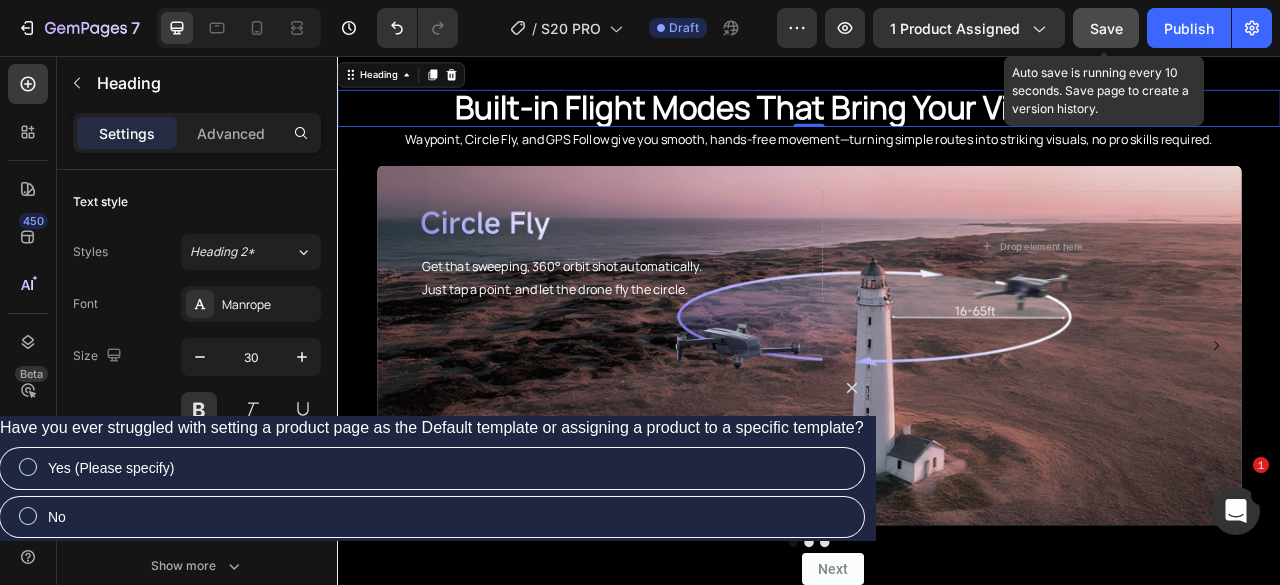 click on "Save" at bounding box center [1106, 28] 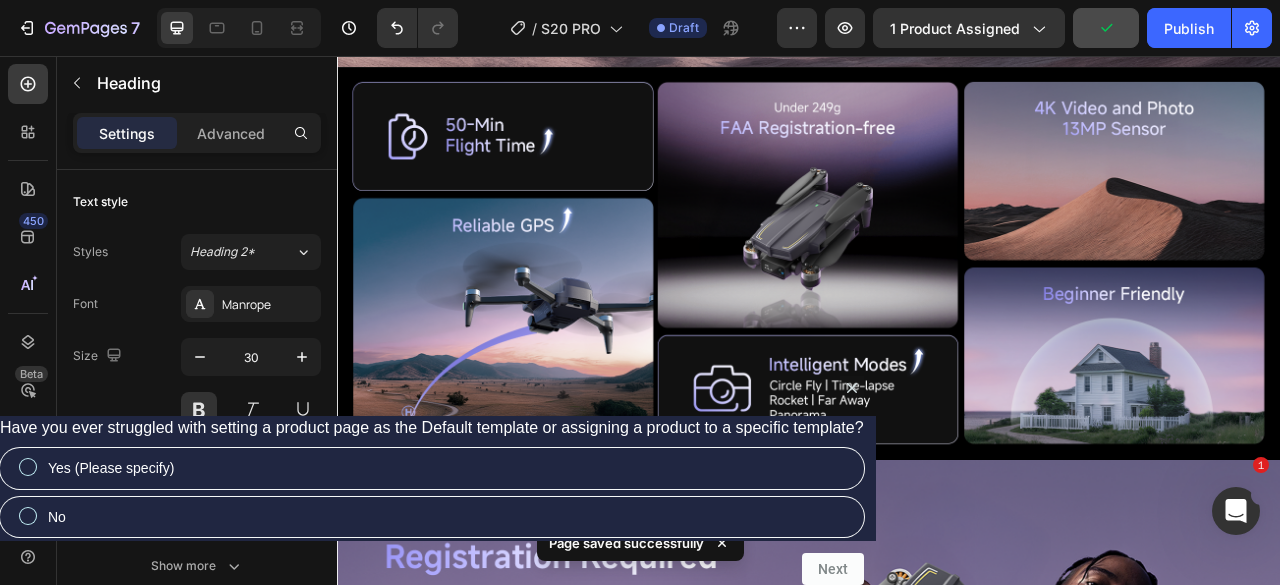 scroll, scrollTop: 1377, scrollLeft: 0, axis: vertical 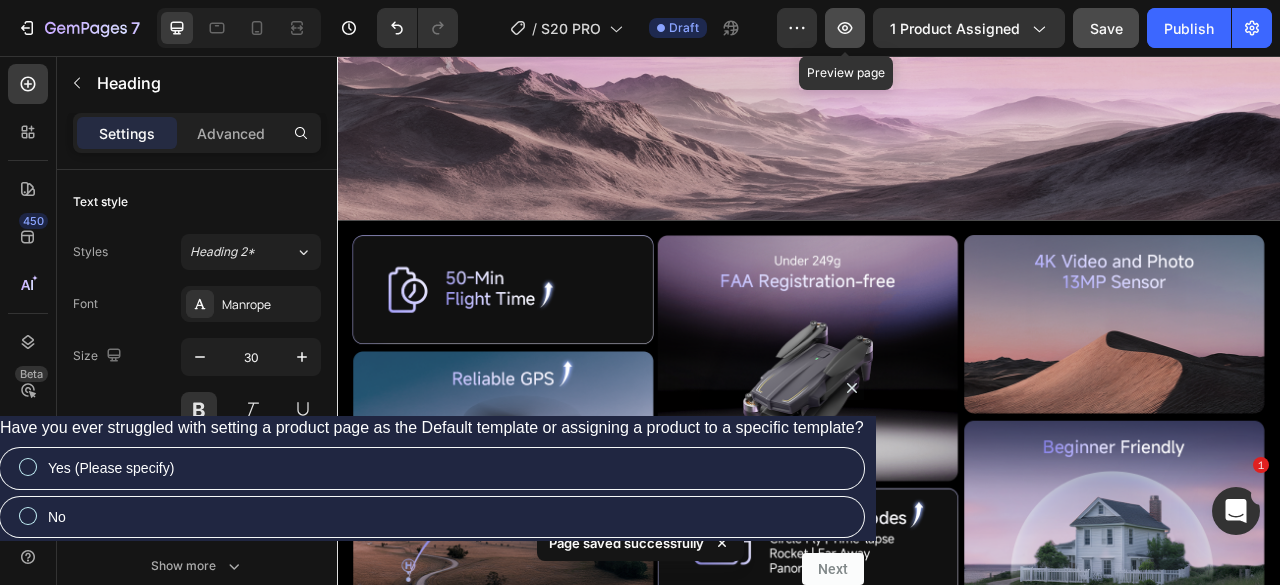 click 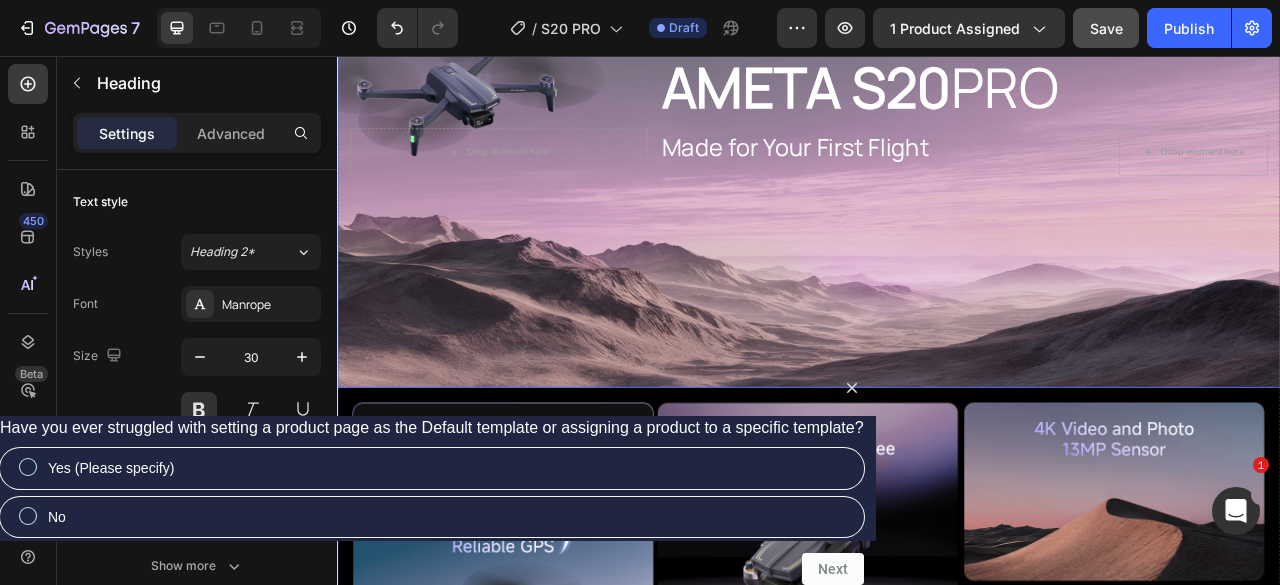 scroll, scrollTop: 1077, scrollLeft: 0, axis: vertical 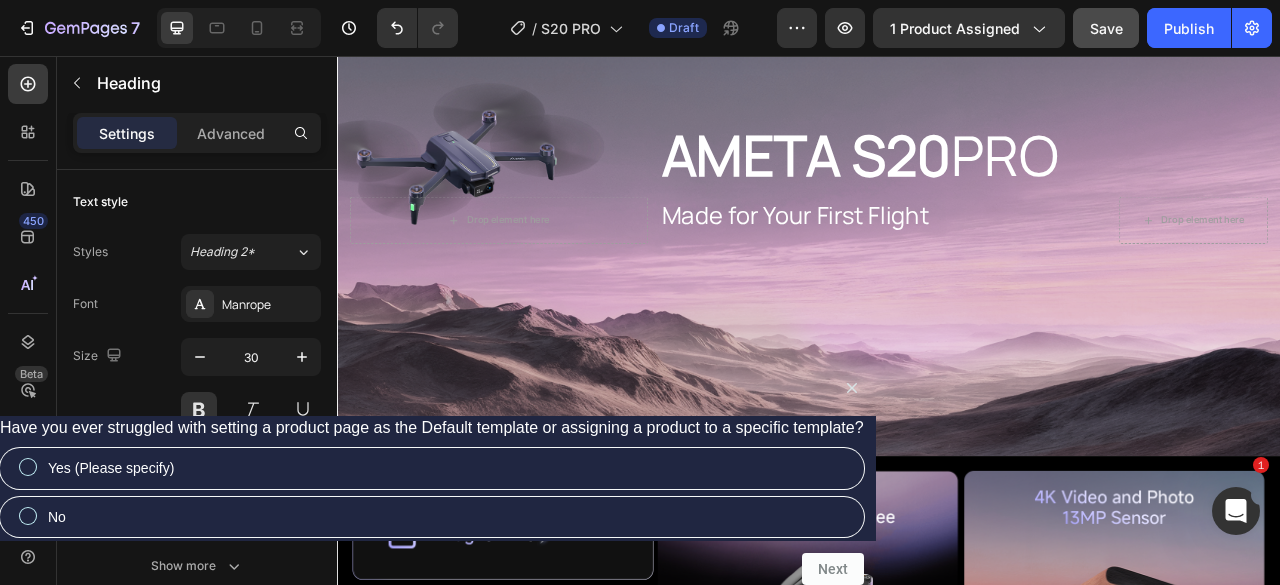 click on "Preview 1 product assigned  Save   Publish" at bounding box center (1024, 28) 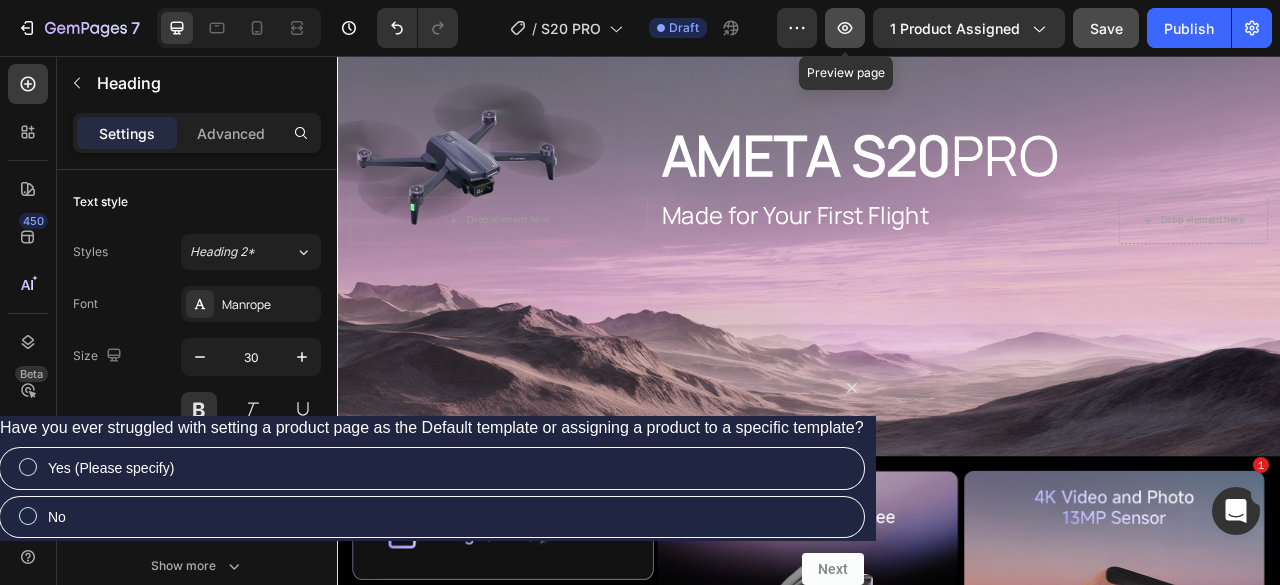 click 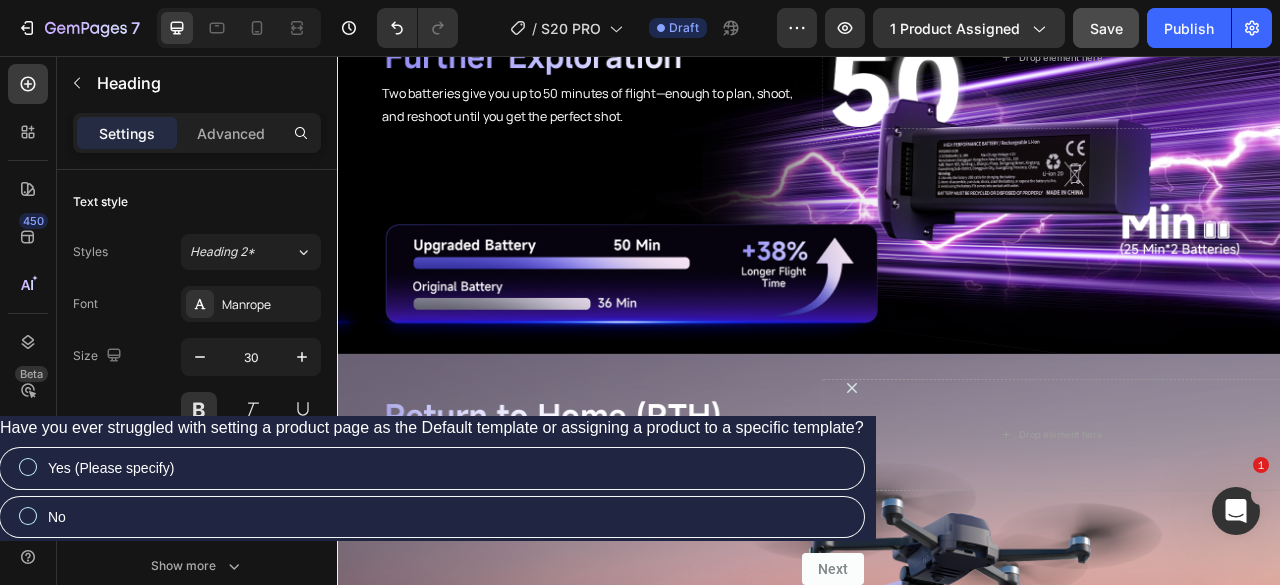 scroll, scrollTop: 4177, scrollLeft: 0, axis: vertical 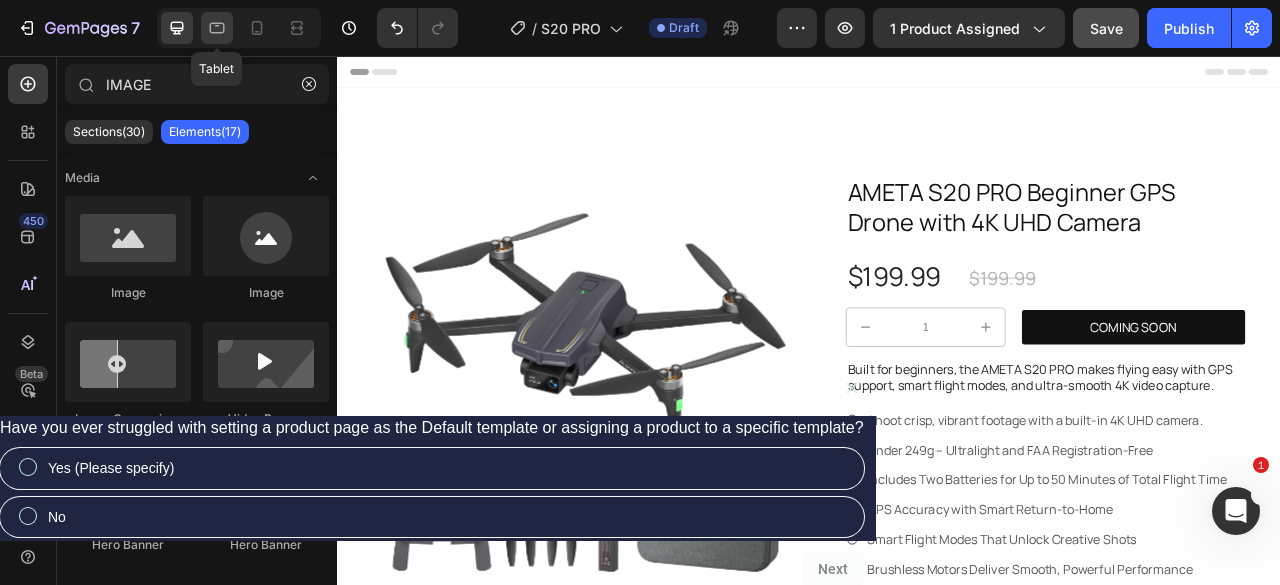drag, startPoint x: 327, startPoint y: 127, endPoint x: 206, endPoint y: 29, distance: 155.70805 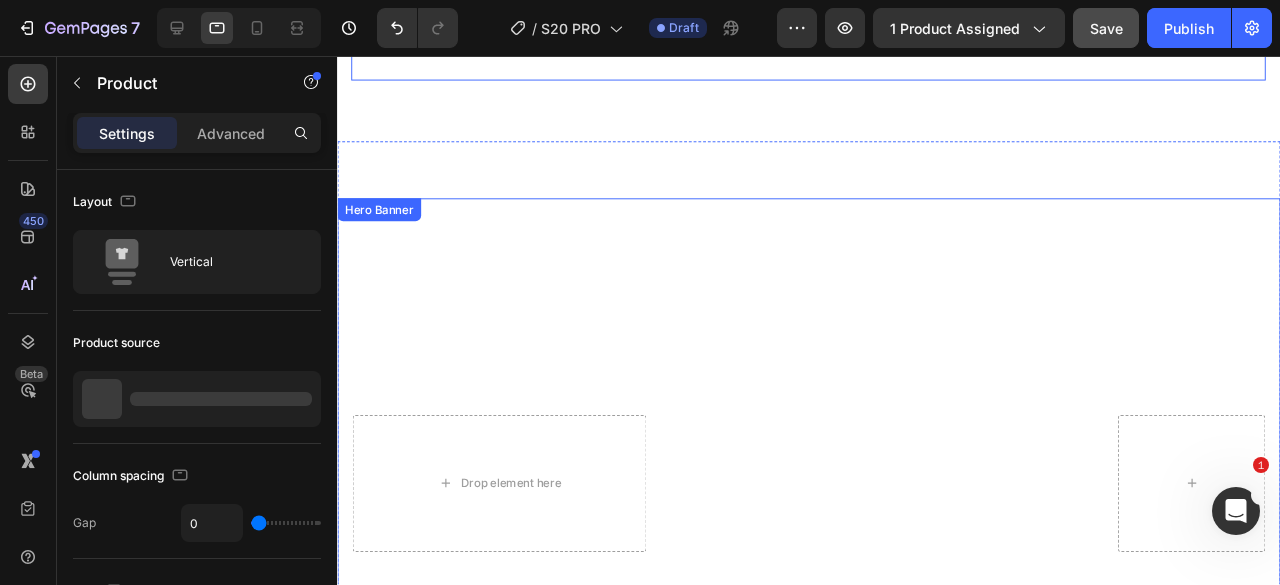 scroll, scrollTop: 2104, scrollLeft: 0, axis: vertical 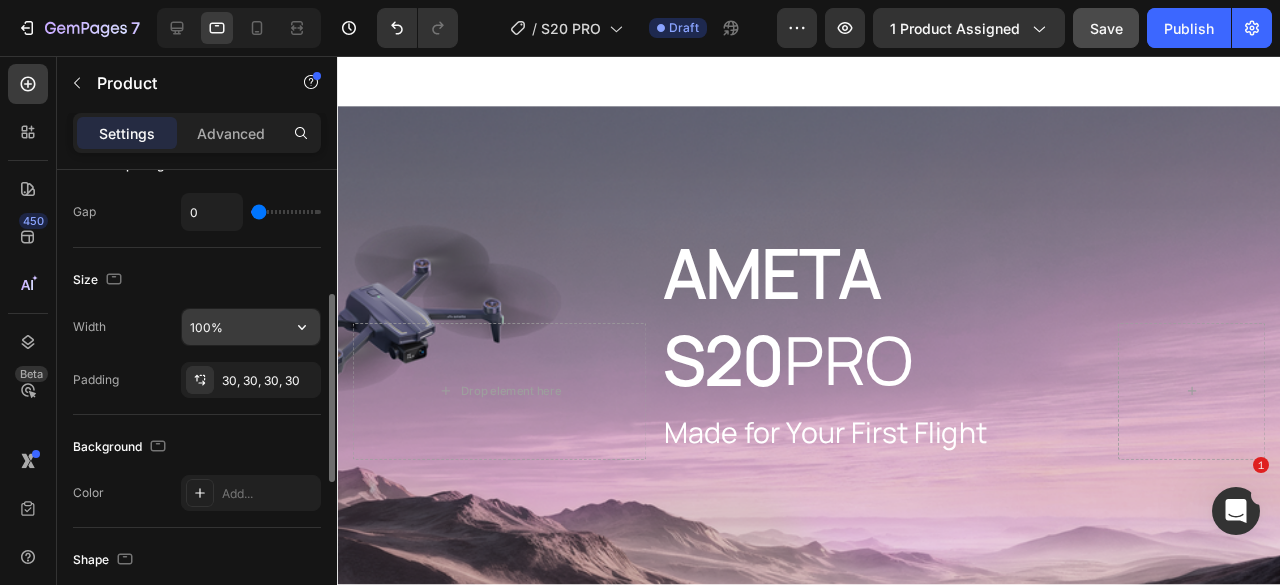 click on "100%" at bounding box center [251, 327] 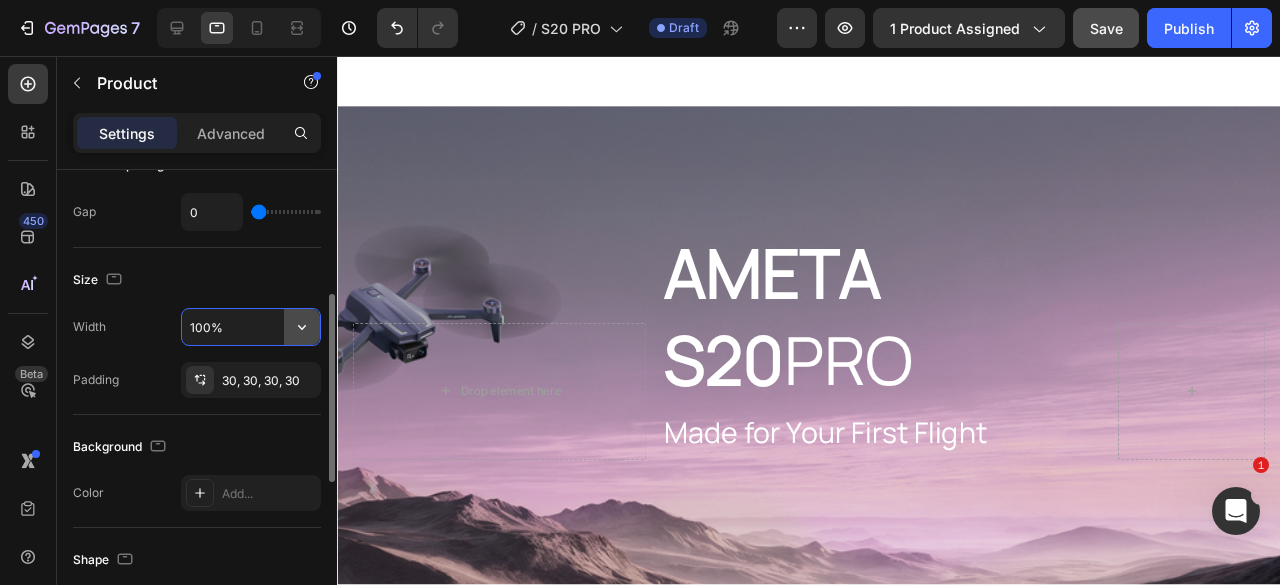 click 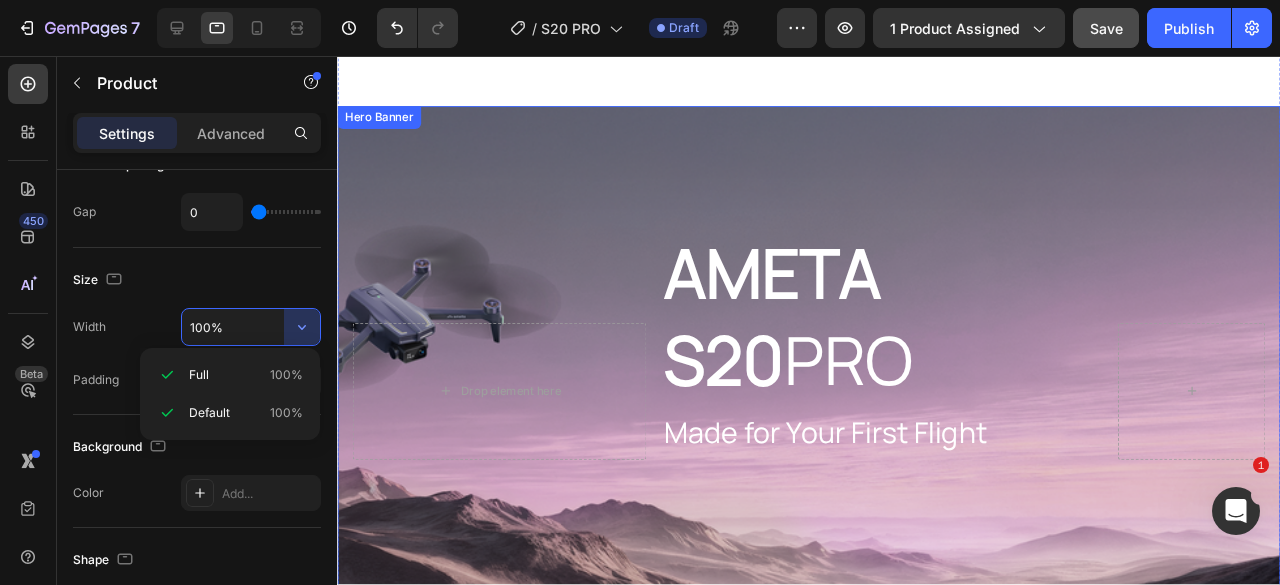 click at bounding box center [833, 409] 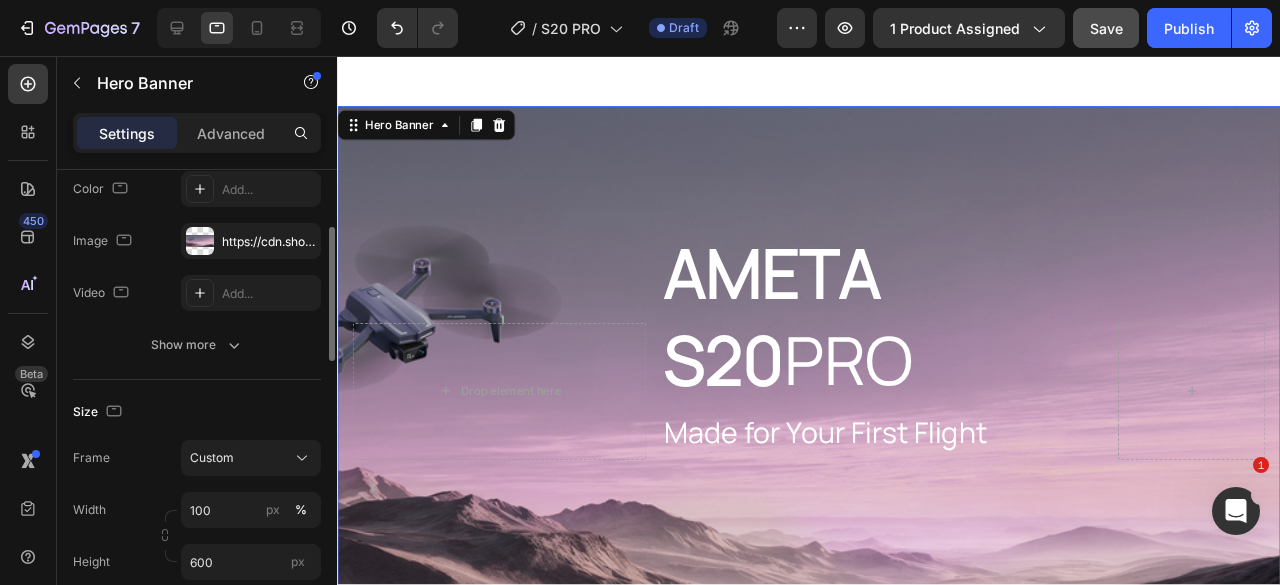 scroll, scrollTop: 300, scrollLeft: 0, axis: vertical 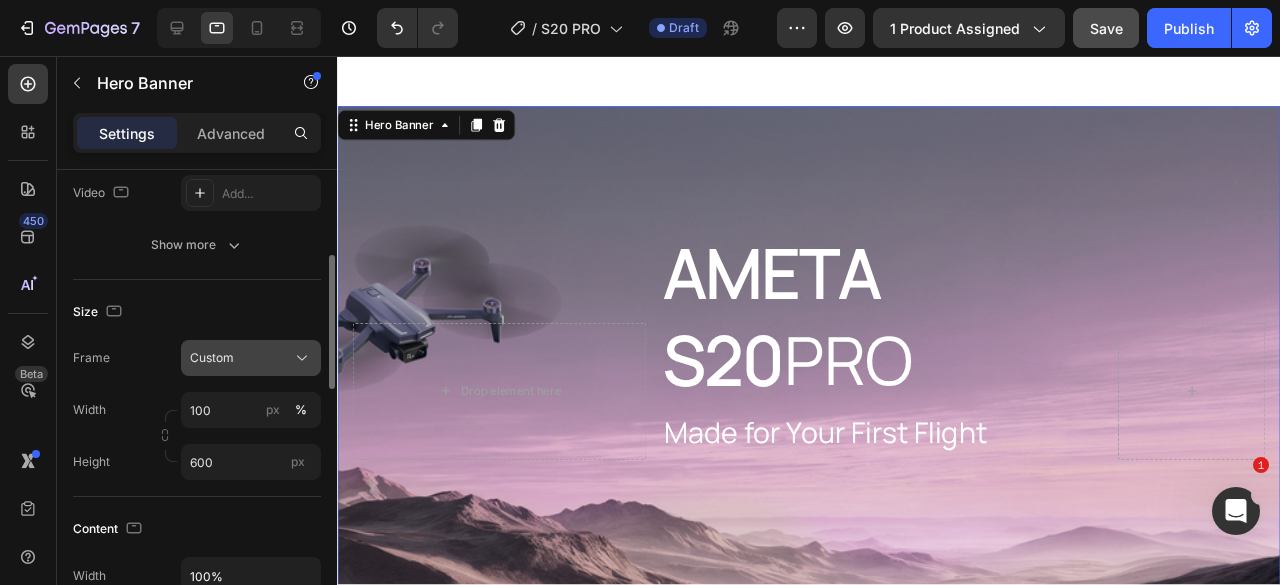 click on "Custom" 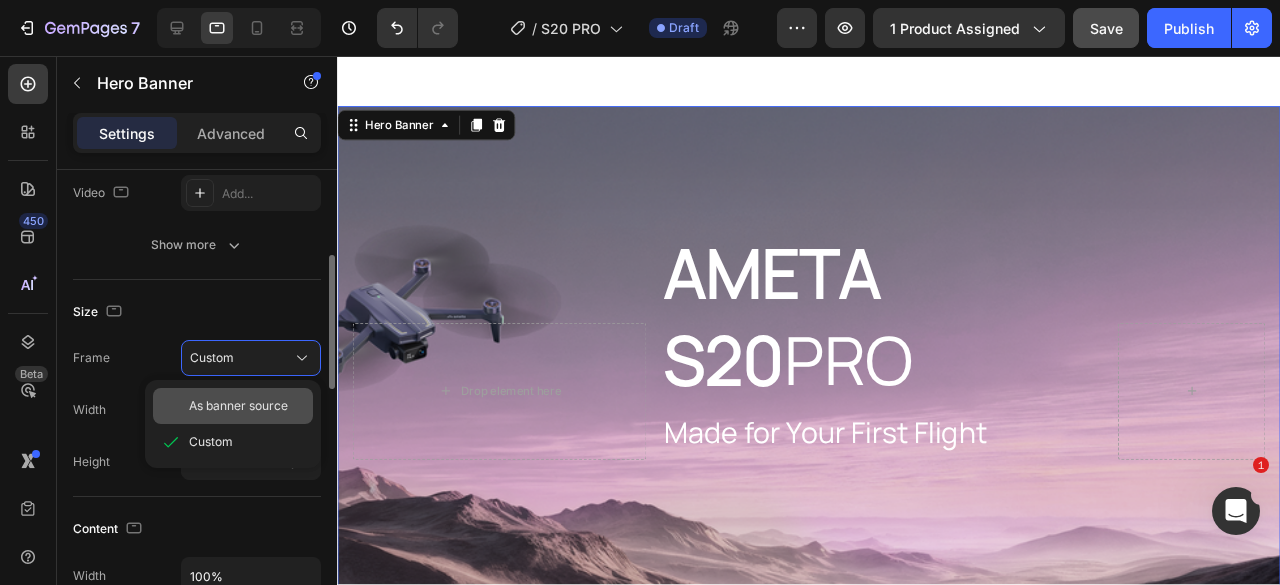 click on "As banner source" at bounding box center (238, 406) 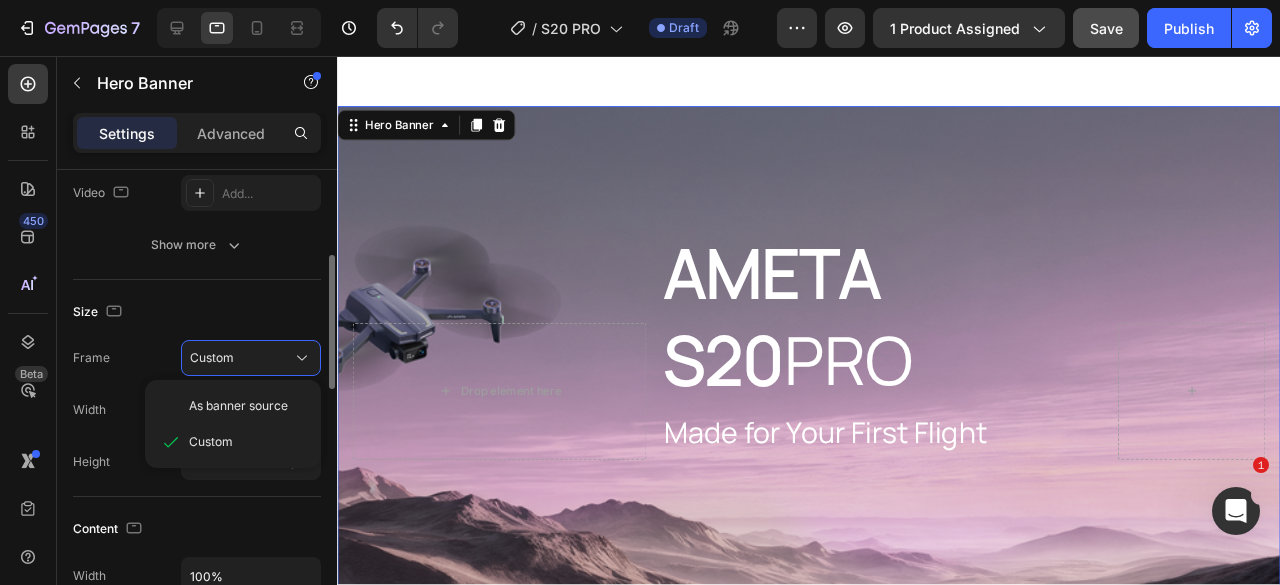 type 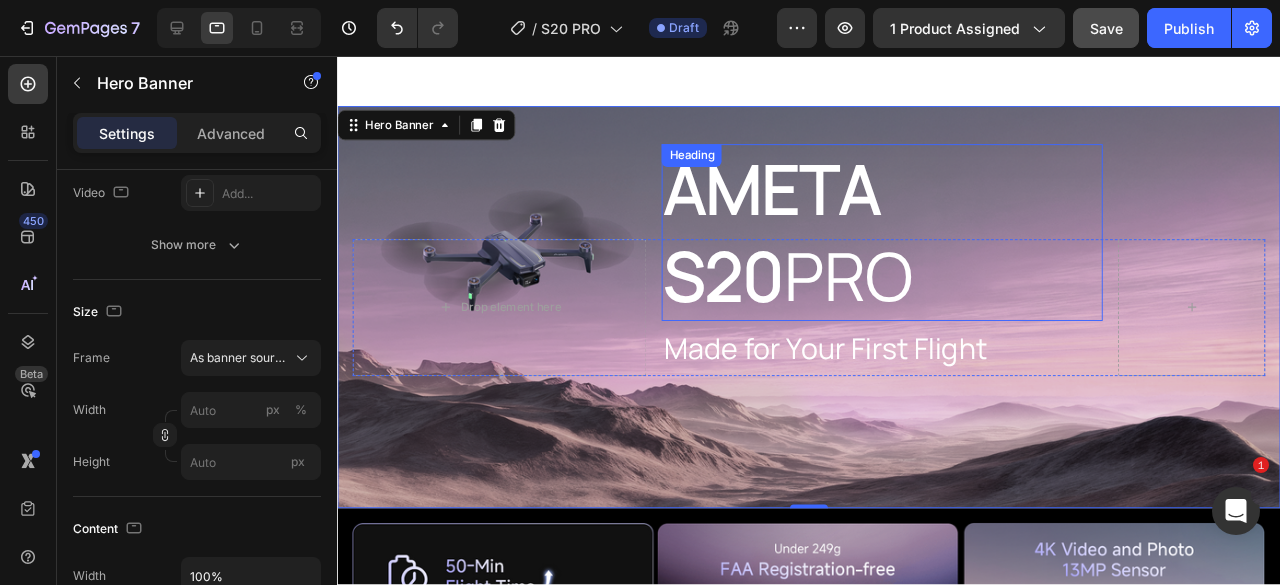 click on "AMETA S20" at bounding box center [794, 241] 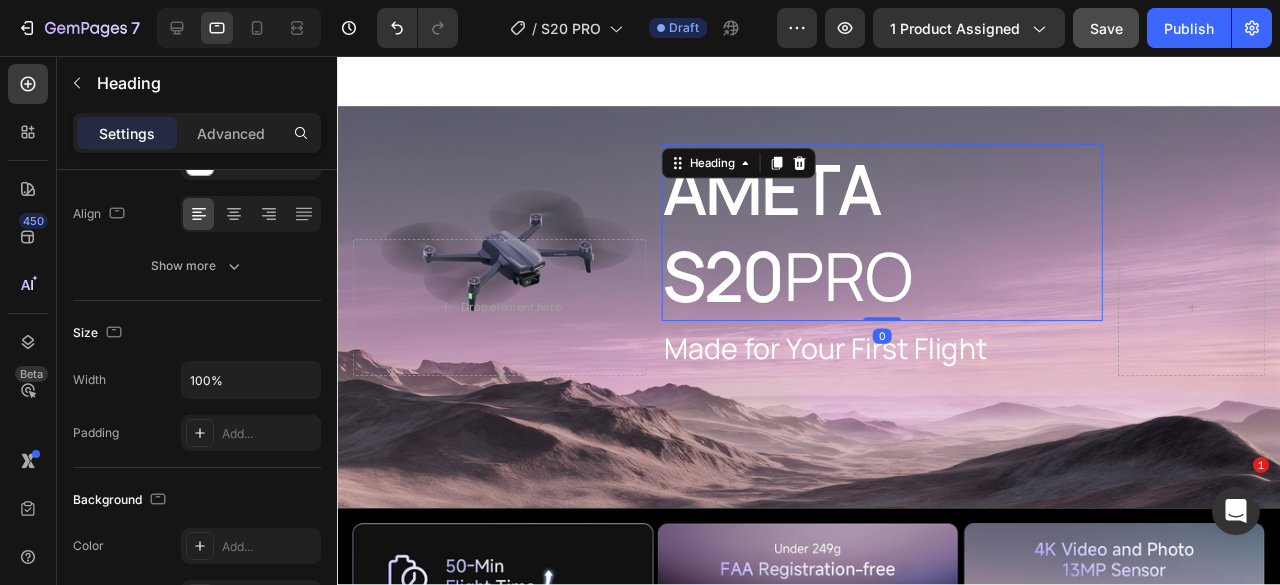 scroll, scrollTop: 0, scrollLeft: 0, axis: both 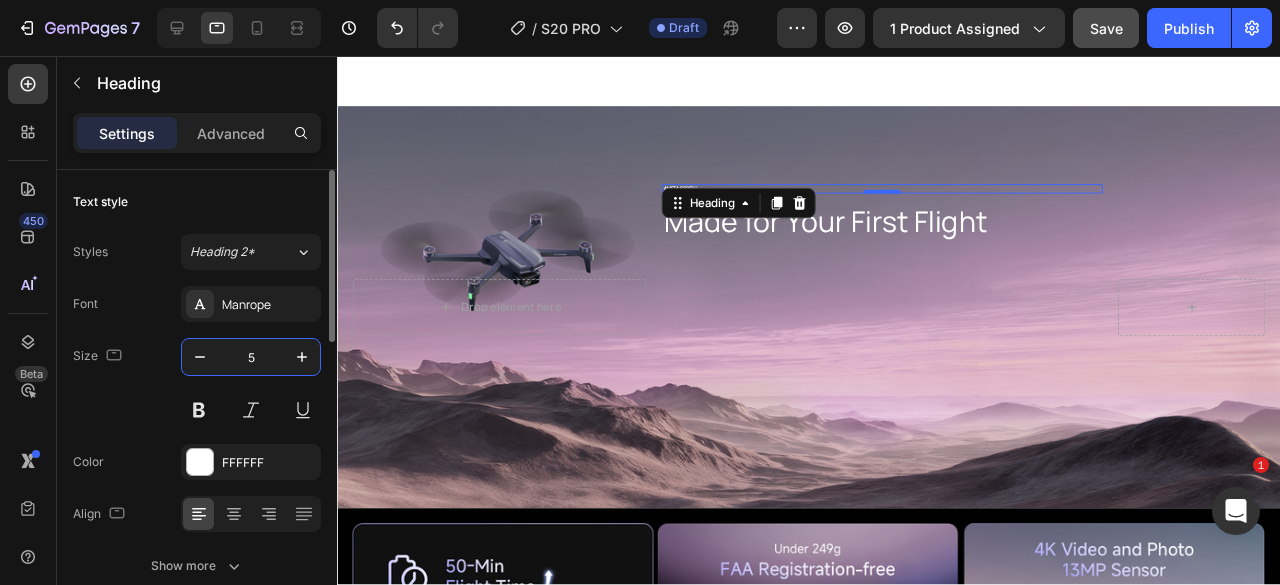 type on "50" 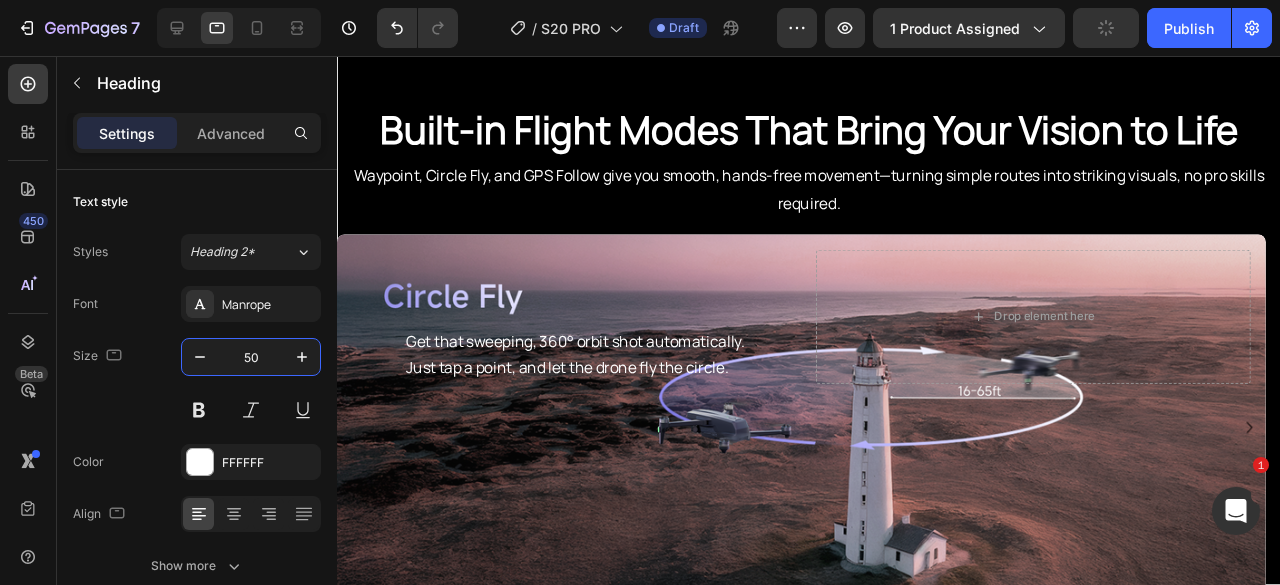 scroll, scrollTop: 3804, scrollLeft: 0, axis: vertical 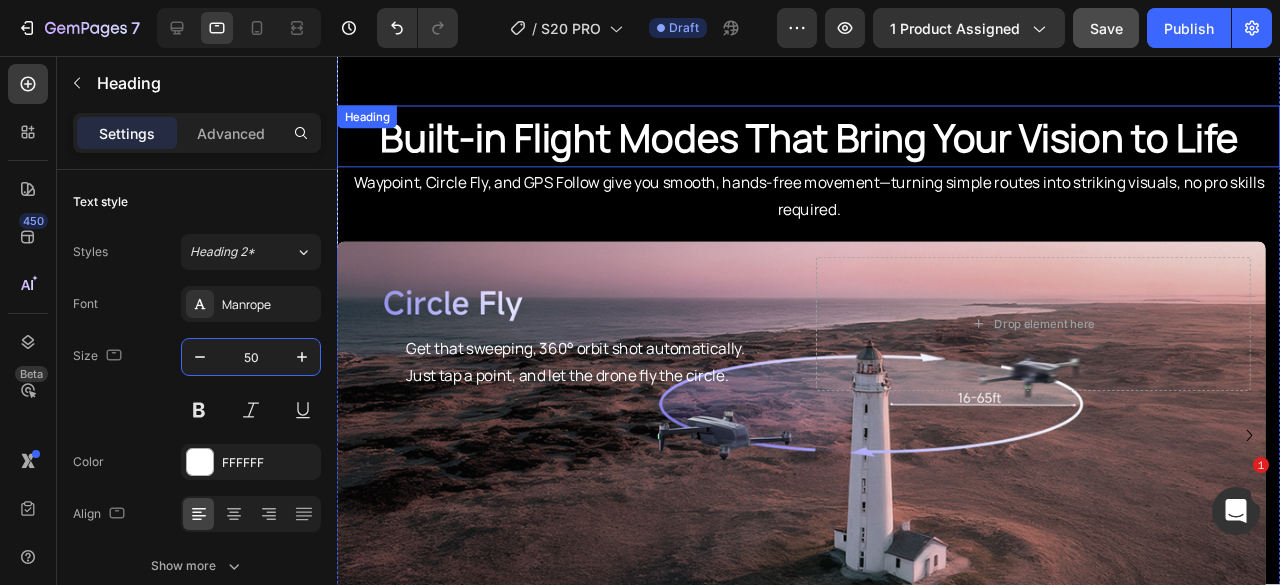 click on "Built-in Flight Modes That Bring Your Vision to Life Heading" at bounding box center (833, 141) 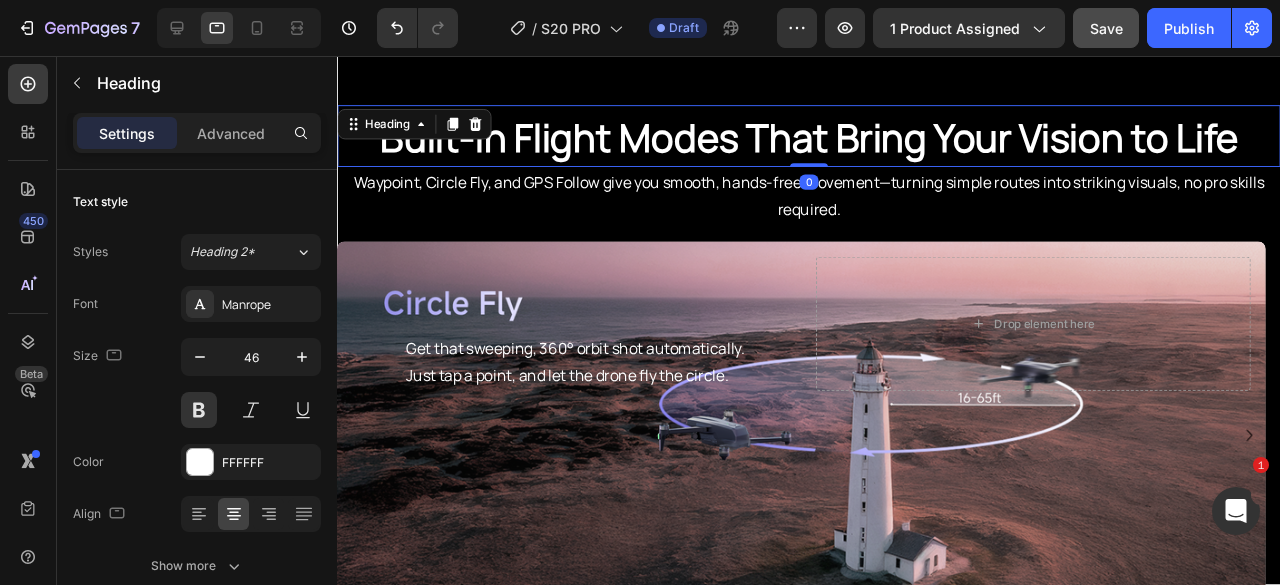 click on "Settings Advanced" at bounding box center [197, 133] 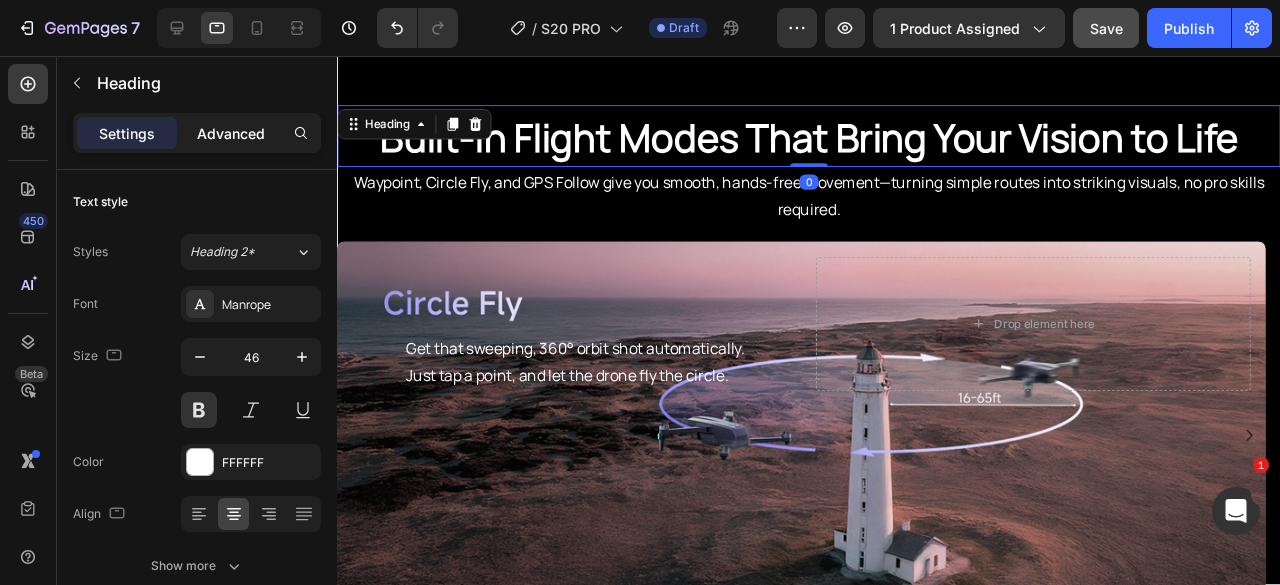 click on "Advanced" 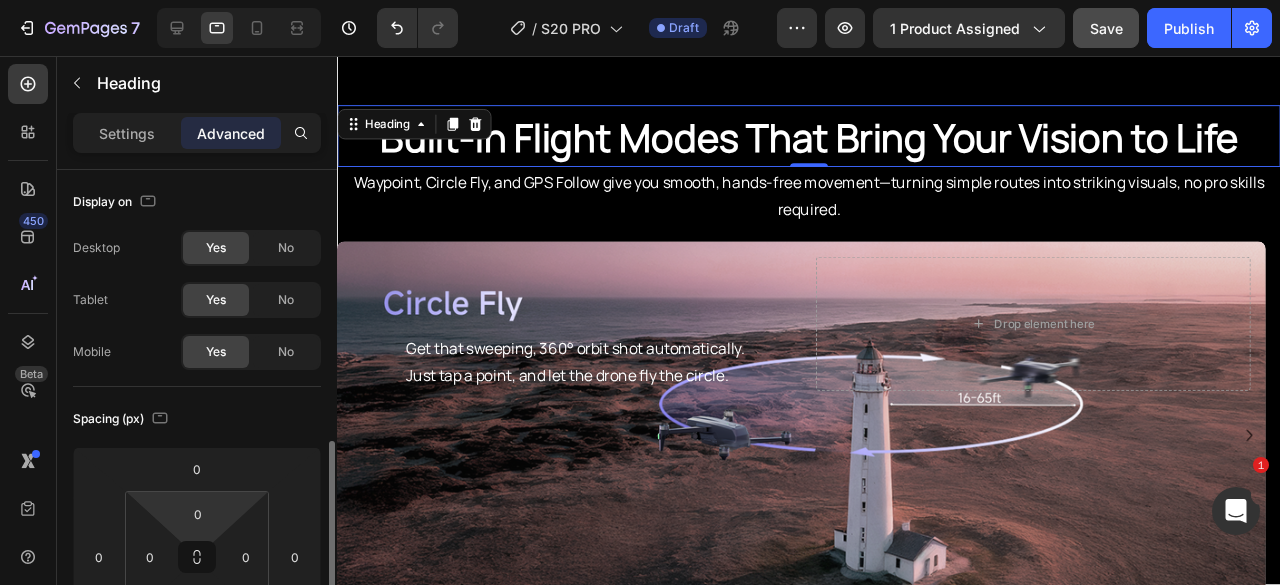 scroll, scrollTop: 200, scrollLeft: 0, axis: vertical 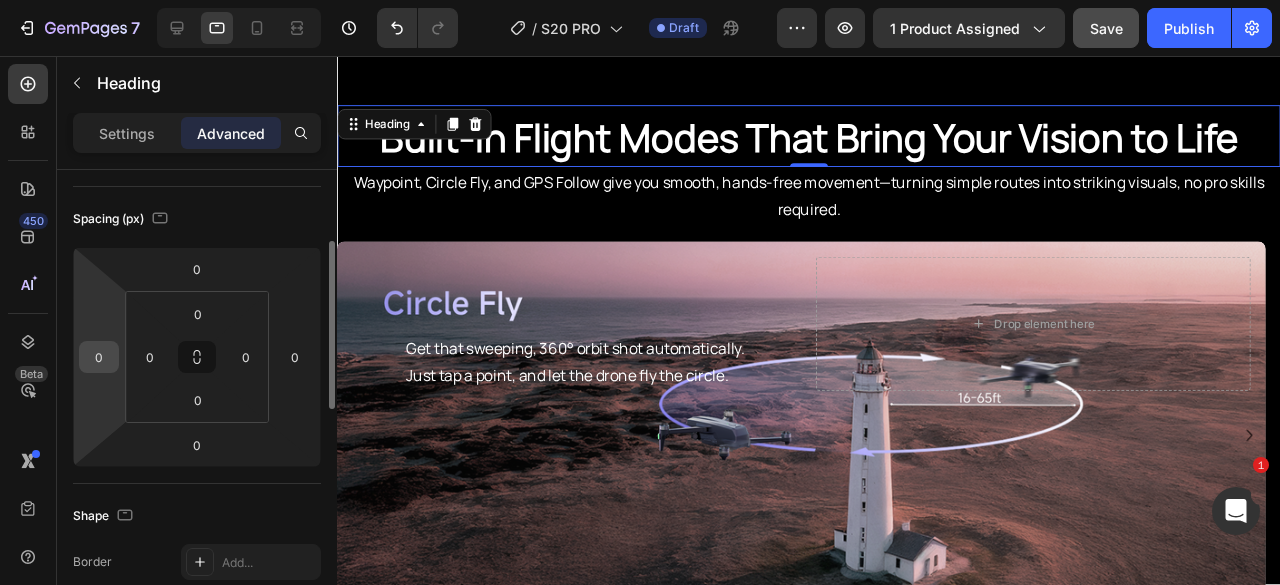 click on "0" at bounding box center (99, 357) 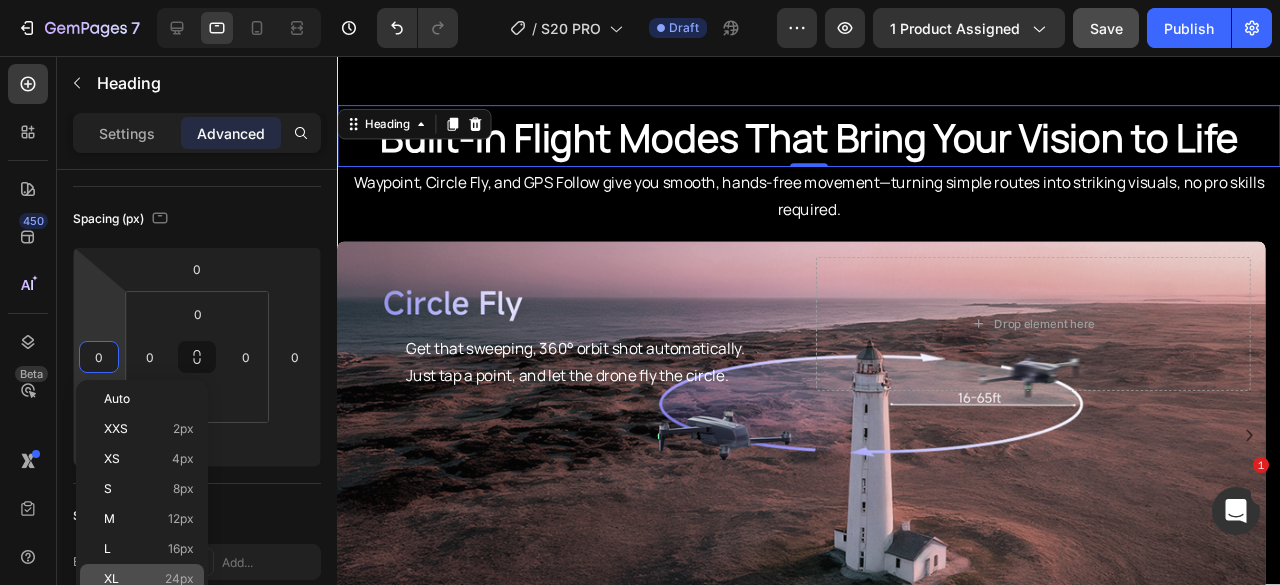 click on "XL 24px" at bounding box center [149, 579] 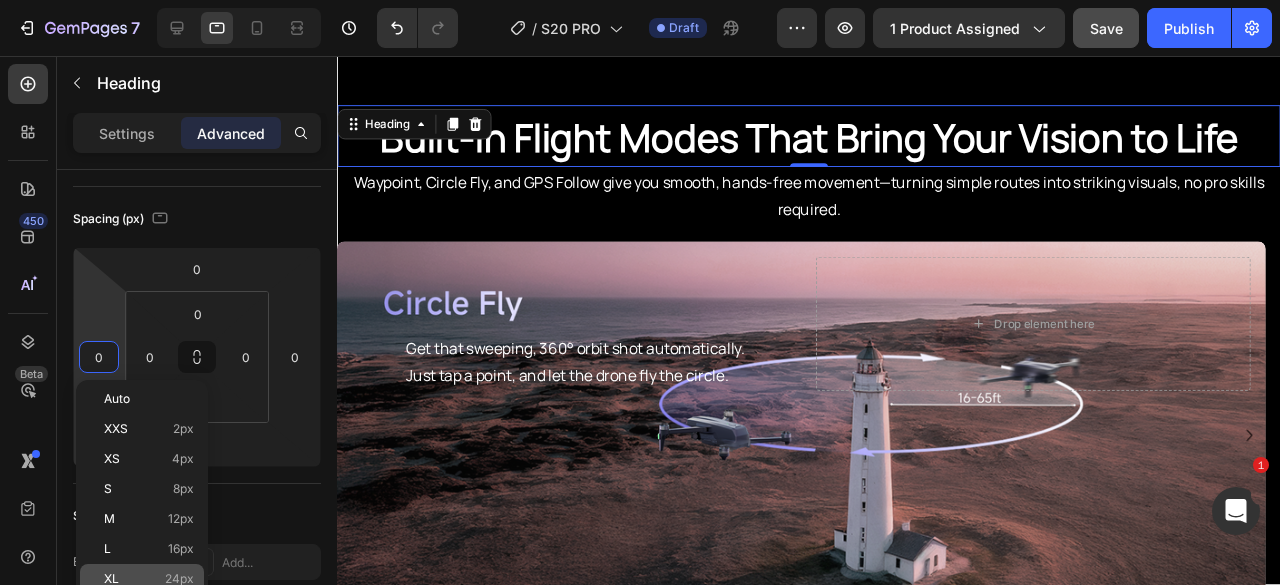 type on "24" 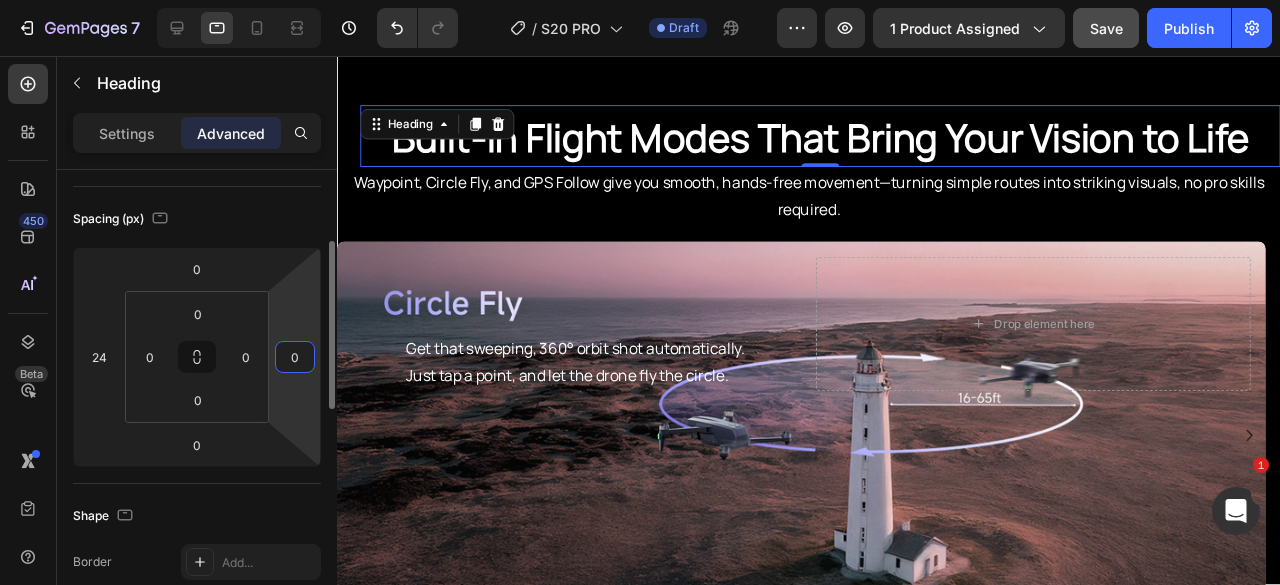 click on "0" at bounding box center (295, 357) 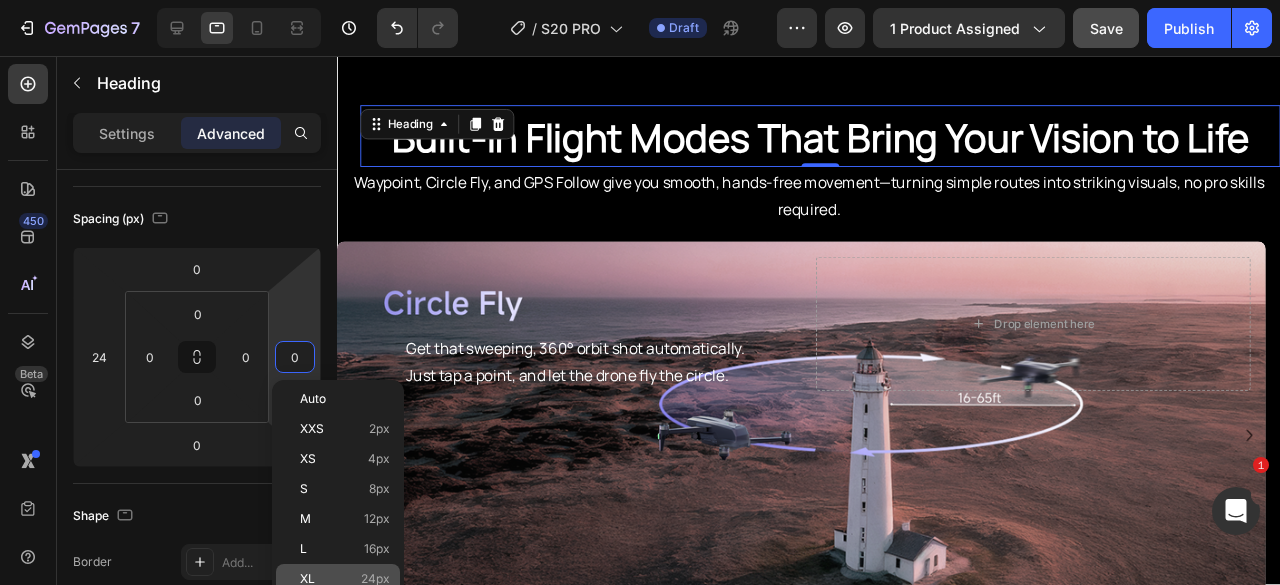 click on "XL 24px" 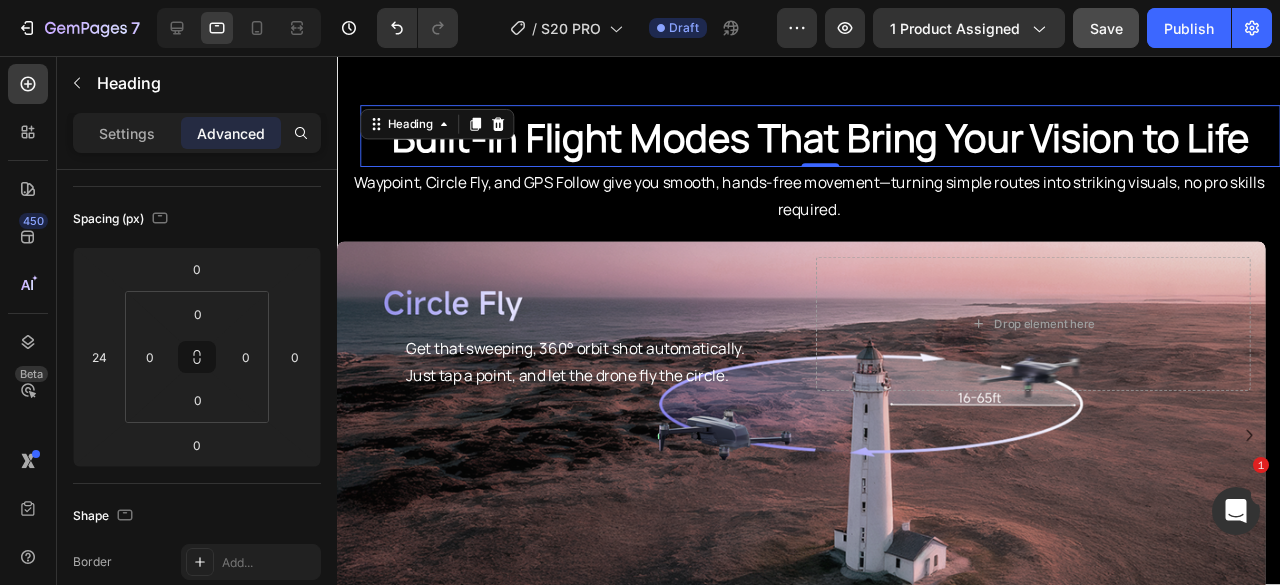 type on "24" 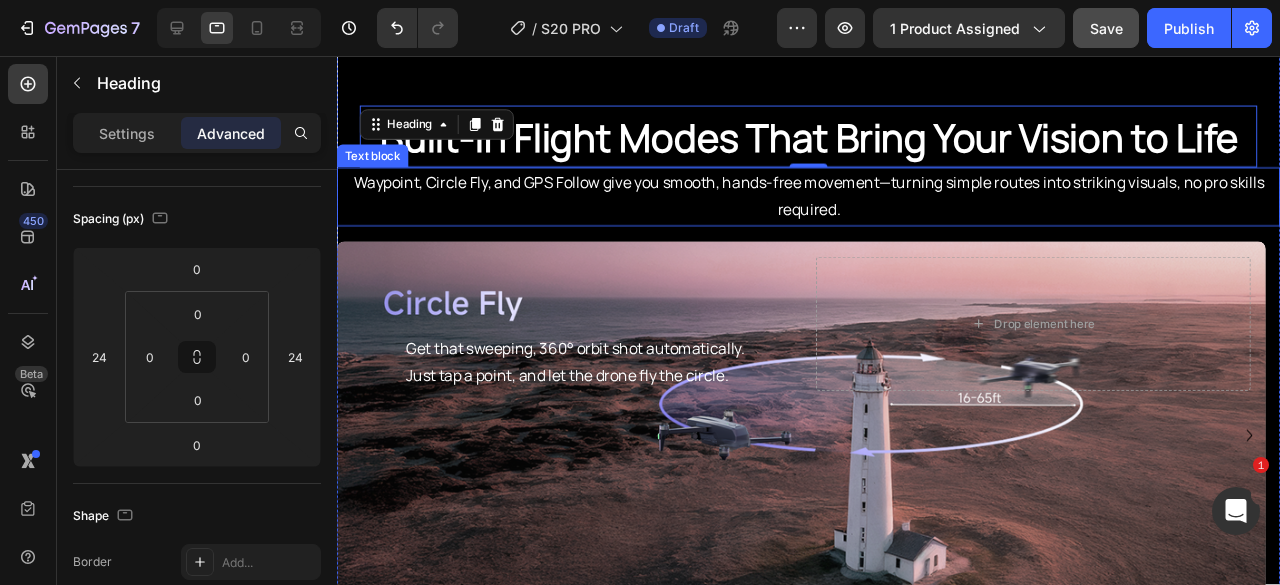 click on "Waypoint, Circle Fly, and GPS Follow give you smooth, hands-free movement—turning simple routes into striking visuals, no pro skills required." at bounding box center (833, 204) 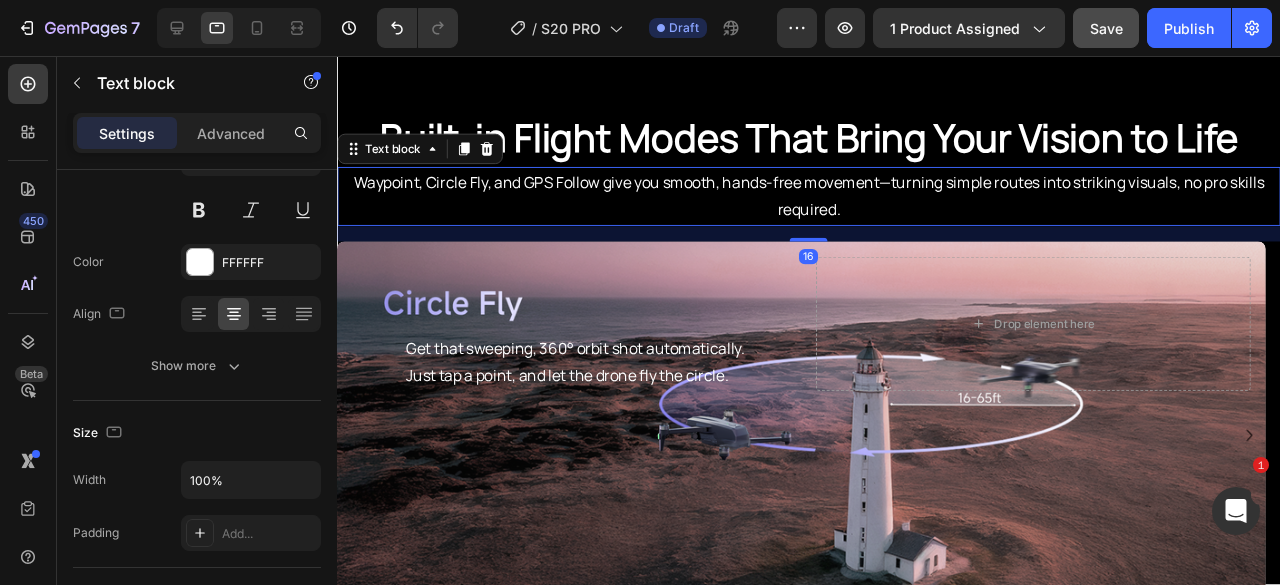 scroll, scrollTop: 0, scrollLeft: 0, axis: both 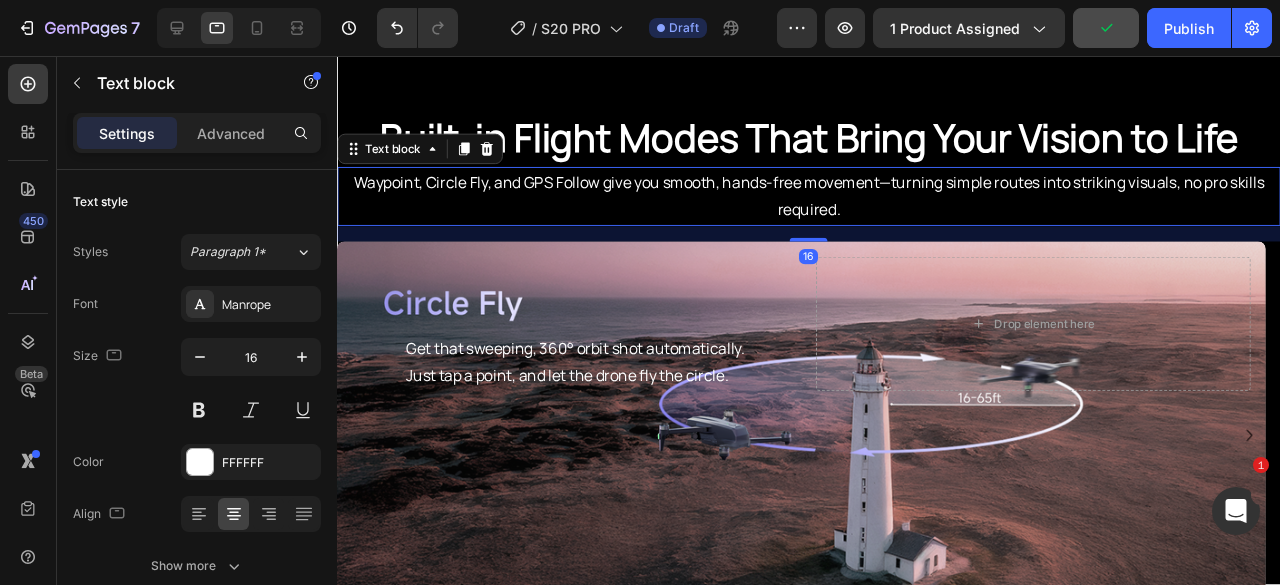 click on "Settings Advanced" at bounding box center [197, 133] 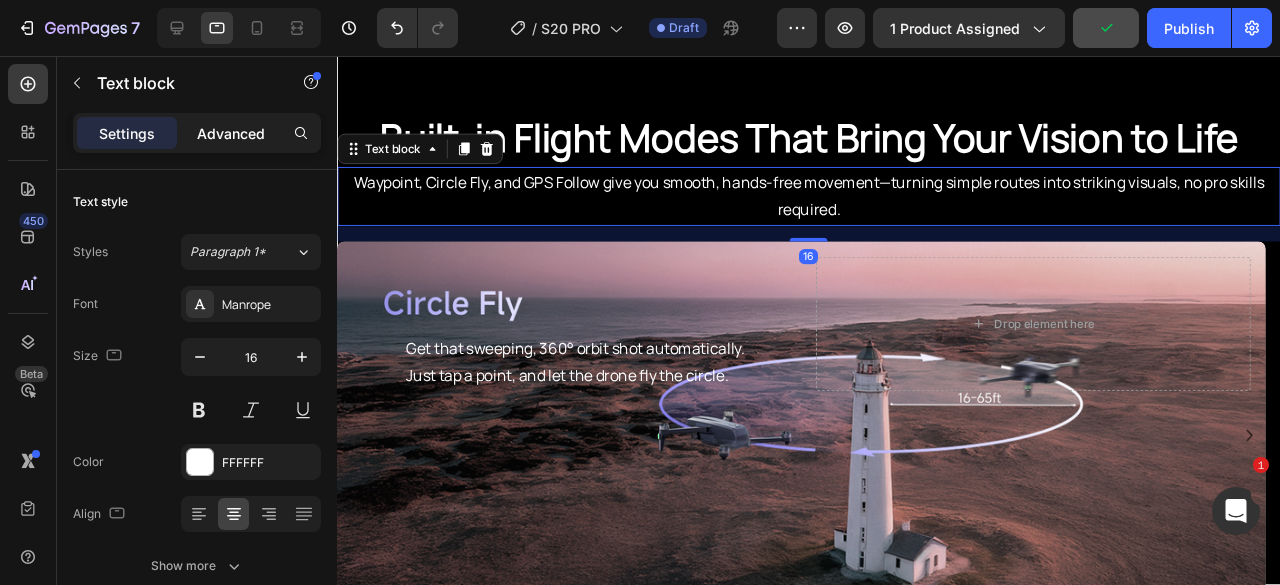 click on "Advanced" 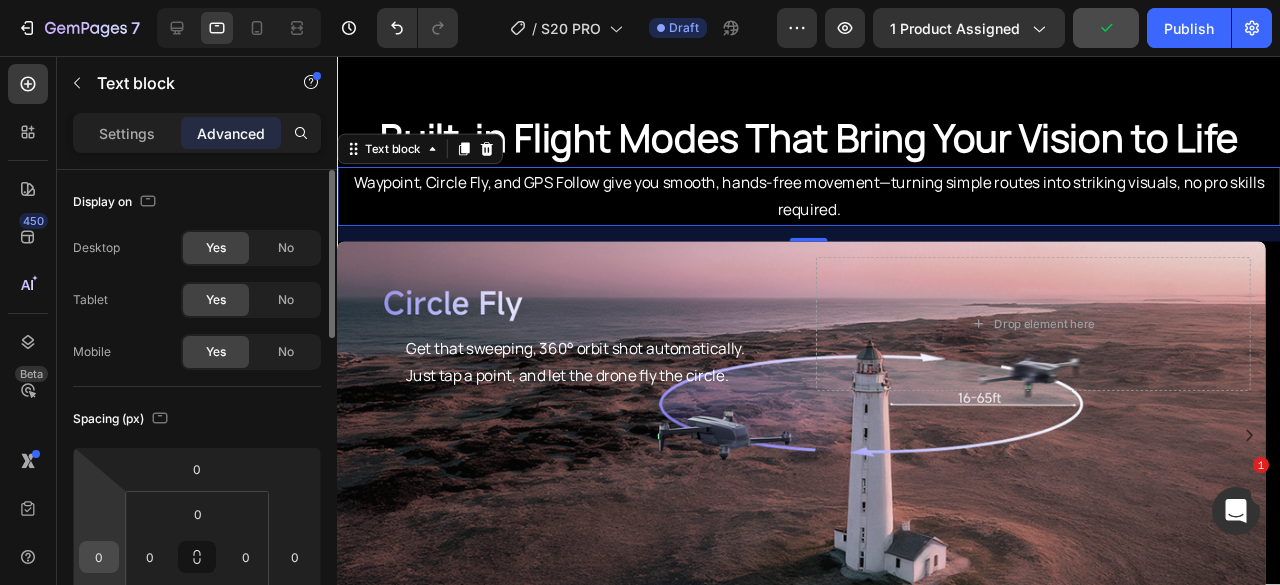 click on "0" at bounding box center [99, 557] 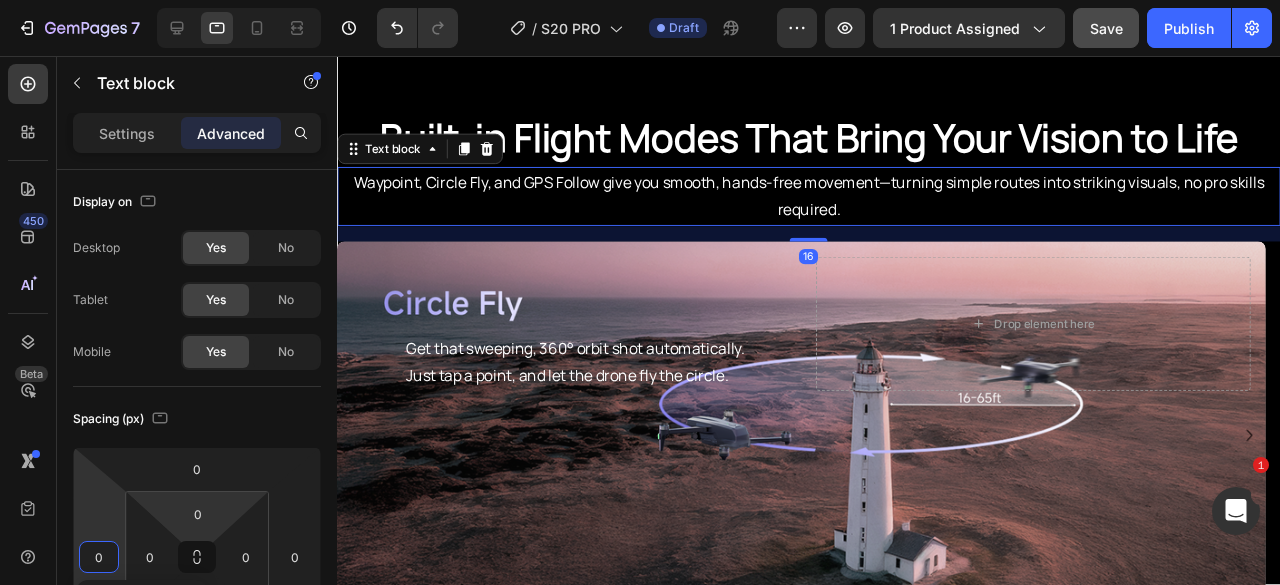 scroll, scrollTop: 200, scrollLeft: 0, axis: vertical 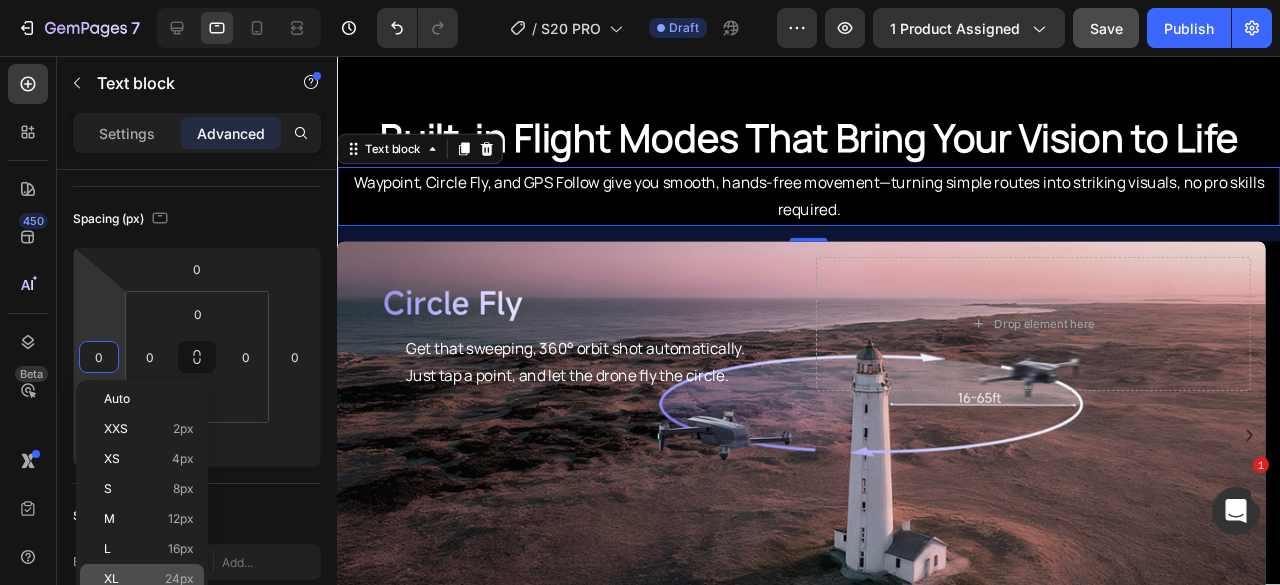 drag, startPoint x: 166, startPoint y: 573, endPoint x: 193, endPoint y: 552, distance: 34.20526 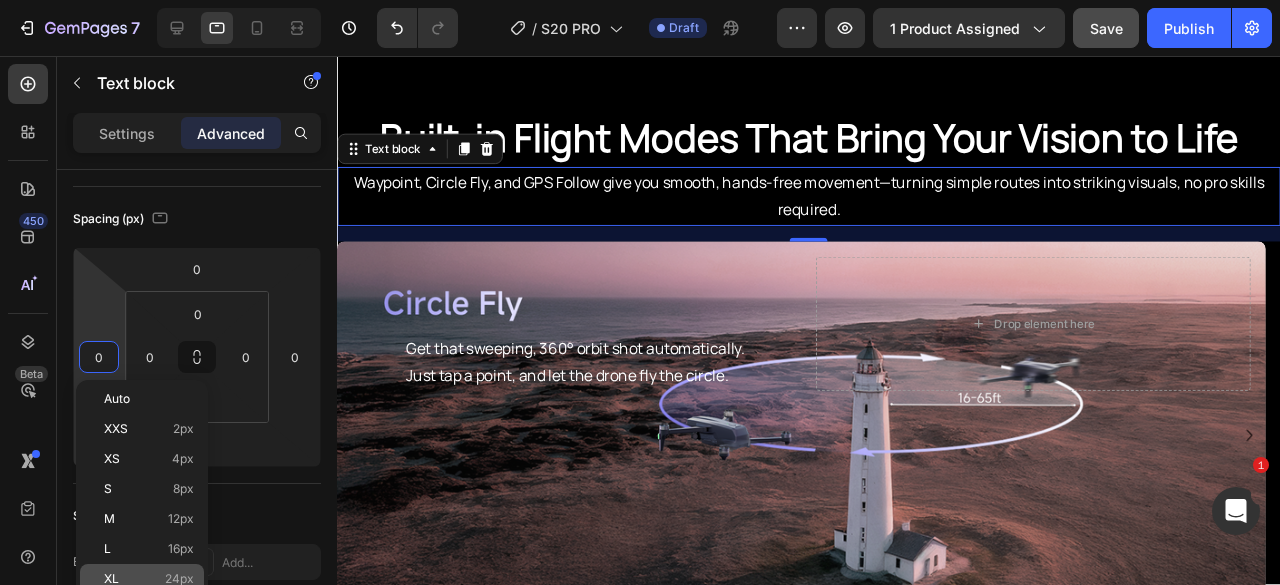 click on "24px" at bounding box center (179, 579) 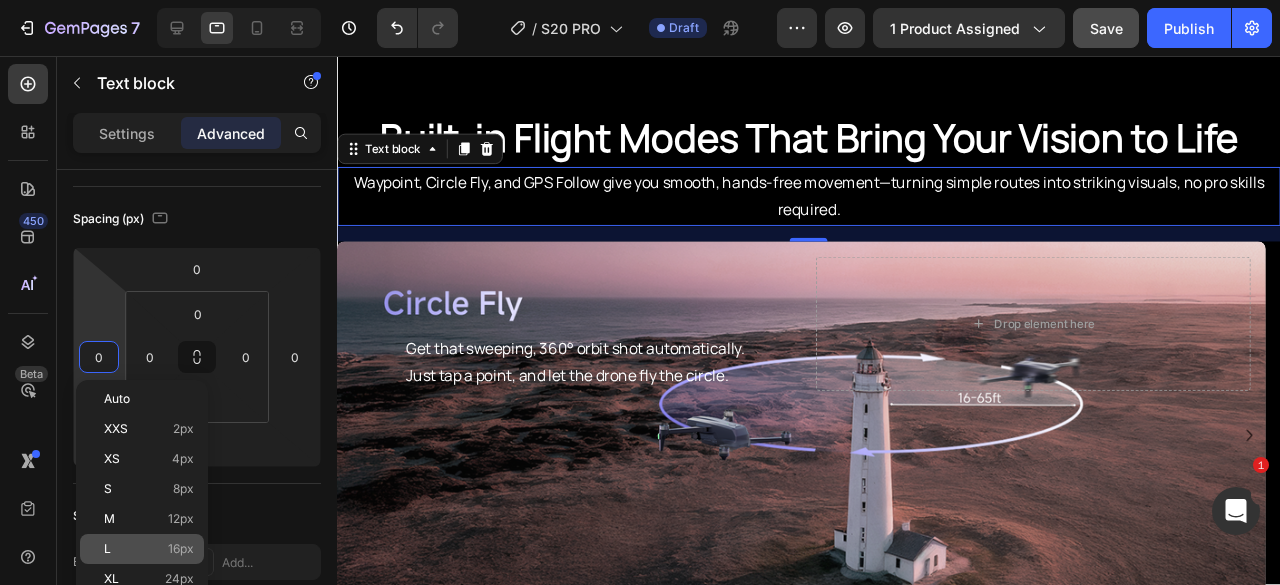 type on "24" 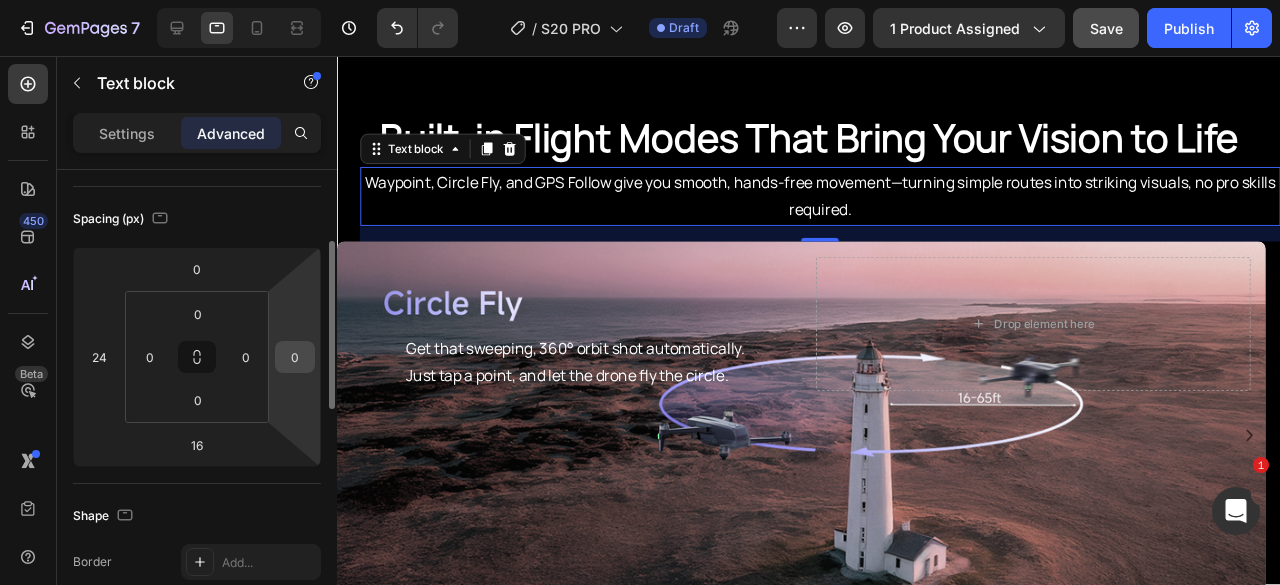 drag, startPoint x: 300, startPoint y: 349, endPoint x: 298, endPoint y: 359, distance: 10.198039 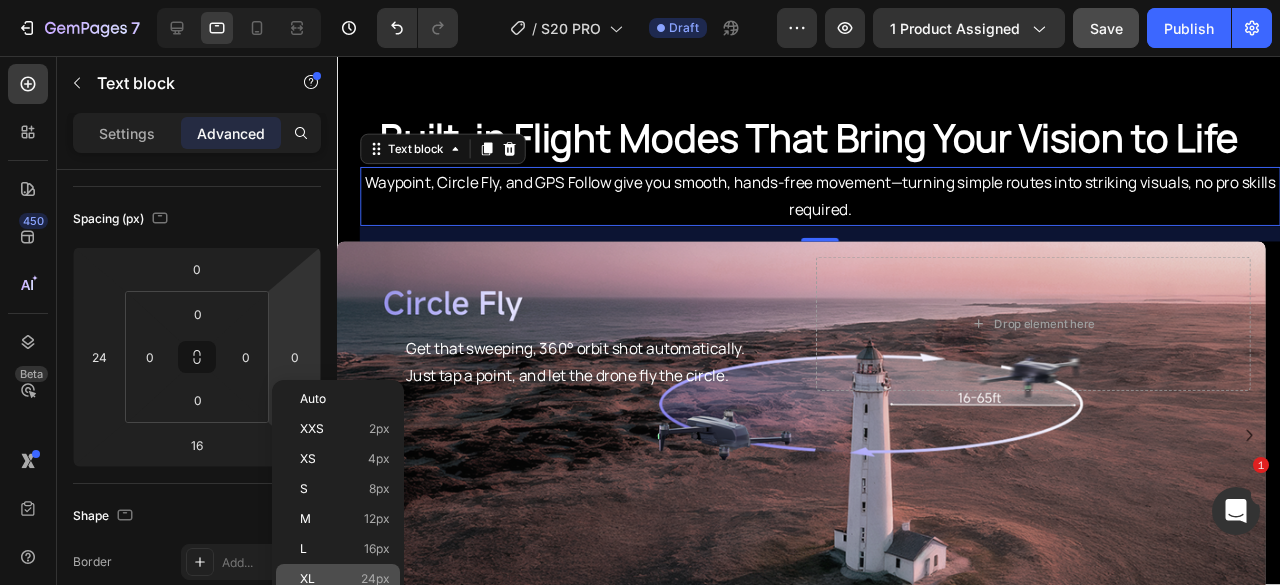 click on "XL 24px" at bounding box center (345, 579) 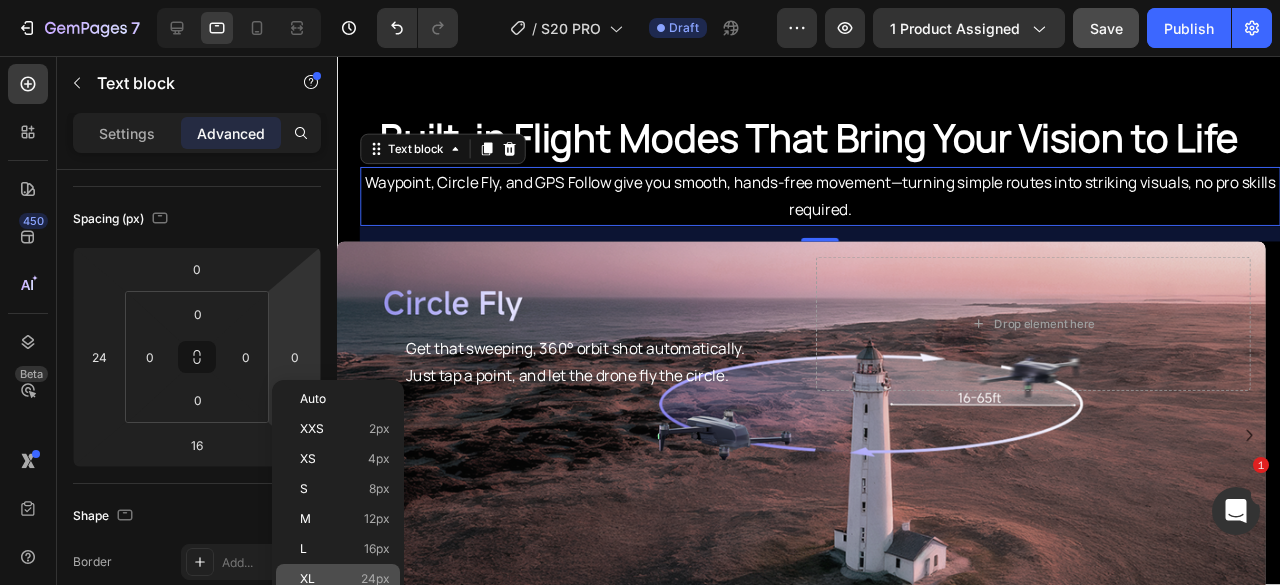 type on "24" 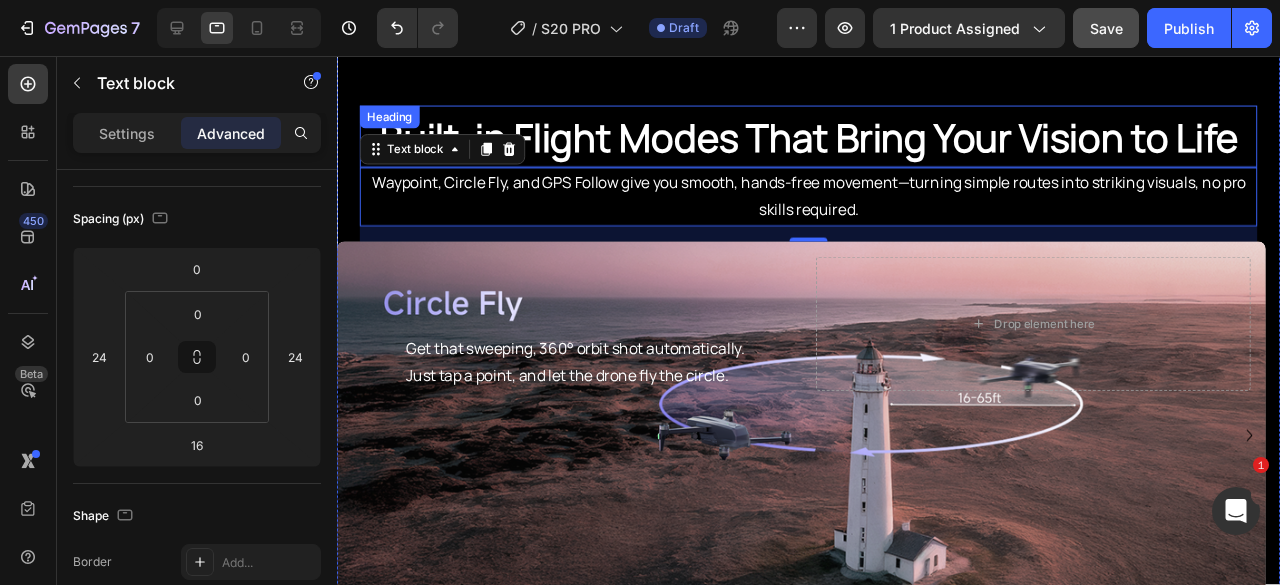 click on "Built-in Flight Modes That Bring Your Vision to Life" at bounding box center [833, 141] 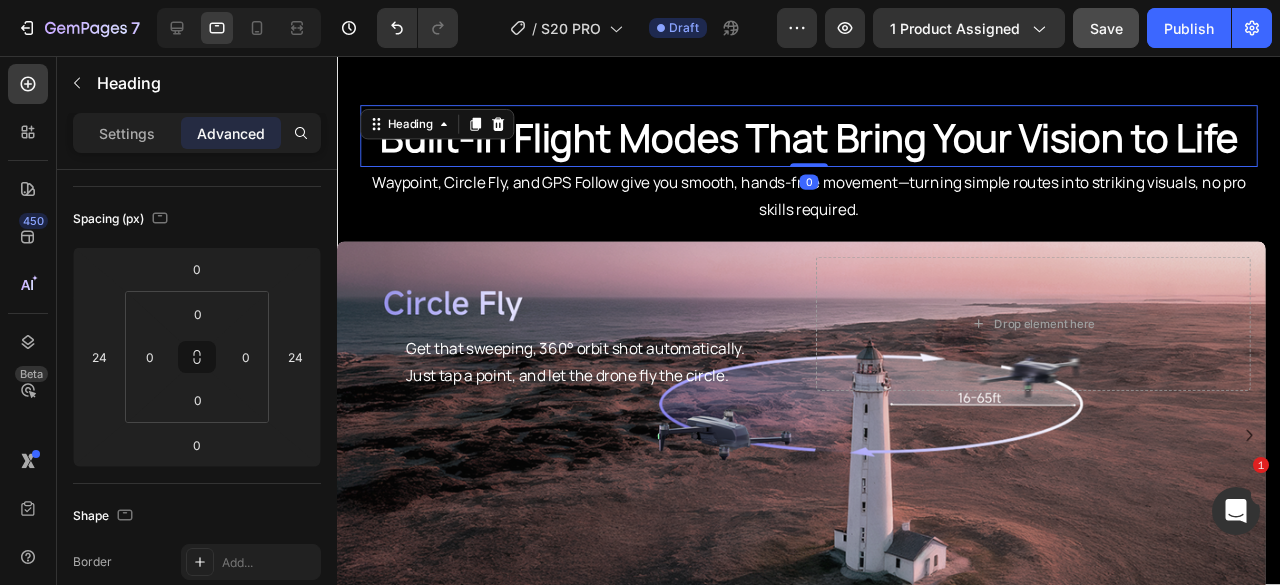 scroll, scrollTop: 0, scrollLeft: 0, axis: both 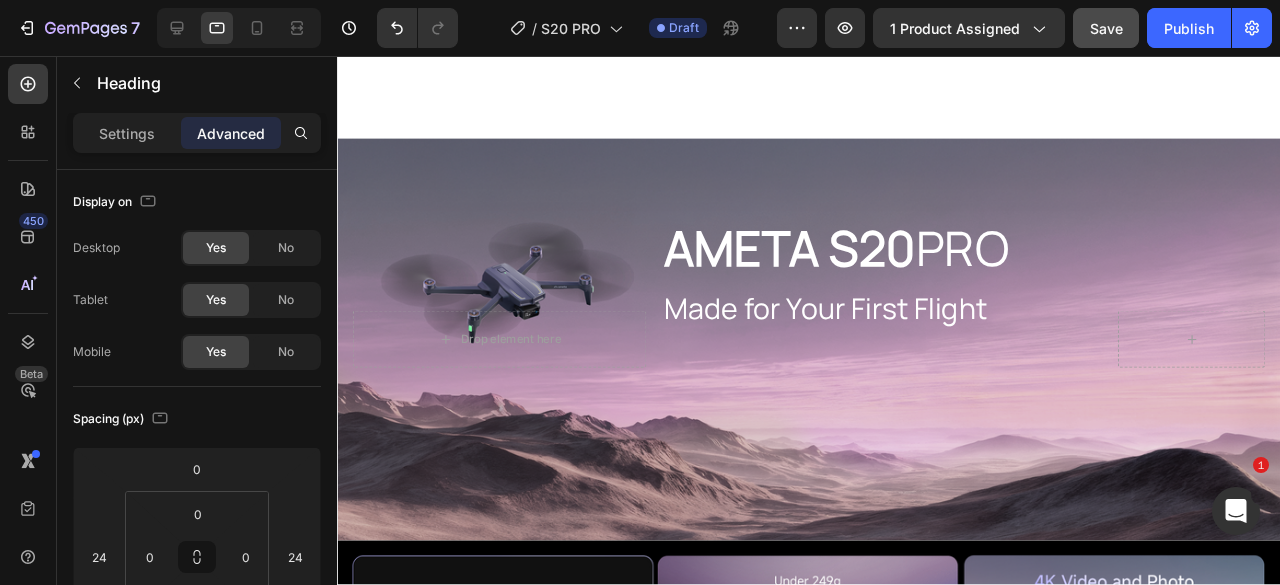 click on "AMETA S20" at bounding box center [812, 258] 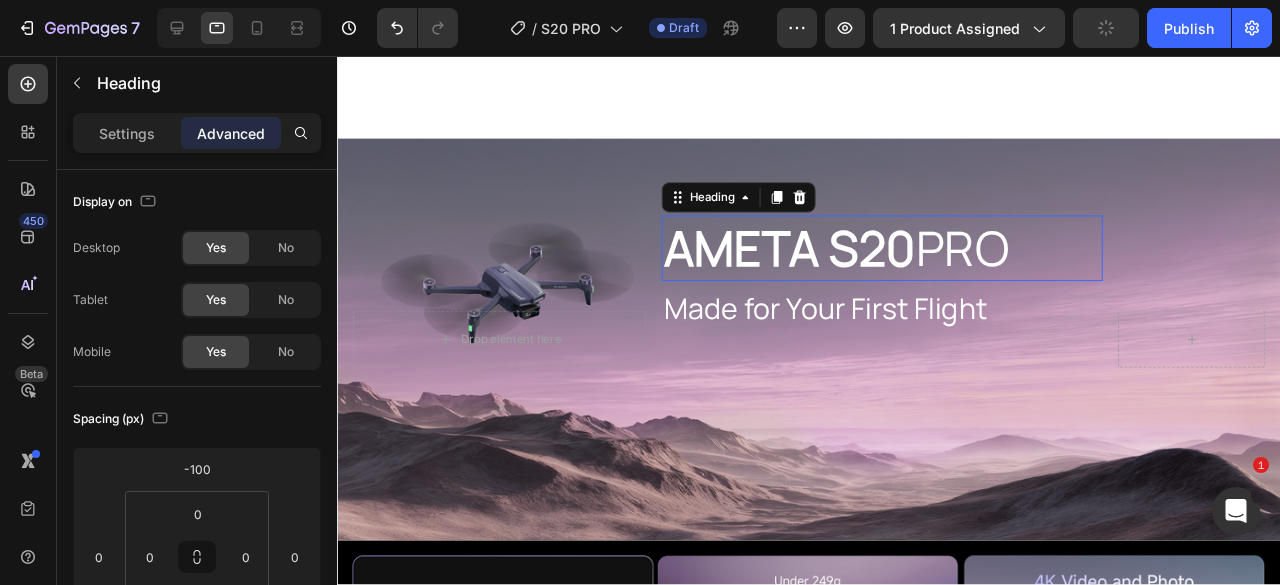 scroll, scrollTop: 1935, scrollLeft: 0, axis: vertical 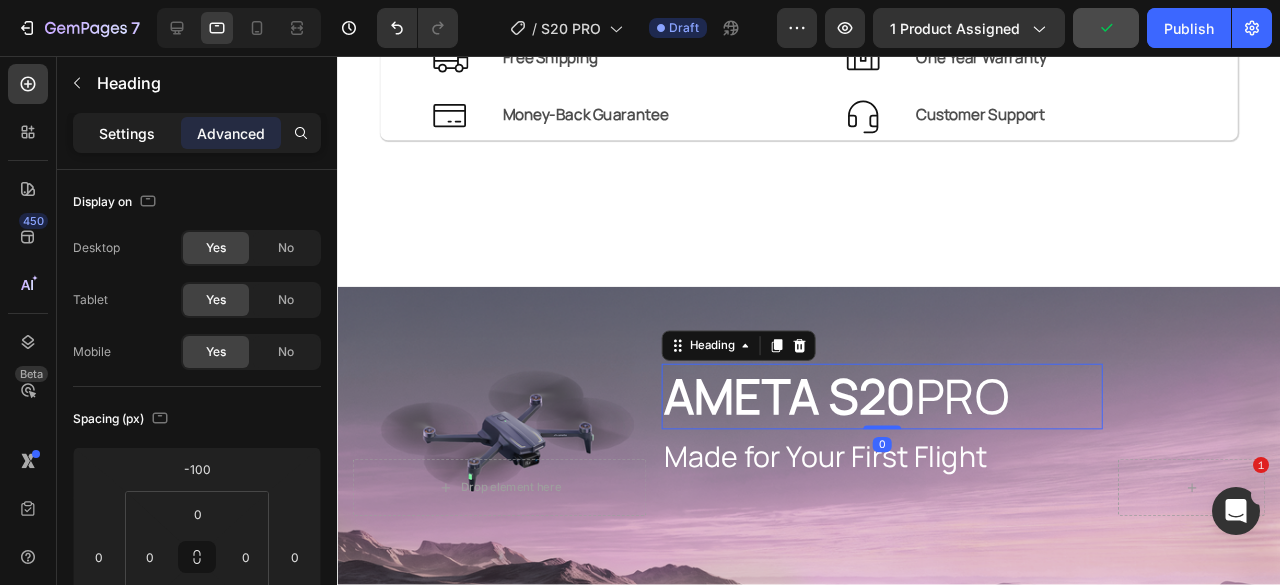 click on "Settings" 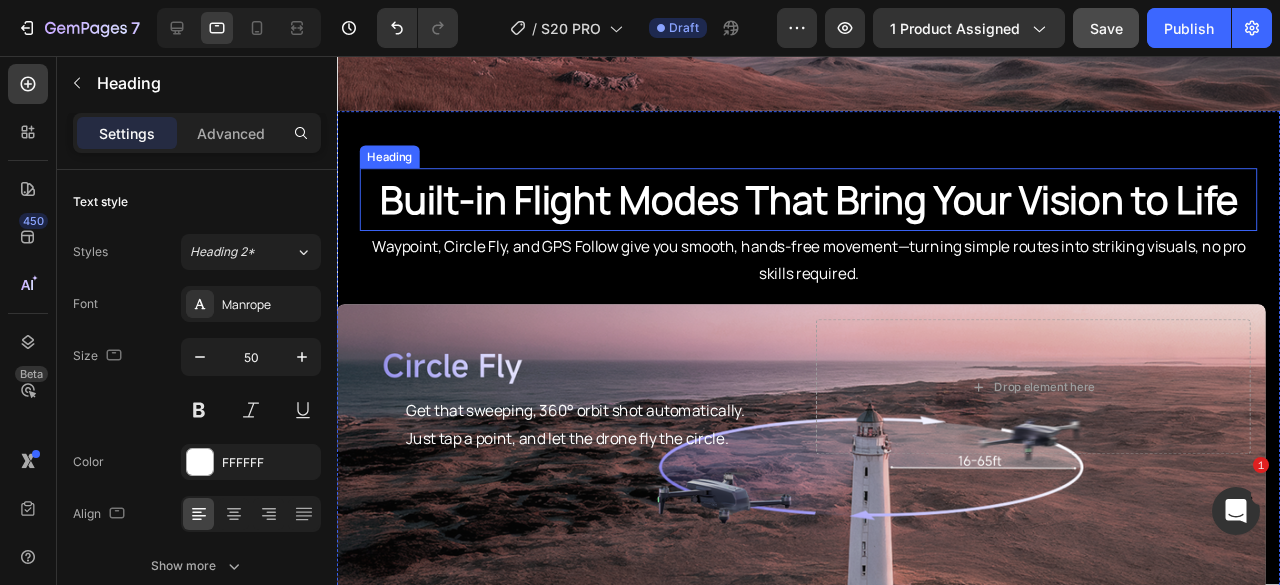 scroll, scrollTop: 3835, scrollLeft: 0, axis: vertical 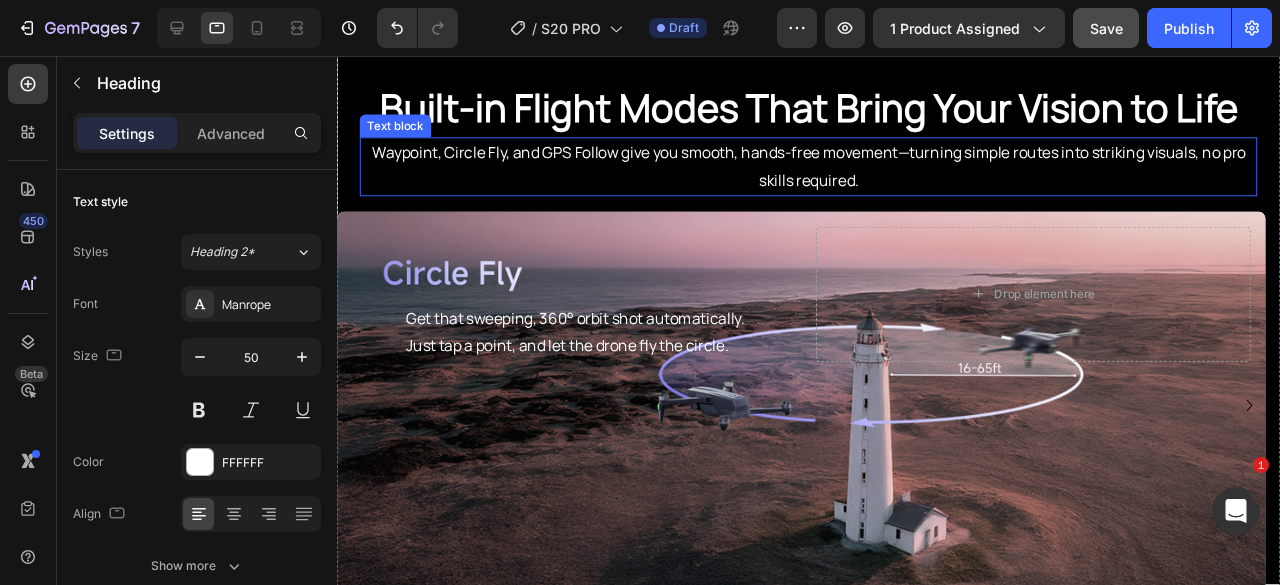 click on "Built-in Flight Modes That Bring Your Vision to Life" at bounding box center [833, 110] 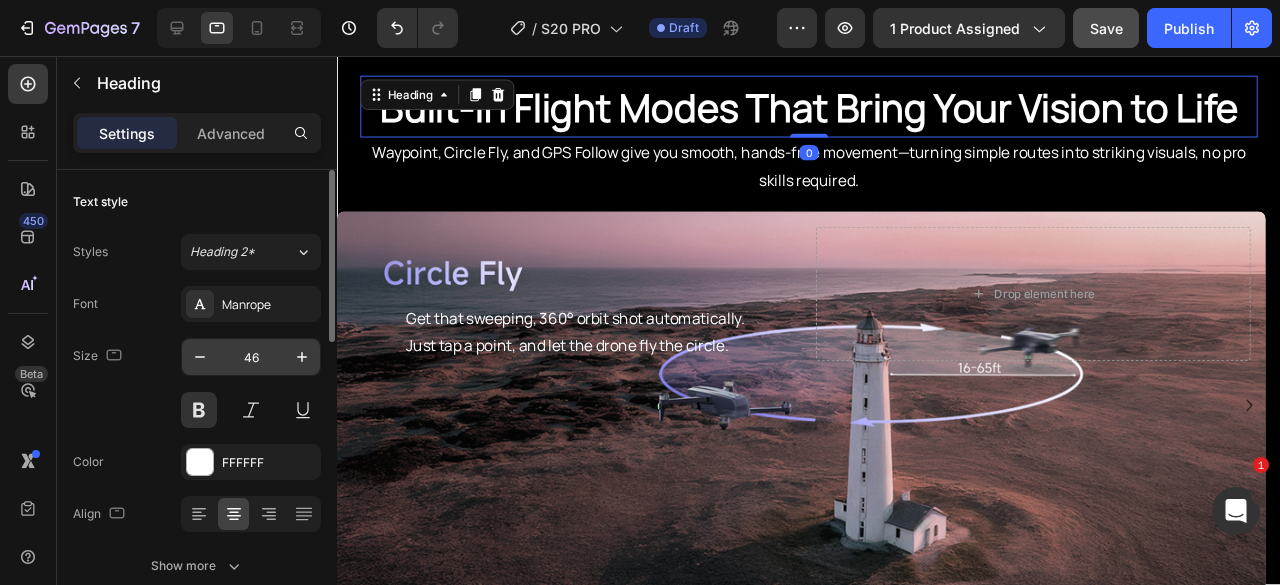 click on "46" at bounding box center (251, 357) 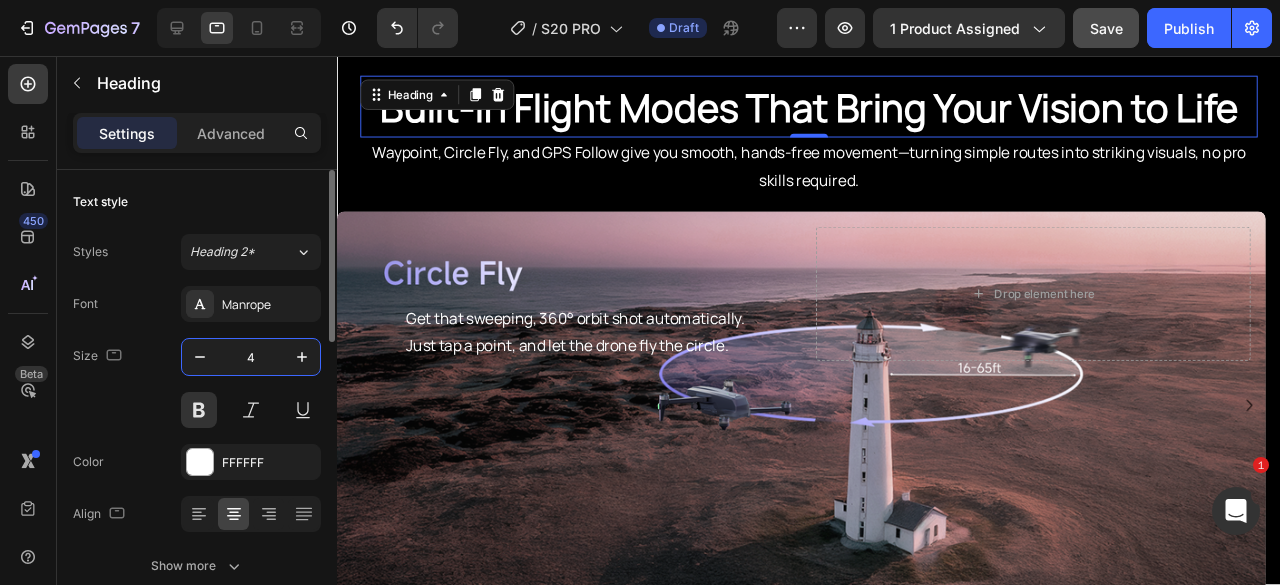 type on "40" 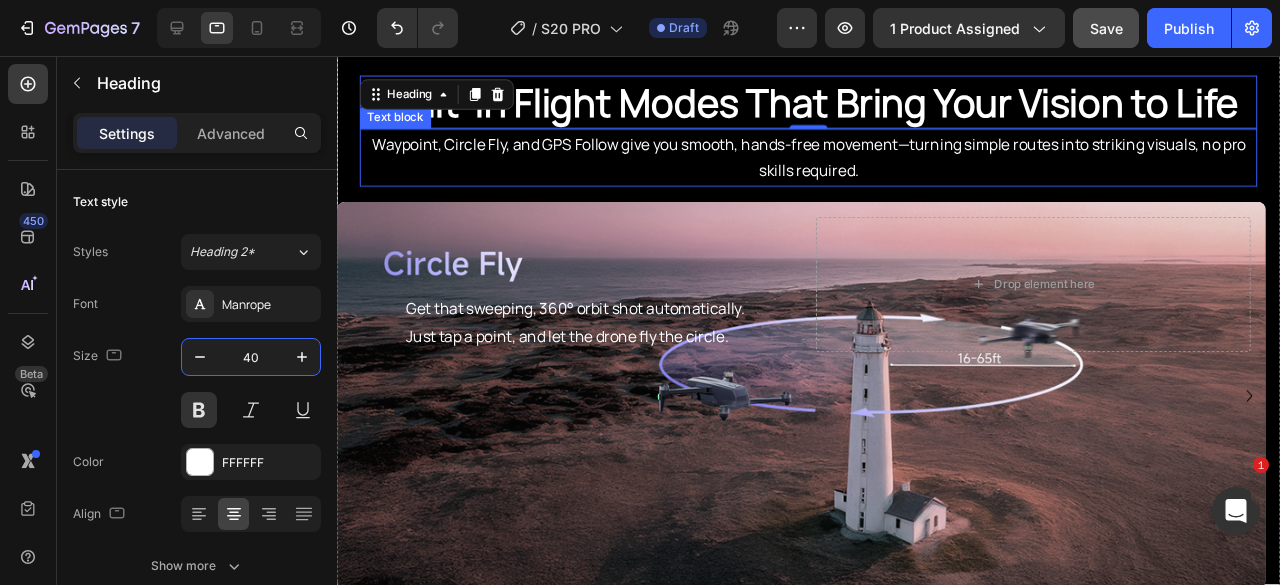click on "Waypoint, Circle Fly, and GPS Follow give you smooth, hands-free movement—turning simple routes into striking visuals, no pro skills required." at bounding box center [833, 164] 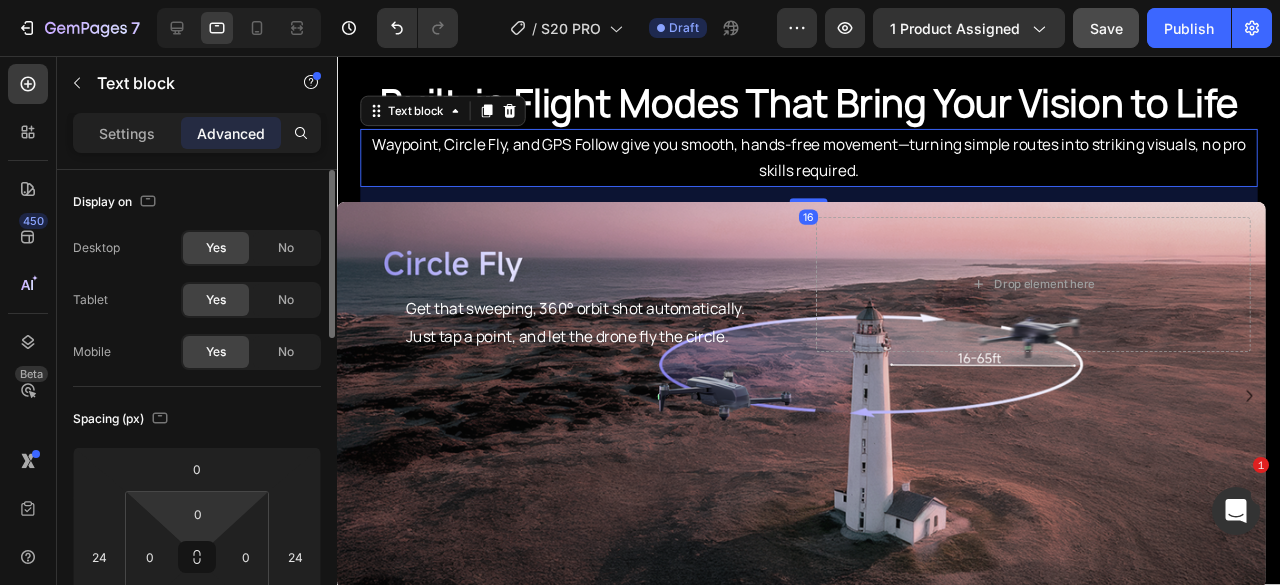 scroll, scrollTop: 100, scrollLeft: 0, axis: vertical 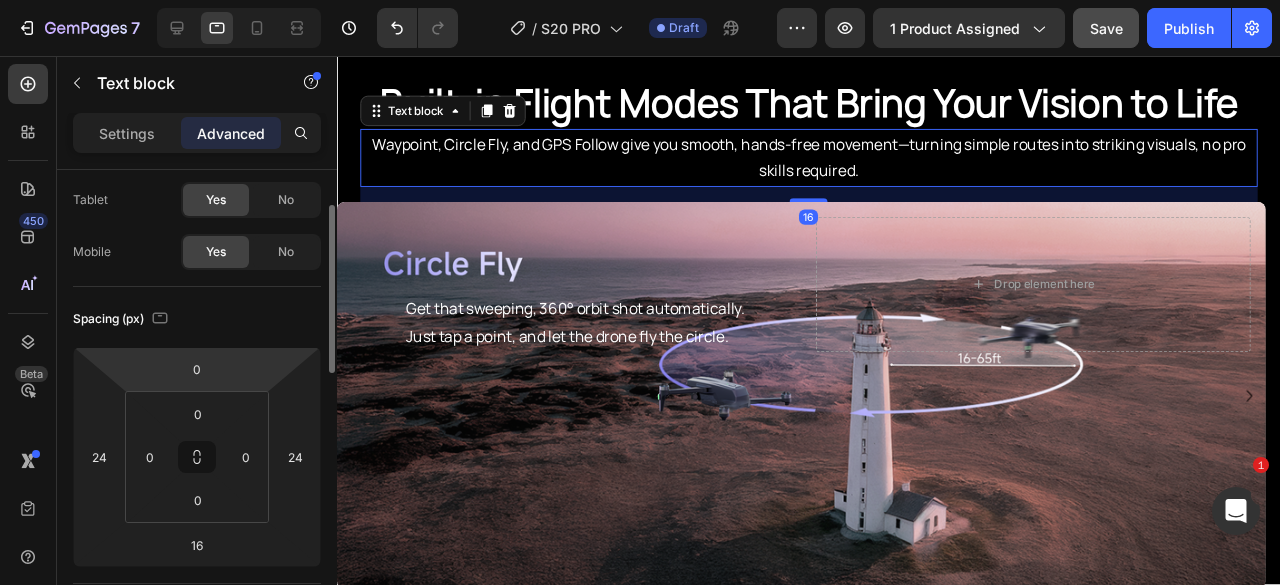 click on "Settings Advanced" at bounding box center (197, 133) 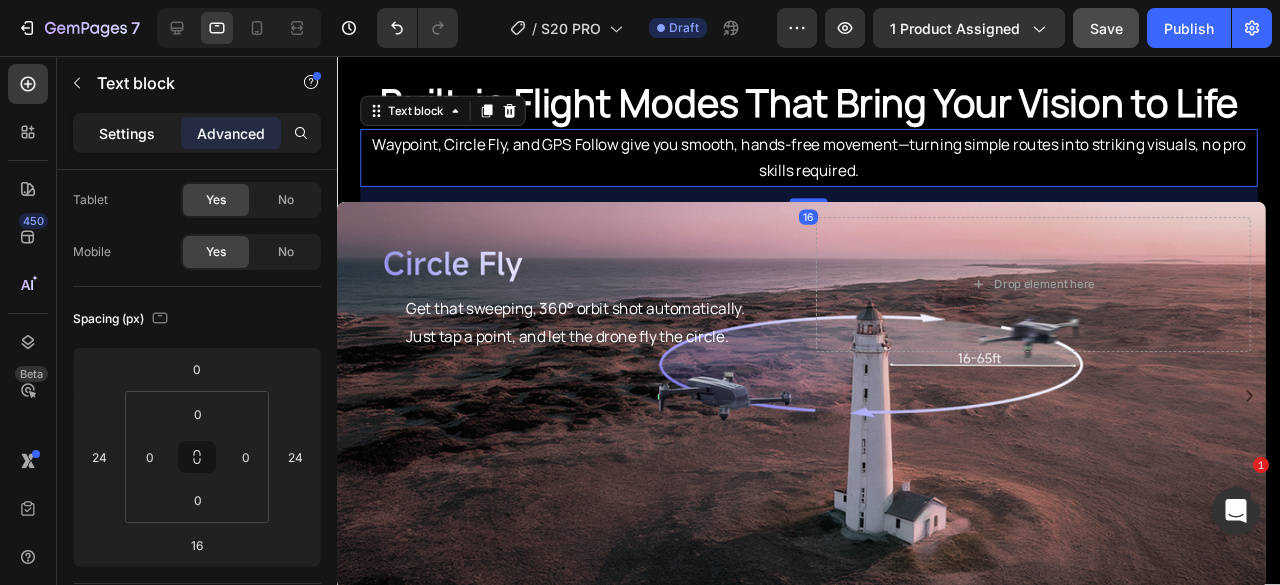 click on "Settings" at bounding box center (127, 133) 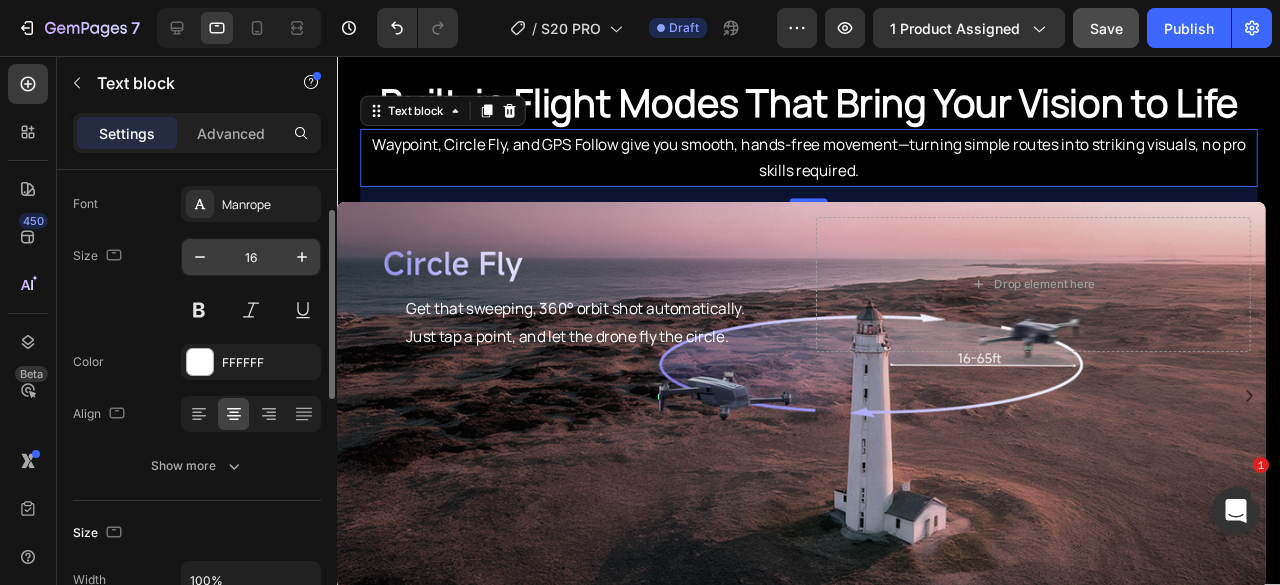 click on "16" at bounding box center (251, 257) 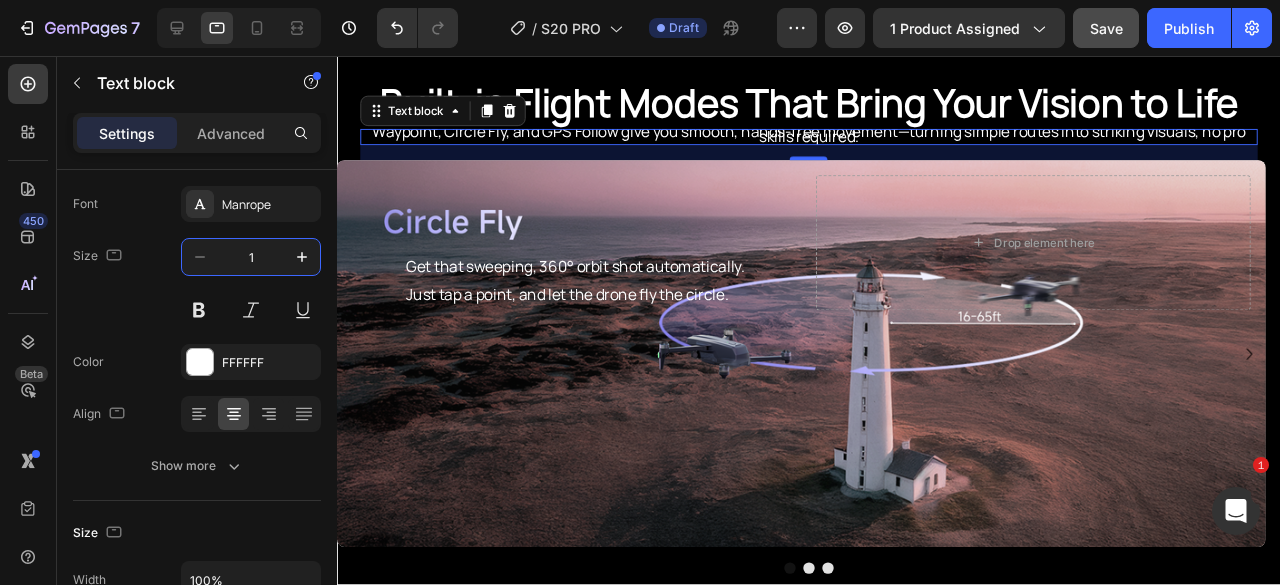 type on "16" 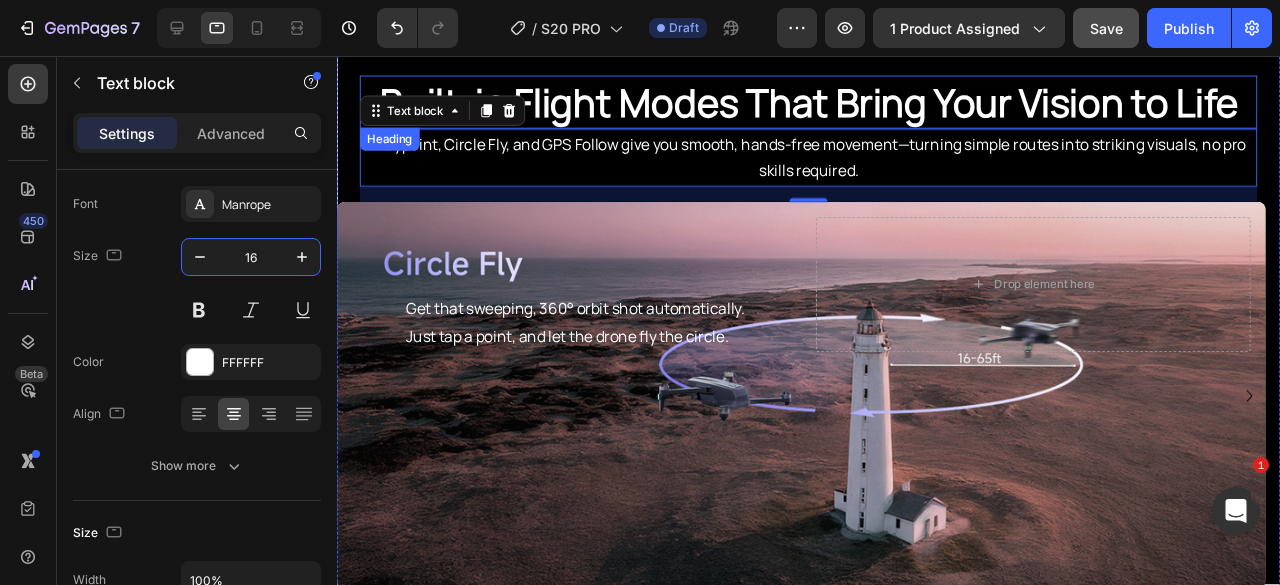 click on "Built-in Flight Modes That Bring Your Vision to Life" at bounding box center [833, 104] 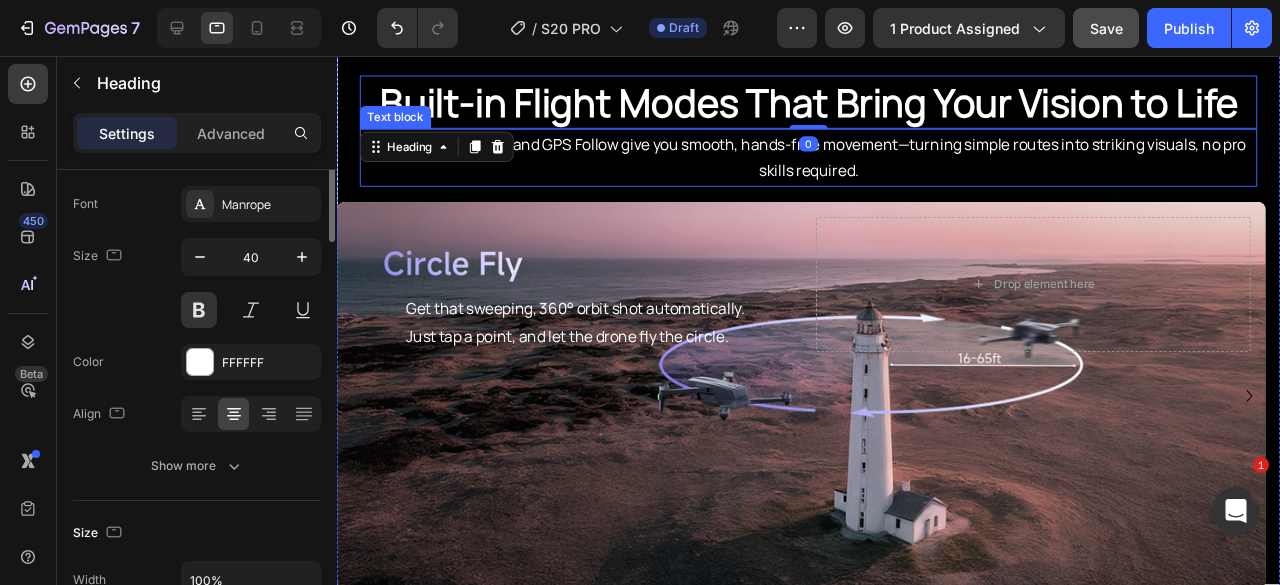 scroll, scrollTop: 0, scrollLeft: 0, axis: both 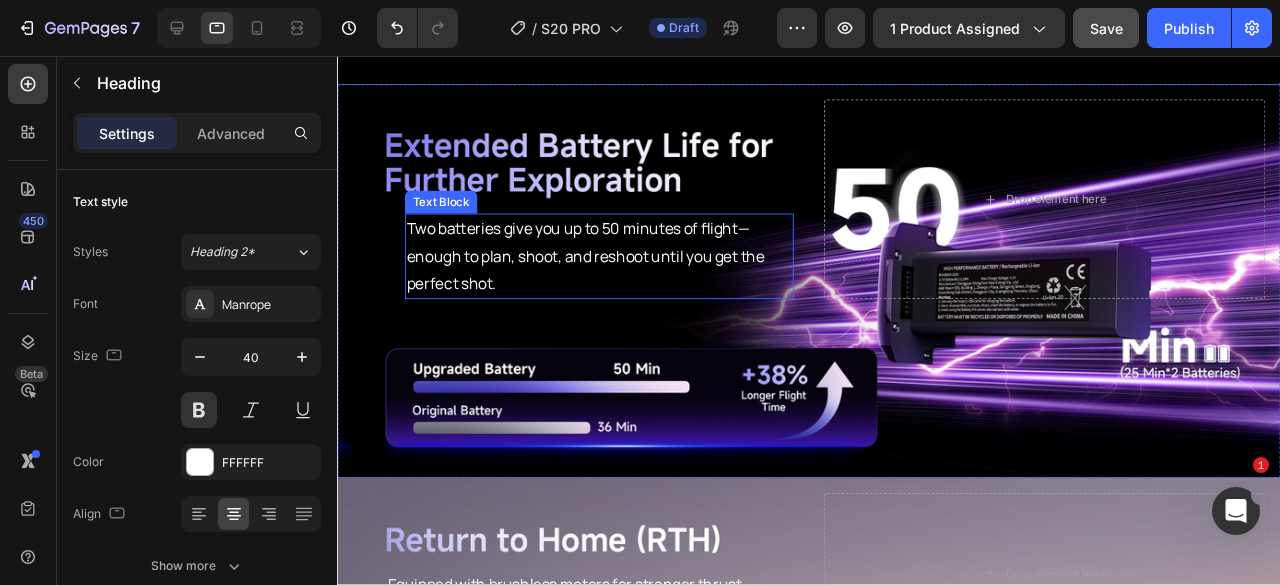 click on "Two batteries give you up to 50 minutes of flight—enough to plan, shoot, and reshoot until you get the perfect shot." at bounding box center [612, 267] 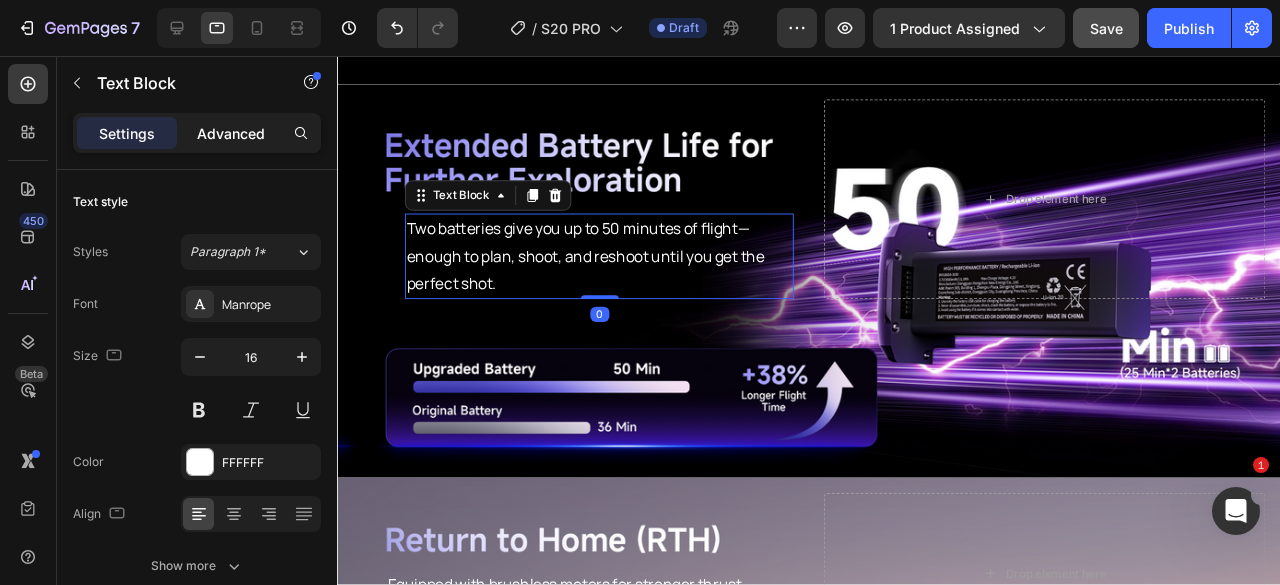 click on "Advanced" at bounding box center [231, 133] 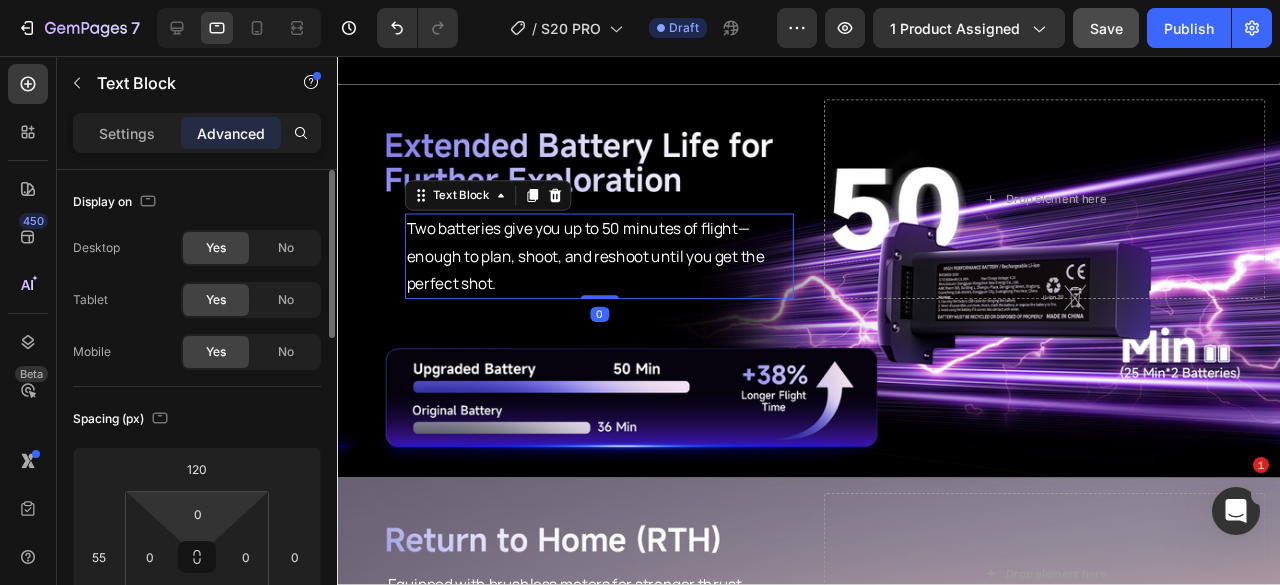 scroll, scrollTop: 100, scrollLeft: 0, axis: vertical 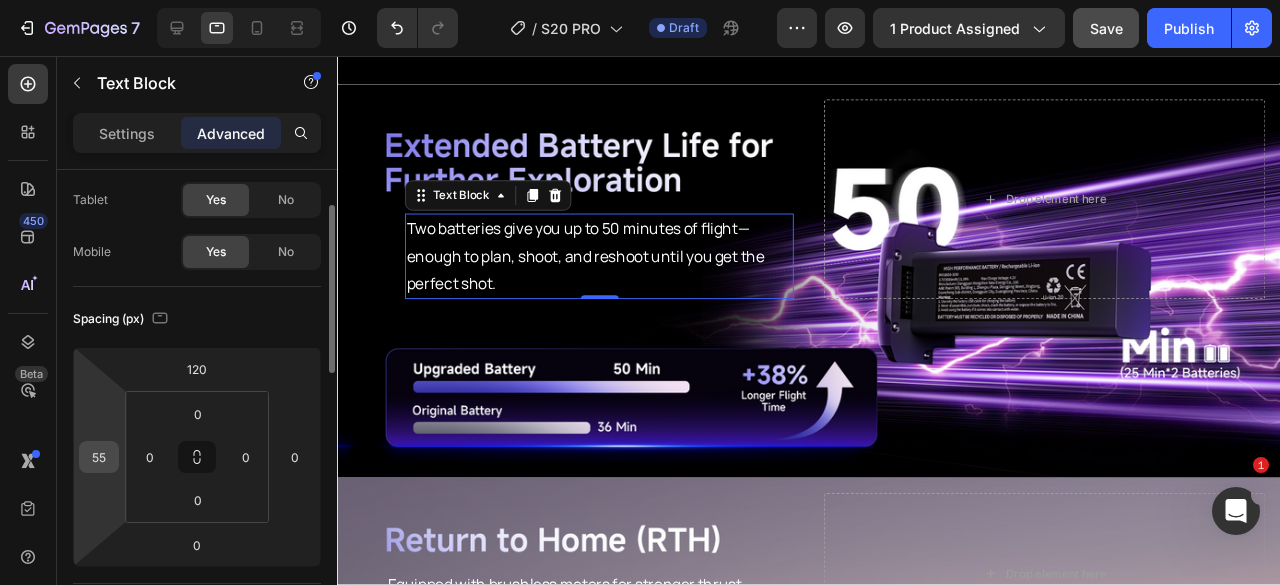 click on "55" at bounding box center (99, 457) 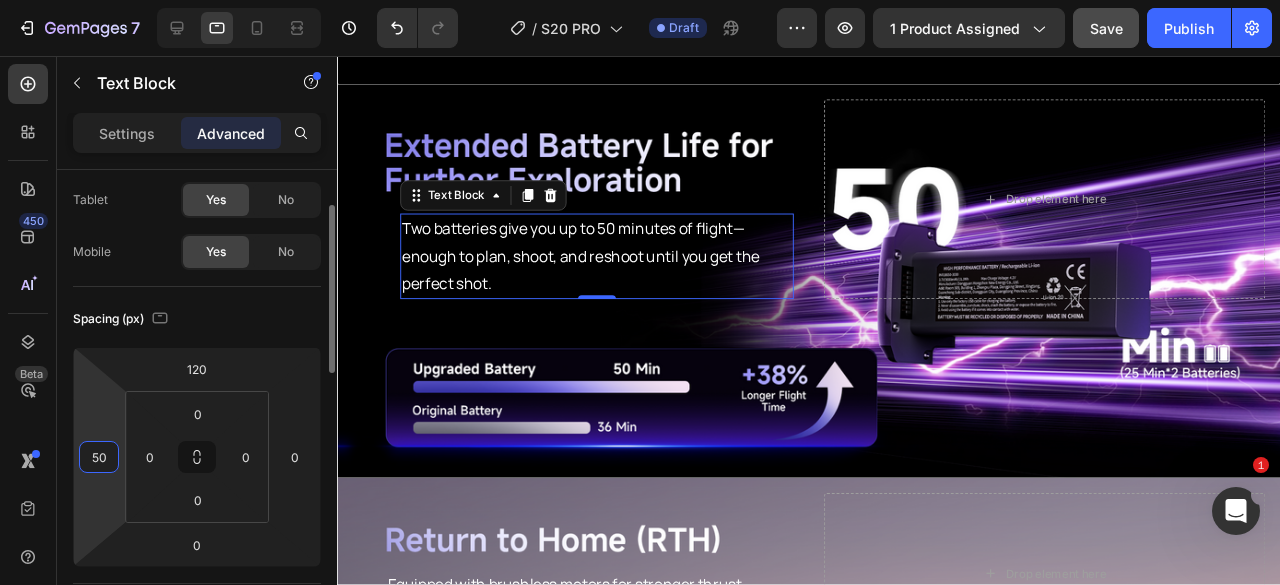 type on "5" 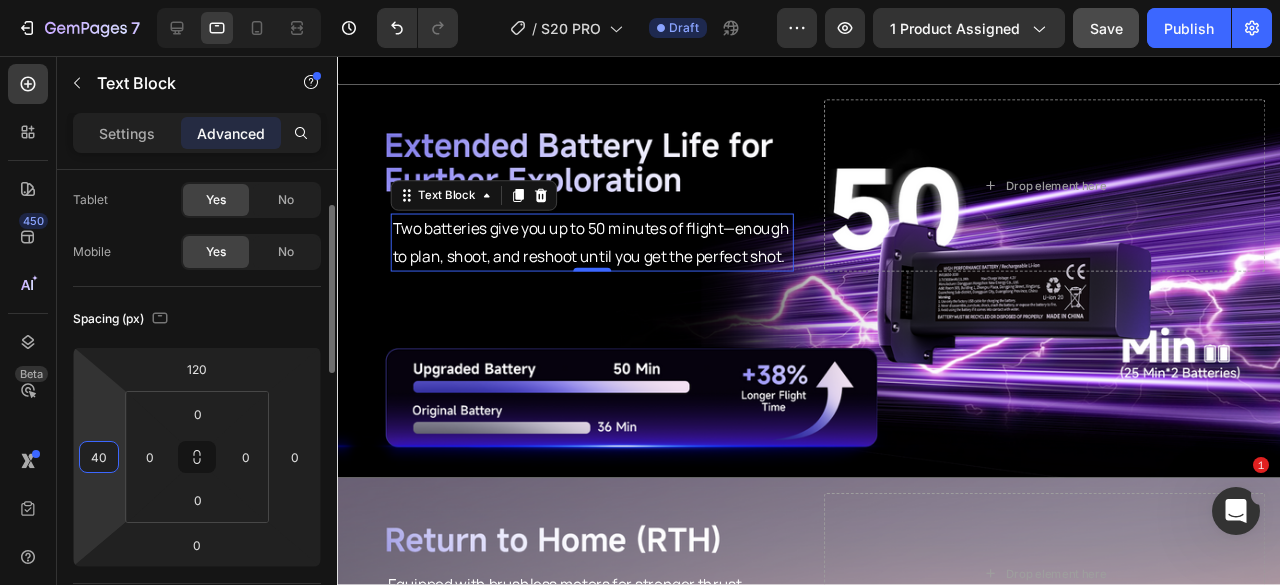 type on "4" 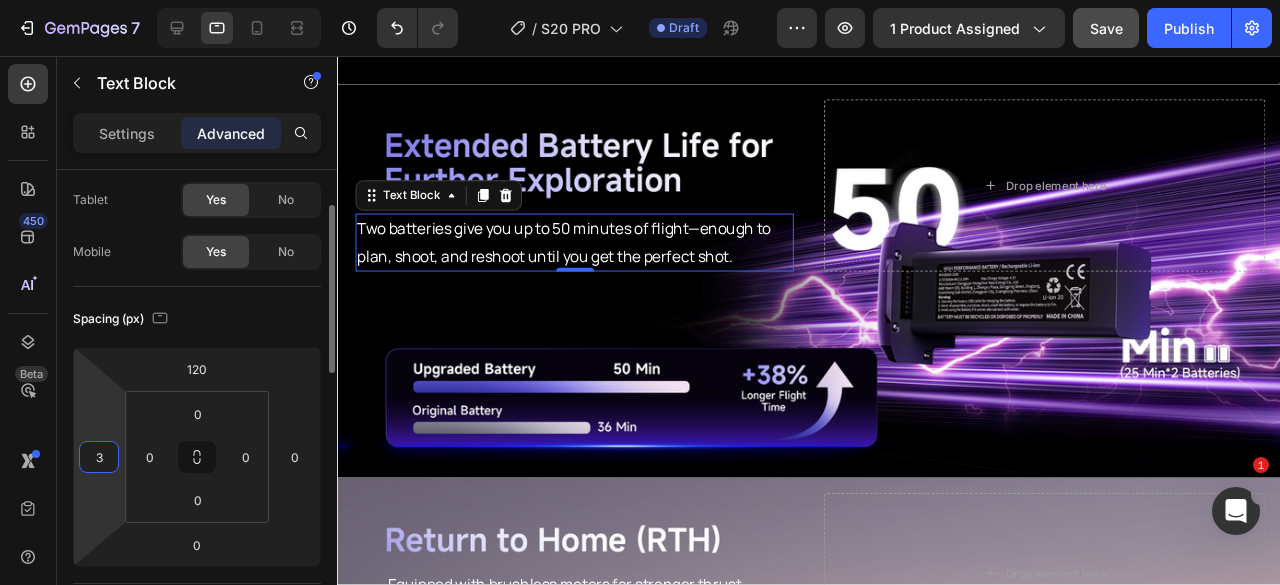 type on "30" 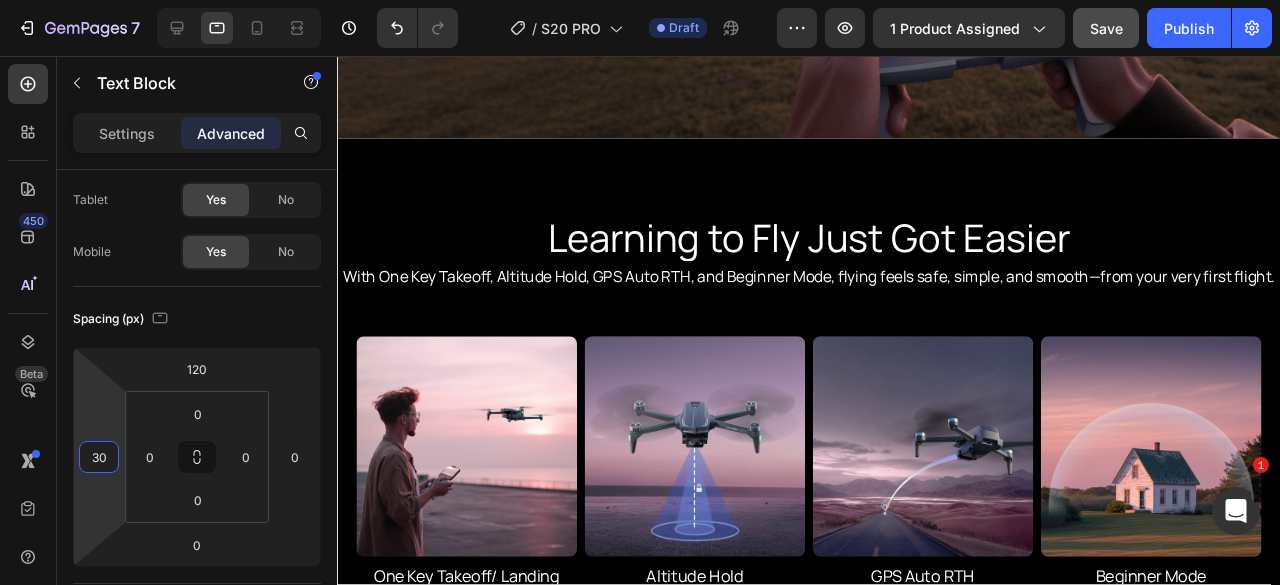 scroll, scrollTop: 5230, scrollLeft: 0, axis: vertical 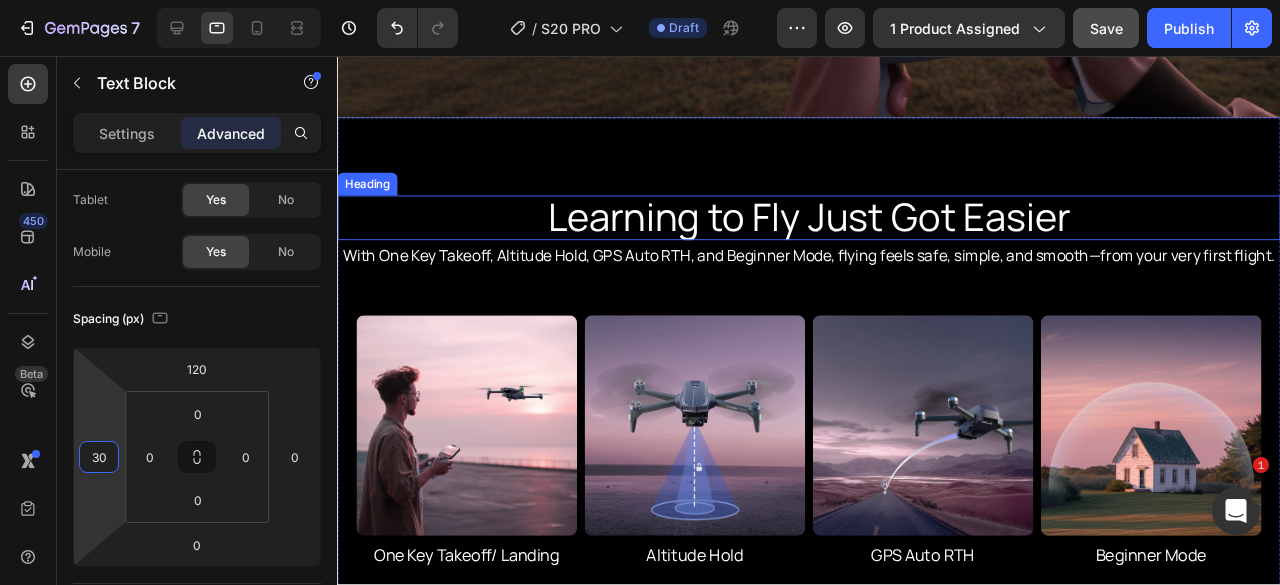 click on "Learning to Fly Just Got Easier" at bounding box center [833, 226] 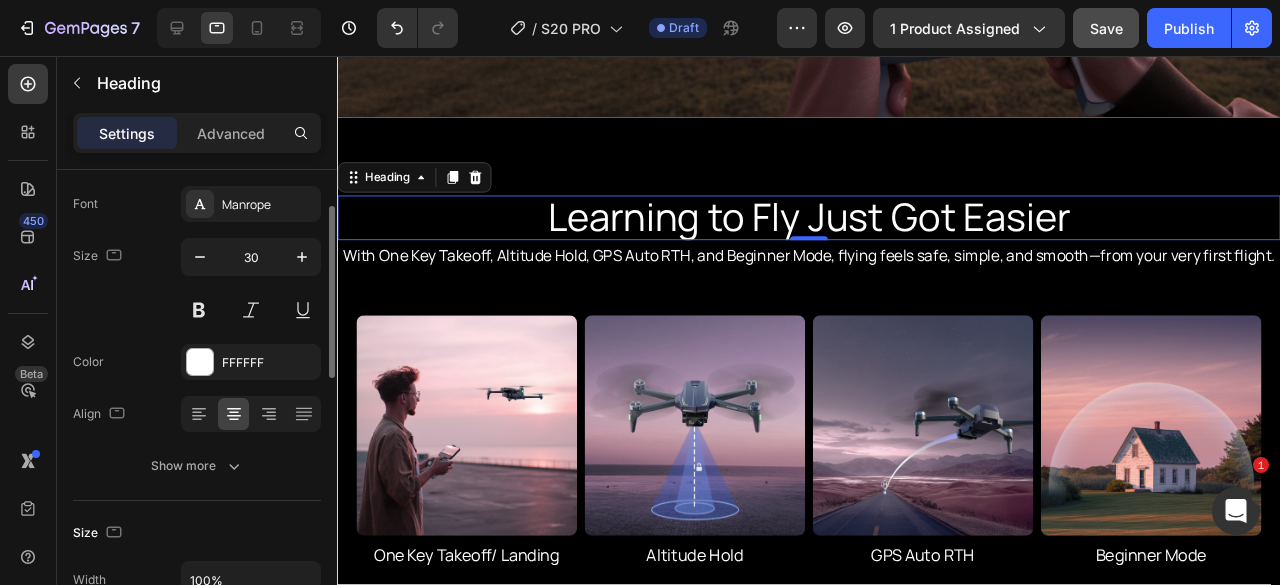 scroll, scrollTop: 0, scrollLeft: 0, axis: both 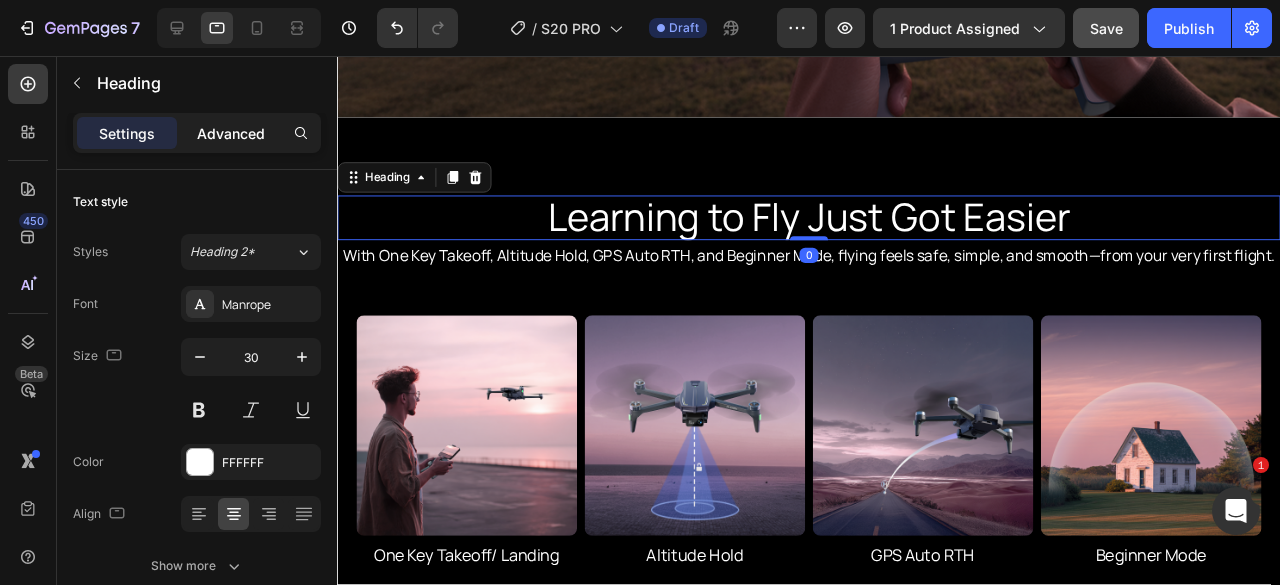click on "Advanced" at bounding box center (231, 133) 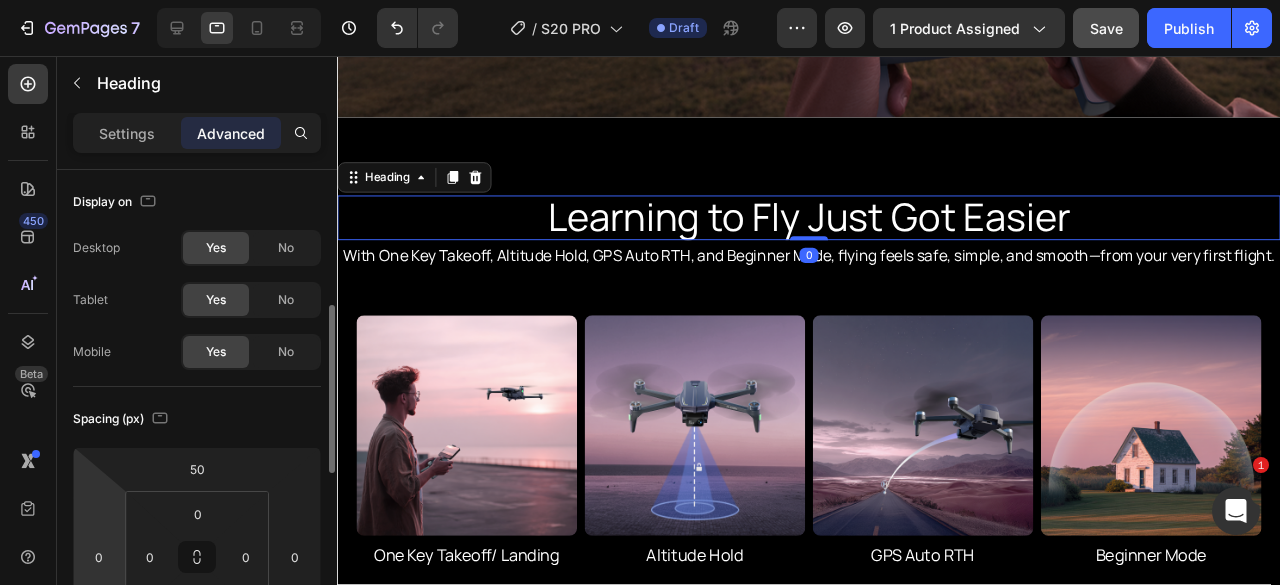 scroll, scrollTop: 100, scrollLeft: 0, axis: vertical 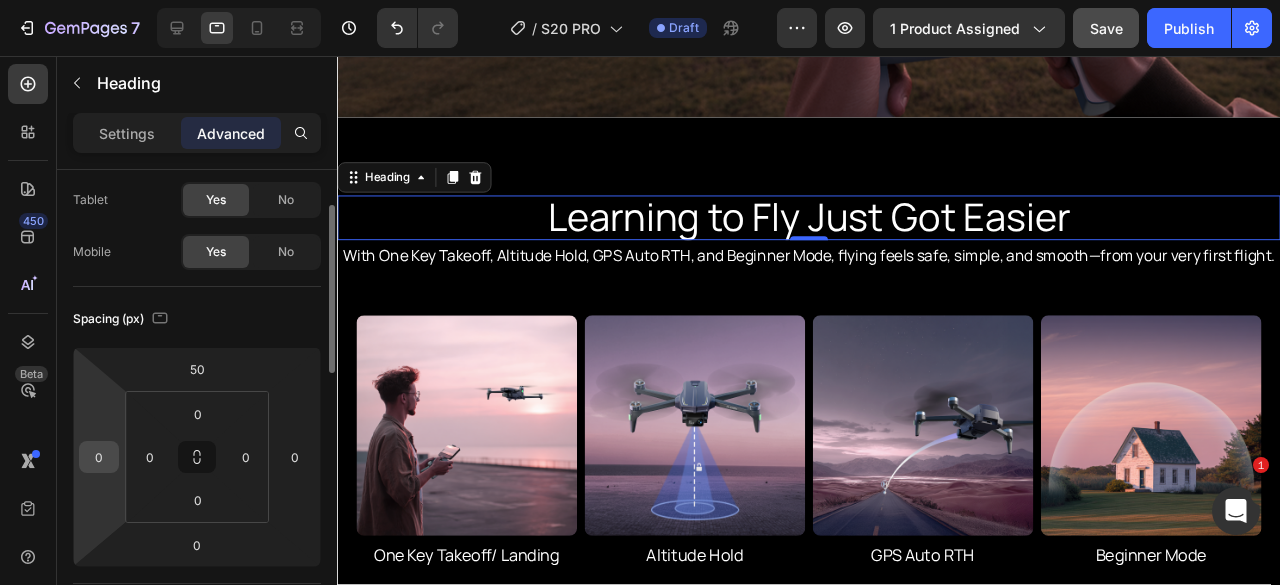 click on "0" at bounding box center (99, 457) 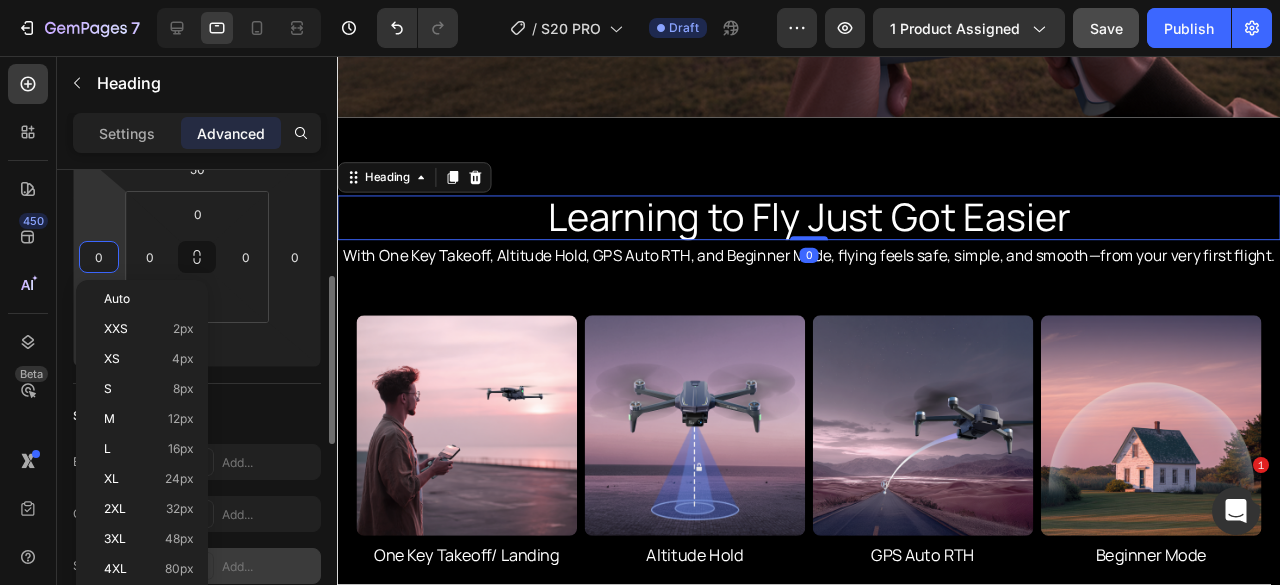 scroll, scrollTop: 400, scrollLeft: 0, axis: vertical 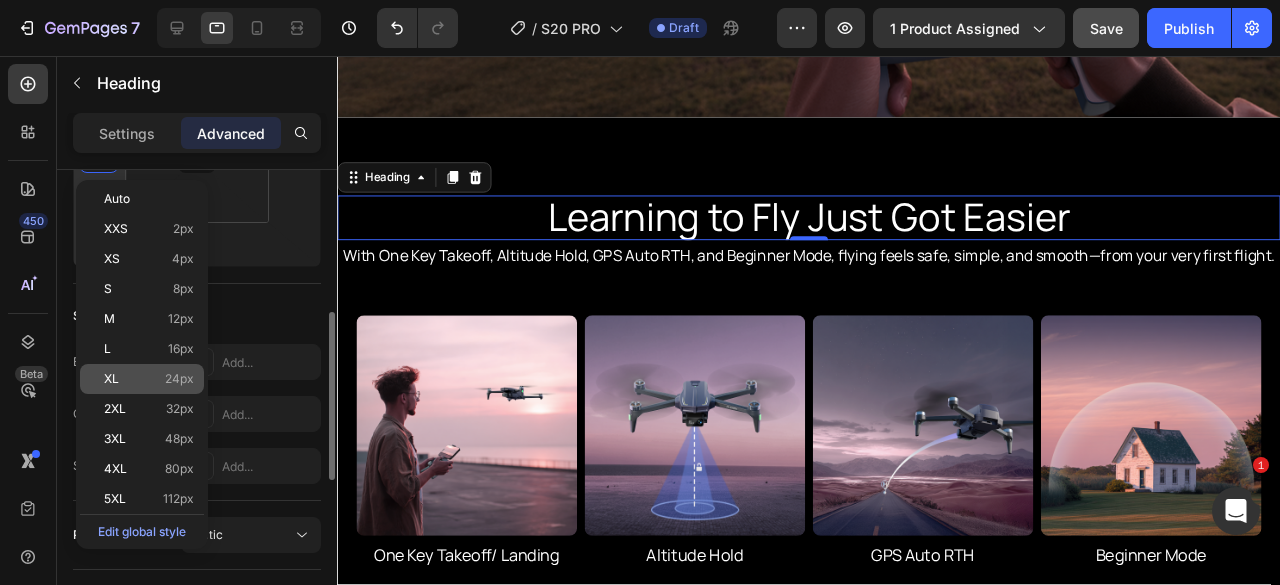click on "XL 24px" at bounding box center (149, 379) 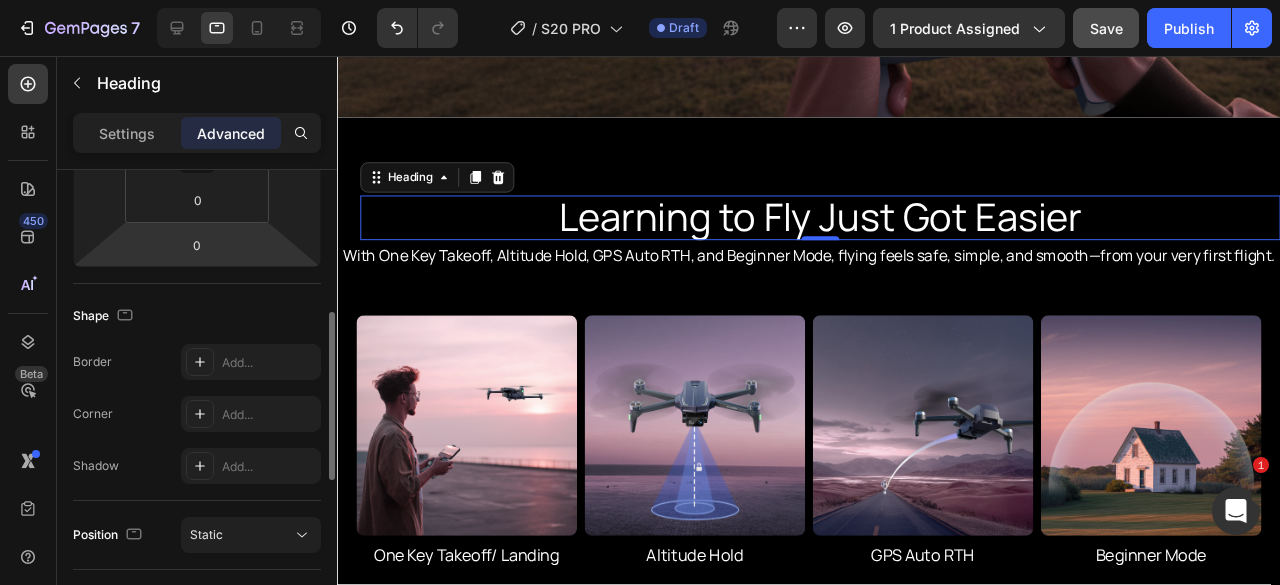 scroll, scrollTop: 300, scrollLeft: 0, axis: vertical 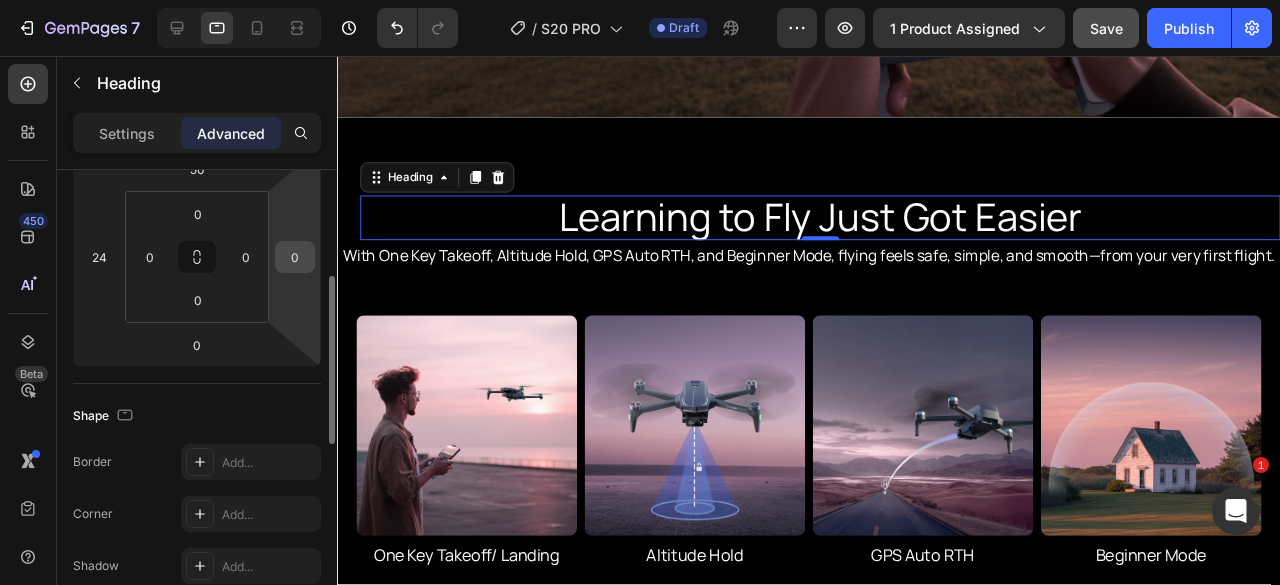 click on "0" at bounding box center (295, 257) 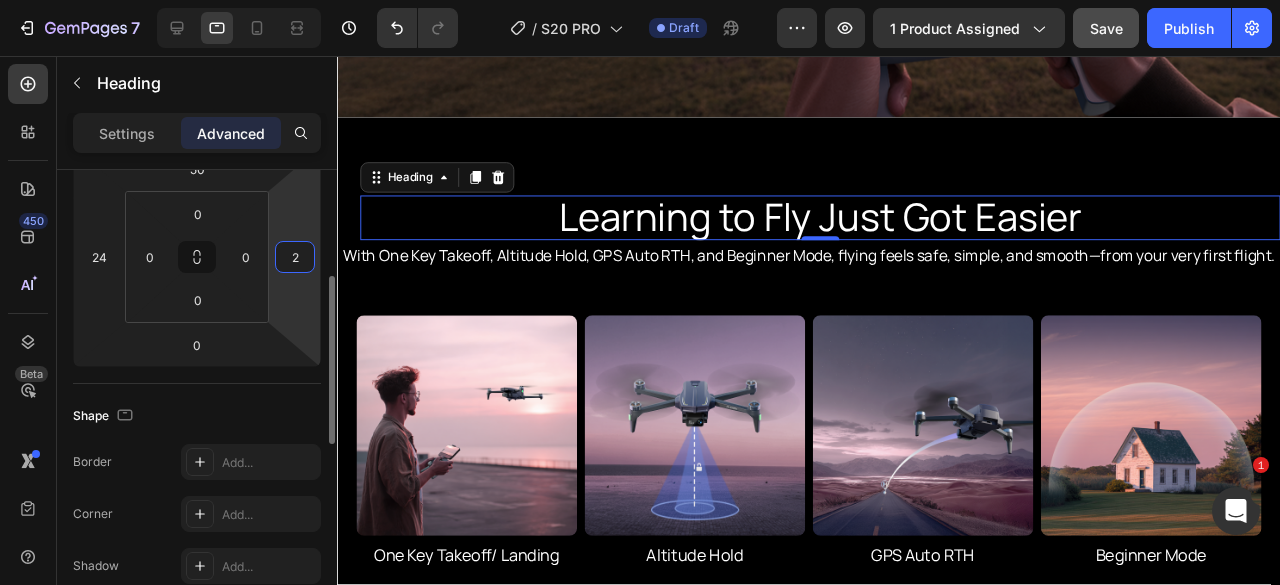 type on "24" 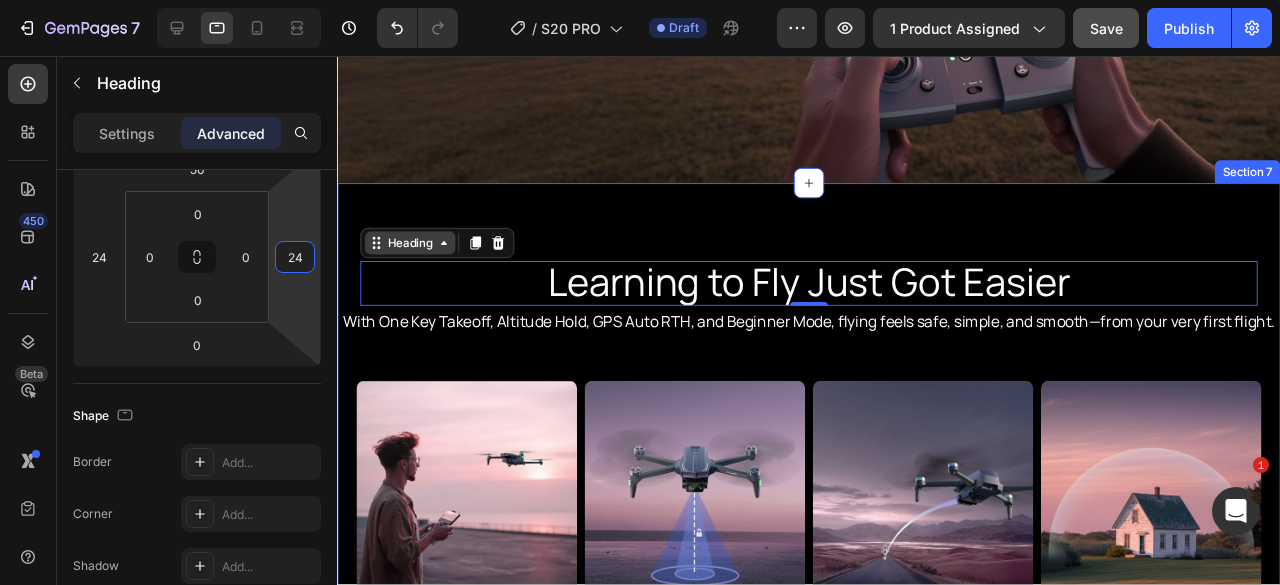 scroll, scrollTop: 5130, scrollLeft: 0, axis: vertical 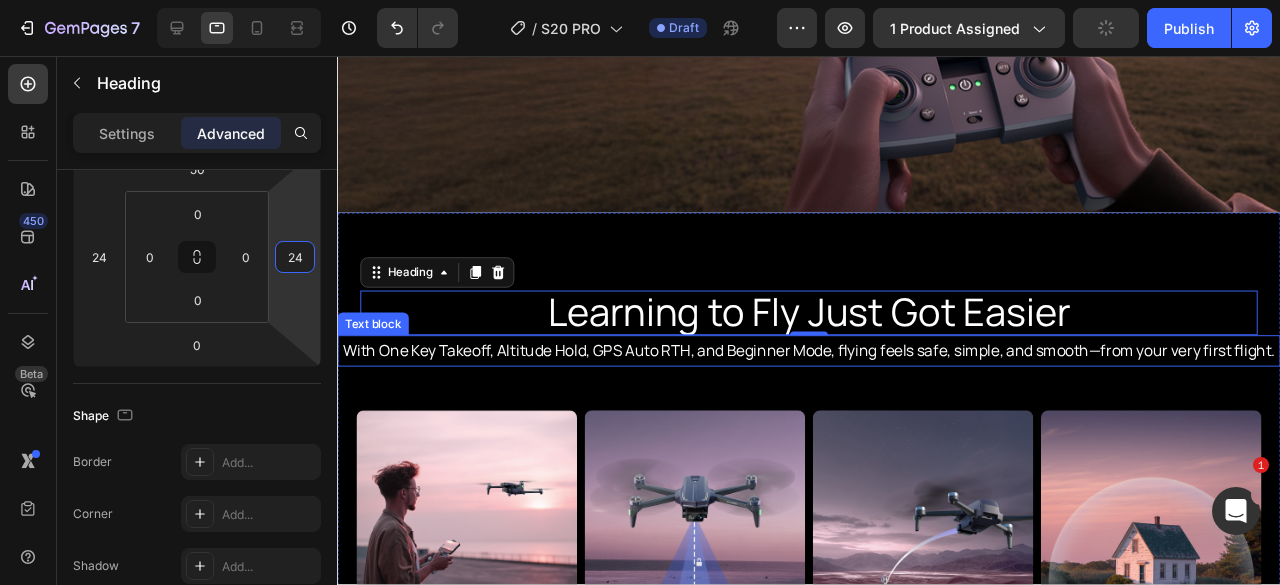 click on "With One Key Takeoff, Altitude Hold, GPS Auto RTH, and Beginner Mode, flying feels safe, simple, and smooth—from your very first flight." at bounding box center (833, 366) 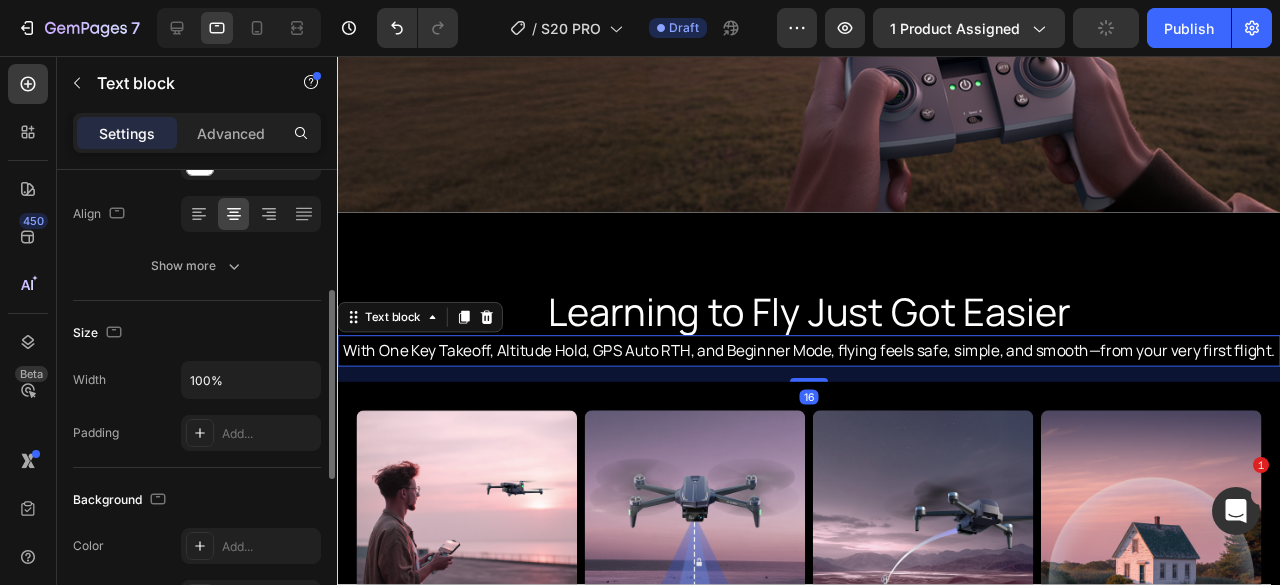 scroll, scrollTop: 0, scrollLeft: 0, axis: both 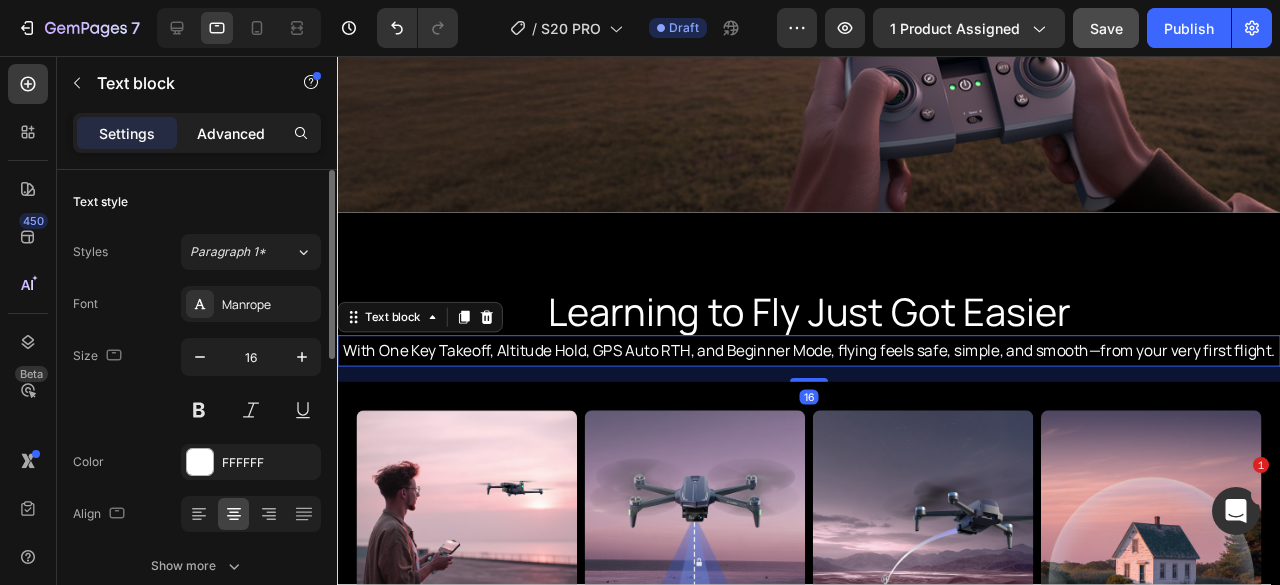 click on "Advanced" at bounding box center [231, 133] 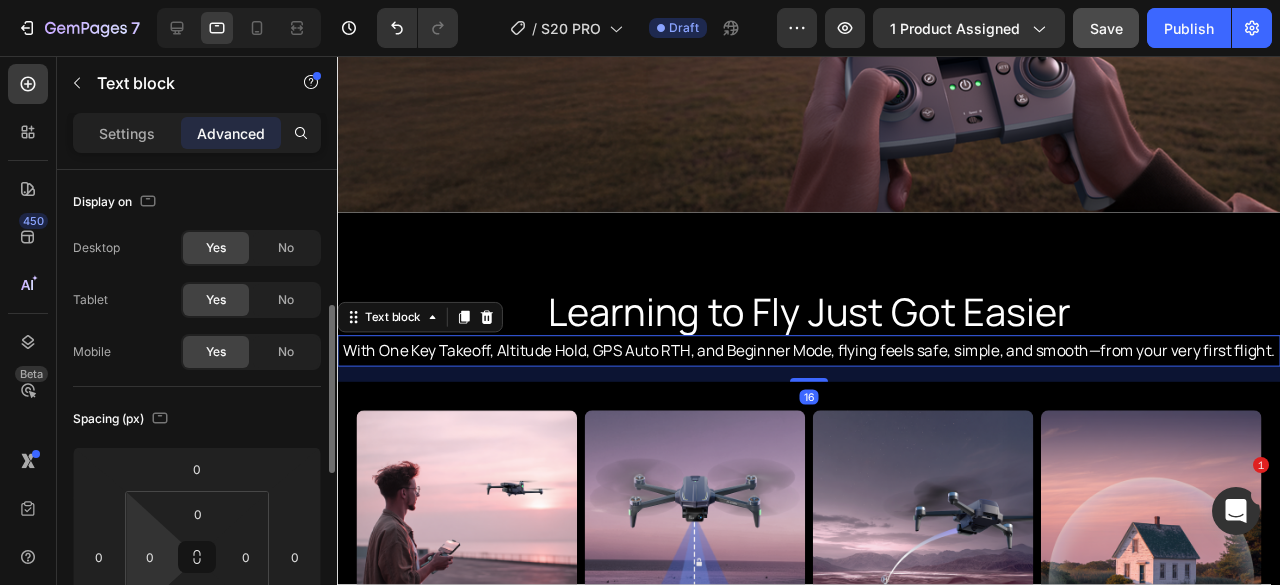 scroll, scrollTop: 200, scrollLeft: 0, axis: vertical 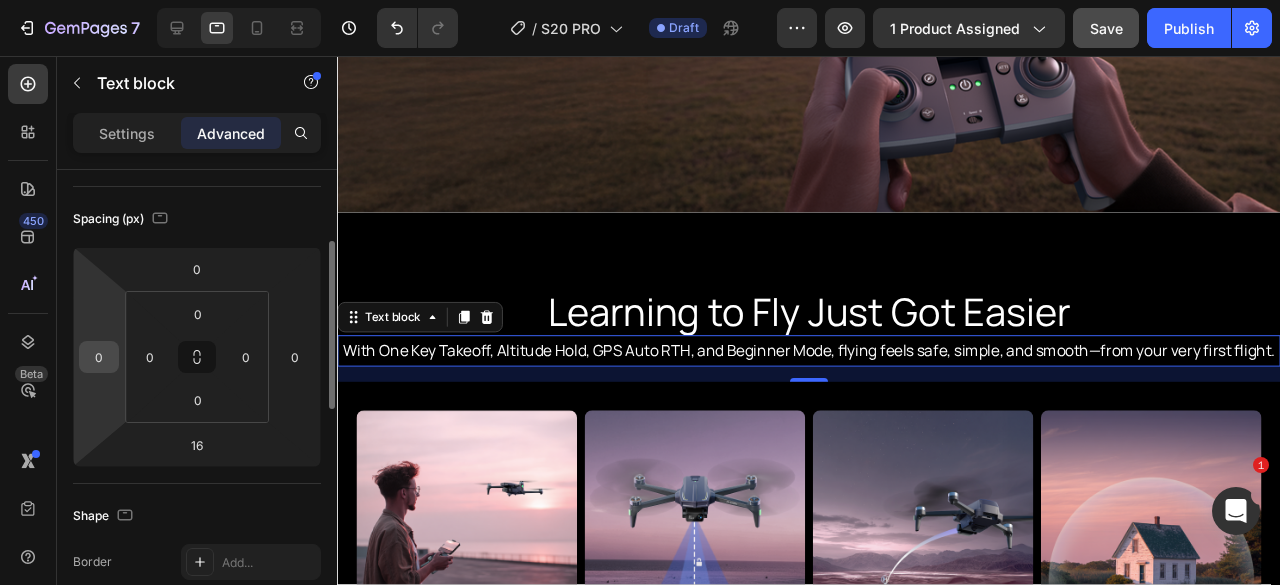 click on "0" at bounding box center (99, 357) 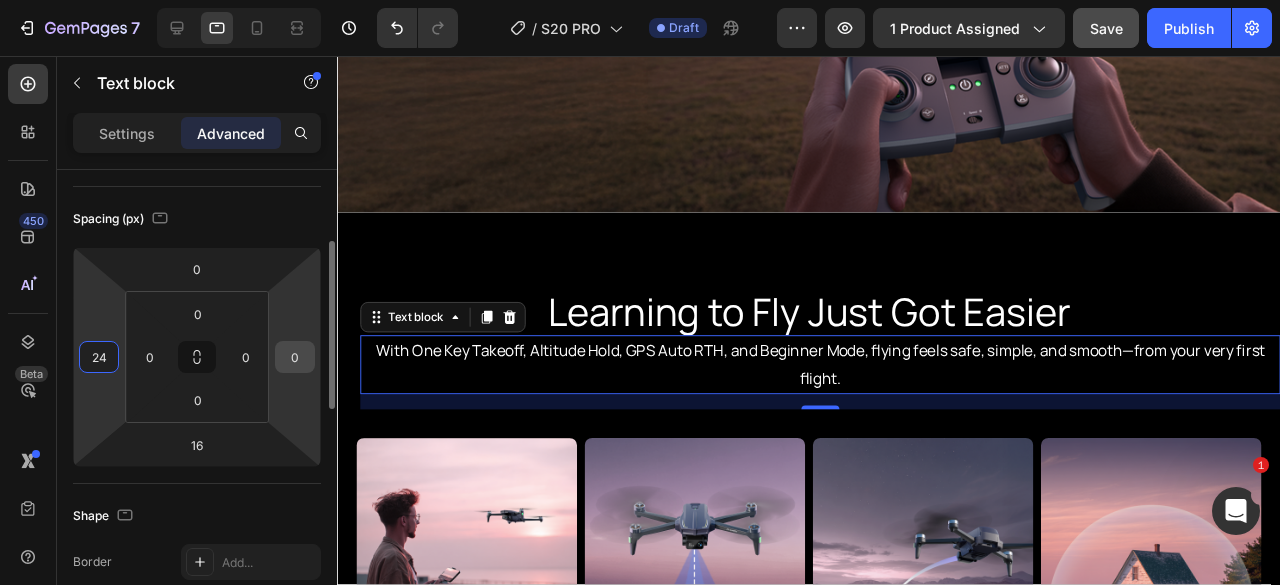 type on "24" 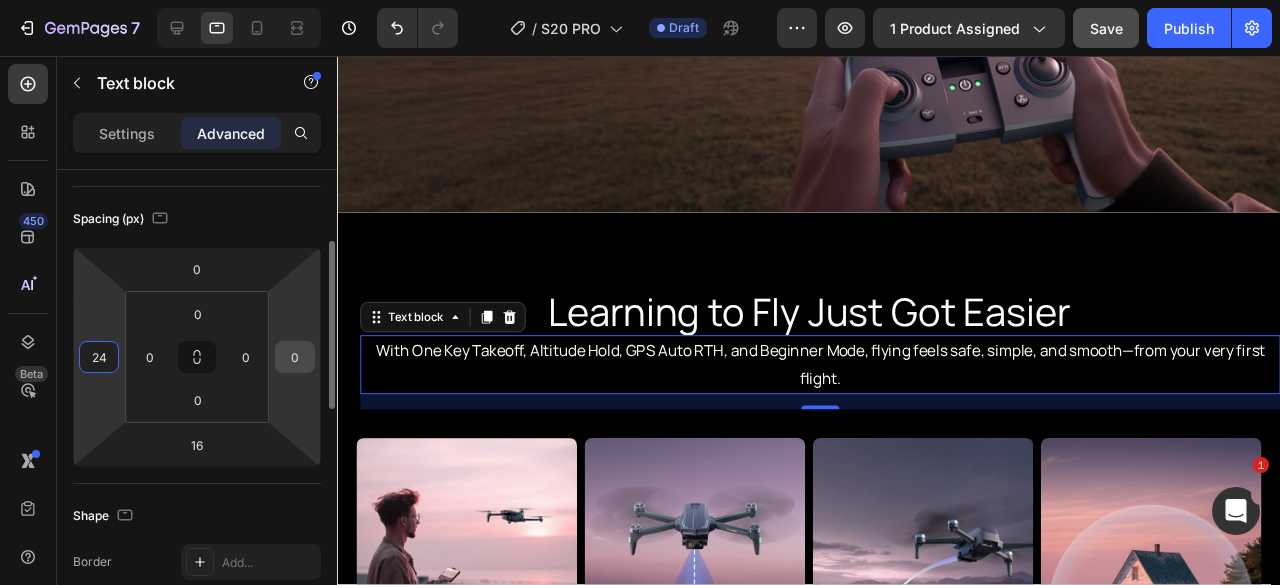 click on "0" at bounding box center [295, 357] 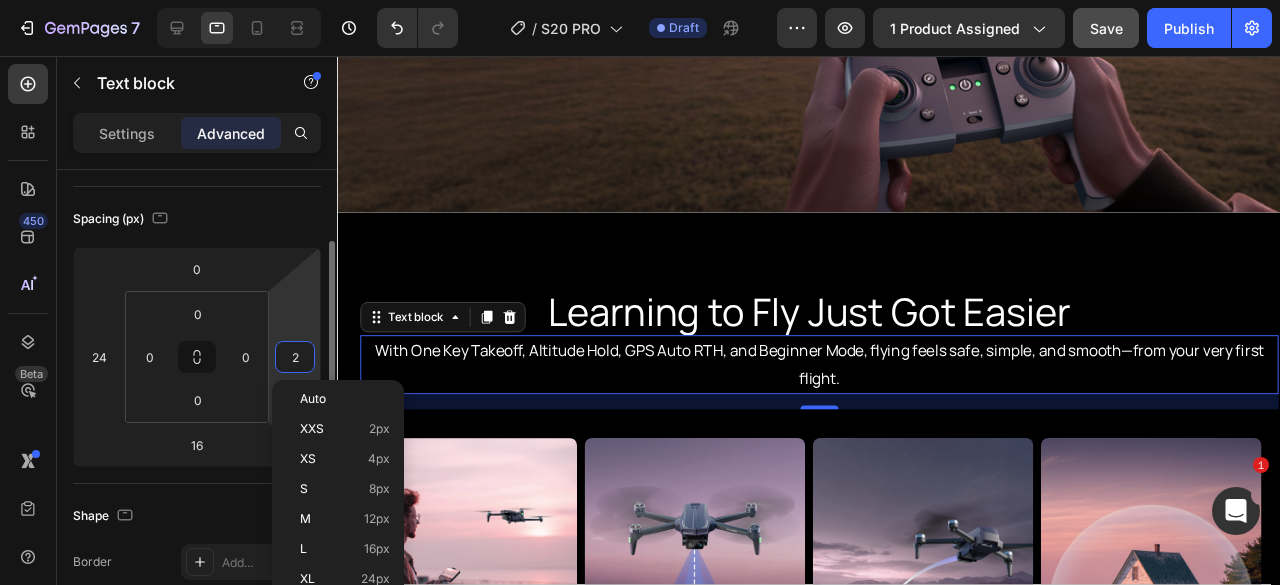 type on "24" 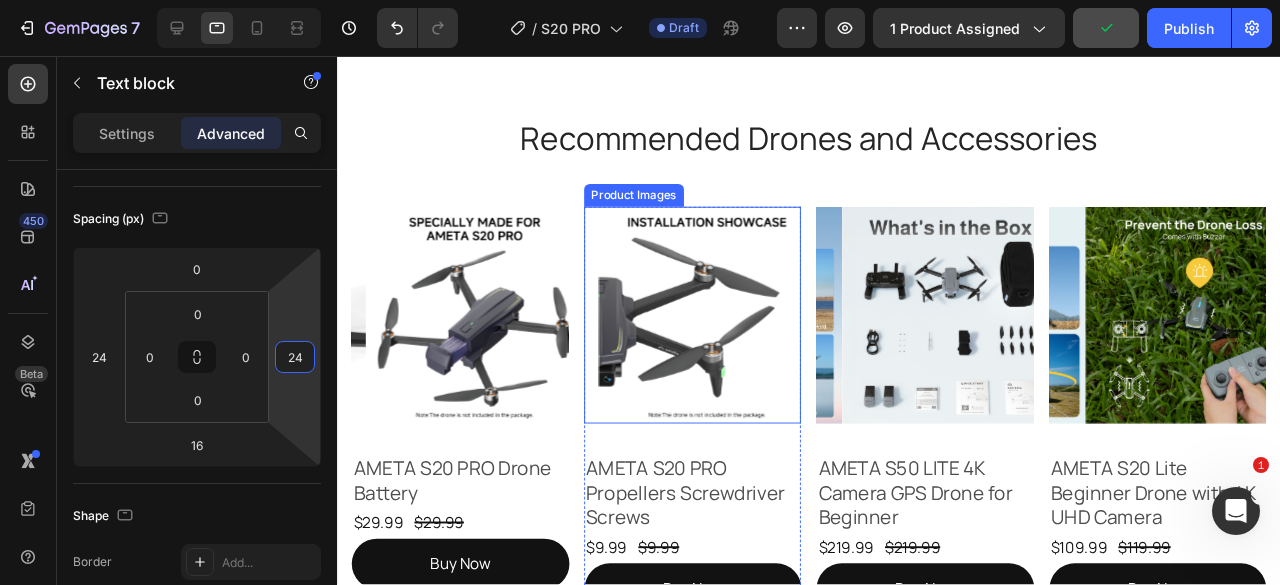 scroll, scrollTop: 6830, scrollLeft: 0, axis: vertical 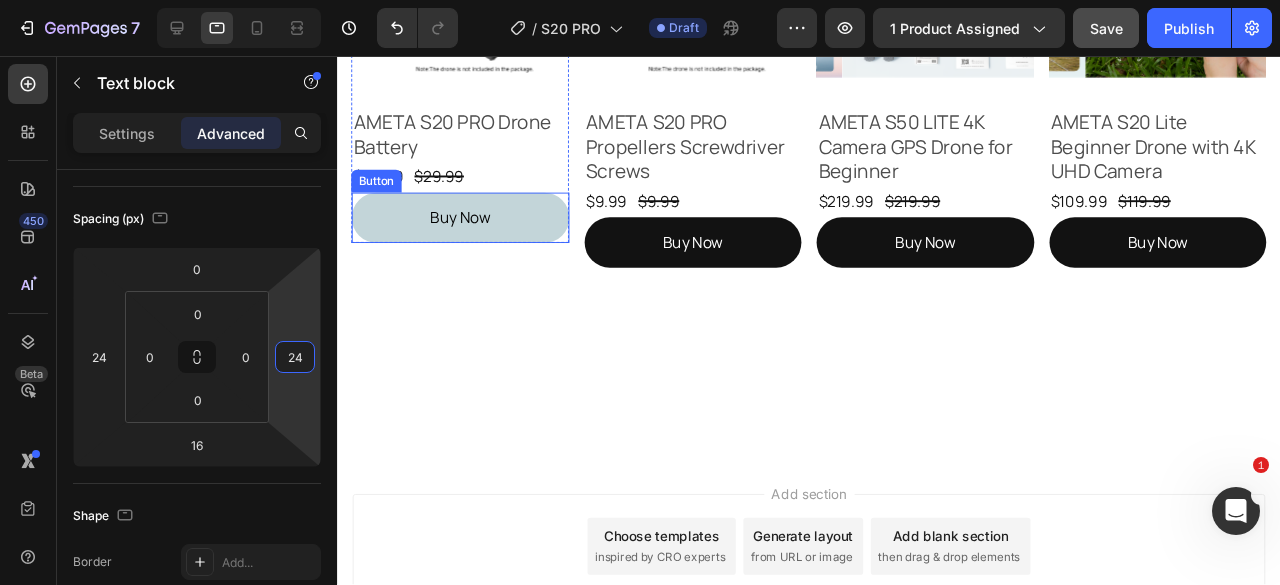 click on "Buy Now" at bounding box center [466, 226] 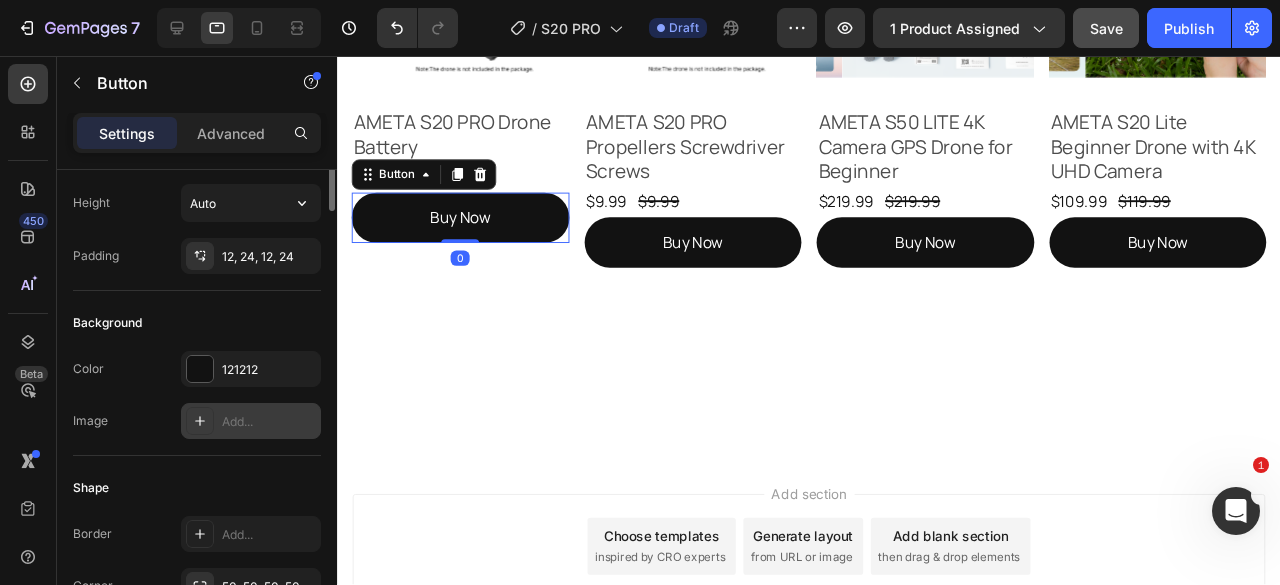 scroll, scrollTop: 0, scrollLeft: 0, axis: both 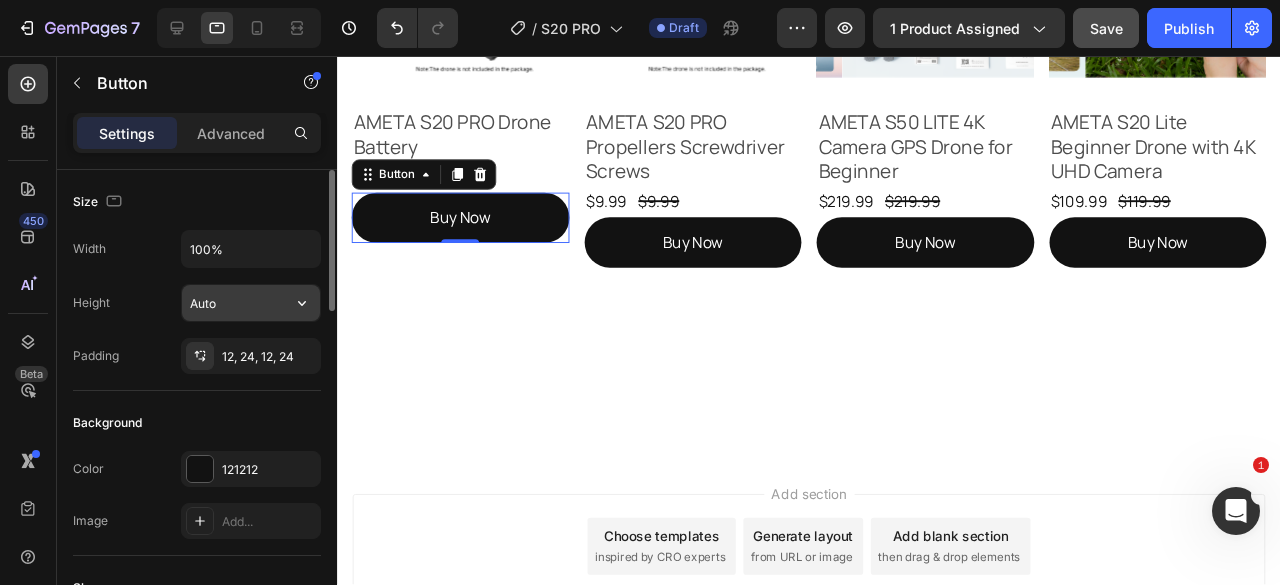 click on "Auto" at bounding box center [251, 303] 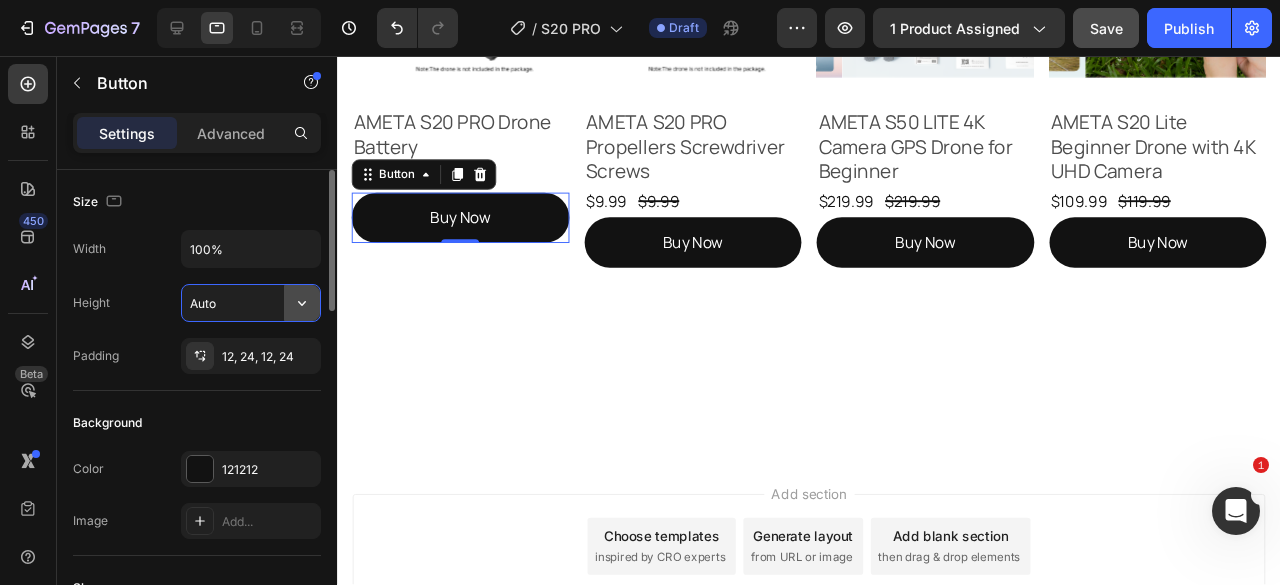 click 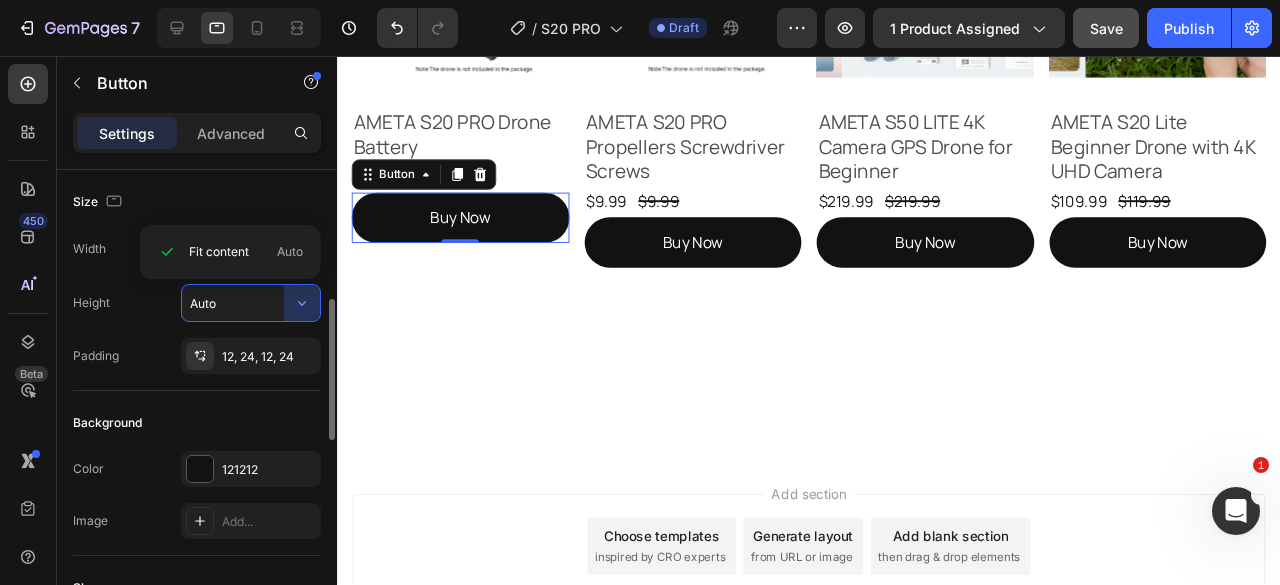 scroll, scrollTop: 100, scrollLeft: 0, axis: vertical 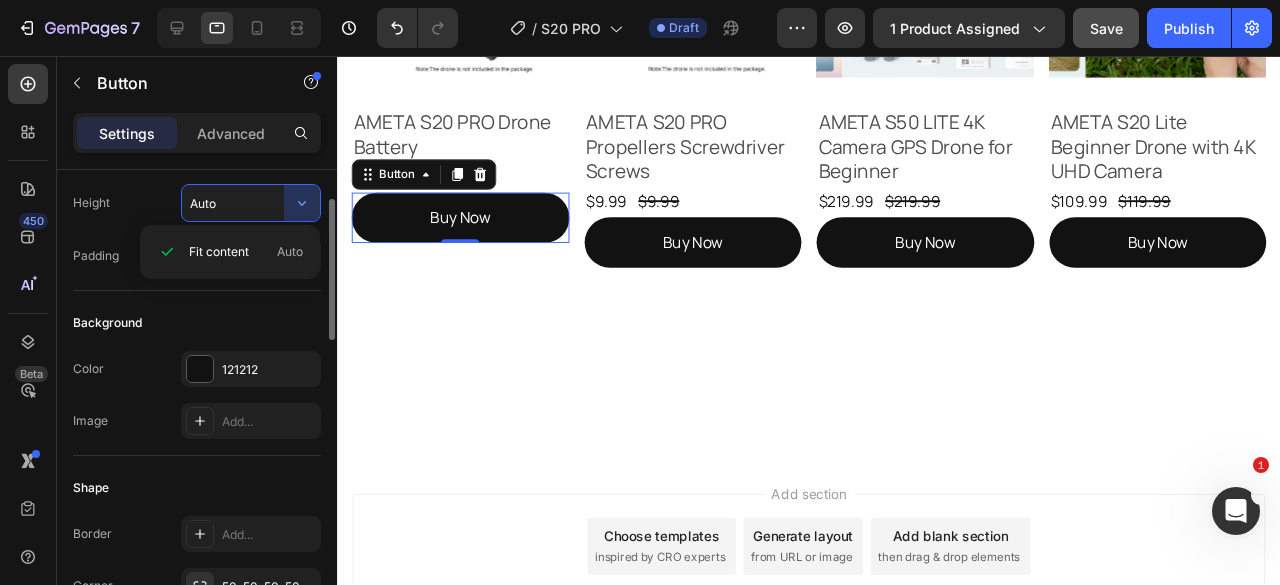 click on "Auto" at bounding box center [251, 203] 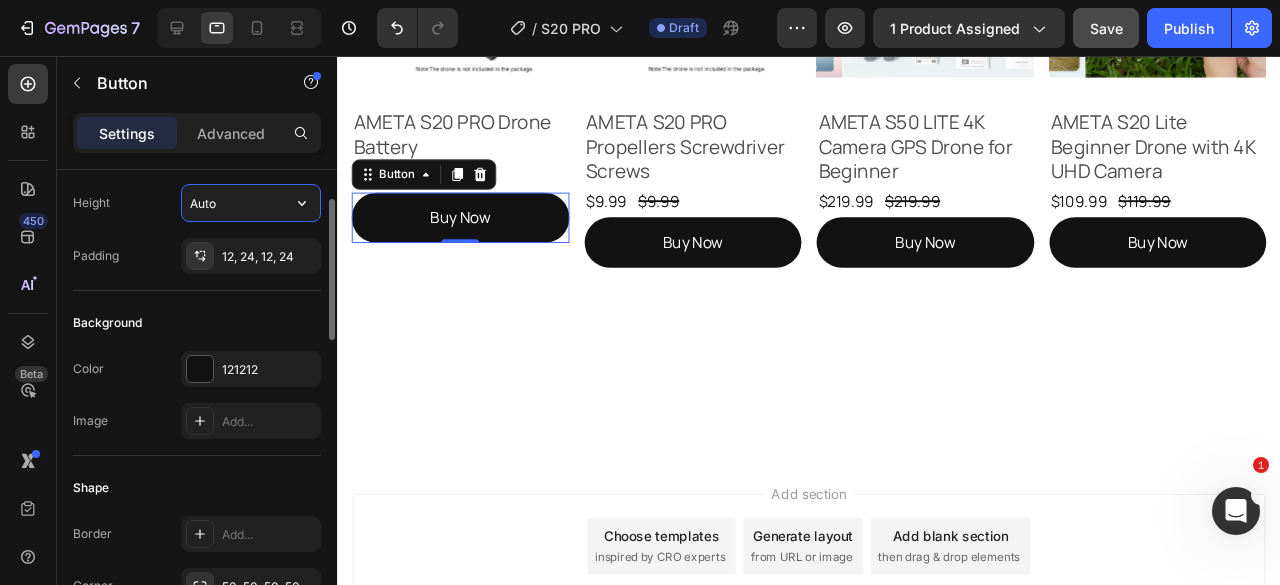 click on "Auto" at bounding box center [251, 203] 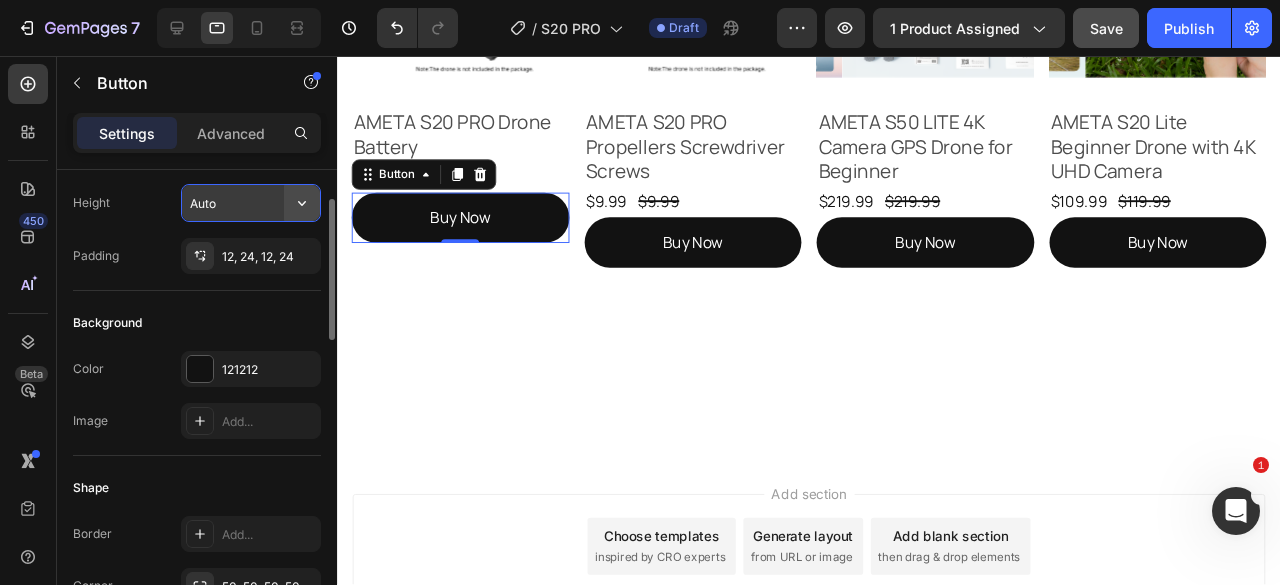 click 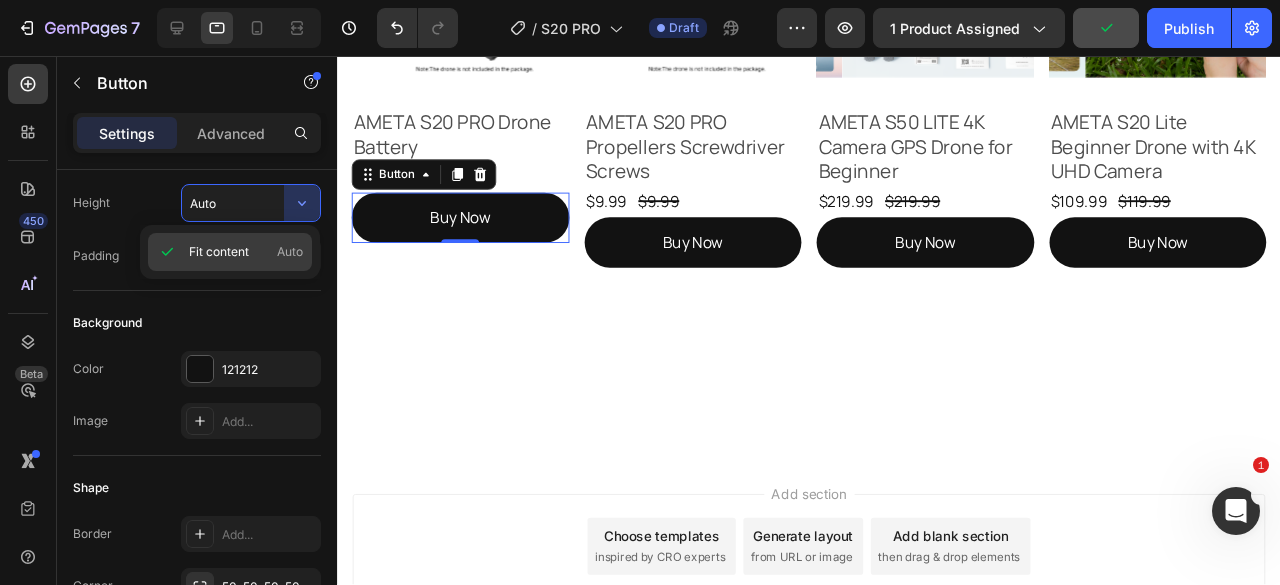 click on "Auto" at bounding box center (290, 252) 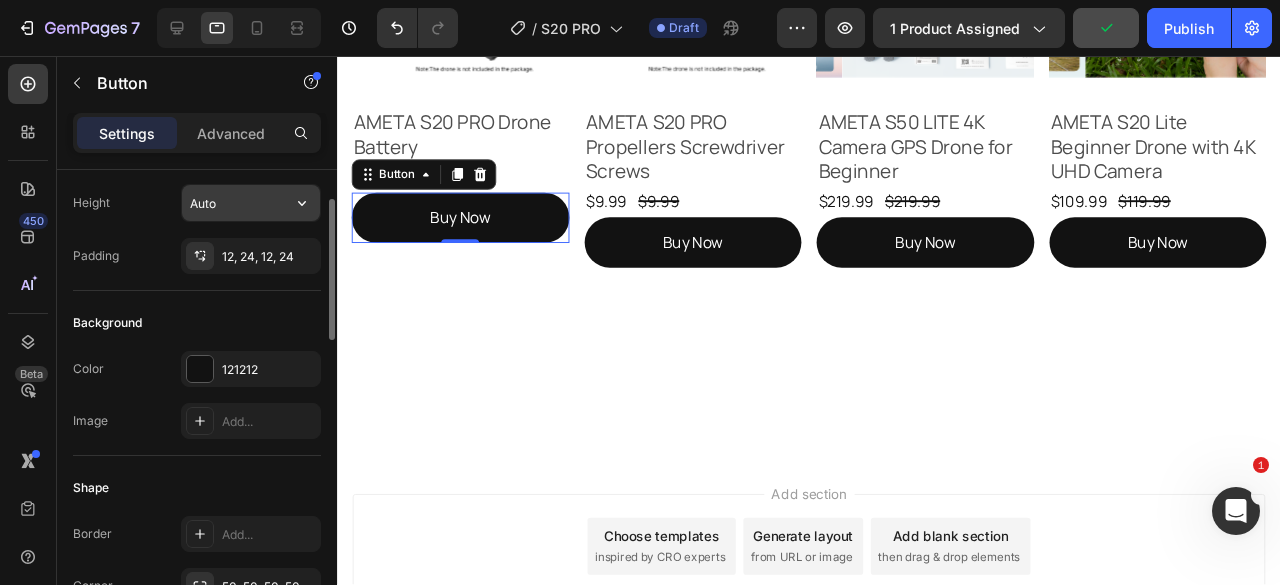 click on "Auto" at bounding box center (251, 203) 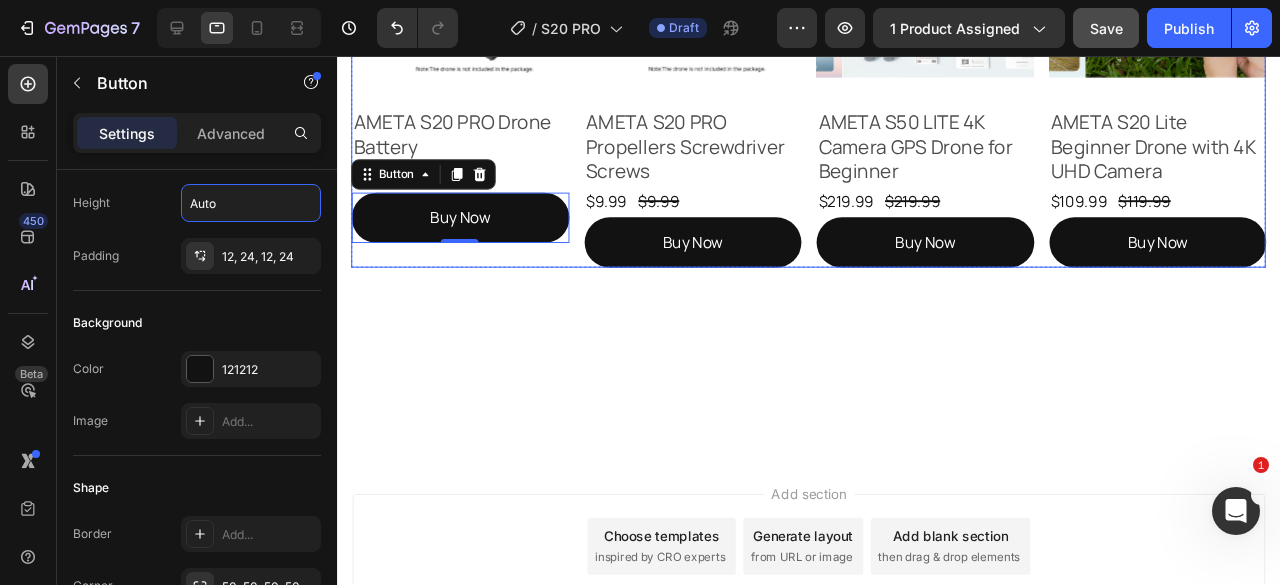 click on "Recommended Drones and Accessories Heading Product Images AMETA S20 PRO Drone Battery Product Title $29.99 Product Price Product Price $29.99 Product Price Product Price Row Buy Now Button   0 Product Product Images AMETA S20 PRO Propellers Screwdriver Screws Product Title $9.99 Product Price Product Price $9.99 Product Price Product Price Row Buy Now Button Product Product Images AMETA S50 LITE 4K Camera GPS Drone for Beginner Product Title $219.99 Product Price Product Price $219.99 Product Price Product Price Row Buy Now Button Product Product Images AMETA S20 Lite Beginner Drone with 4K UHD Camera Product Title $109.99 Product Price Product Price $119.99 Product Price Product Price Row Buy Now Button Product Row Row Section 9" at bounding box center [833, 12] 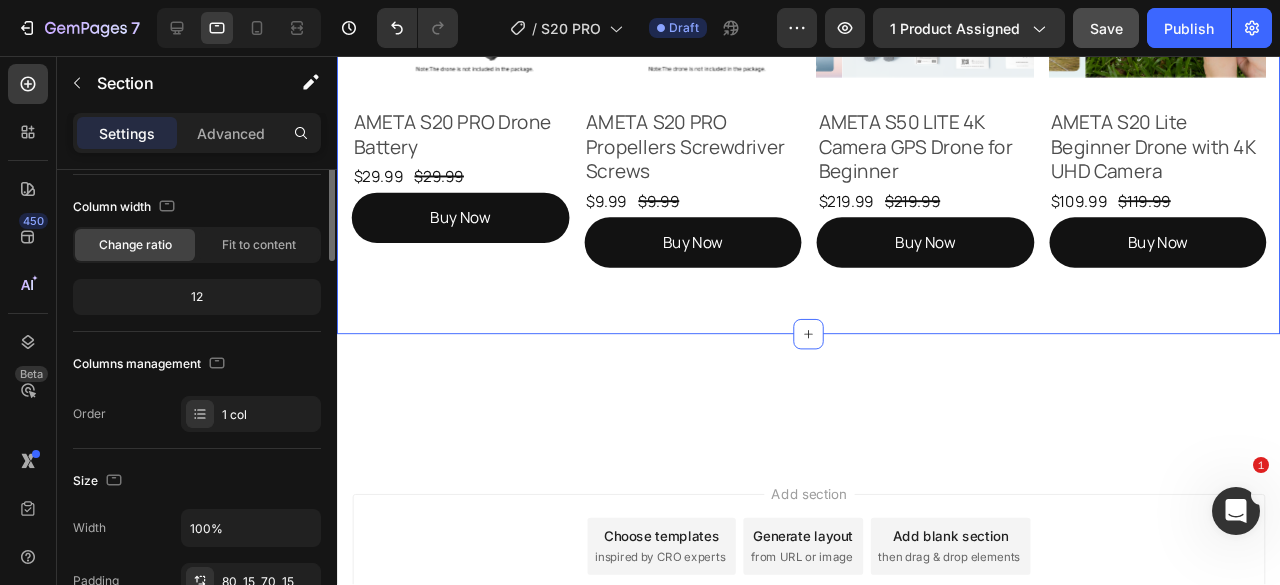 scroll, scrollTop: 0, scrollLeft: 0, axis: both 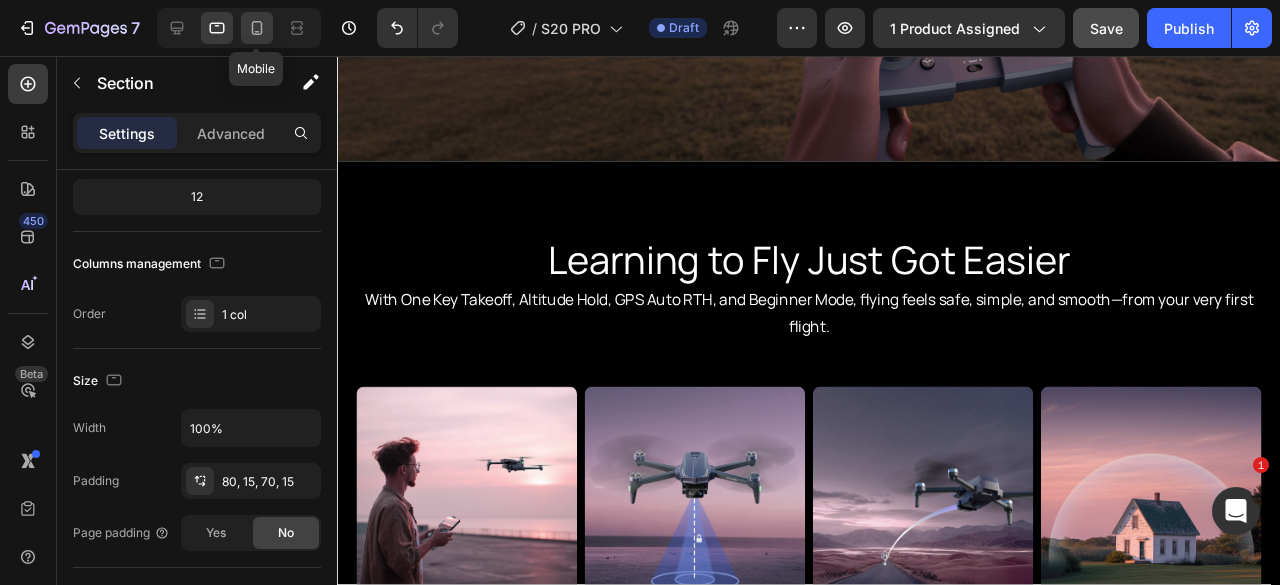 click 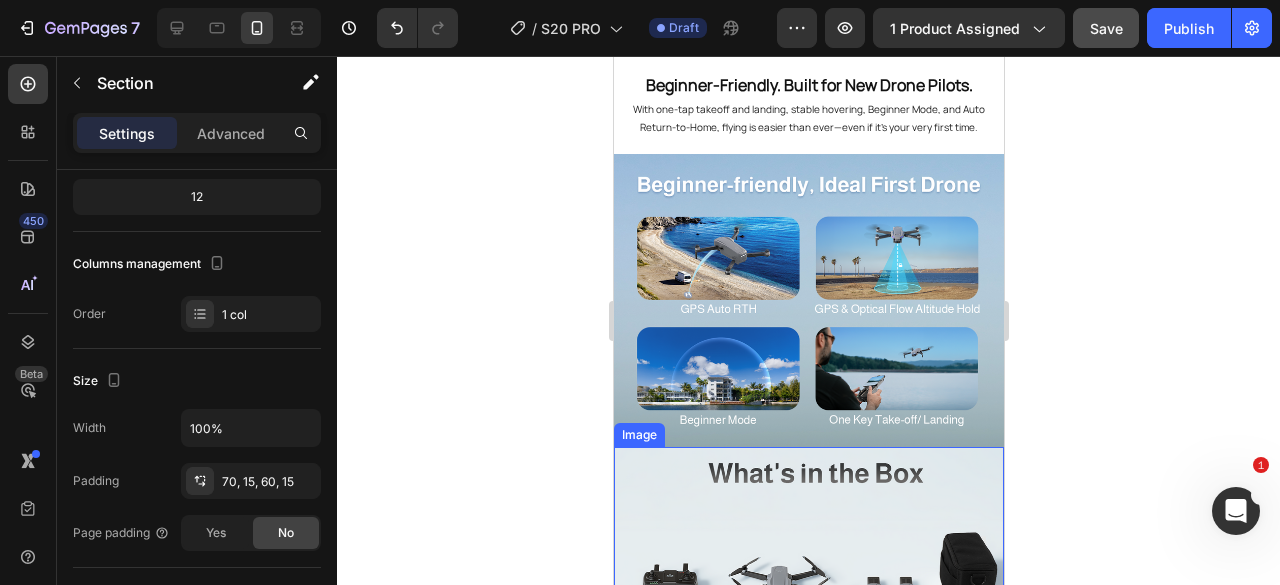 scroll, scrollTop: 5259, scrollLeft: 0, axis: vertical 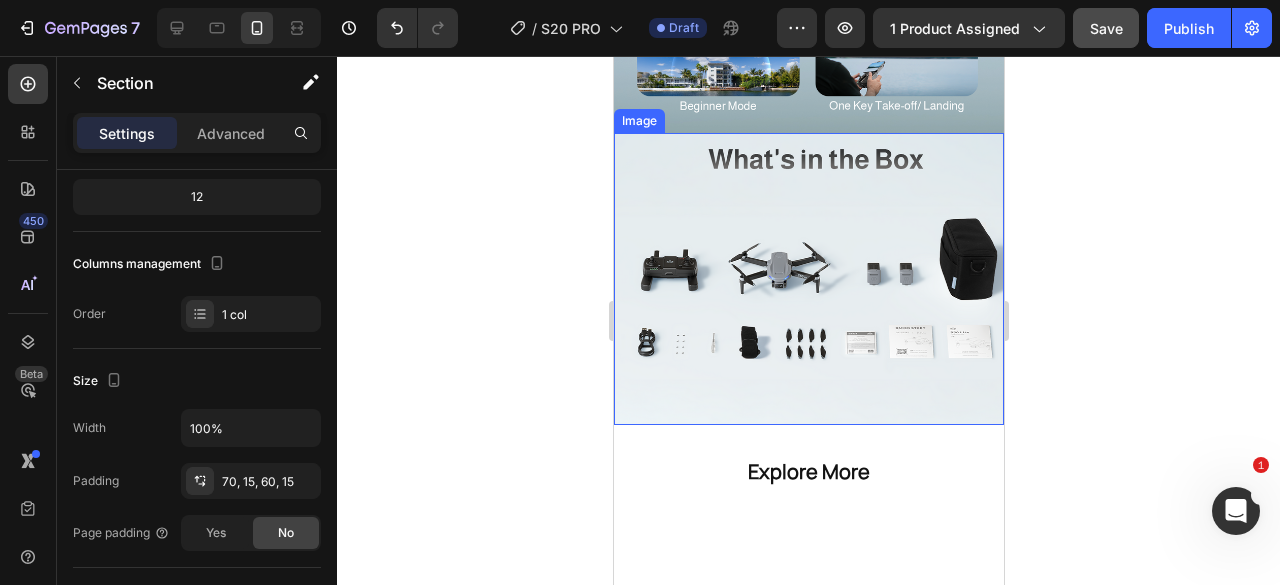 click on "Image" at bounding box center [808, 279] 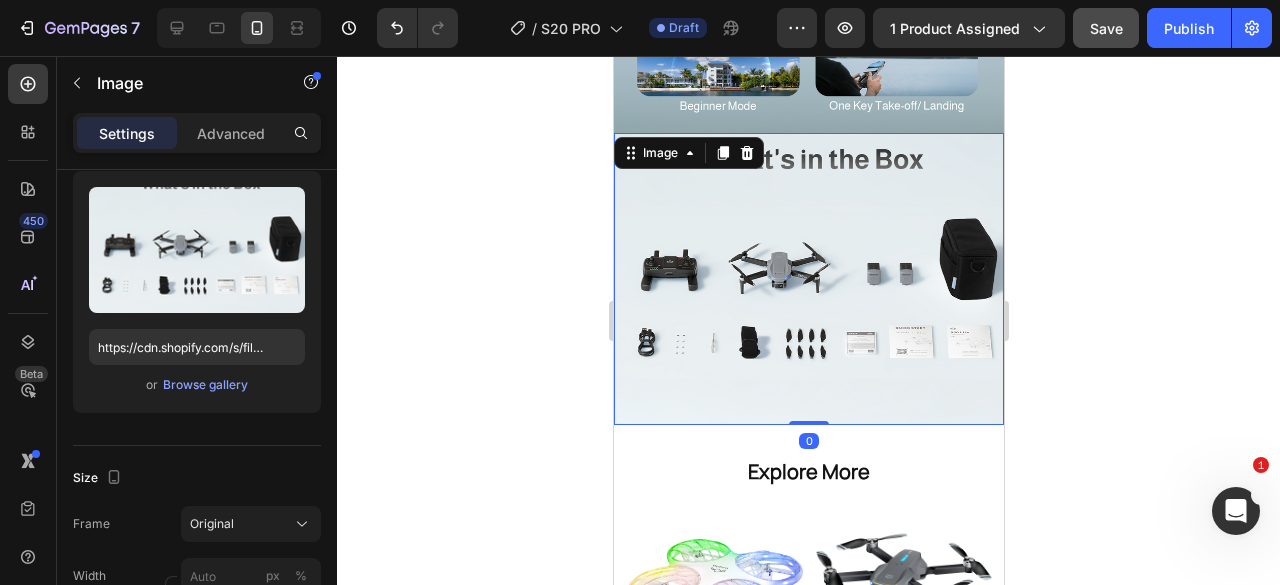 scroll, scrollTop: 0, scrollLeft: 0, axis: both 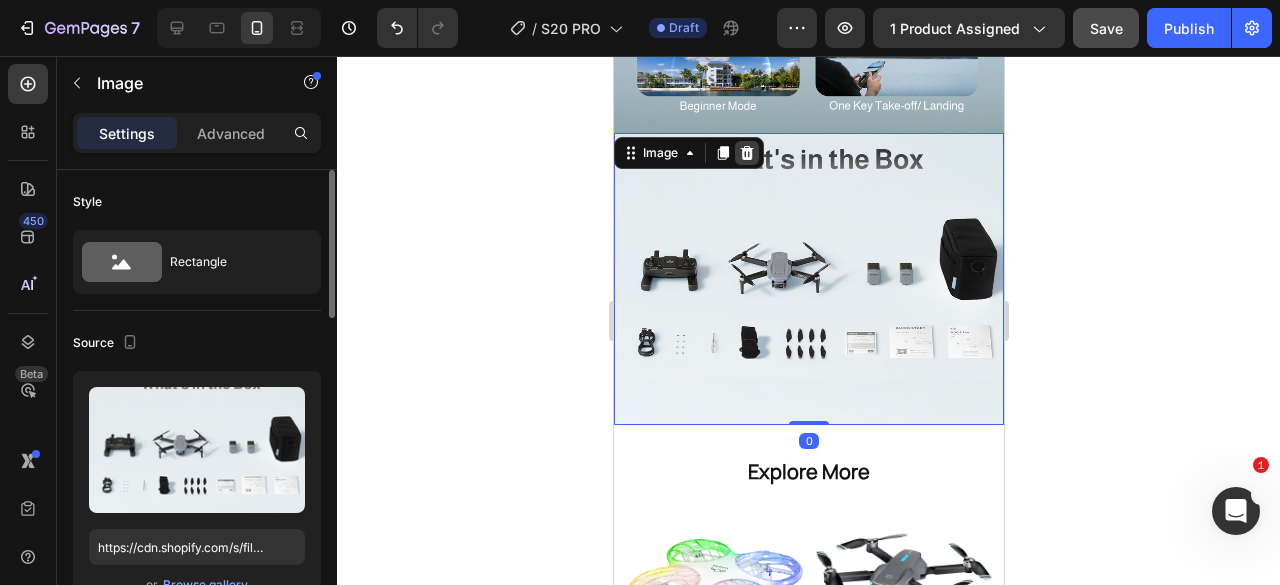 click 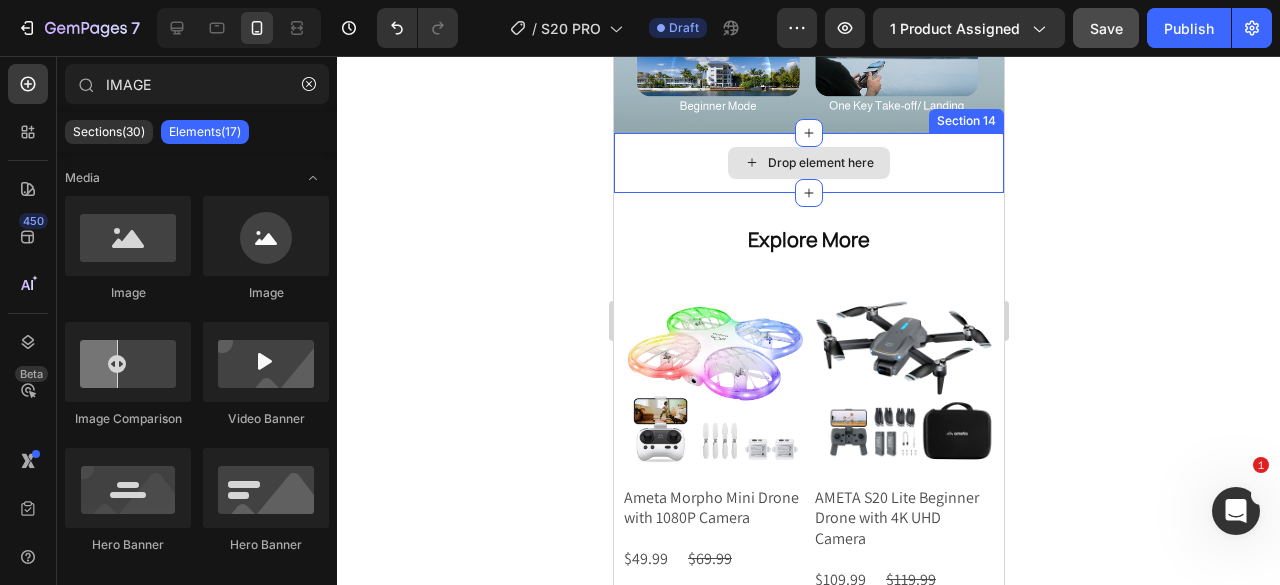 click on "Drop element here" at bounding box center (808, 163) 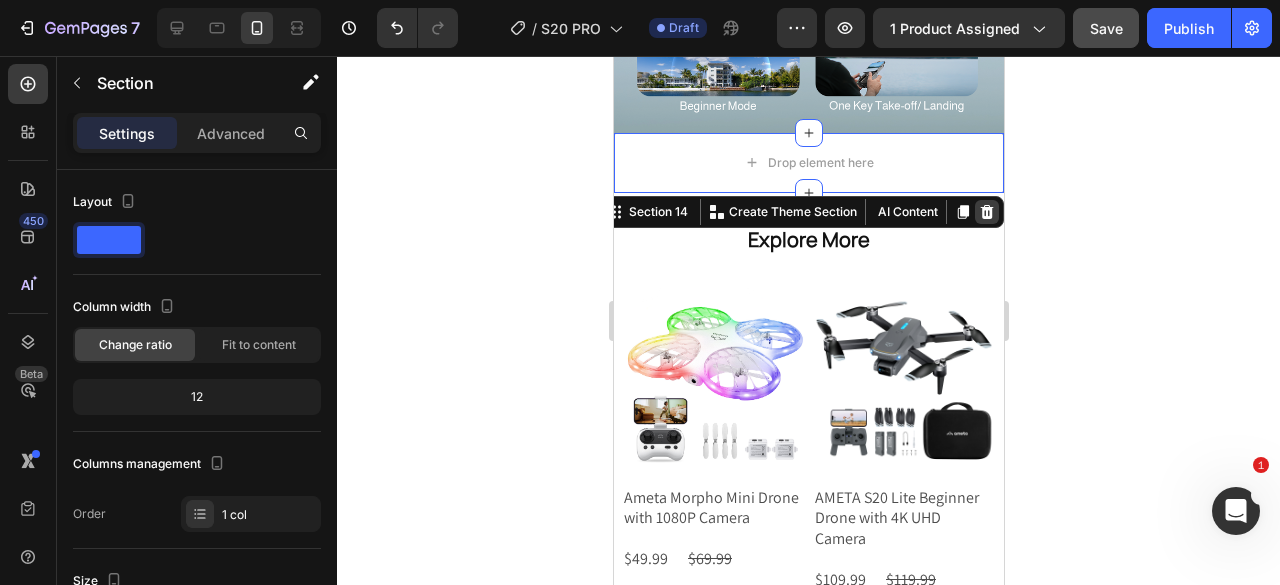 click 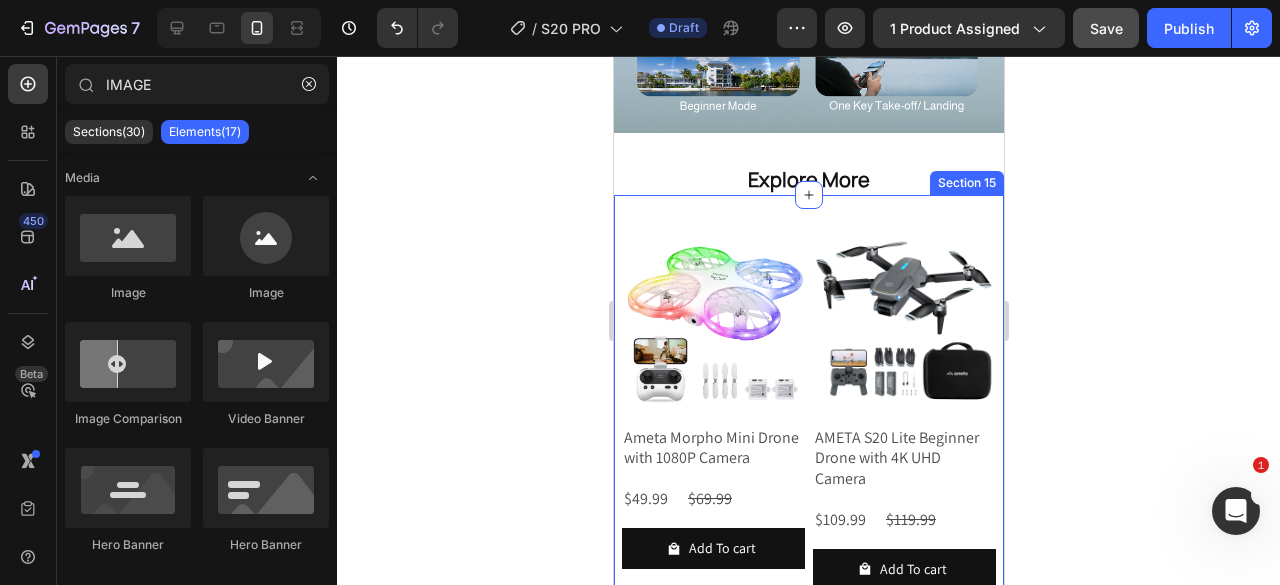 click on "Product Images Ameta Morpho Mini Drone with 1080P Camera Product Title $49.99 Product Price Product Price $69.99 Product Price Product Price Row Add To cart Product Cart Button Row Product List Product Images AMETA S20 Lite Beginner Drone with 4K UHD Camera Product Title $109.99 Product Price Product Price $119.99 Product Price Product Price Row Add To cart Product Cart Button Row Product List Product Images AMETA S50 Lite Drone Propellers Screwdriver Screws Product Title $9.99 Product Price Product Price $9.99 Product Price Product Price Row Coming Soon Product Cart Button Row Product List Product Images AMETA S50 Lite Beginner GPS Drone Battery Product Title $39.99 Product Price Product Price $39.99 Product Price Product Price Row Coming Soon Product Cart Button Row Product List Product List Section 15" at bounding box center [808, 614] 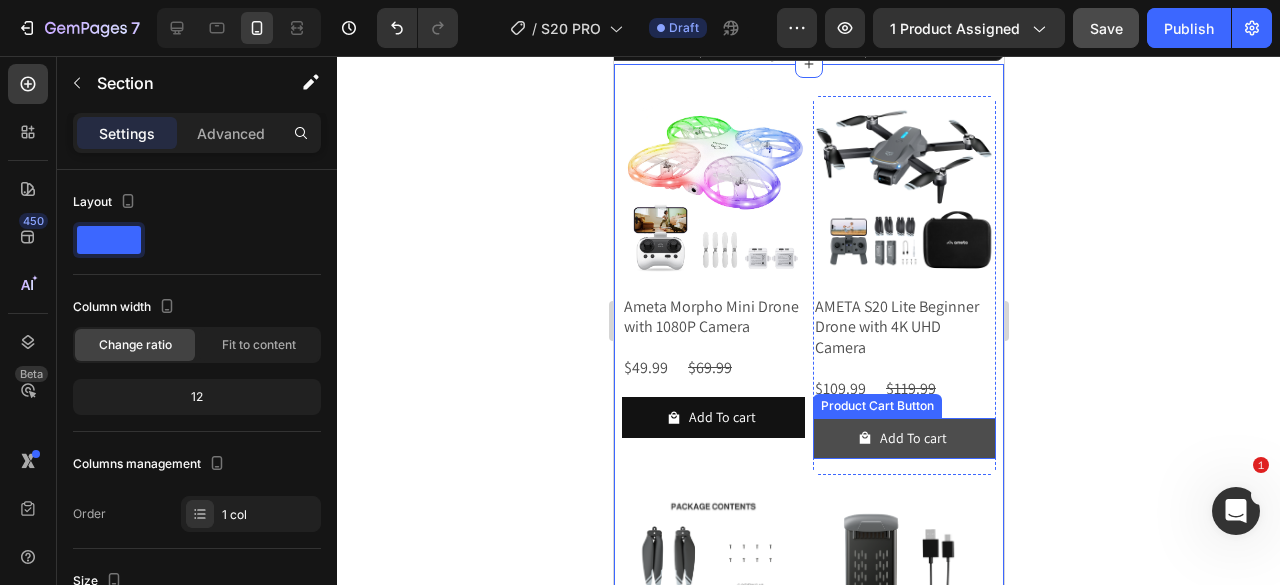 scroll, scrollTop: 5159, scrollLeft: 0, axis: vertical 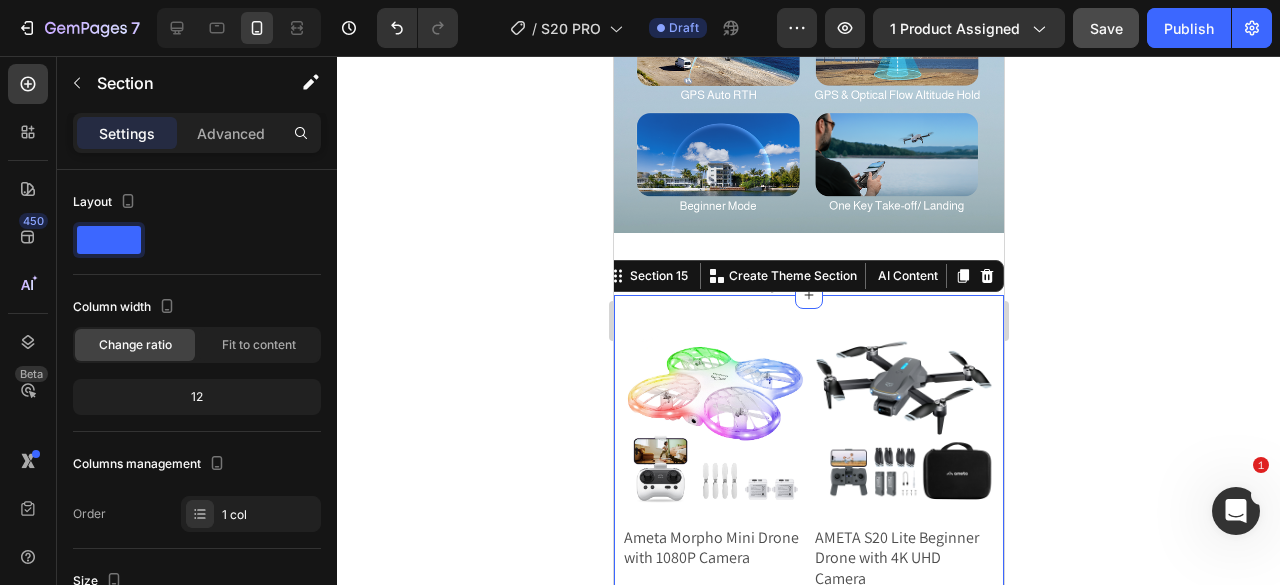 click 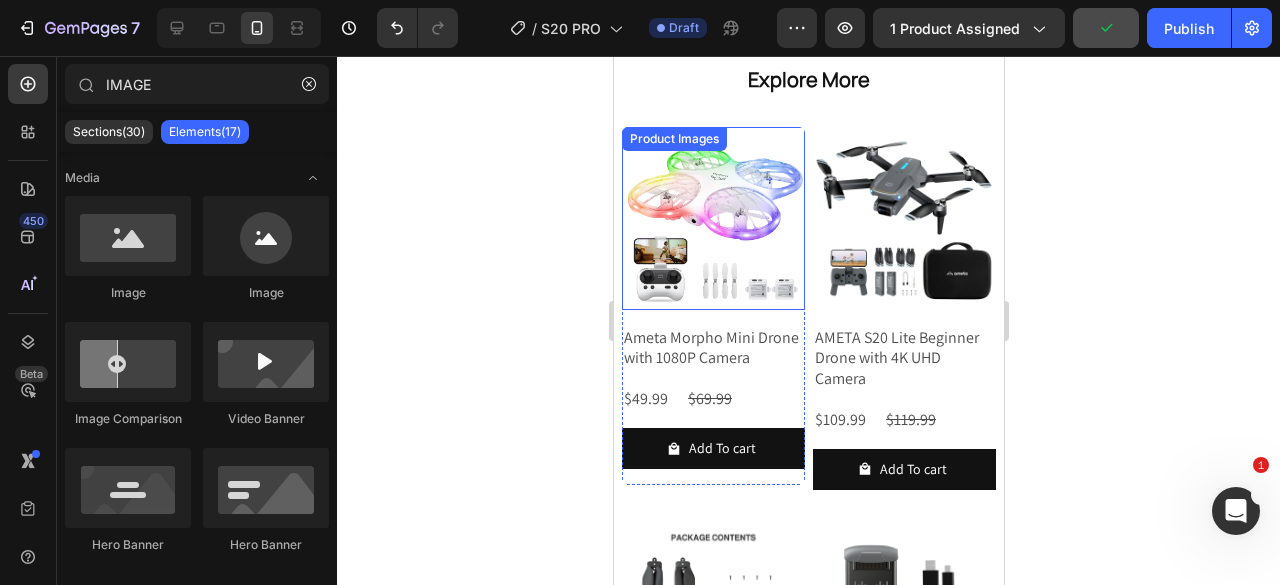 scroll, scrollTop: 5059, scrollLeft: 0, axis: vertical 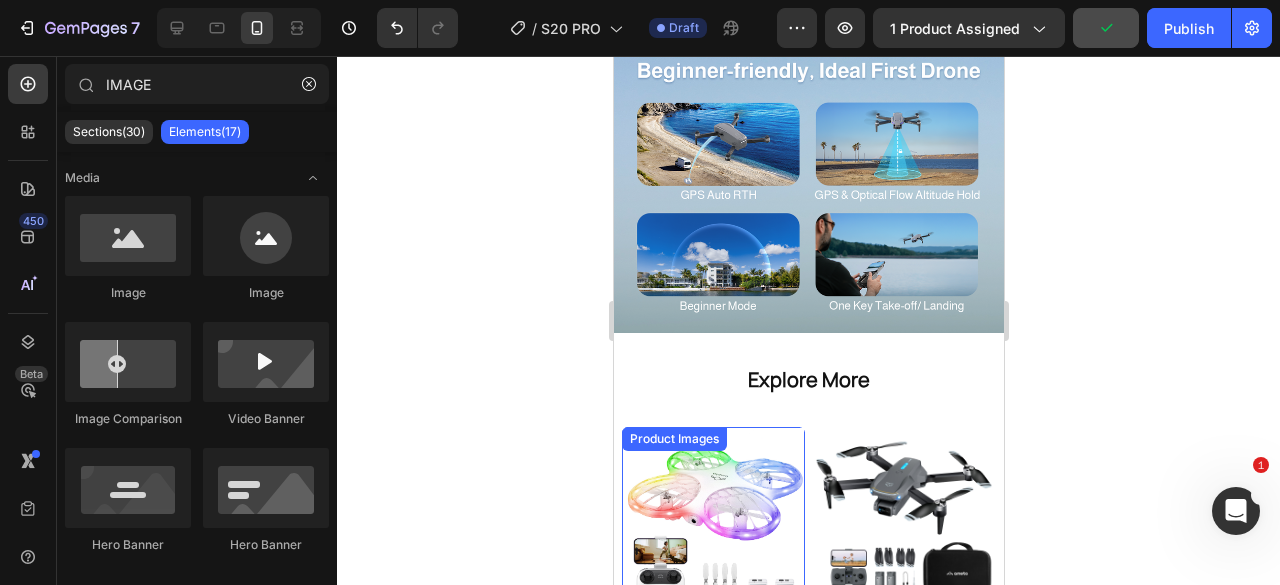 click at bounding box center [712, 518] 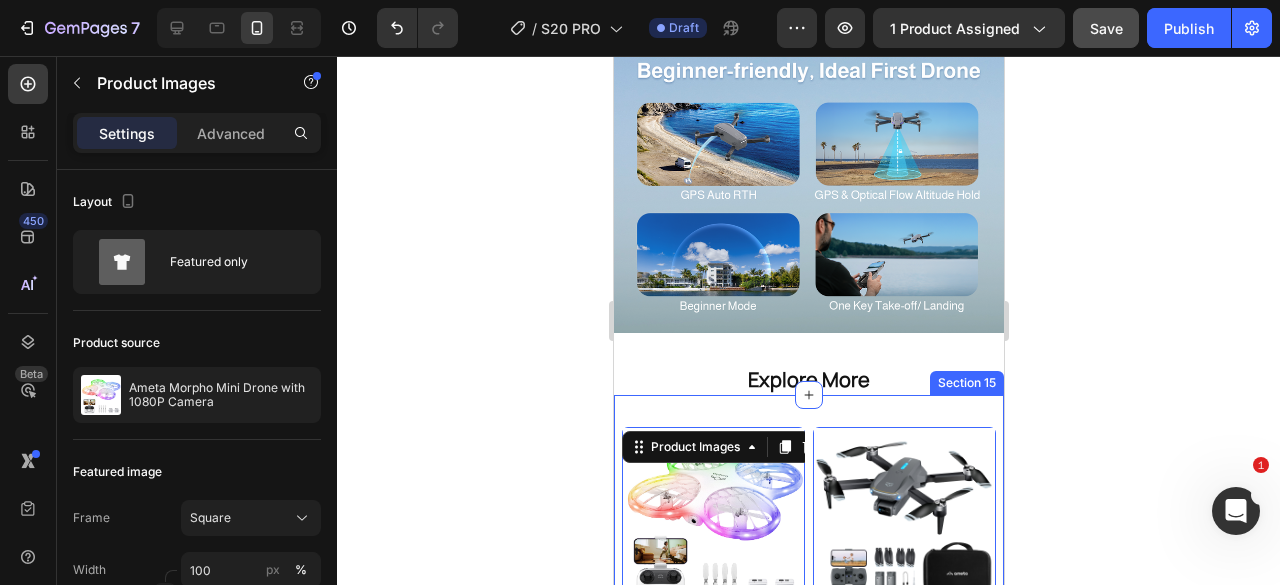 click on "Product Images   16 Ameta Morpho Mini Drone with 1080P Camera Product Title $49.99 Product Price Product Price $69.99 Product Price Product Price Row Add To cart Product Cart Button Row Product List Product Images   0 AMETA S20 Lite Beginner Drone with 4K UHD Camera Product Title $109.99 Product Price Product Price $119.99 Product Price Product Price Row Add To cart Product Cart Button Row Product List Product Images   0 AMETA S50 Lite Drone Propellers Screwdriver Screws Product Title $9.99 Product Price Product Price $9.99 Product Price Product Price Row Coming Soon Product Cart Button Row Product List Product Images   0 AMETA S50 Lite Beginner GPS Drone Battery Product Title $39.99 Product Price Product Price $39.99 Product Price Product Price Row Coming Soon Product Cart Button Row Product List Product List Section 15" at bounding box center [808, 814] 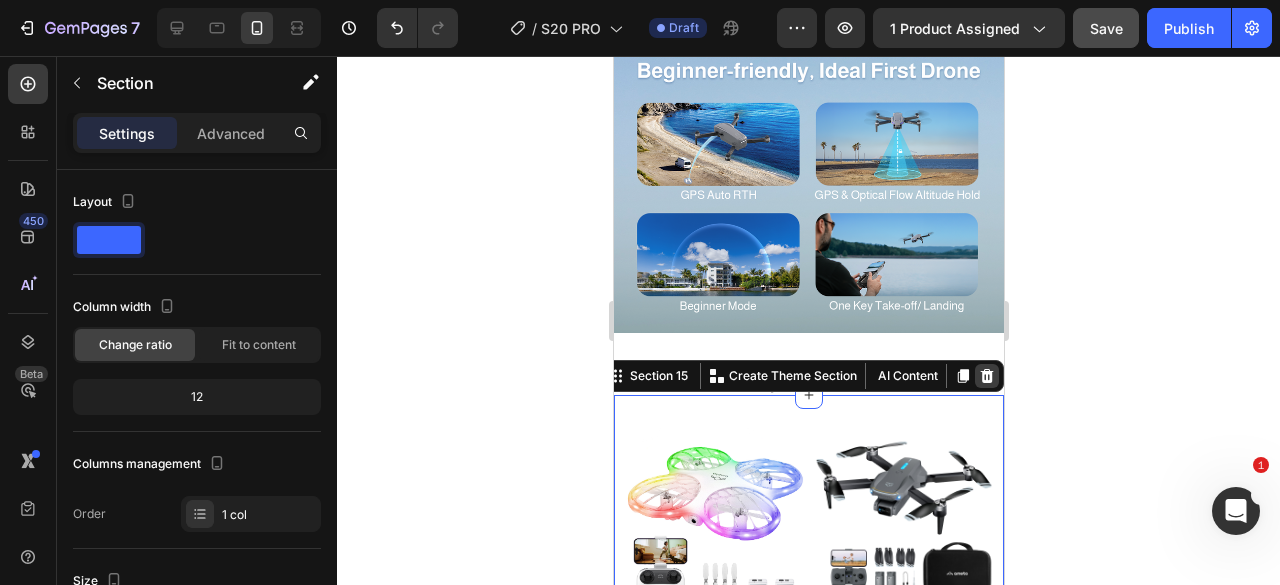 click 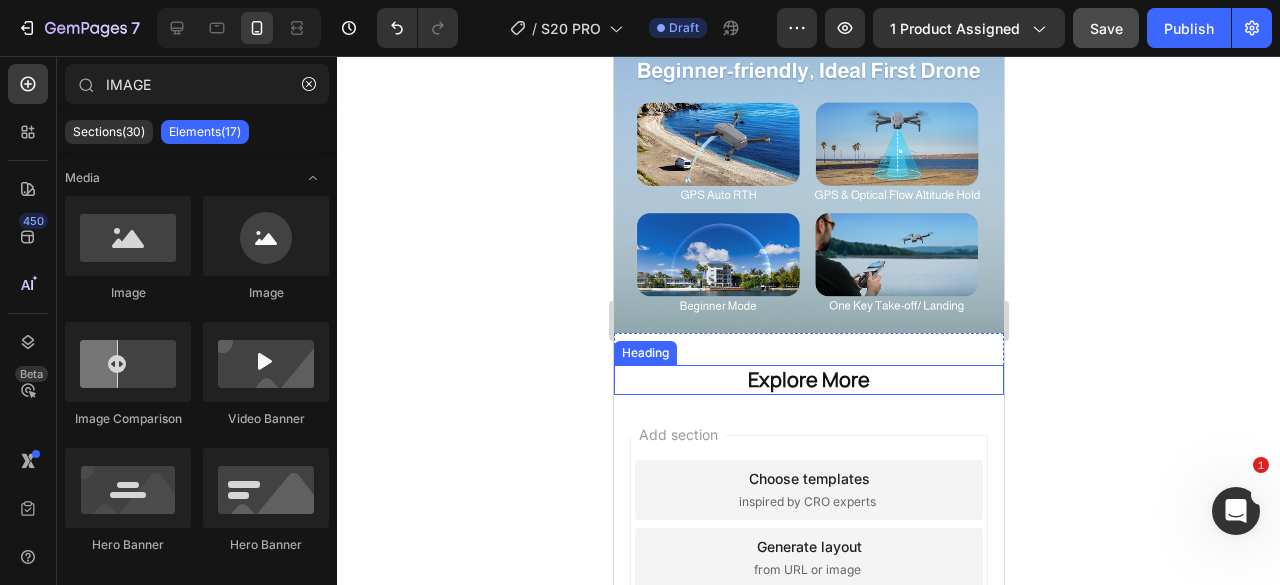 click on "Explore More" at bounding box center [808, 380] 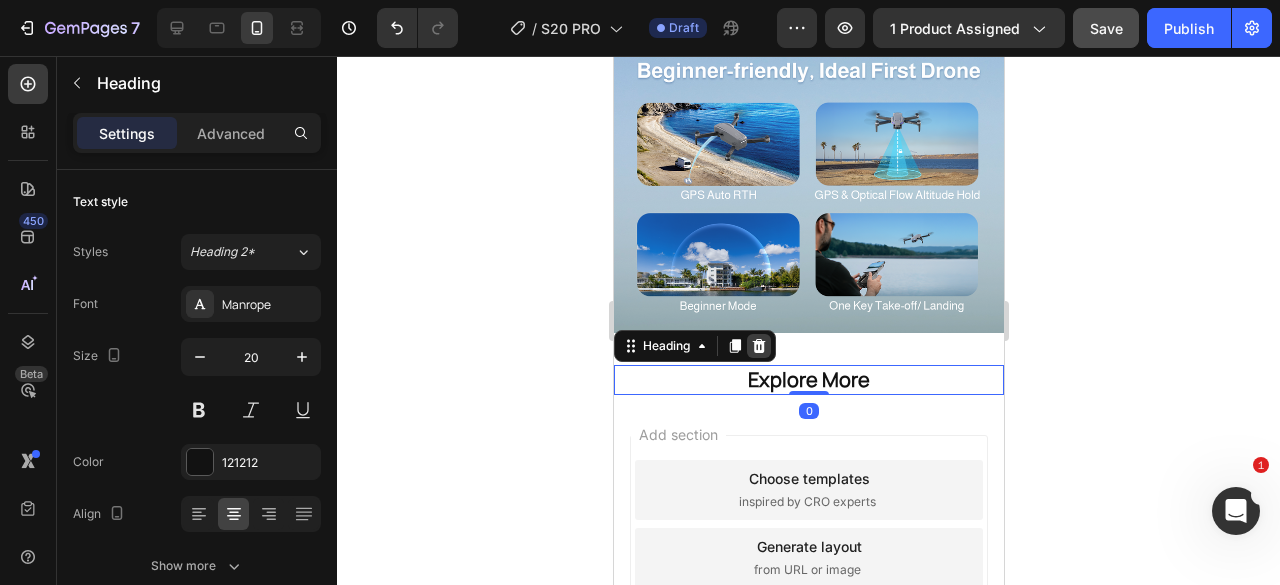 click 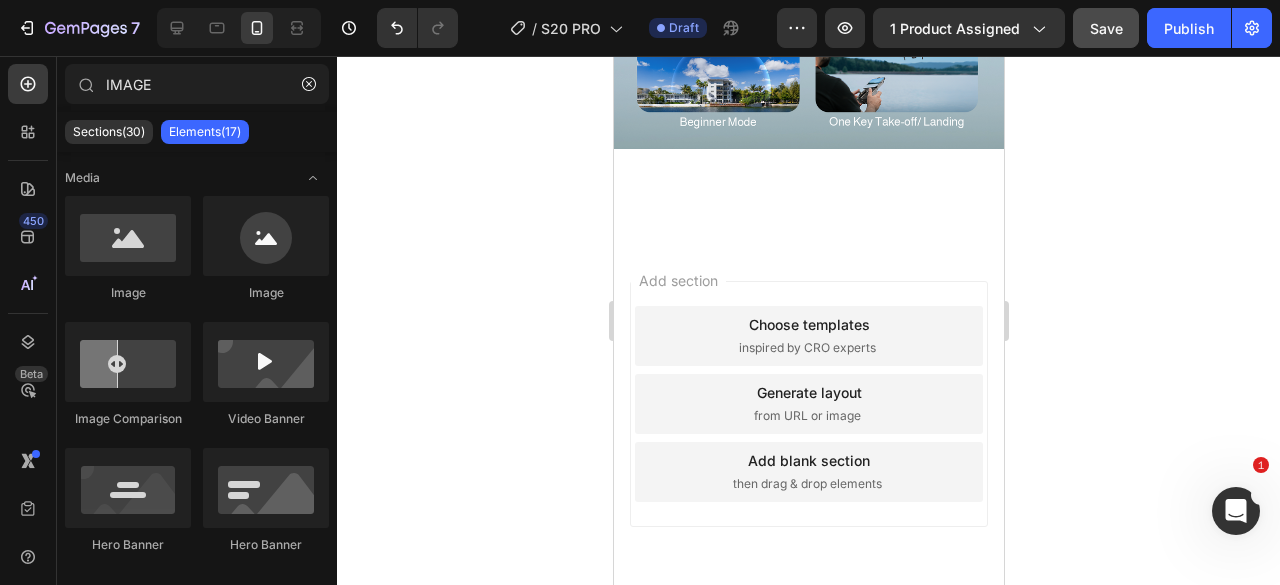 scroll, scrollTop: 4659, scrollLeft: 0, axis: vertical 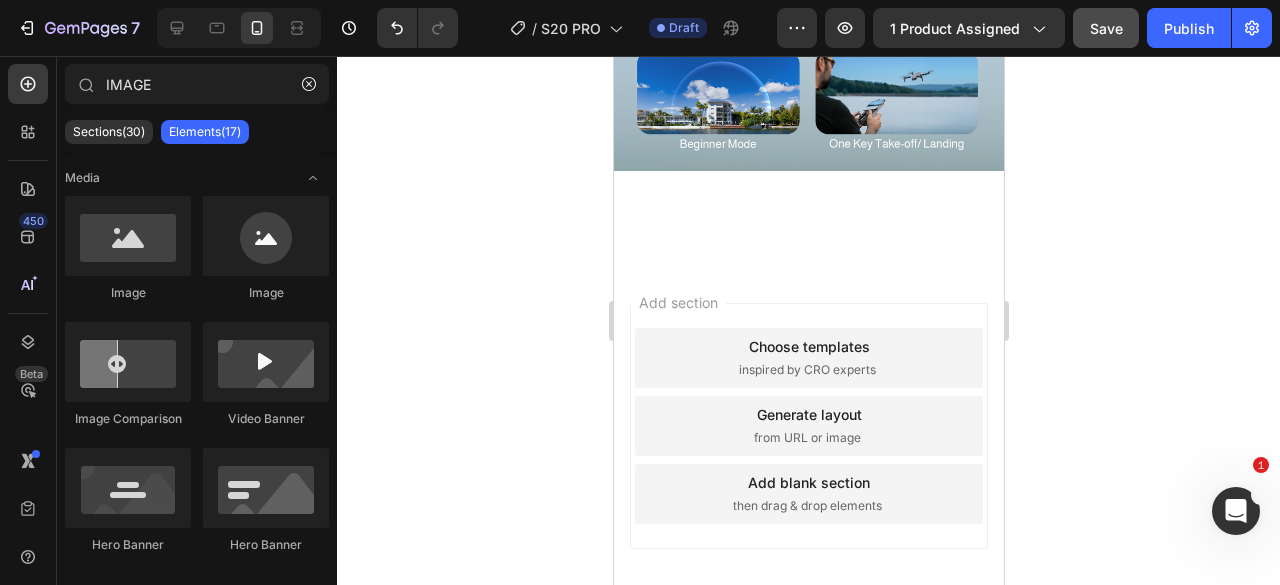 click on "Smart Return-to-Home for Safer Flights Heading With Smart RTH, the drone automatically returns when battery is low, signal is lost, or you tap the return button—keeping your flights safe and stress-free. Text Block Image Easier to Find Your Drone Heading Track your drone’s last known location in real time—so it’s easier to find and less likely to get lost. Text Block Image Section 12" at bounding box center [816, -331] 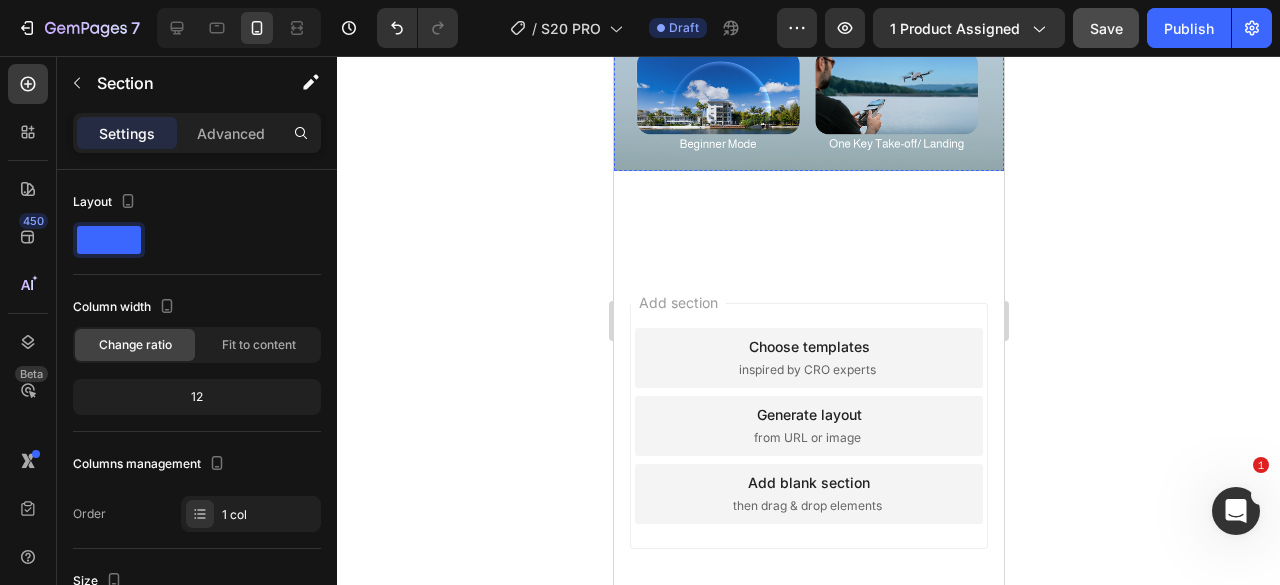 click on "Beginner-Friendly. Built for New Drone Pilots." at bounding box center [808, -191] 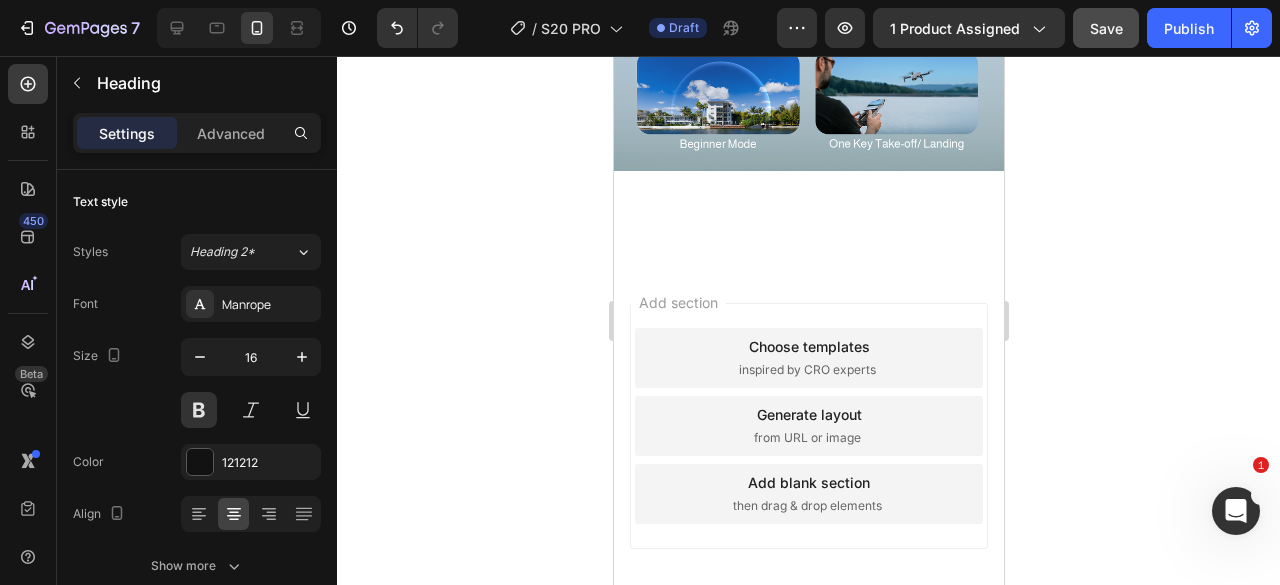 click 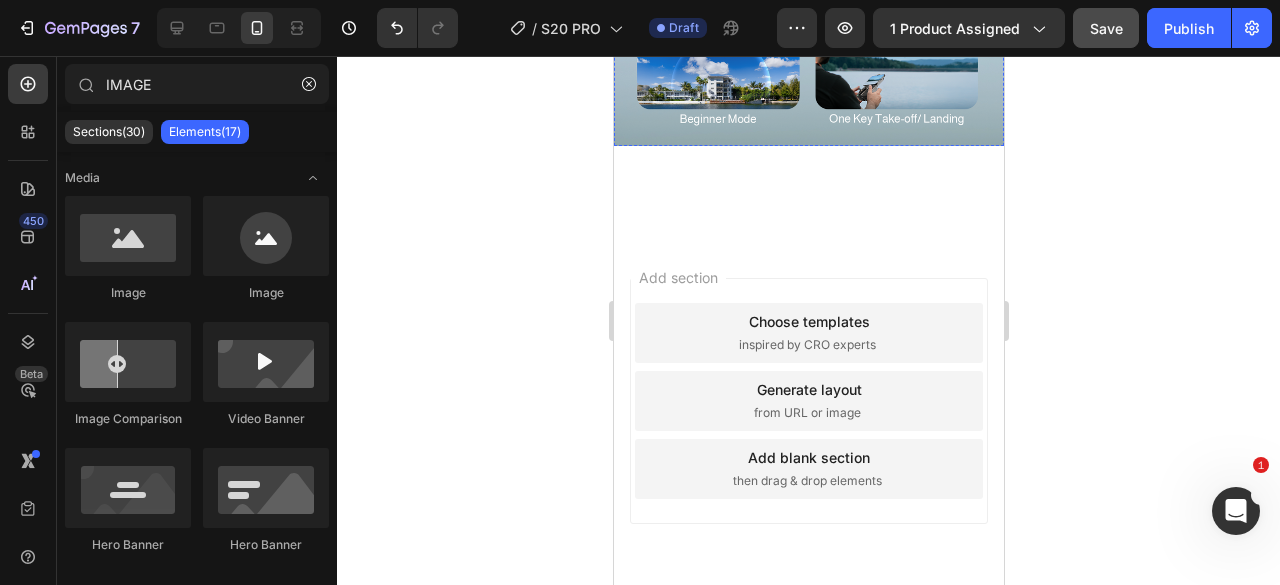 click on "With one-tap takeoff and landing, stable hovering, Beginner Mode, and Auto Return-to-Home, flying is easier than ever—even if it’s your very first time." at bounding box center [808, -183] 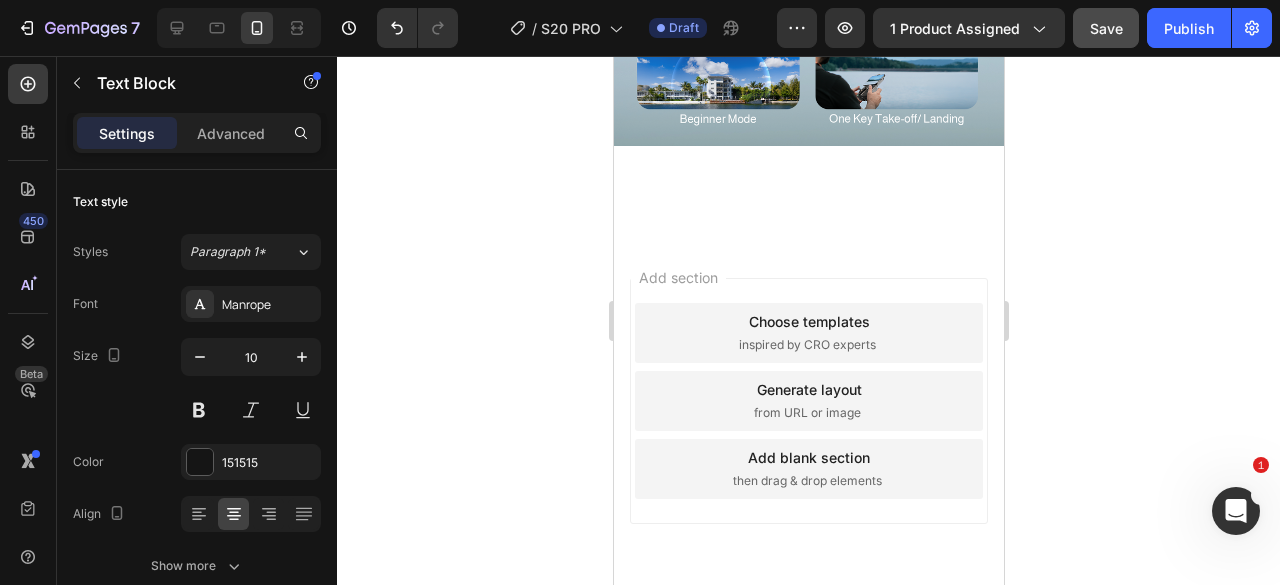 click 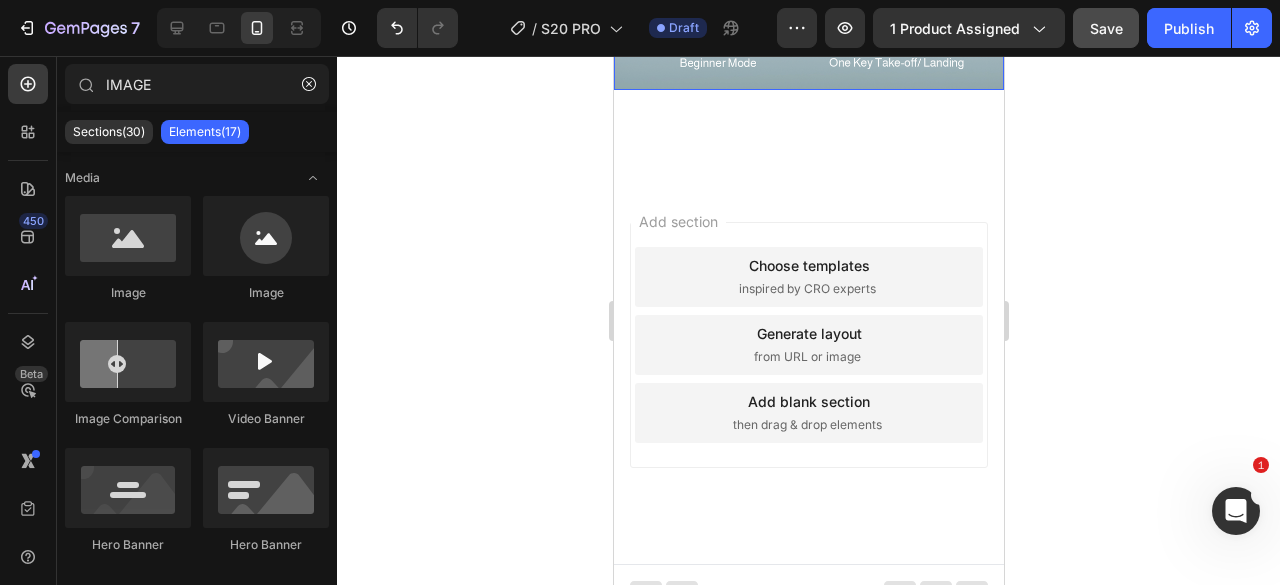 click at bounding box center [808, -57] 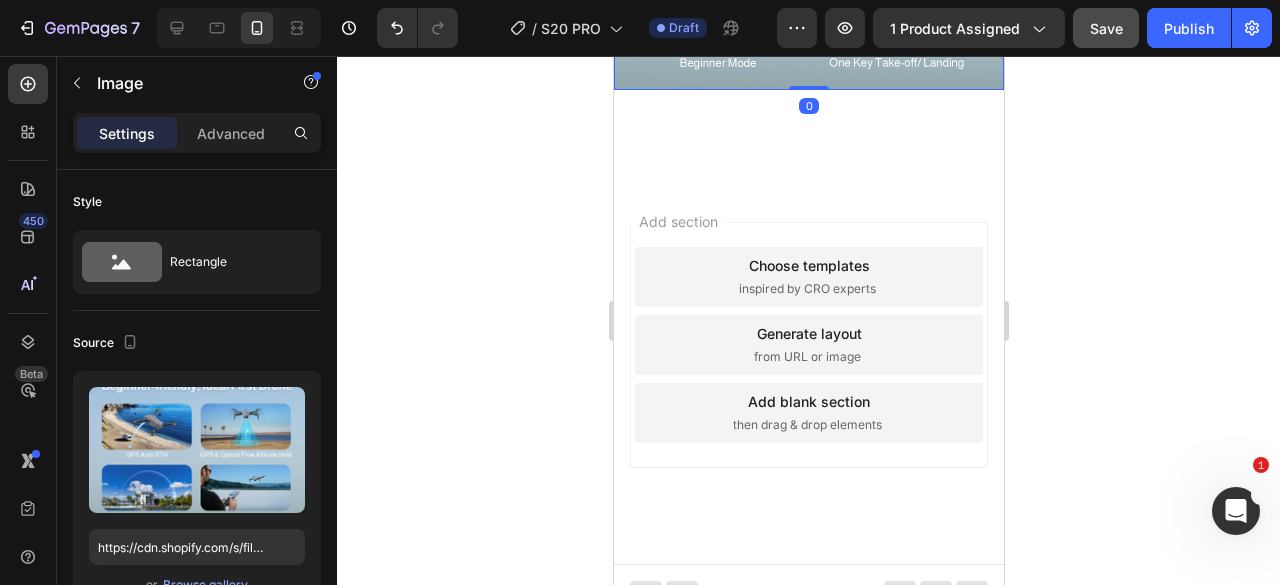 click 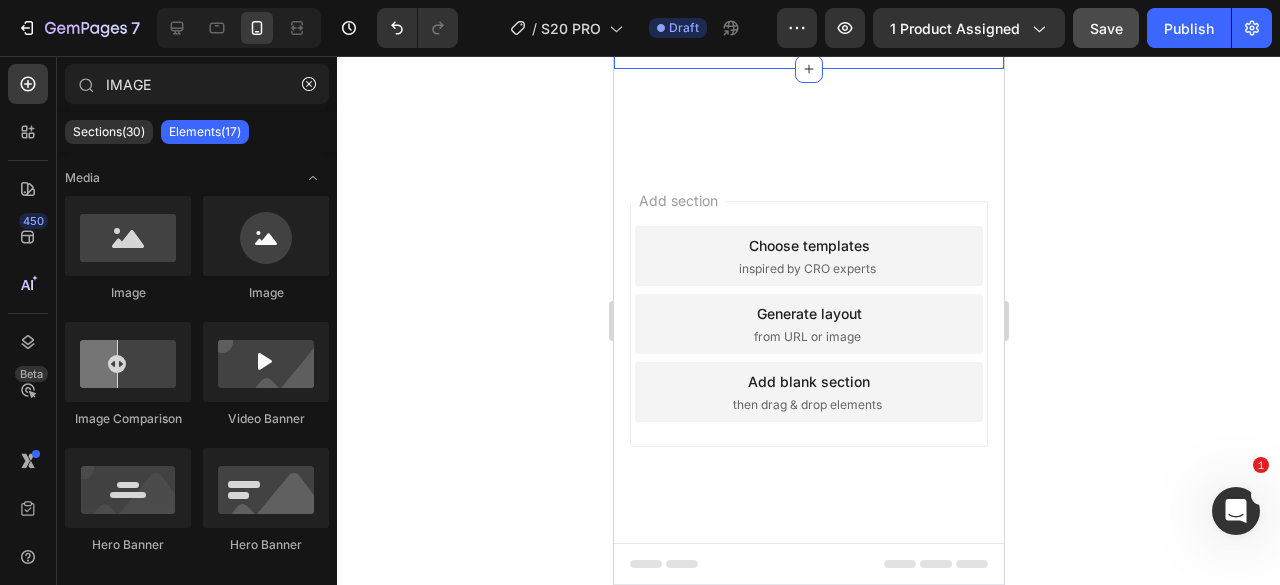 click on "Drop element here" at bounding box center [808, 39] 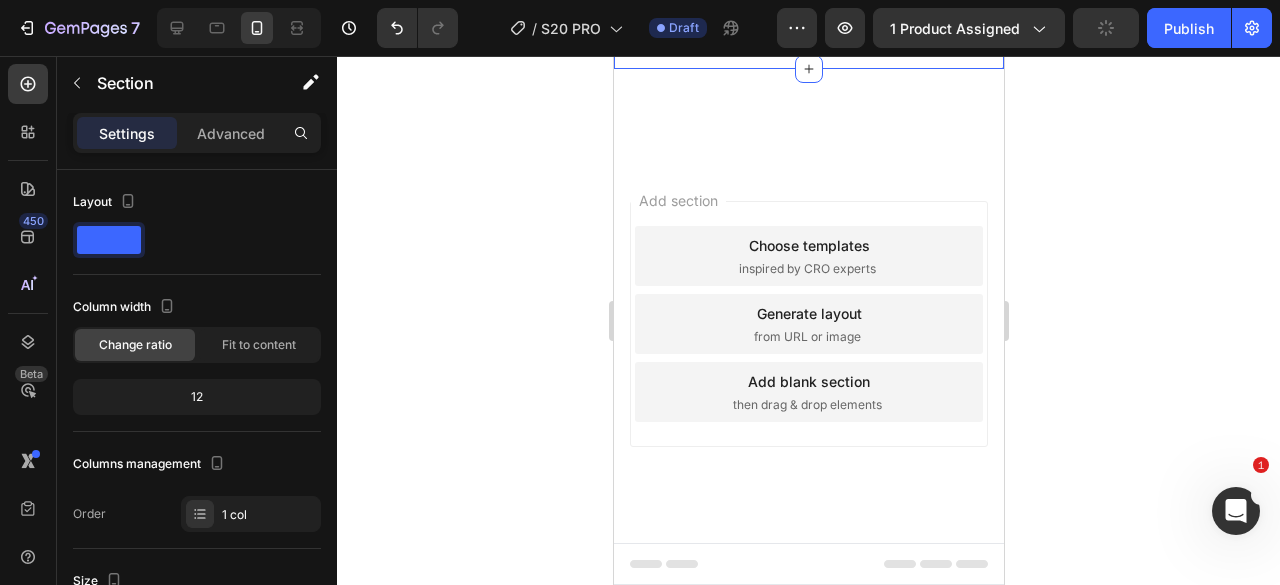 click 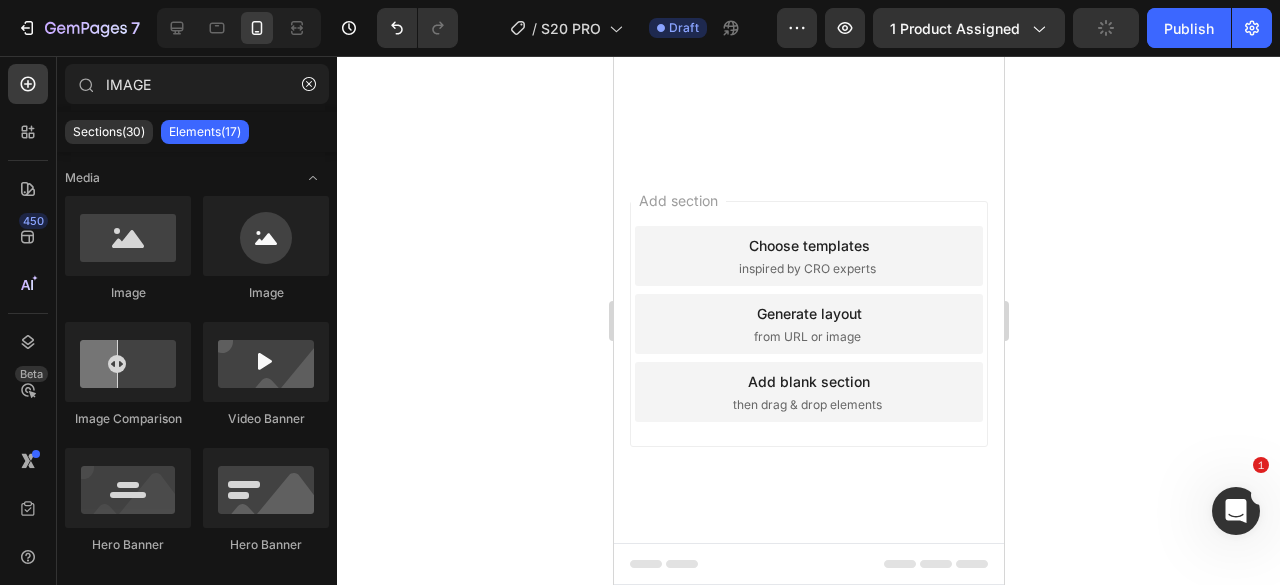 click at bounding box center [808, 131] 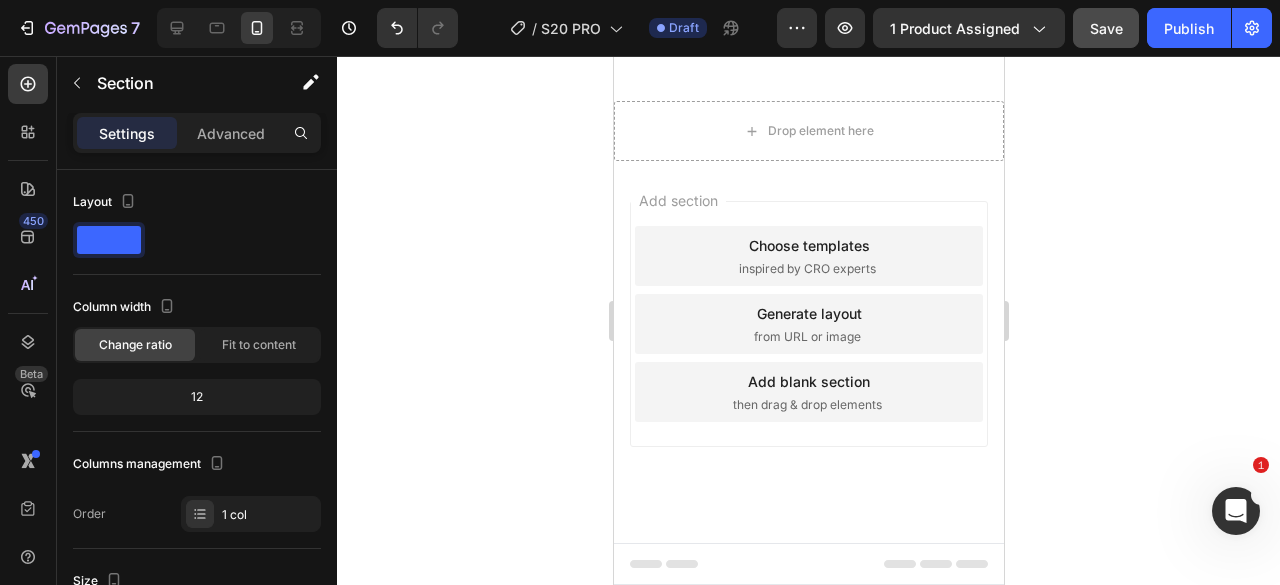 scroll, scrollTop: 4459, scrollLeft: 0, axis: vertical 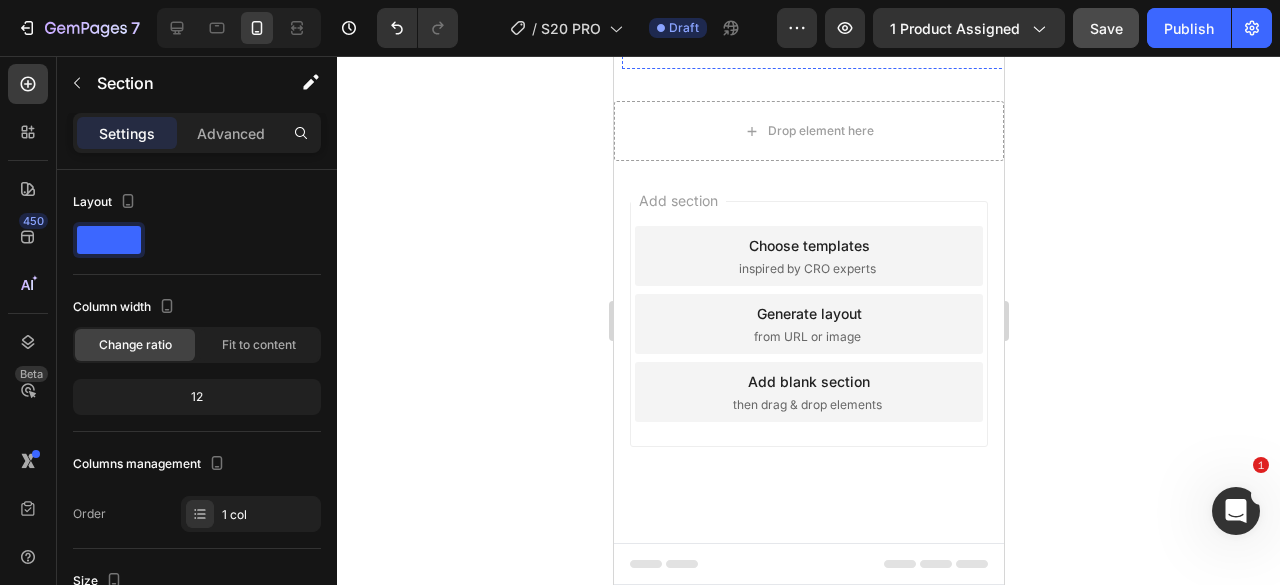 click at bounding box center [816, 37] 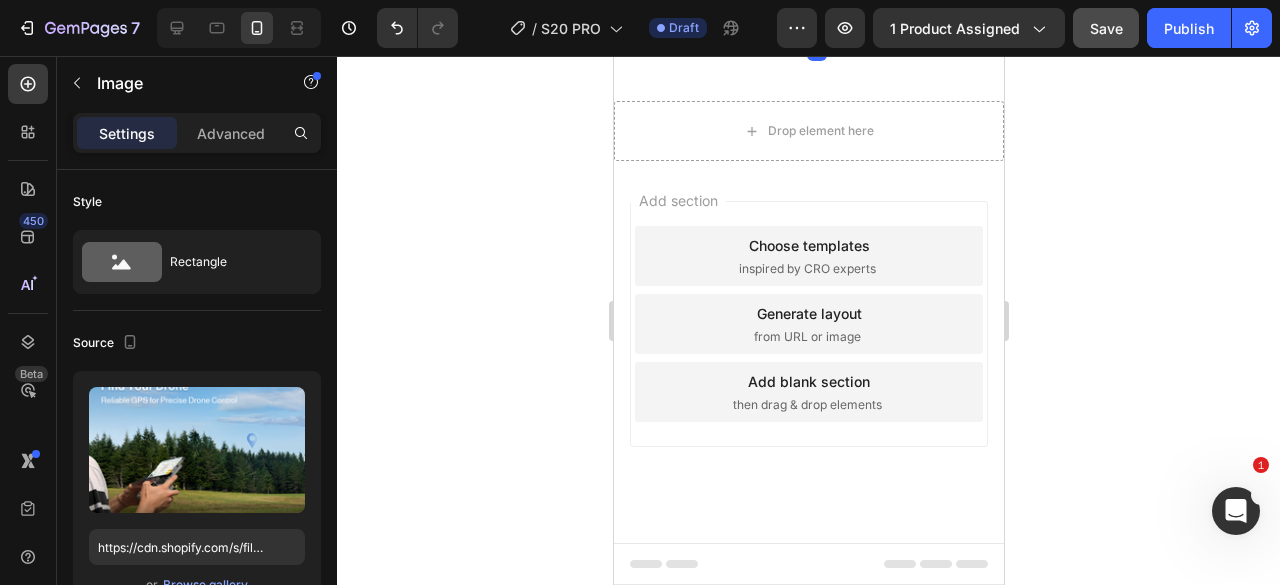 click 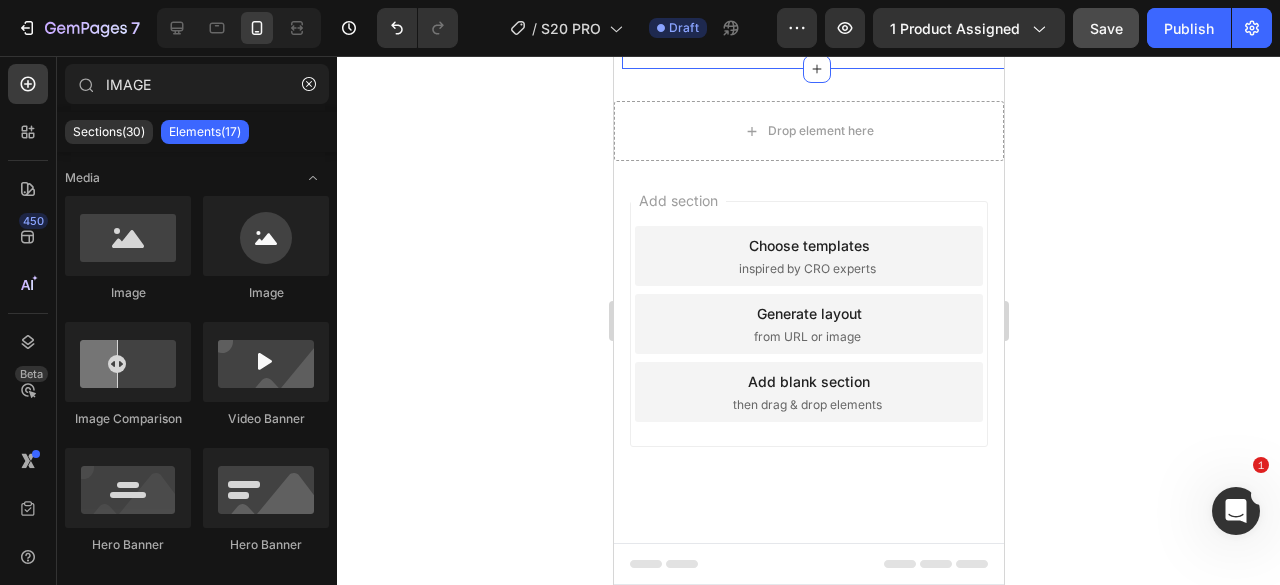 click on "Smart Return-to-Home for Safer Flights Heading With Smart RTH, the drone automatically returns when battery is low, signal is lost, or you tap the return button—keeping your flights safe and stress-free. Text Block Image Easier to Find Your Drone Heading Track your drone’s last known location in real time—so it’s easier to find and less likely to get lost. Text Block Section 12" at bounding box center [816, -59] 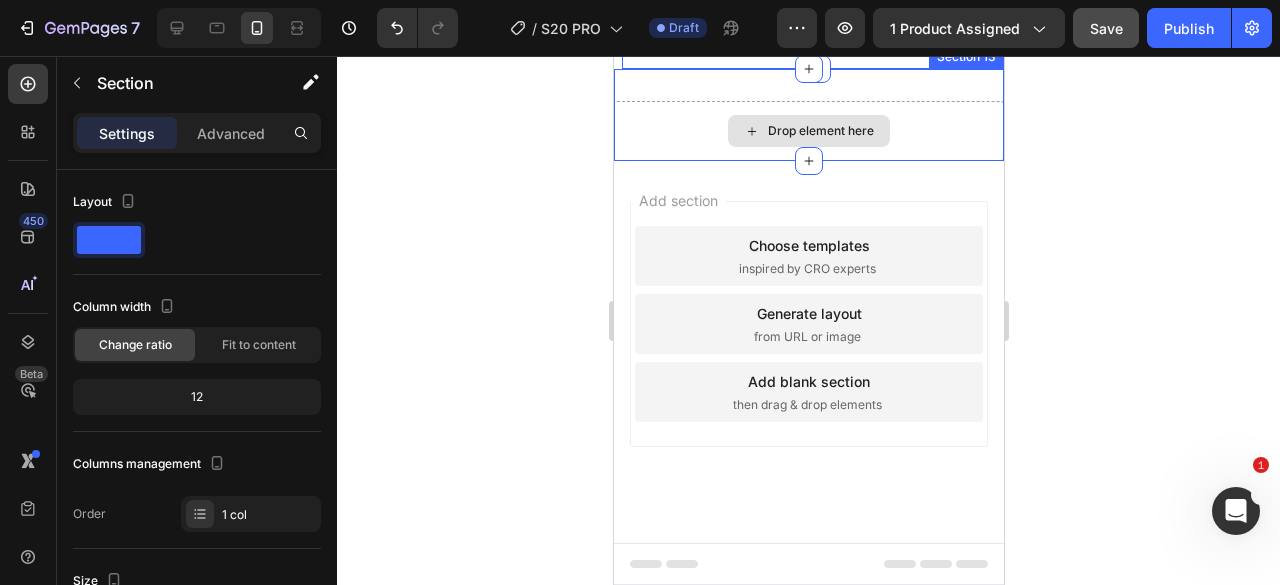drag, startPoint x: 701, startPoint y: 328, endPoint x: 771, endPoint y: 313, distance: 71.5891 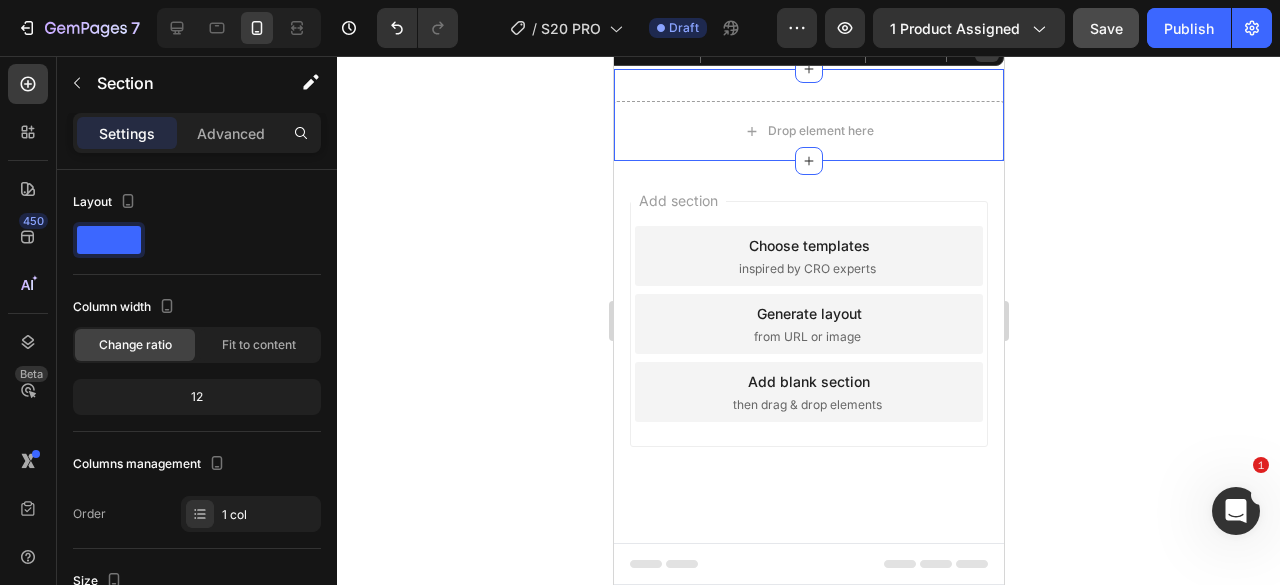 click 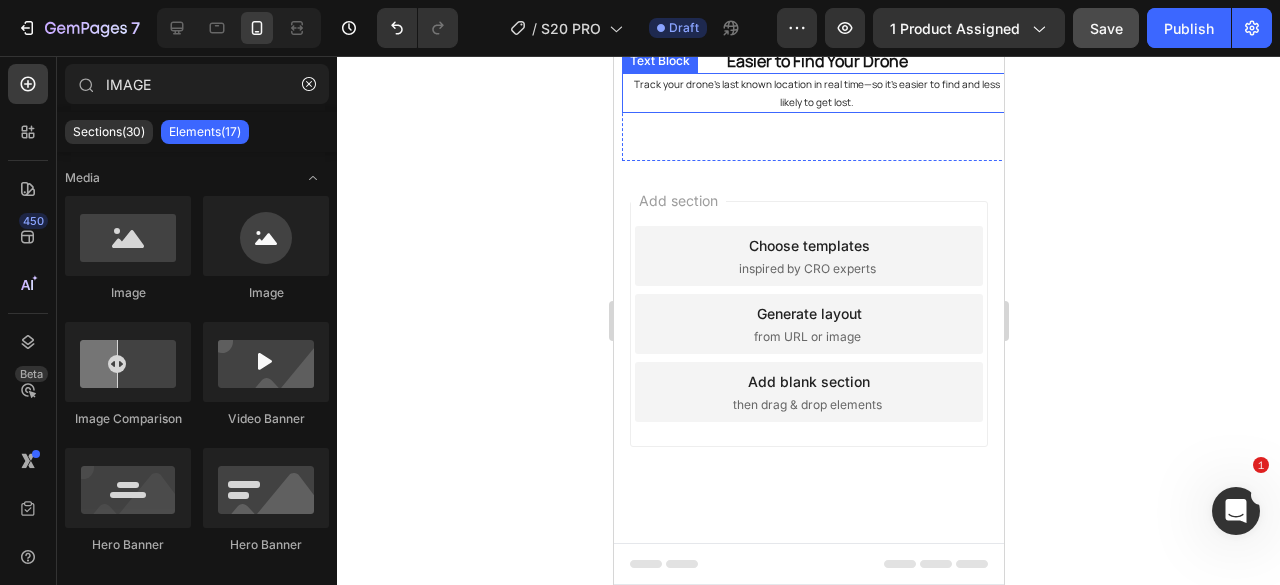 click on "Track your drone’s last known location in real time—so it’s easier to find and less likely to get lost." at bounding box center (816, 93) 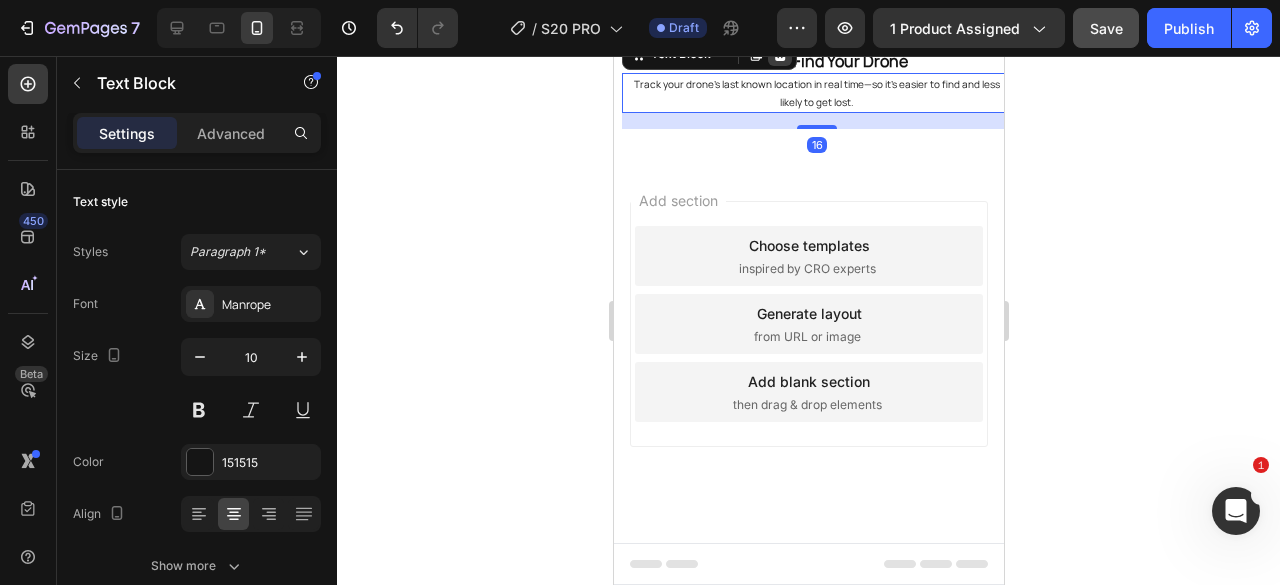 click 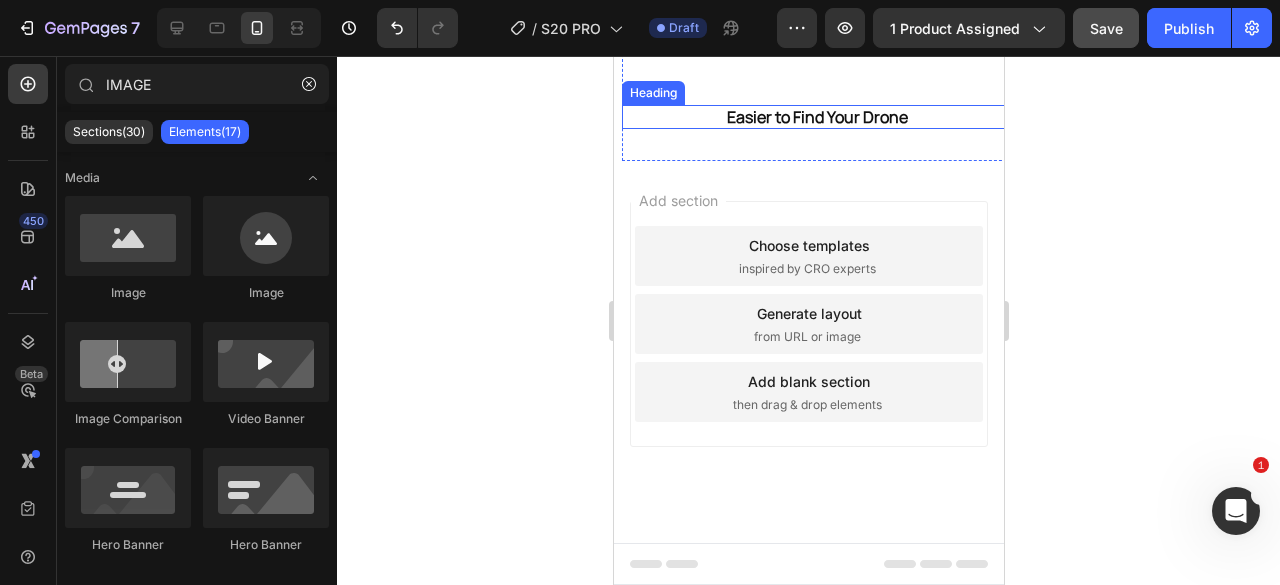 click on "Easier to Find Your Drone" at bounding box center (816, 189) 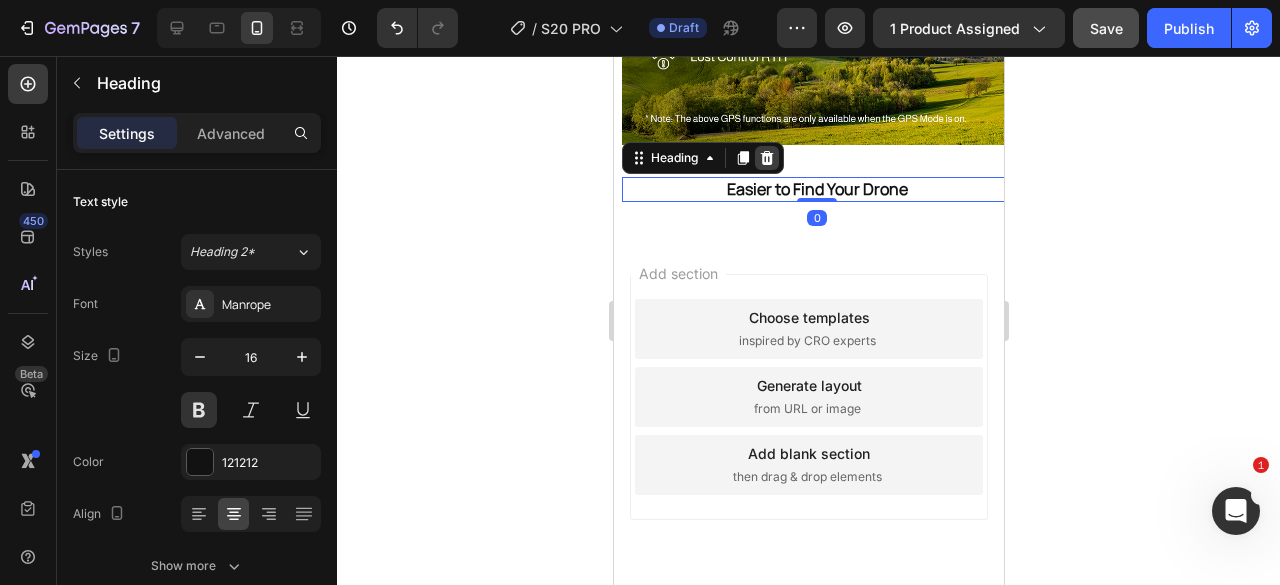 click at bounding box center [766, 158] 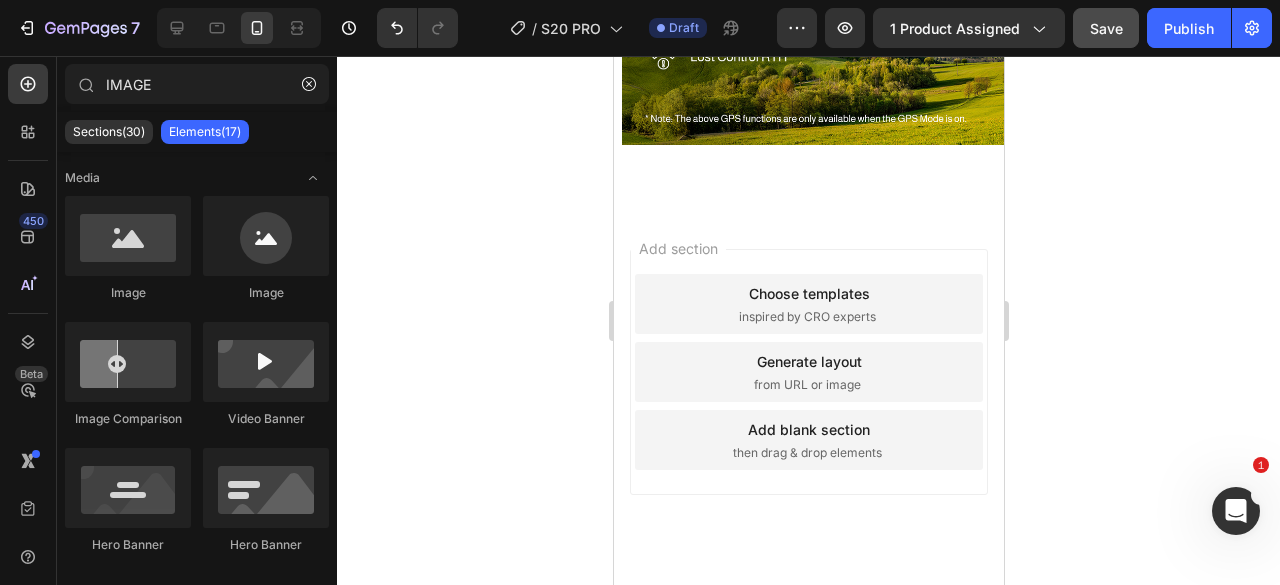 click on "Add section Choose templates inspired by CRO experts Generate layout from URL or image Add blank section then drag & drop elements" at bounding box center [808, 400] 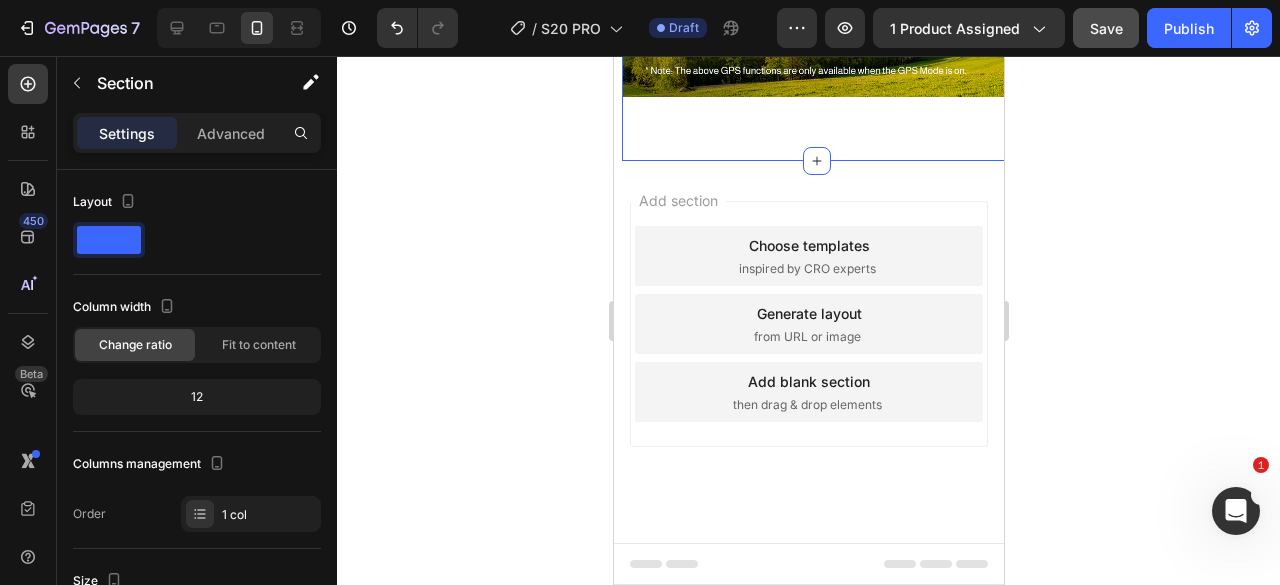 scroll, scrollTop: 3868, scrollLeft: 0, axis: vertical 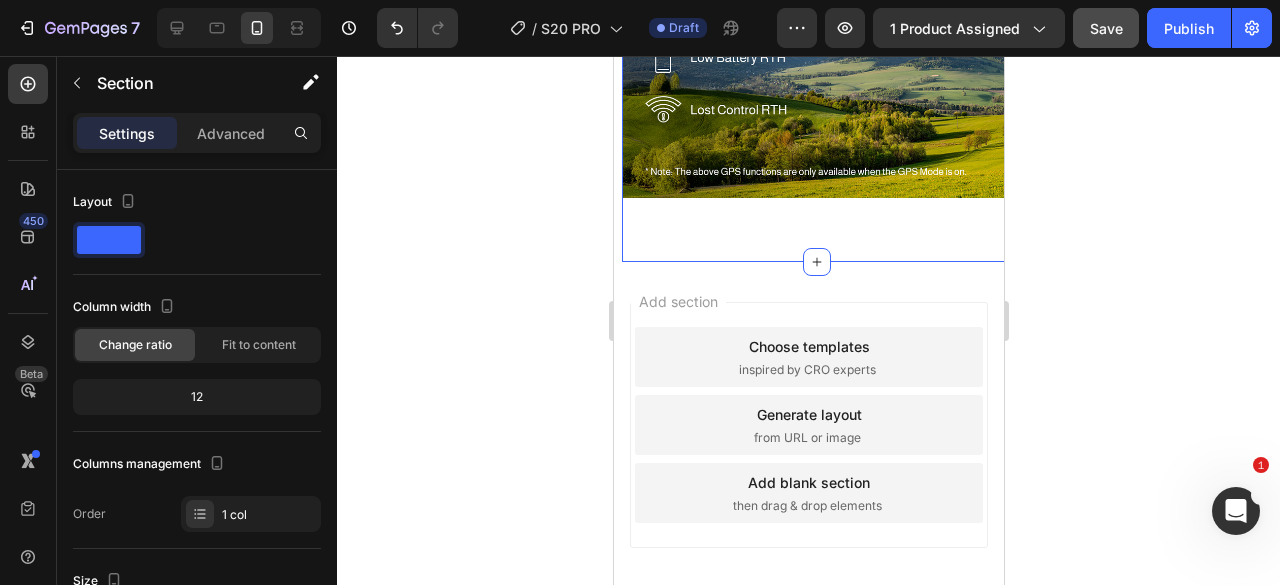 click 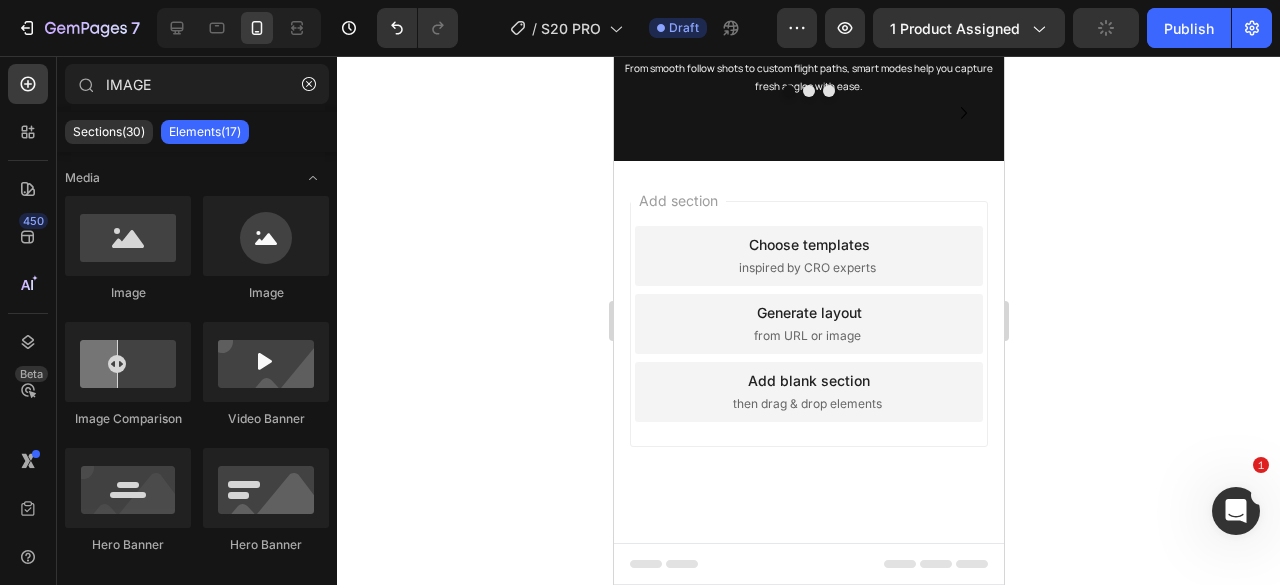 click on "Add section Choose templates inspired by CRO experts Generate layout from URL or image Add blank section then drag & drop elements" at bounding box center (808, 352) 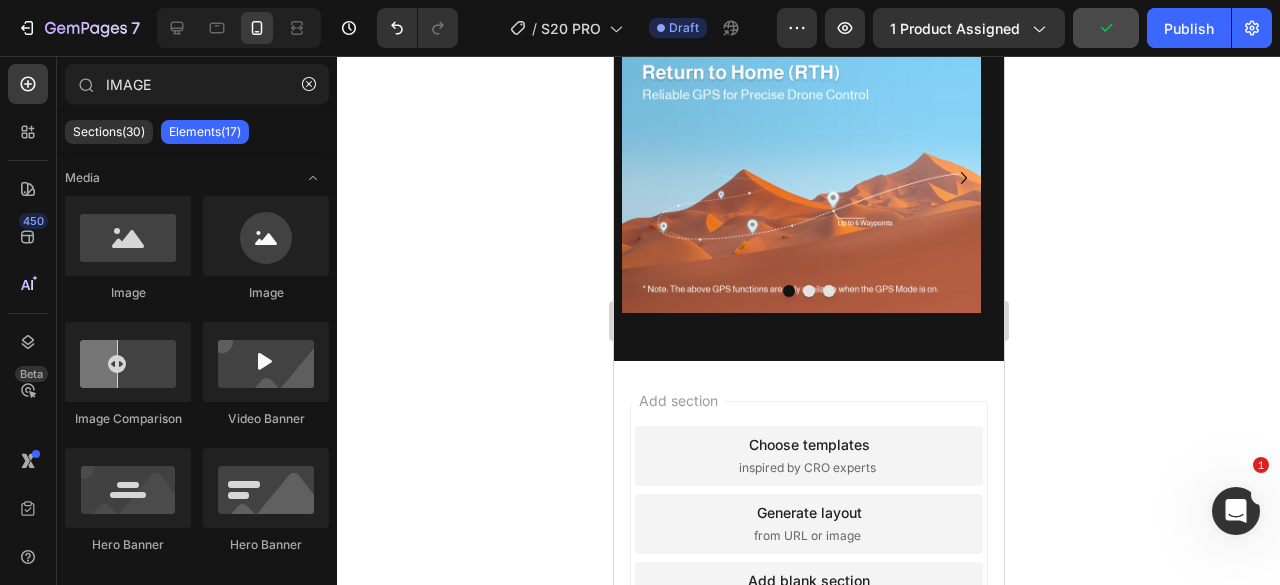 scroll, scrollTop: 3568, scrollLeft: 0, axis: vertical 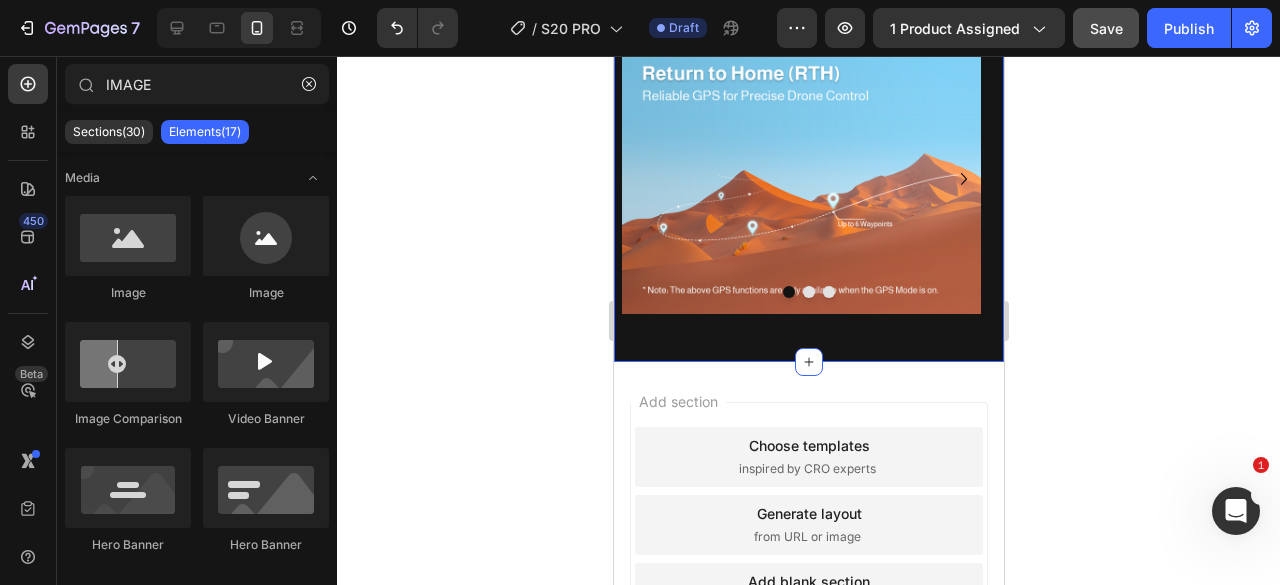 click on "Smart Shooting Modes, Made for Your Story Heading With built-in modes like Panorama, Rocket, and Time-lapse, it’s easy to shoot creative angles—no experience needed. Text Block
Image Image Image Image Image
Carousel Dynamic Moves for Real Moments Heading From smooth follow shots to custom flight paths, smart modes help you capture fresh angles with ease. Text Block
Image Image Image
Carousel Section 11" at bounding box center [808, 98] 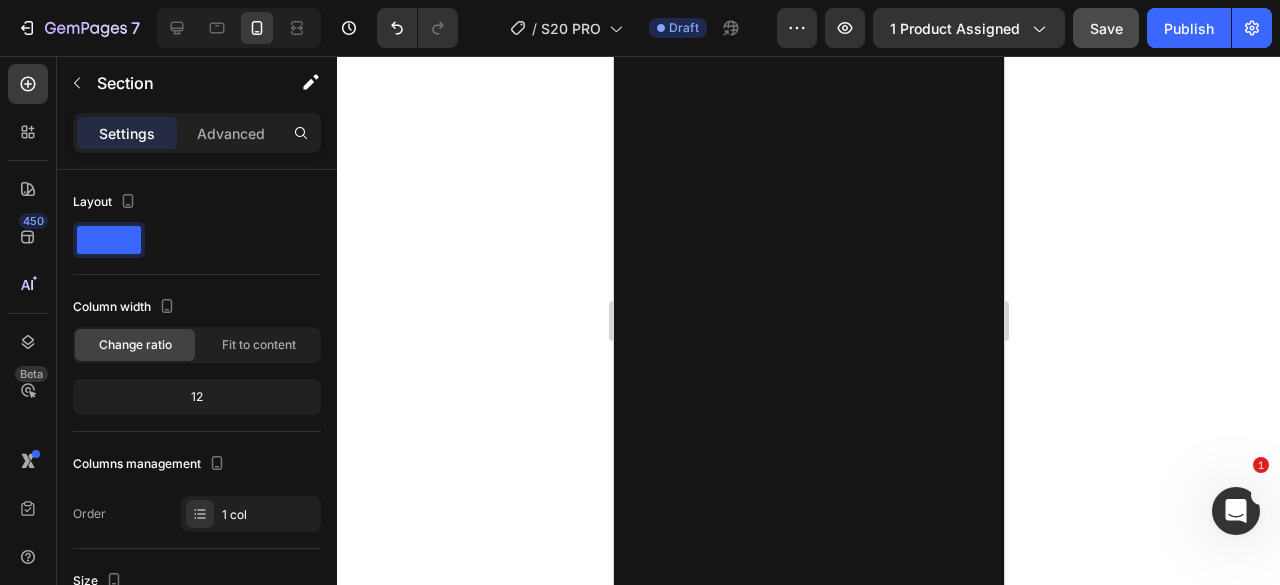 scroll, scrollTop: 1659, scrollLeft: 0, axis: vertical 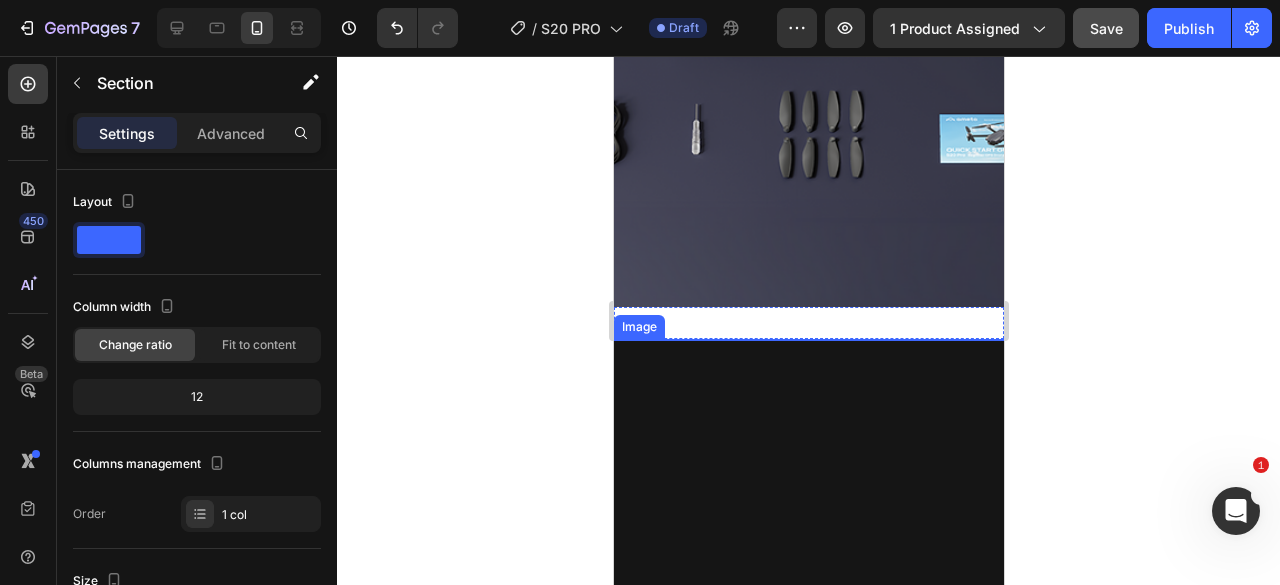 click at bounding box center [808, 485] 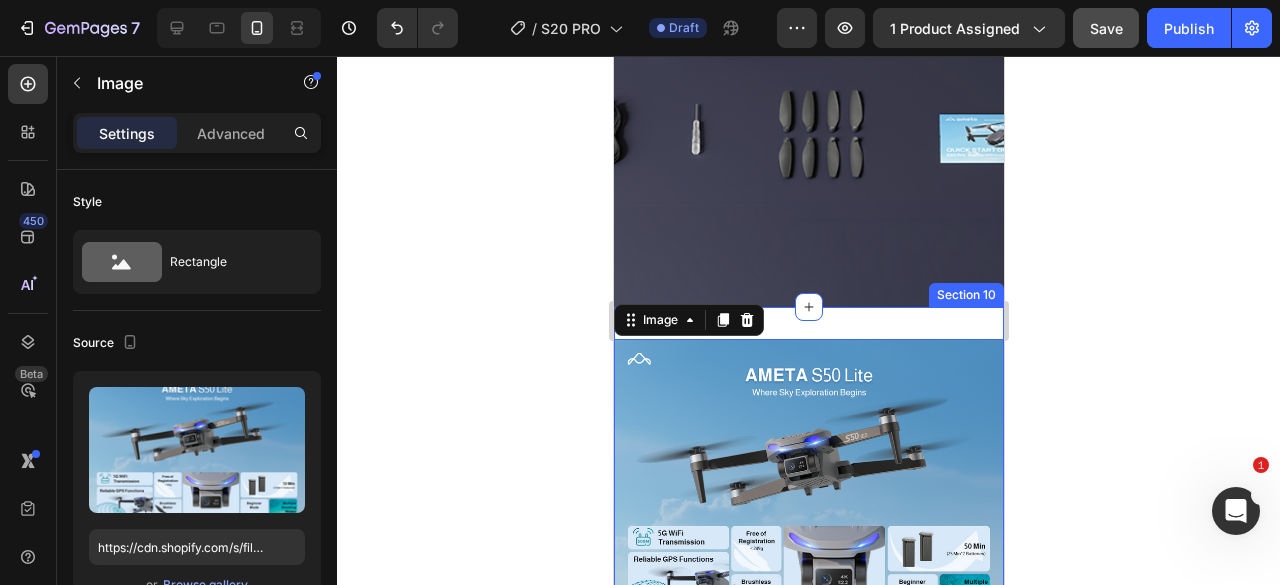 click on "Image   0 Image Image Image Image Section 10" at bounding box center (808, 1054) 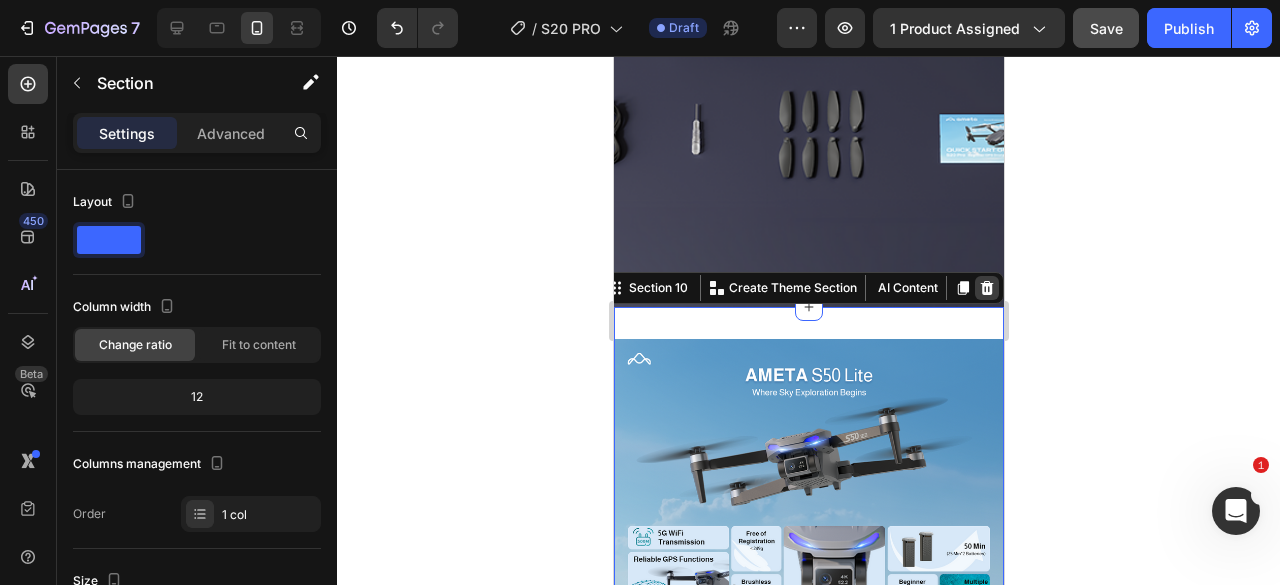 click 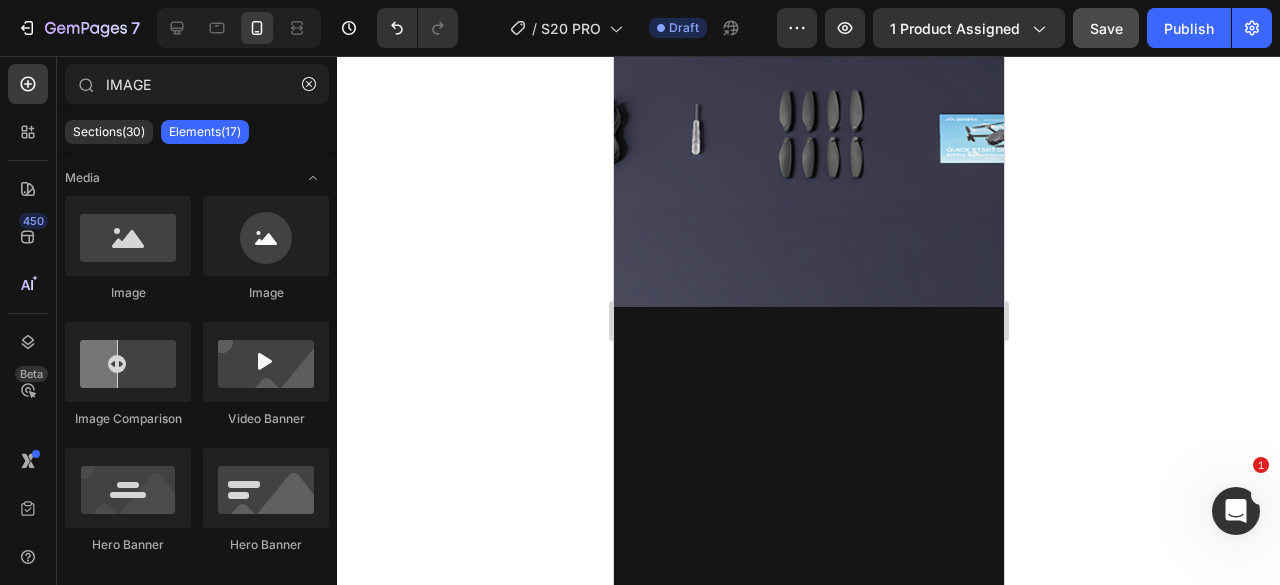 click at bounding box center [808, 705] 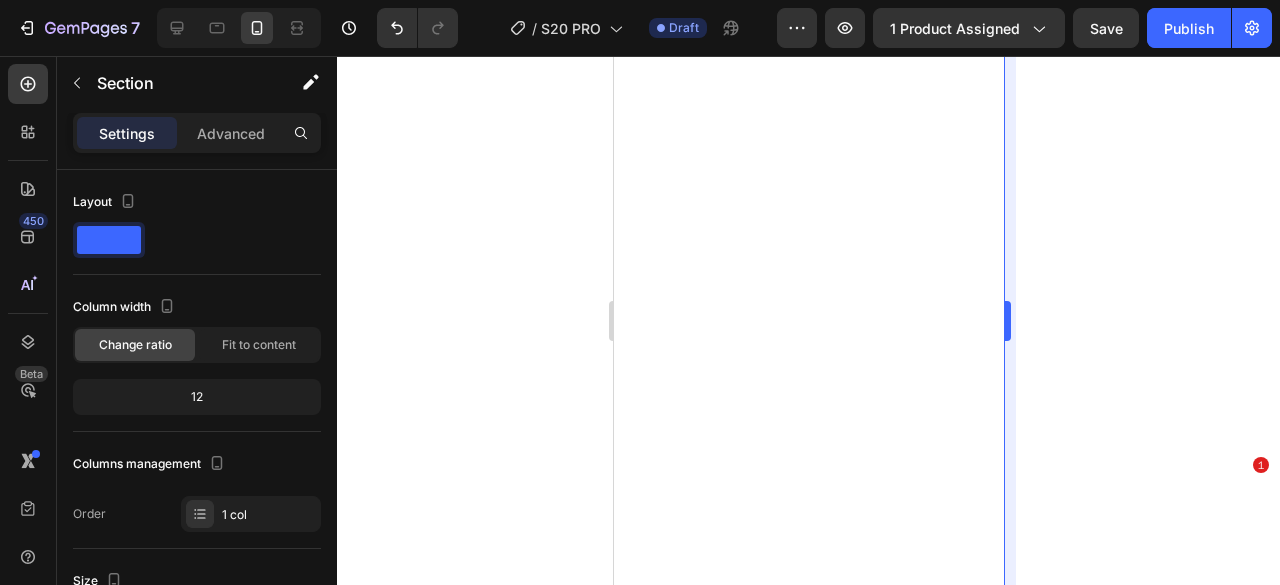 scroll, scrollTop: 0, scrollLeft: 0, axis: both 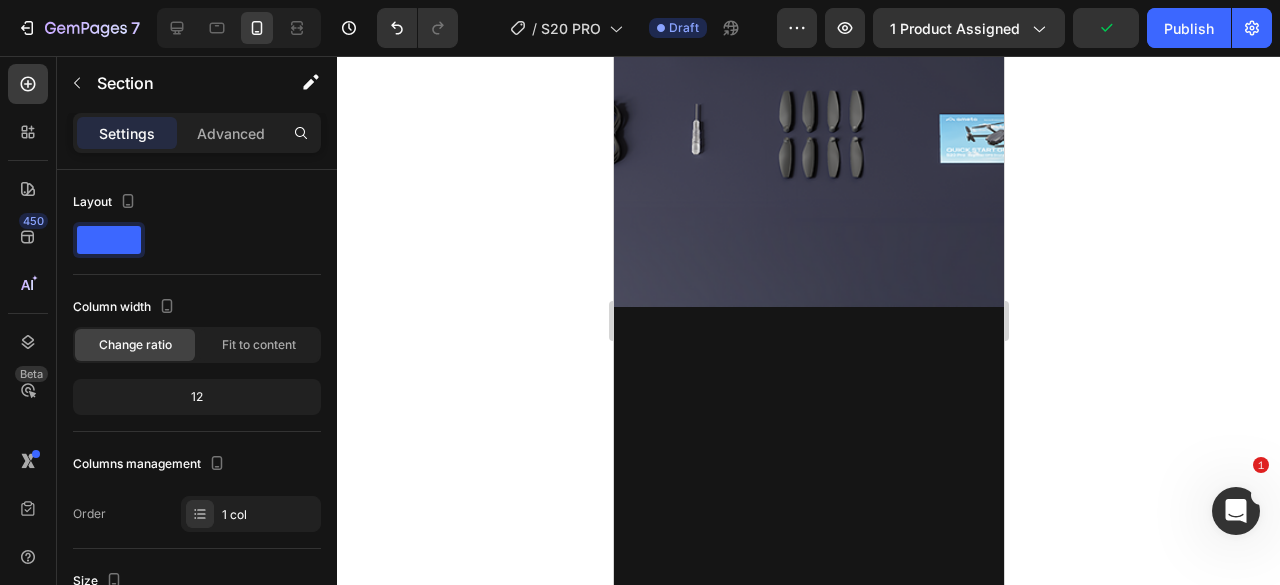 drag, startPoint x: 714, startPoint y: 346, endPoint x: 702, endPoint y: 341, distance: 13 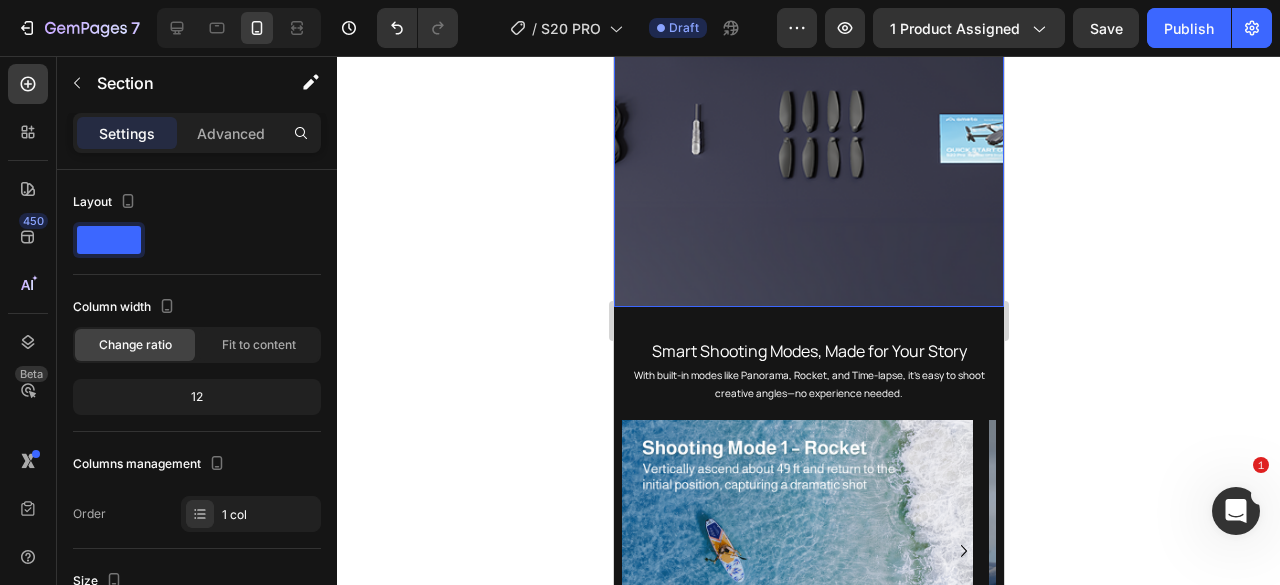 click at bounding box center [808, 7] 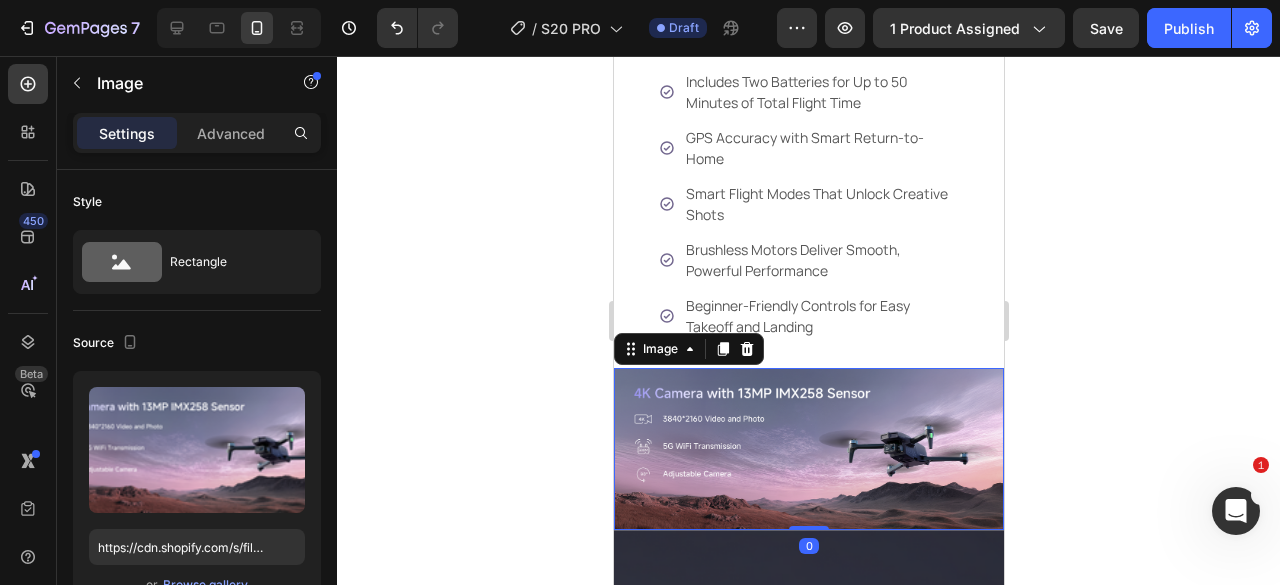 scroll, scrollTop: 859, scrollLeft: 0, axis: vertical 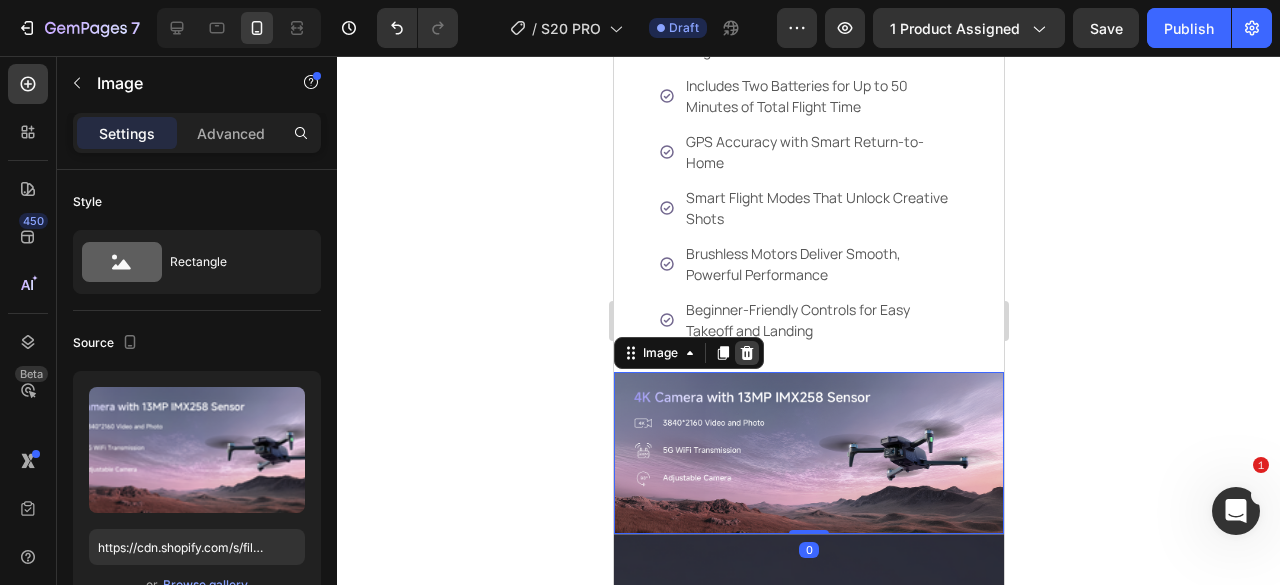 click 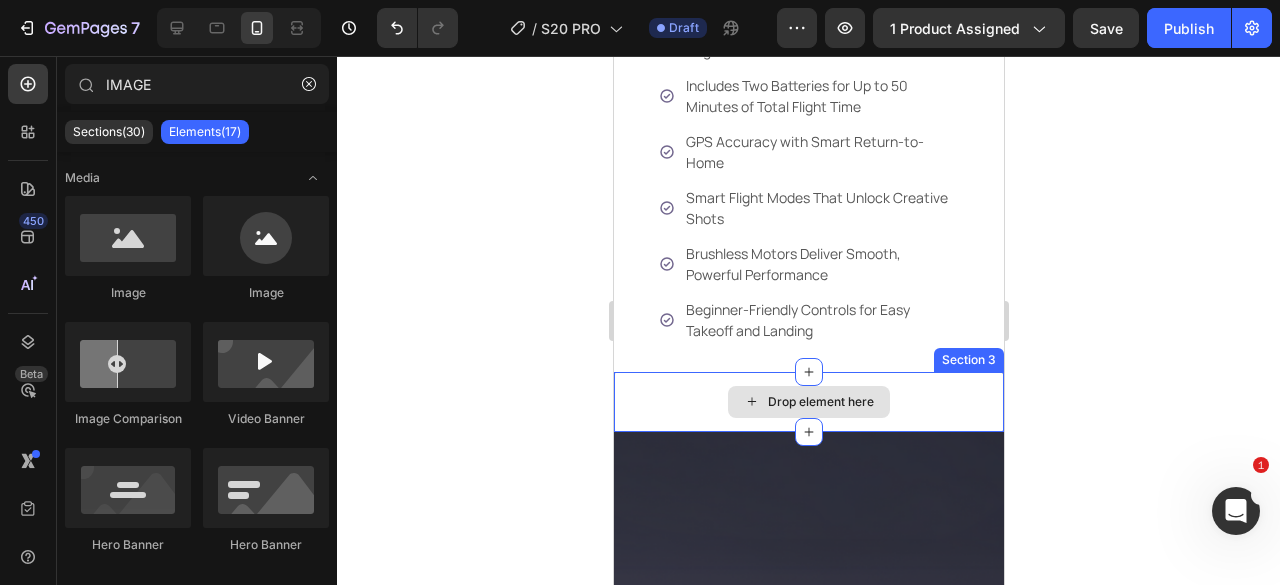 click on "Drop element here" at bounding box center (808, 402) 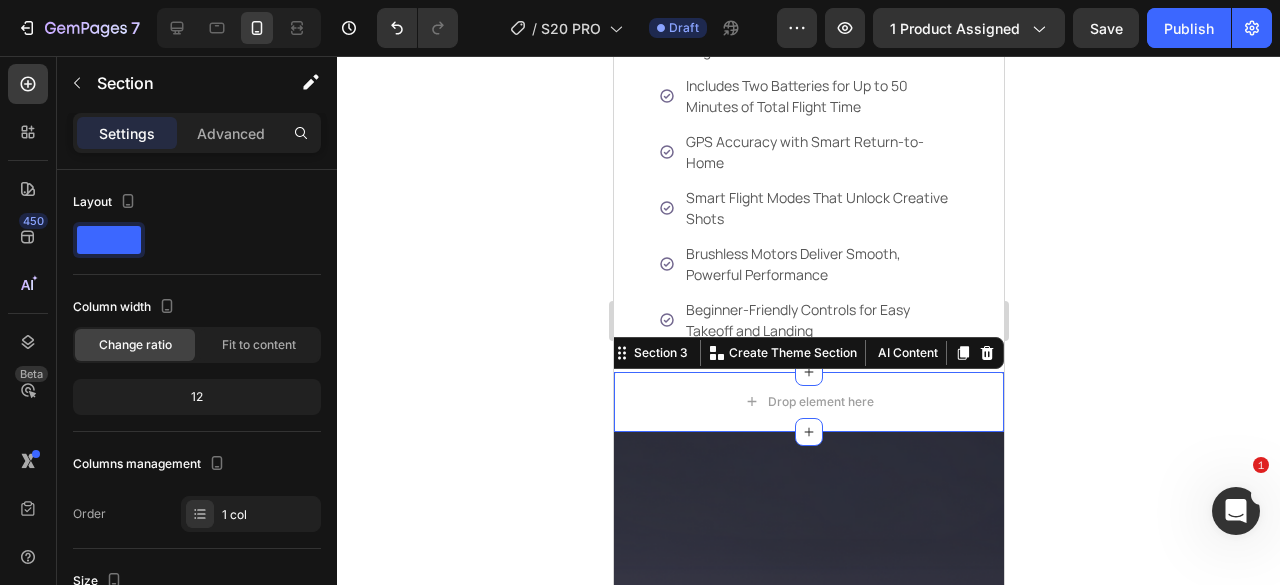 drag, startPoint x: 966, startPoint y: 333, endPoint x: 923, endPoint y: 362, distance: 51.86521 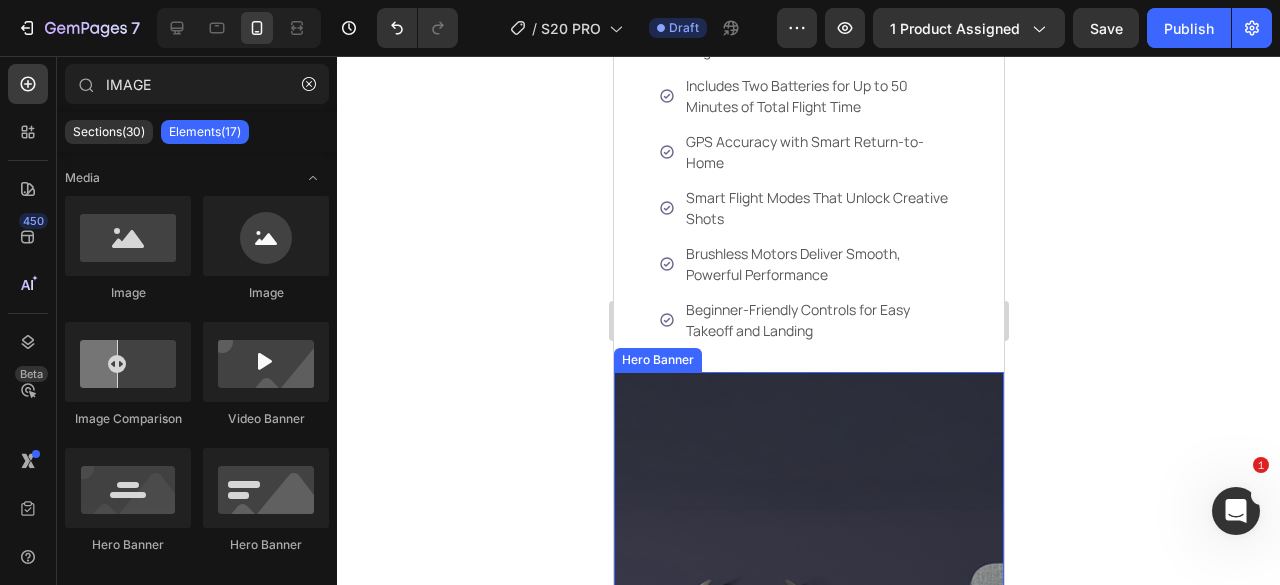 click at bounding box center (808, 672) 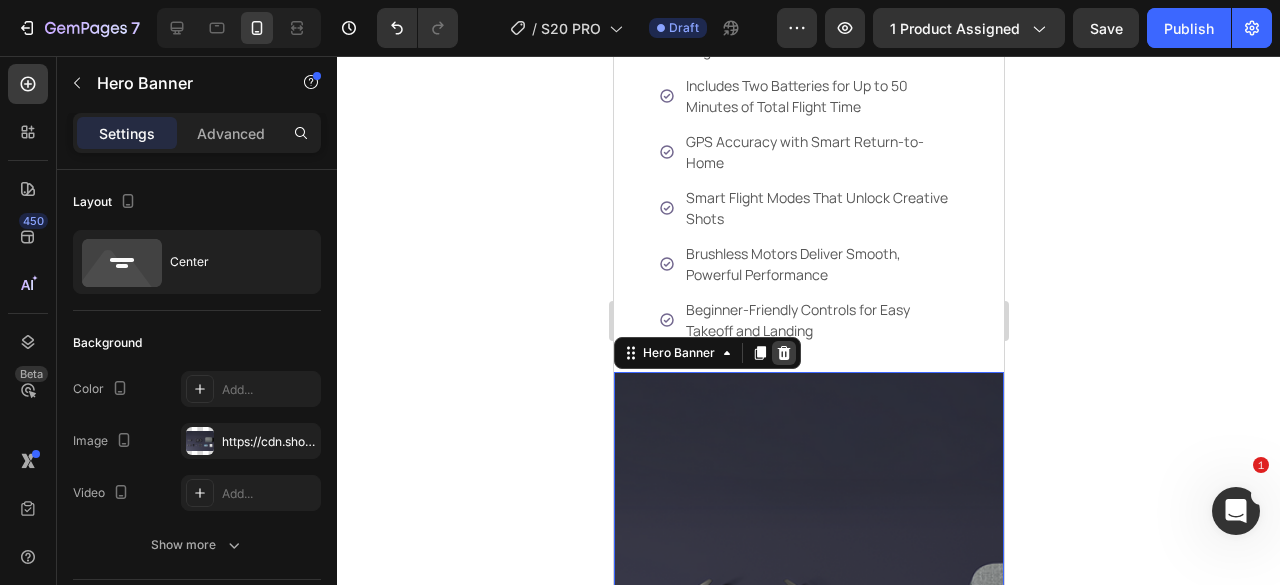 click 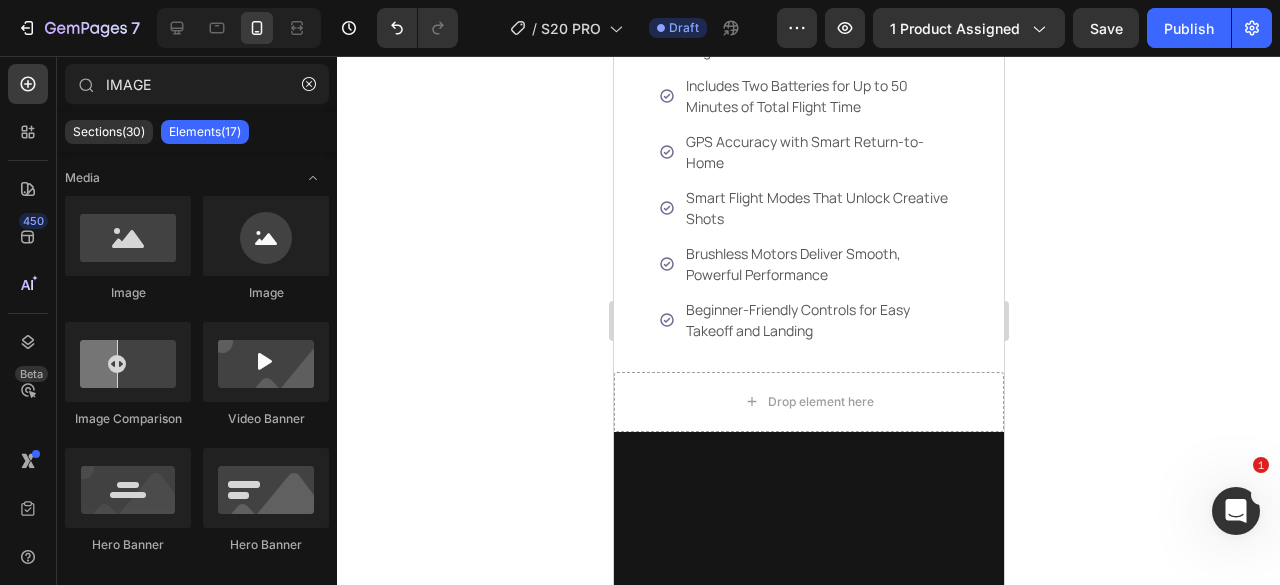 click at bounding box center (808, 830) 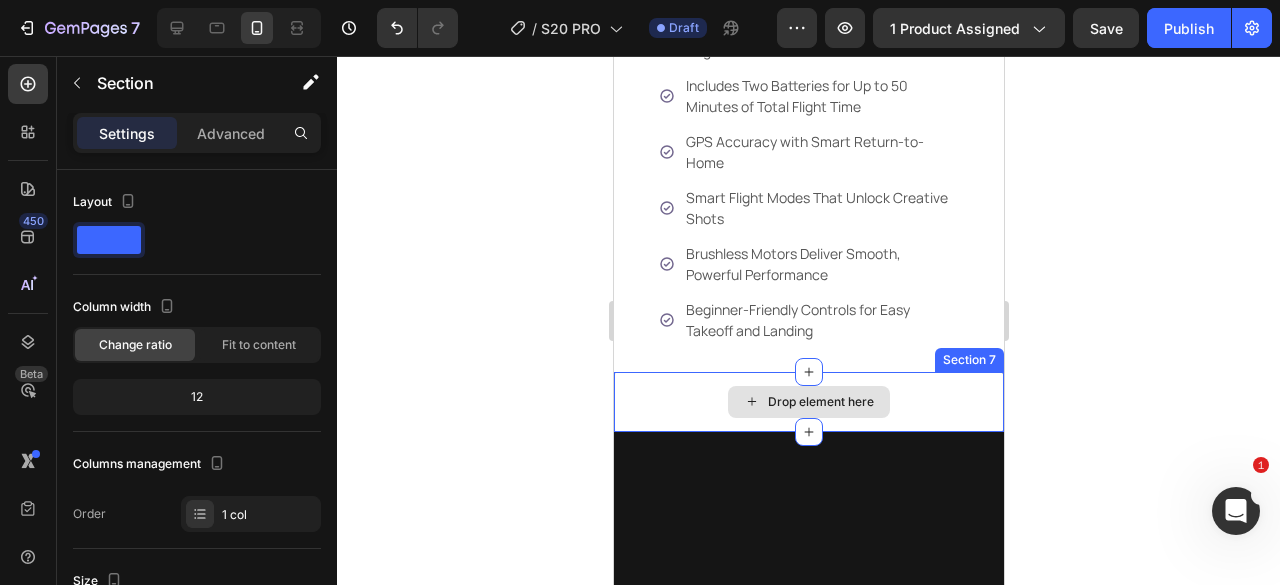 click on "Drop element here" at bounding box center [808, 402] 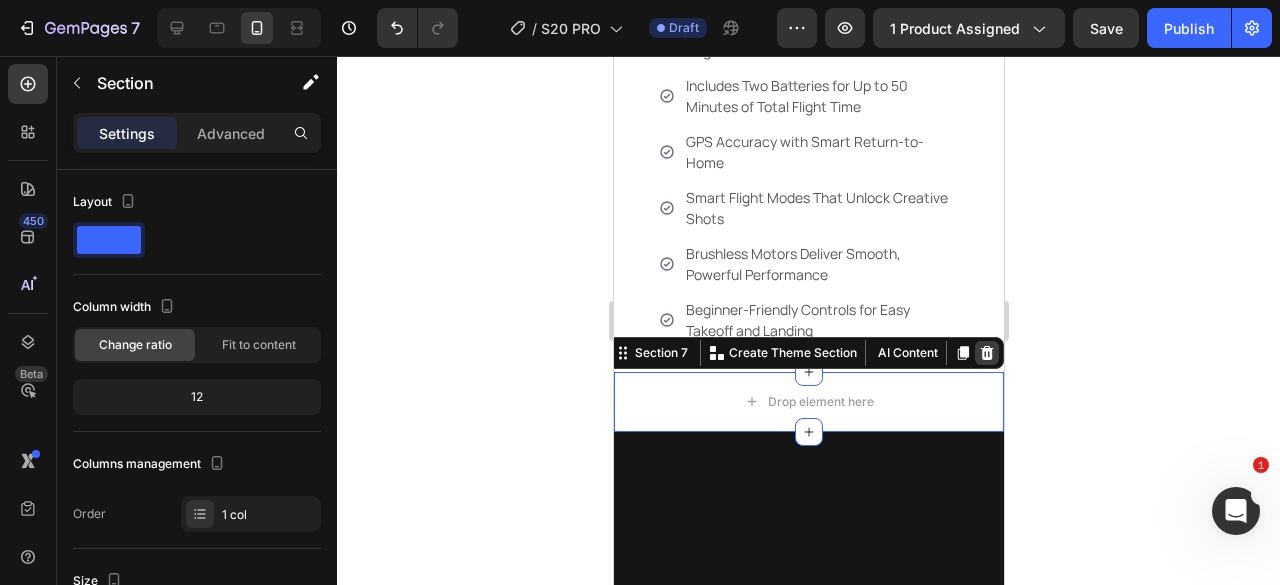 click 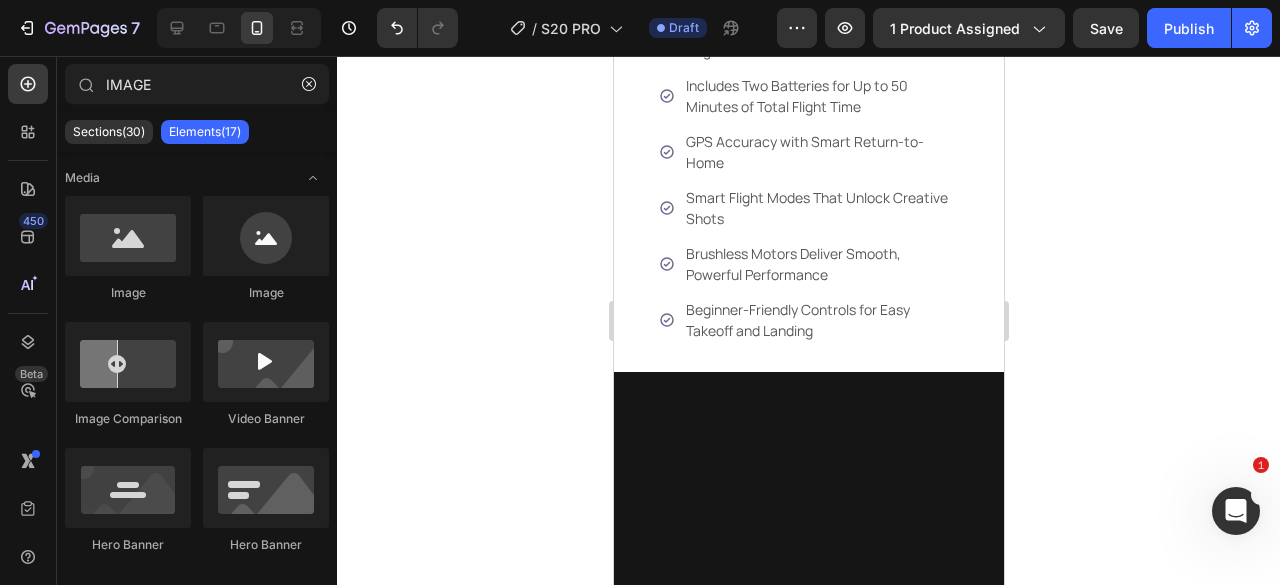 click at bounding box center [808, 770] 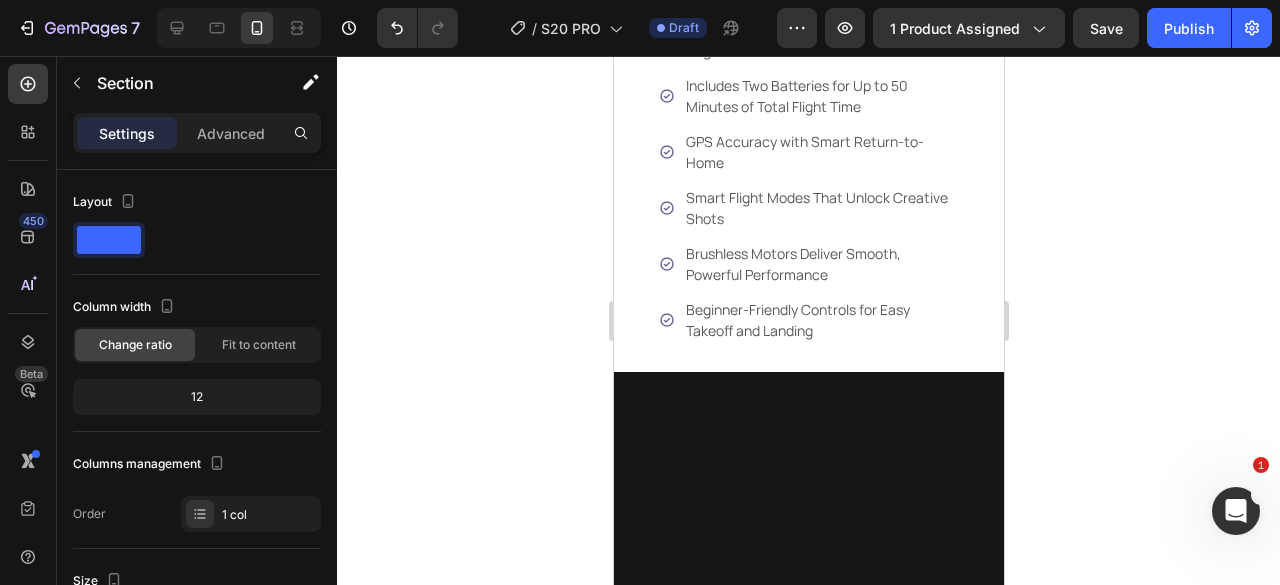 click at bounding box center [808, 770] 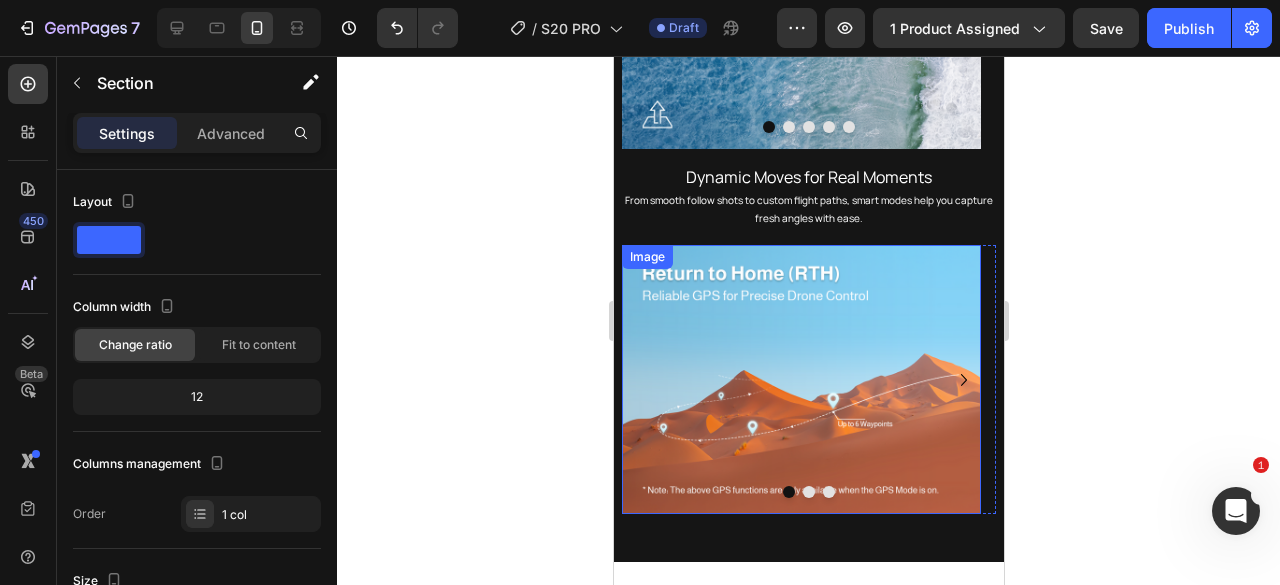 scroll, scrollTop: 1442, scrollLeft: 0, axis: vertical 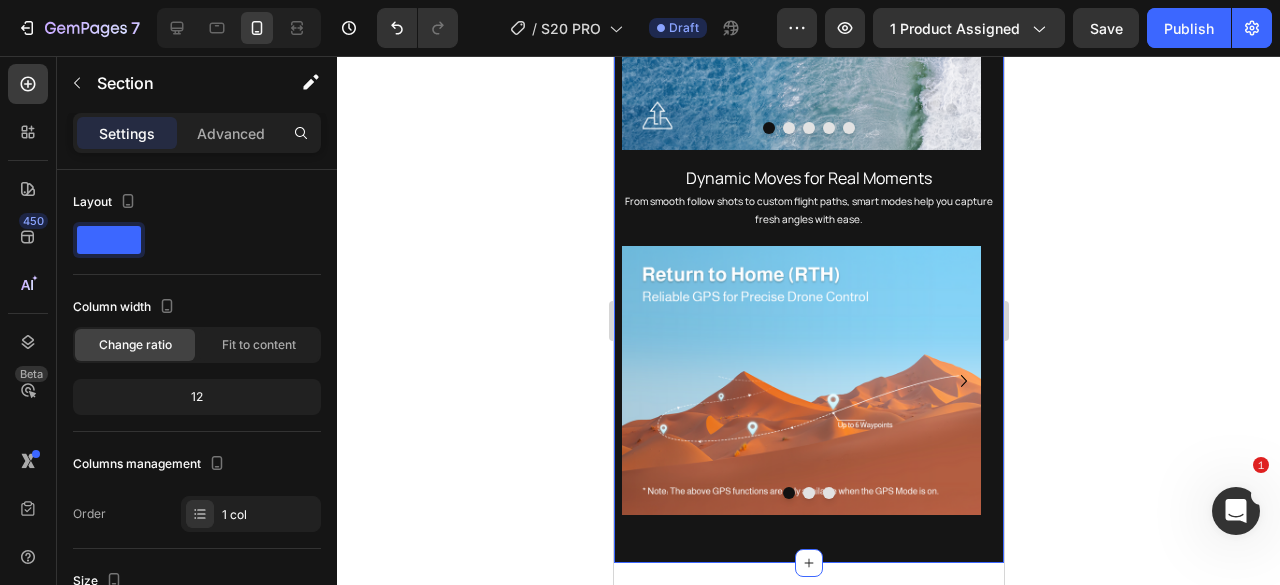 click on "Smart Shooting Modes, Made for Your Story Heading With built-in modes like Panorama, Rocket, and Time-lapse, it’s easy to shoot creative angles—no experience needed. Text Block
Image Image Image Image Image
Carousel Dynamic Moves for Real Moments Heading From smooth follow shots to custom flight paths, smart modes help you capture fresh angles with ease. Text Block
Image Image Image
Carousel" at bounding box center [808, 166] 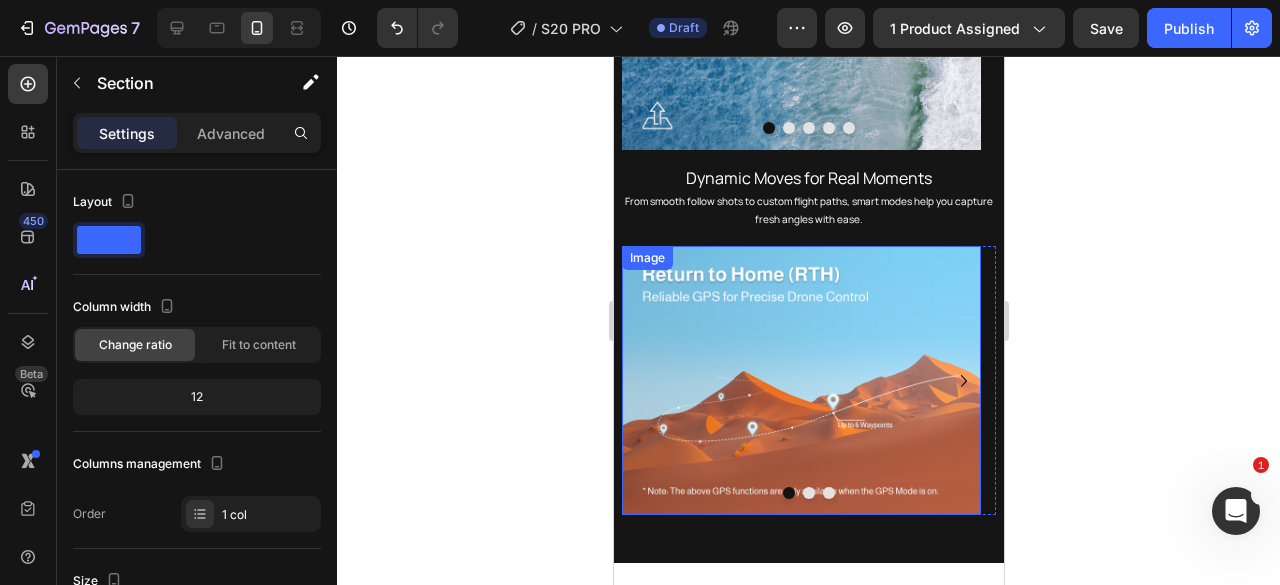click at bounding box center [800, 380] 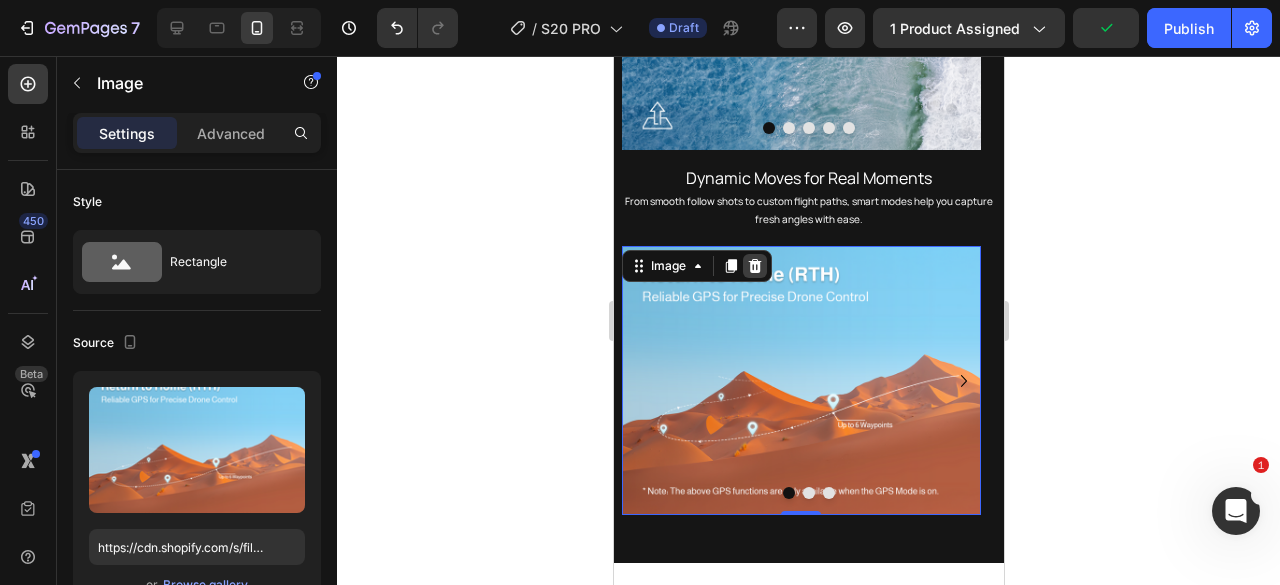 click 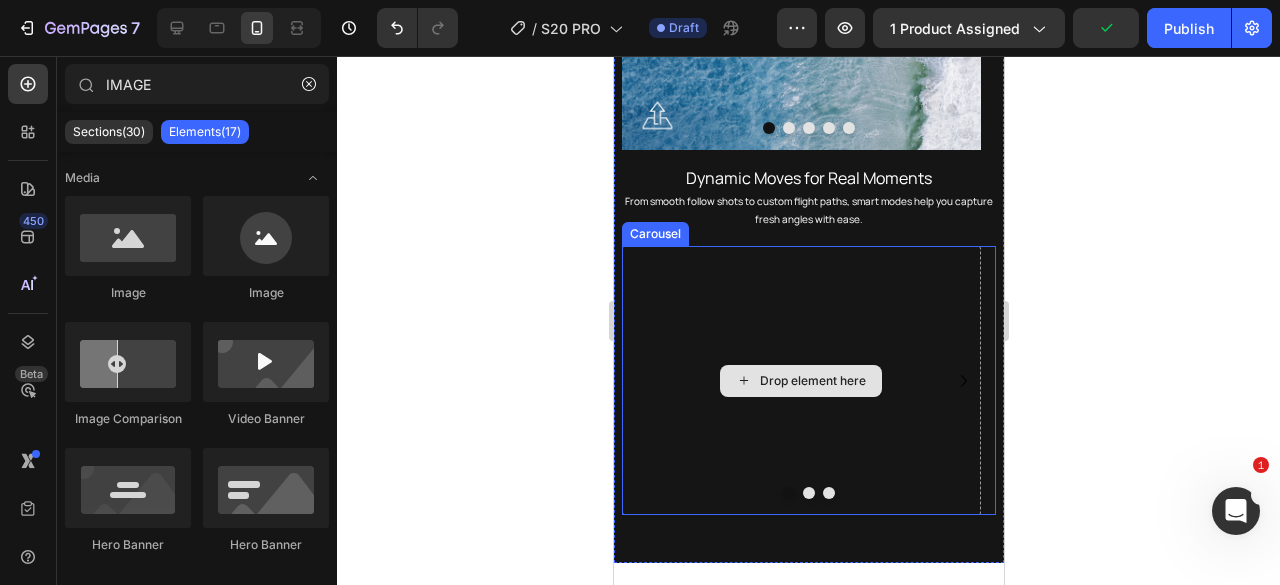 click on "Drop element here" at bounding box center [800, 380] 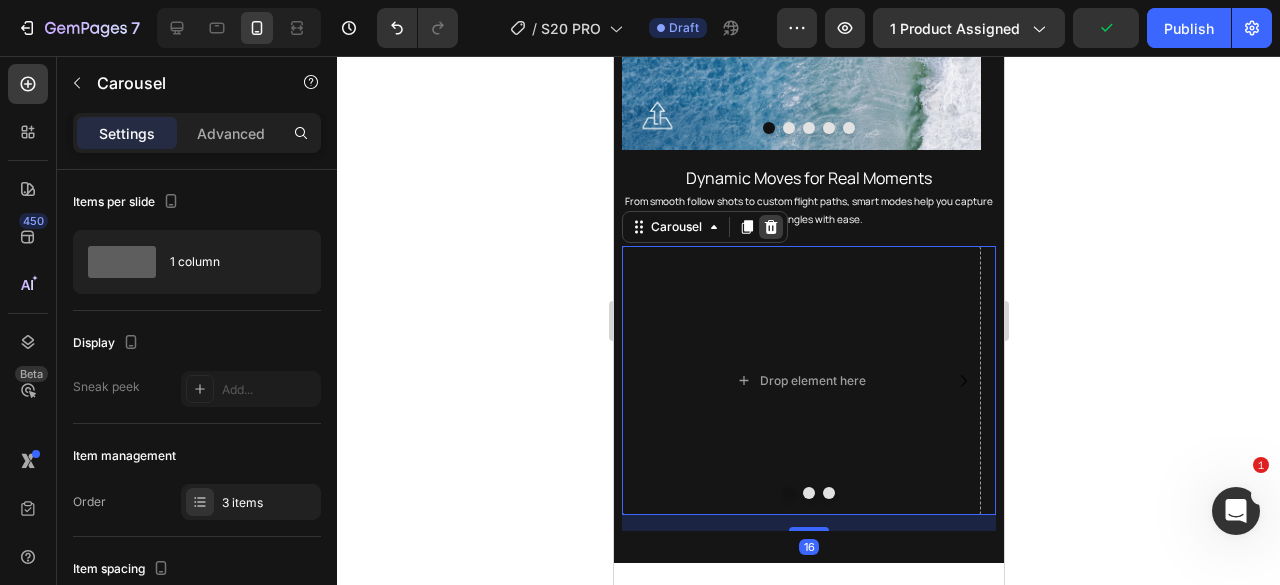 click 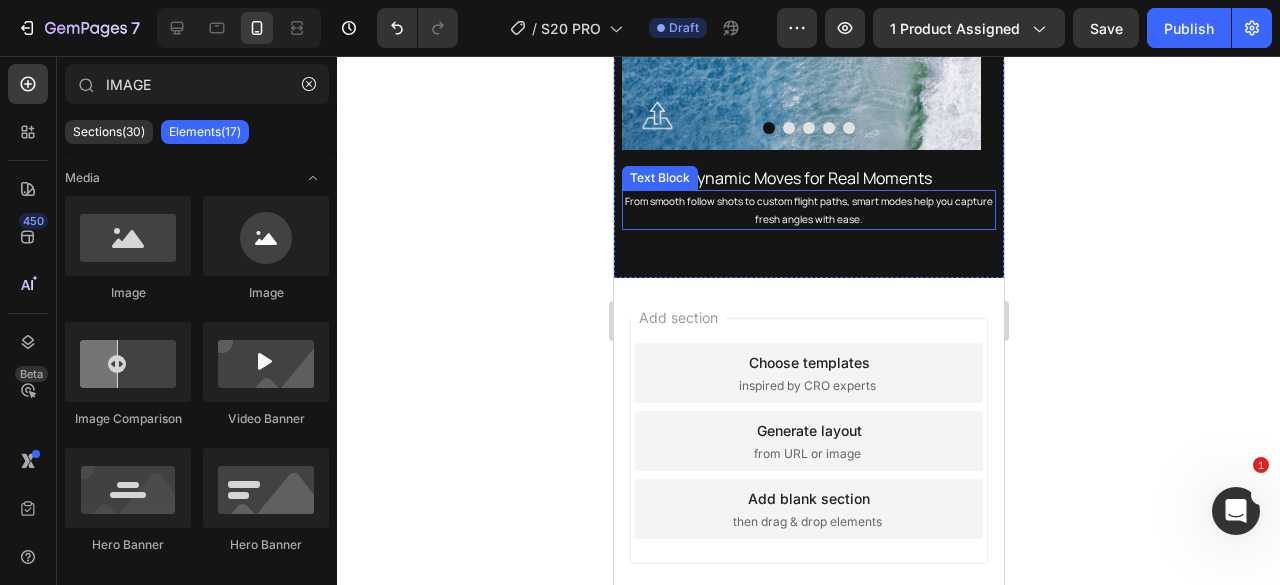 click on "From smooth follow shots to custom flight paths, smart modes help you capture fresh angles with ease." at bounding box center [808, 210] 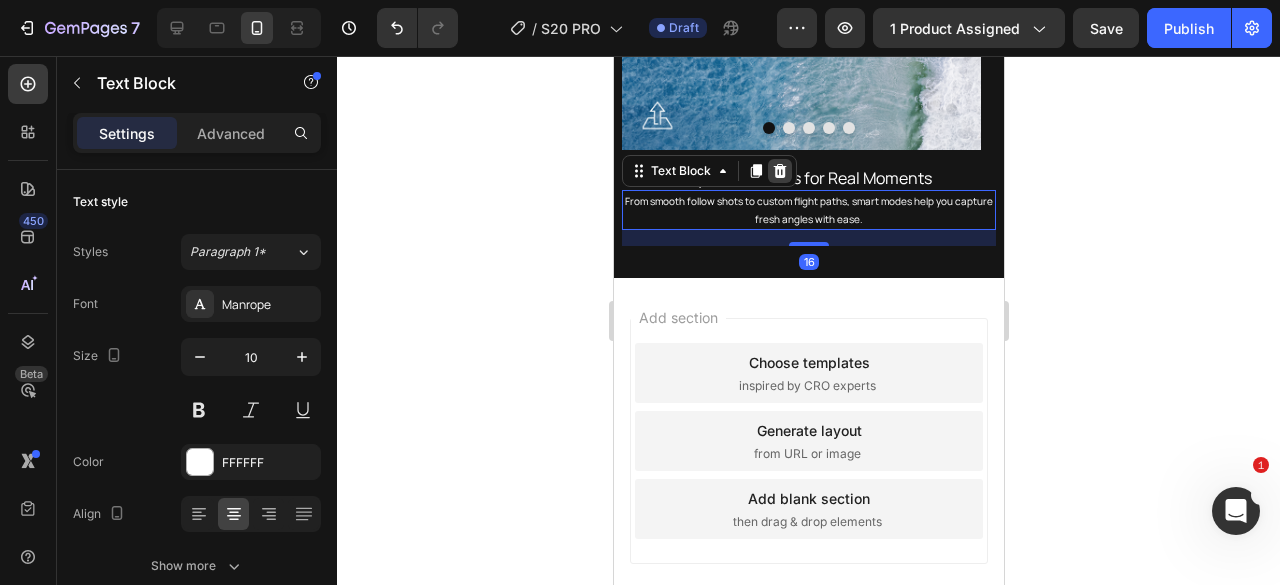 click 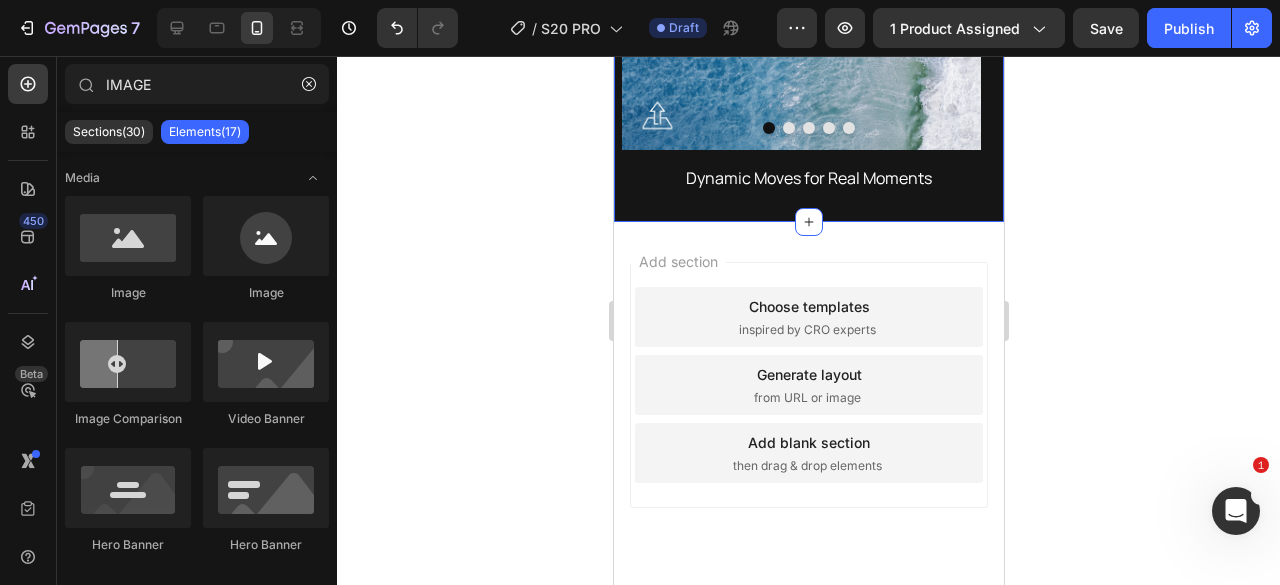 click on "Dynamic Moves for Real Moments" at bounding box center [808, 178] 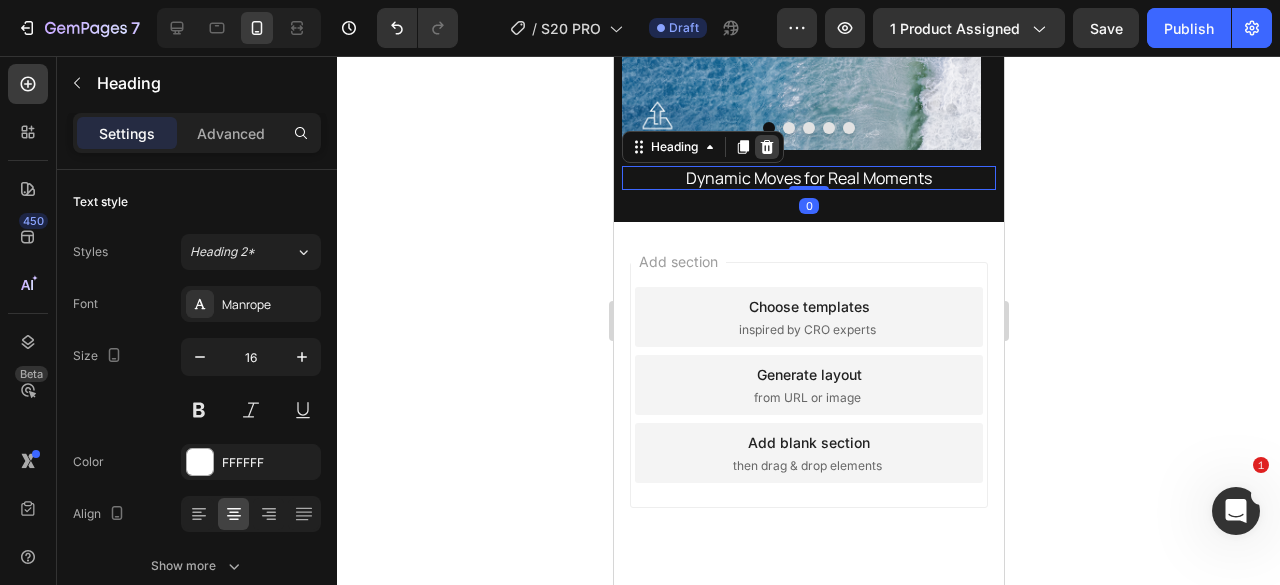 click 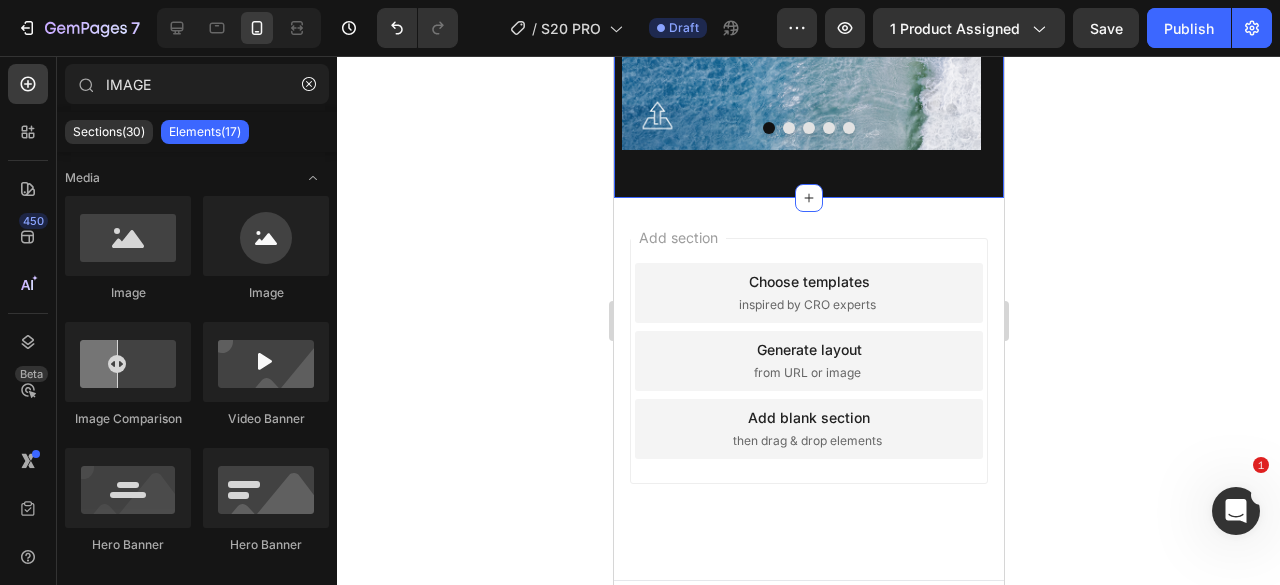 click on "Smart Shooting Modes, Made for Your Story Heading With built-in modes like Panorama, Rocket, and Time-lapse, it’s easy to shoot creative angles—no experience needed. Text Block
Image Image Image Image Image
Carousel Section 8" at bounding box center (808, -17) 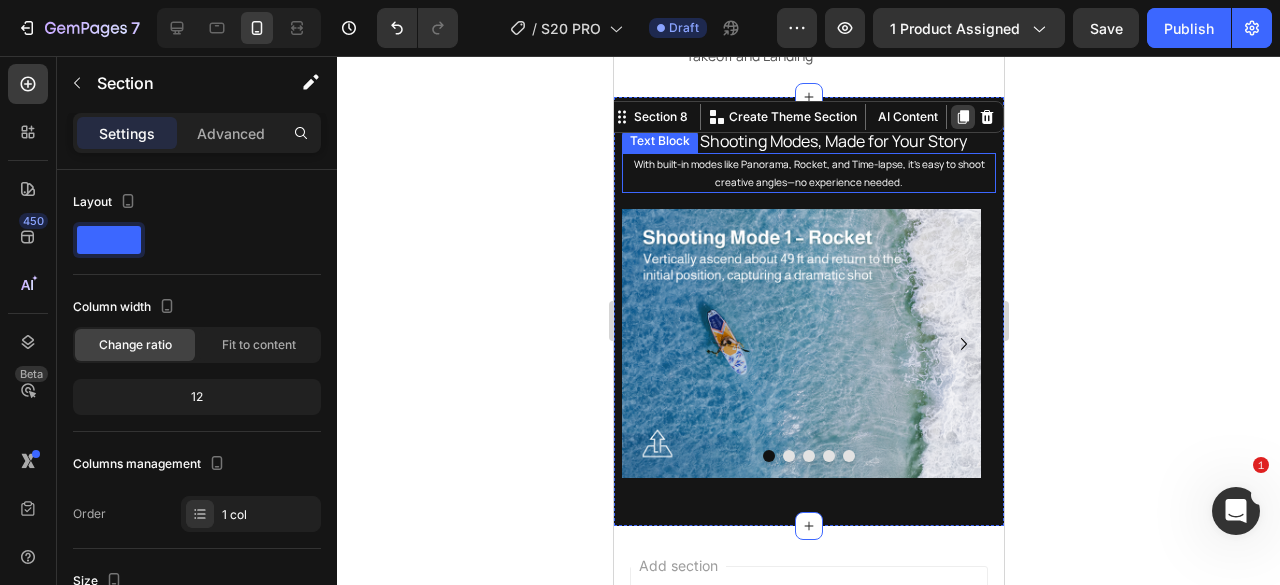scroll, scrollTop: 1042, scrollLeft: 0, axis: vertical 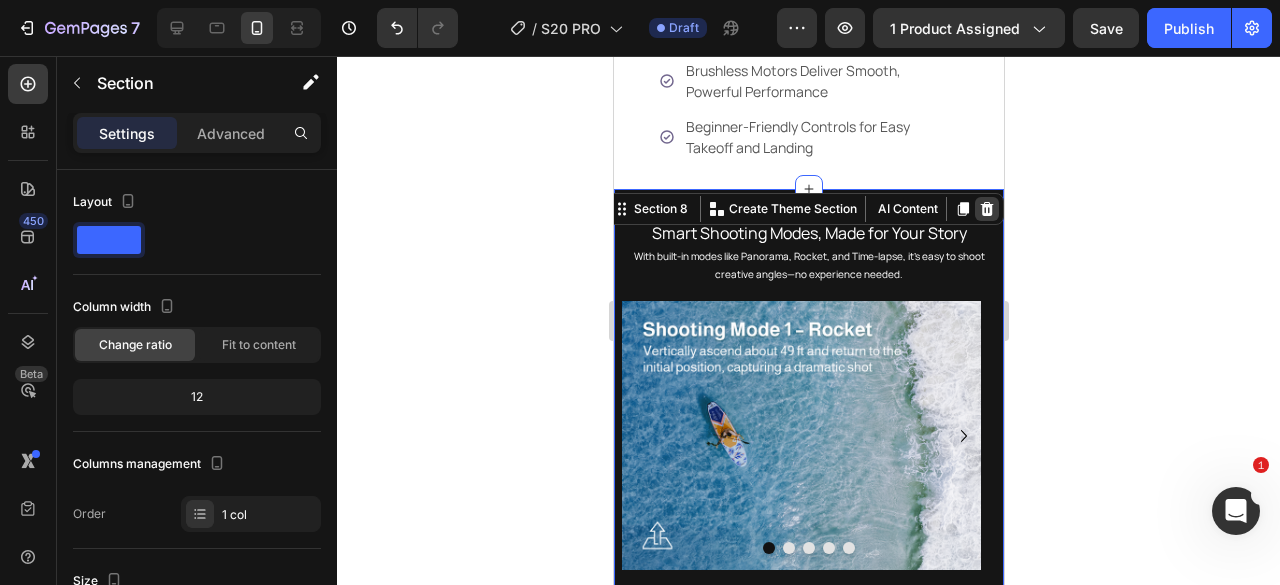 click 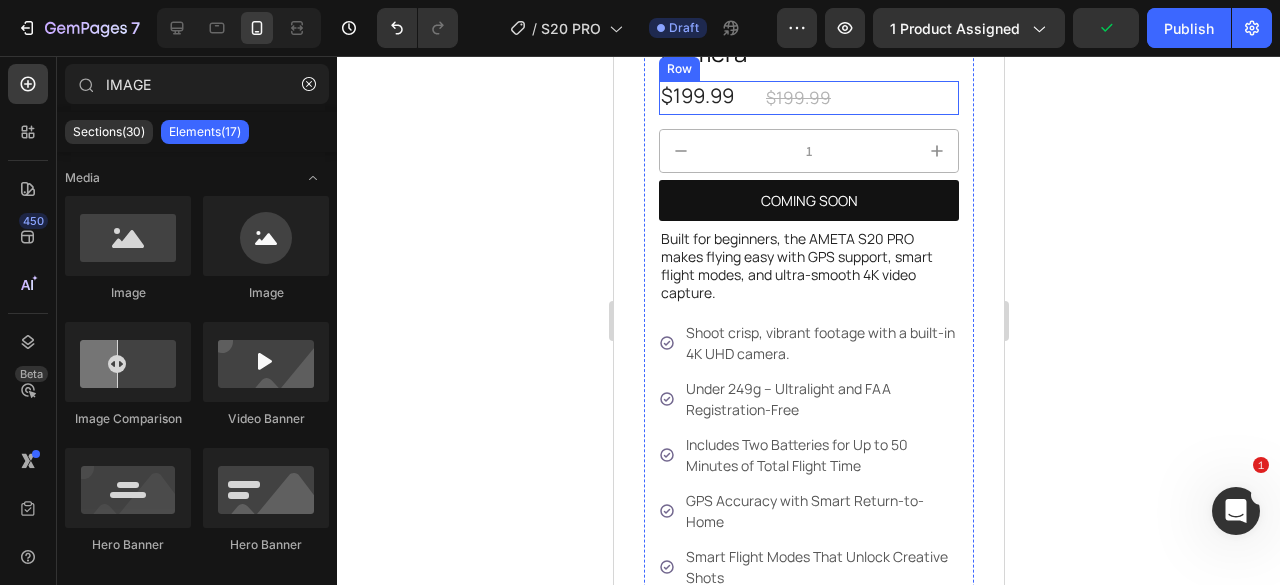 scroll, scrollTop: 1000, scrollLeft: 0, axis: vertical 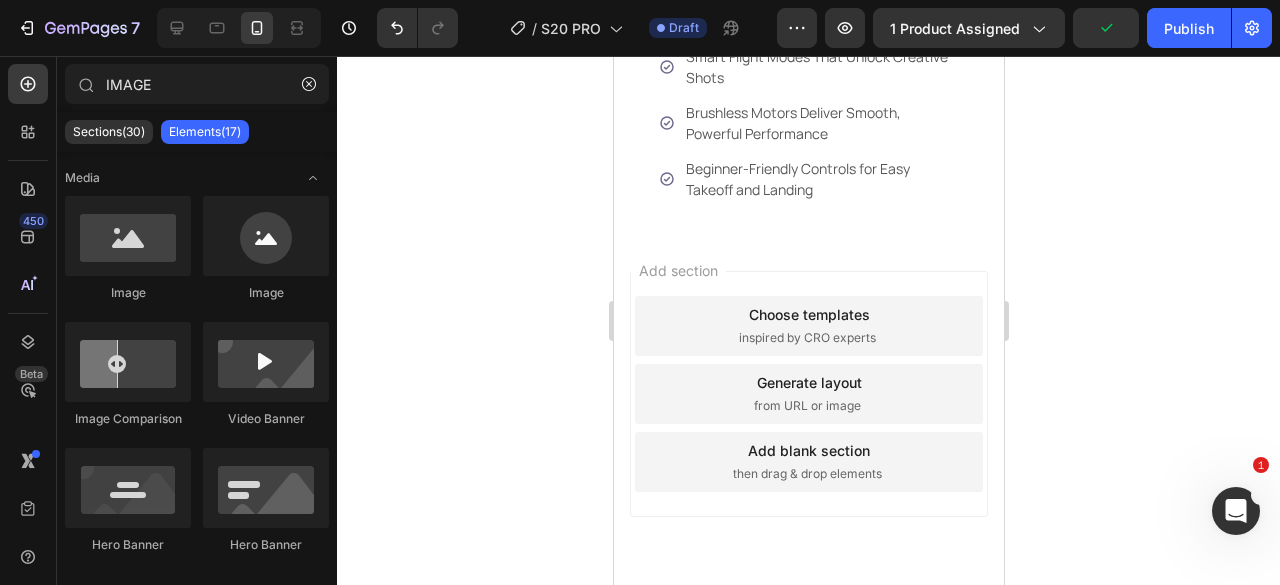 click on "Add blank section" at bounding box center (808, 450) 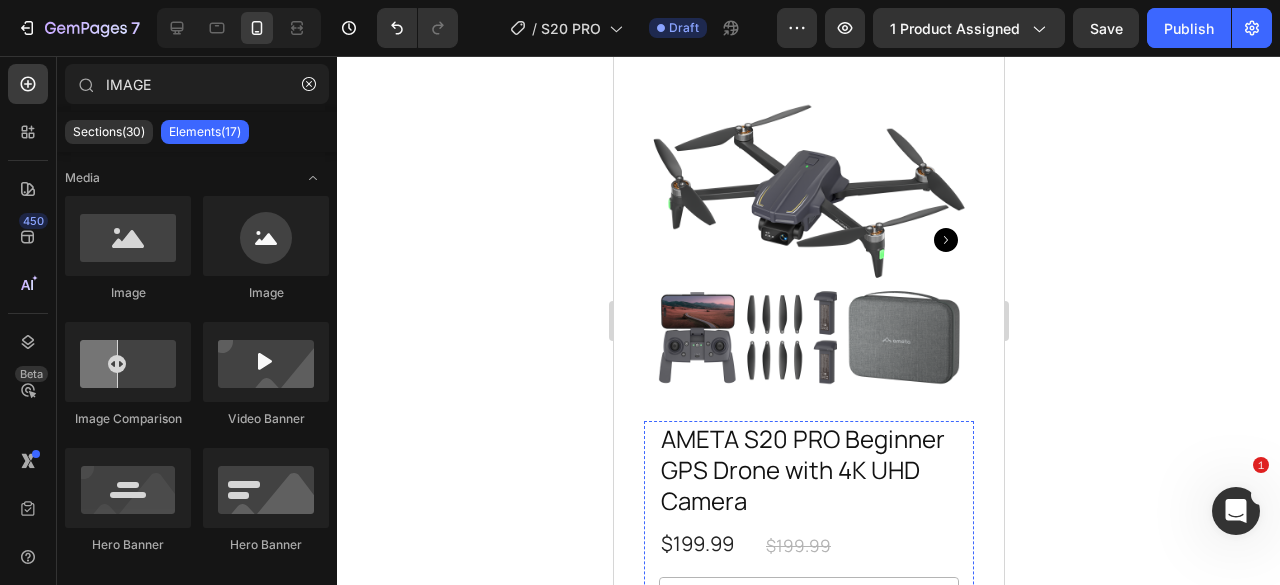 scroll, scrollTop: 0, scrollLeft: 0, axis: both 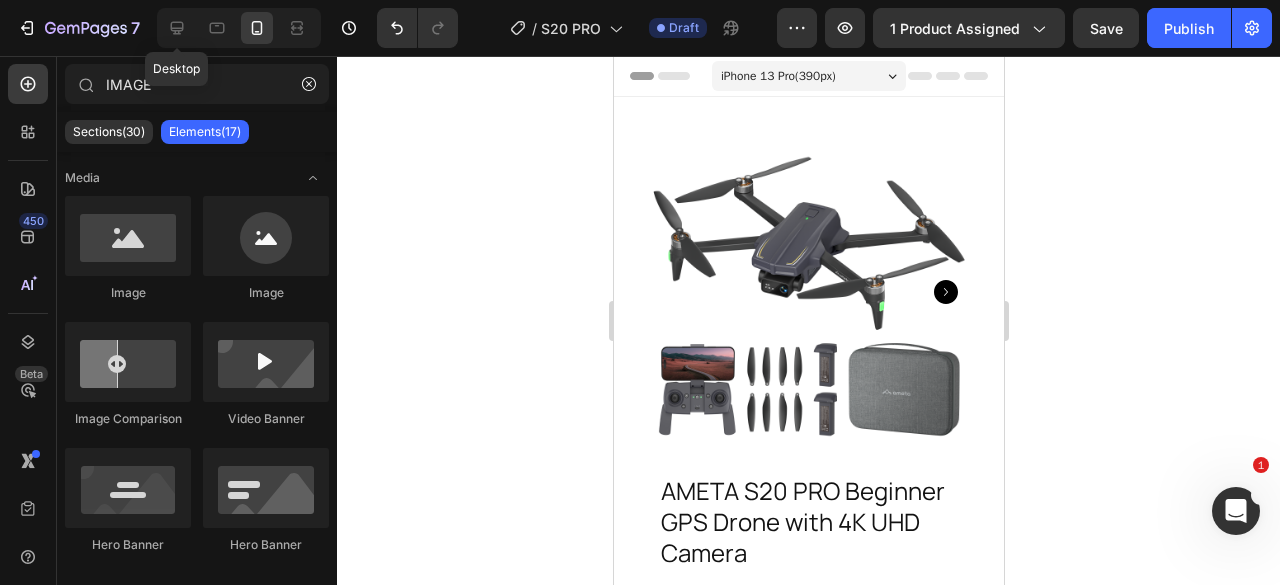 drag, startPoint x: 186, startPoint y: 24, endPoint x: 540, endPoint y: 135, distance: 370.9946 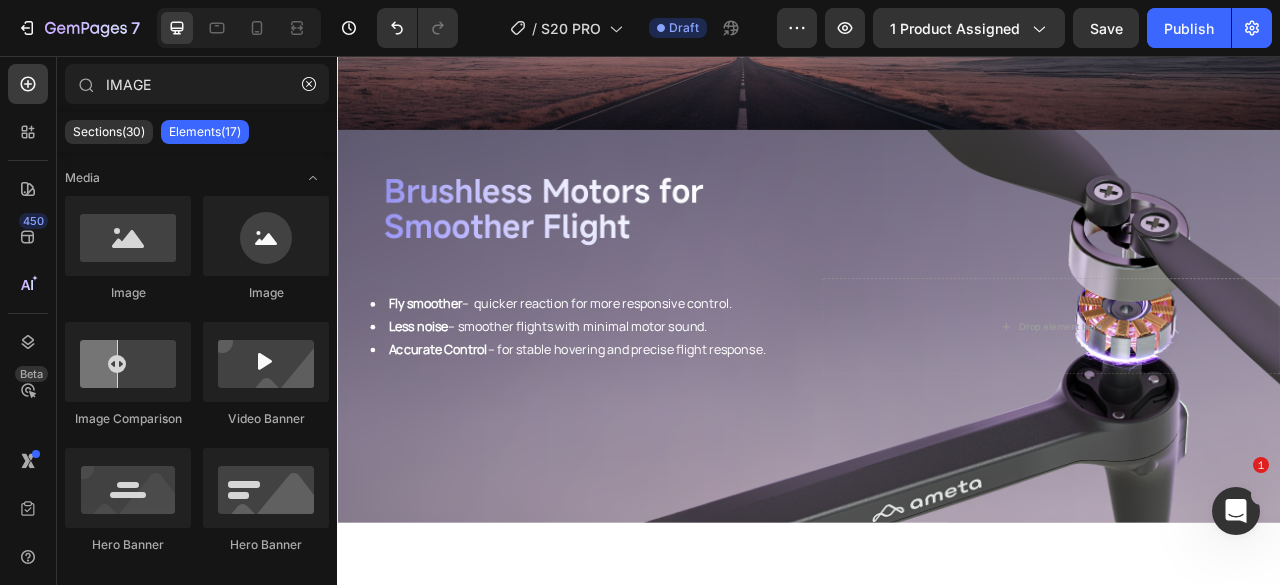 scroll, scrollTop: 3280, scrollLeft: 0, axis: vertical 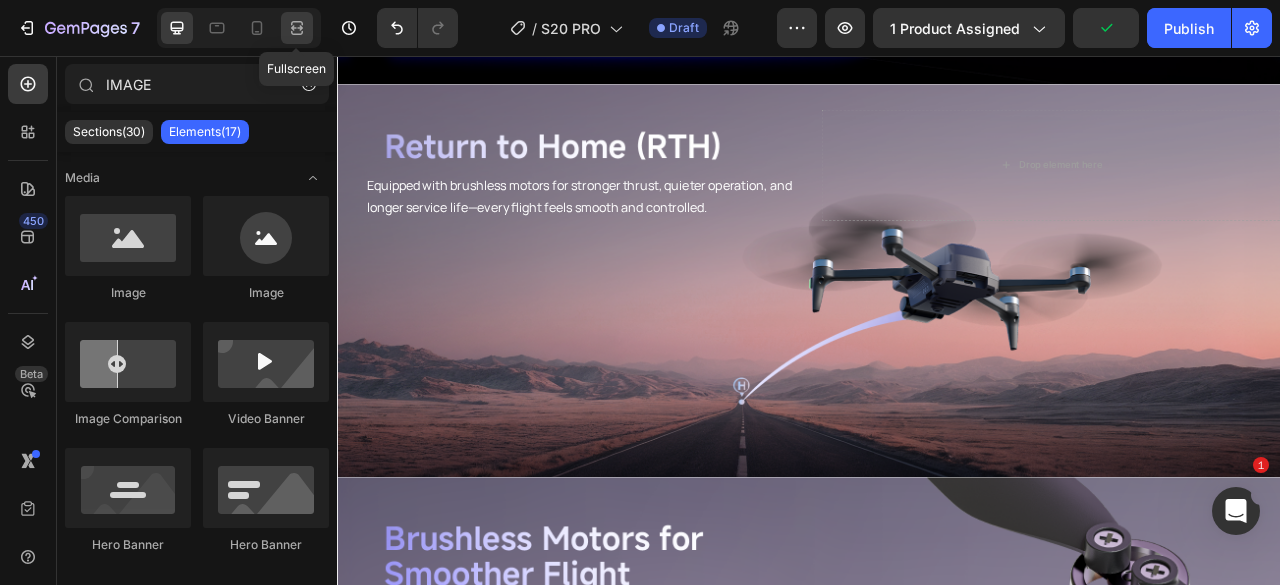 click 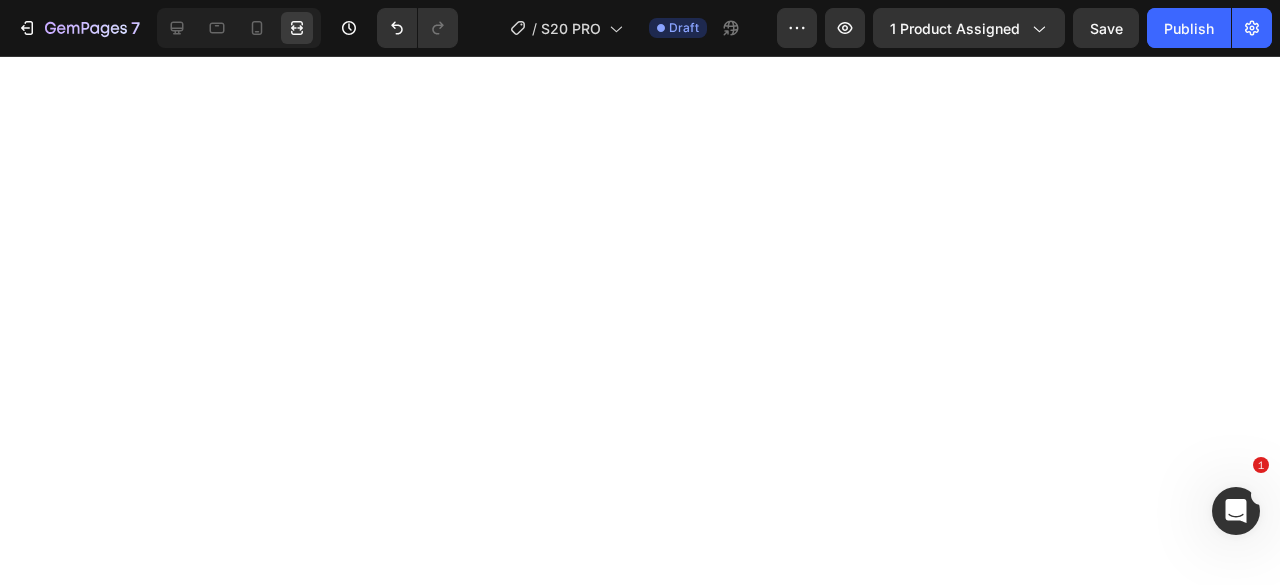 scroll, scrollTop: 0, scrollLeft: 0, axis: both 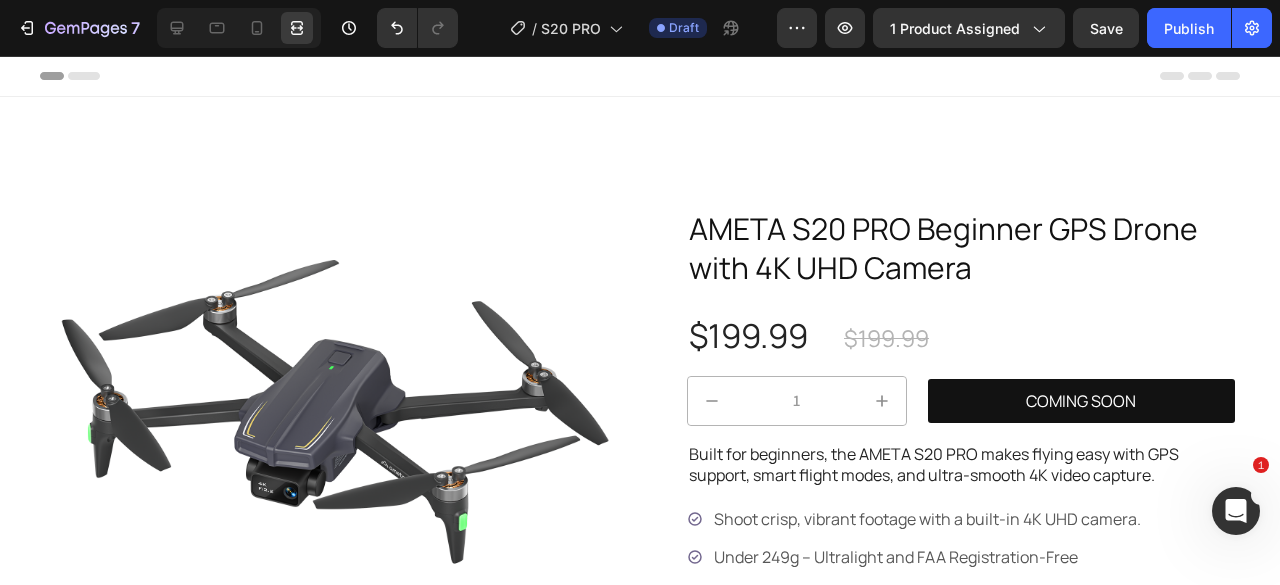 drag, startPoint x: 1050, startPoint y: 63, endPoint x: 777, endPoint y: 97, distance: 275.10907 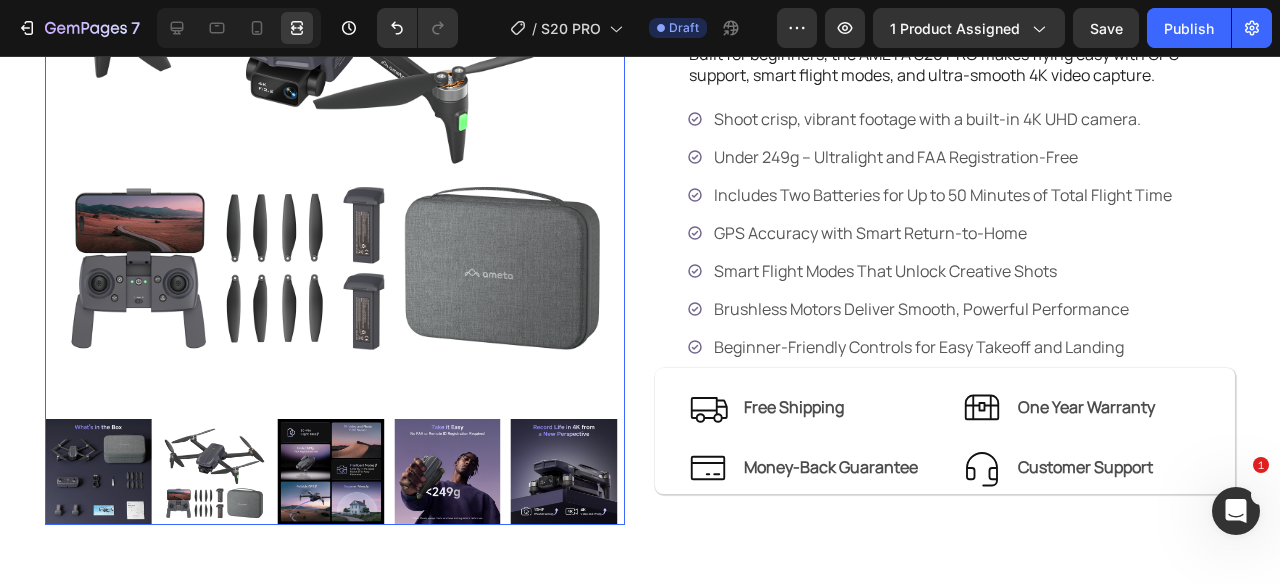 scroll, scrollTop: 700, scrollLeft: 0, axis: vertical 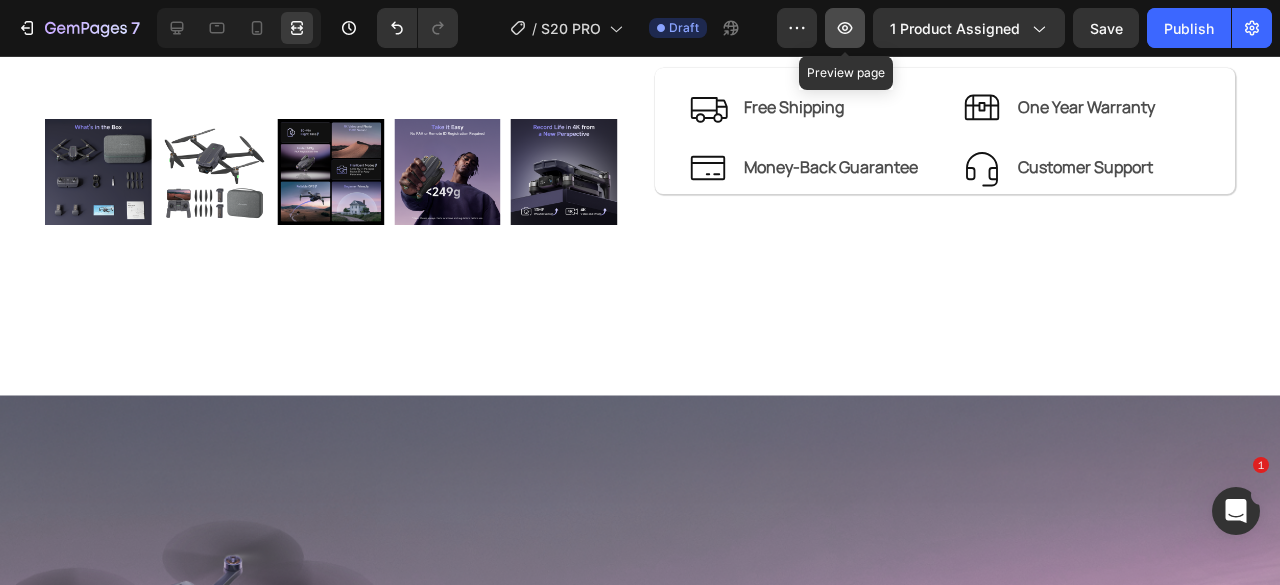 click 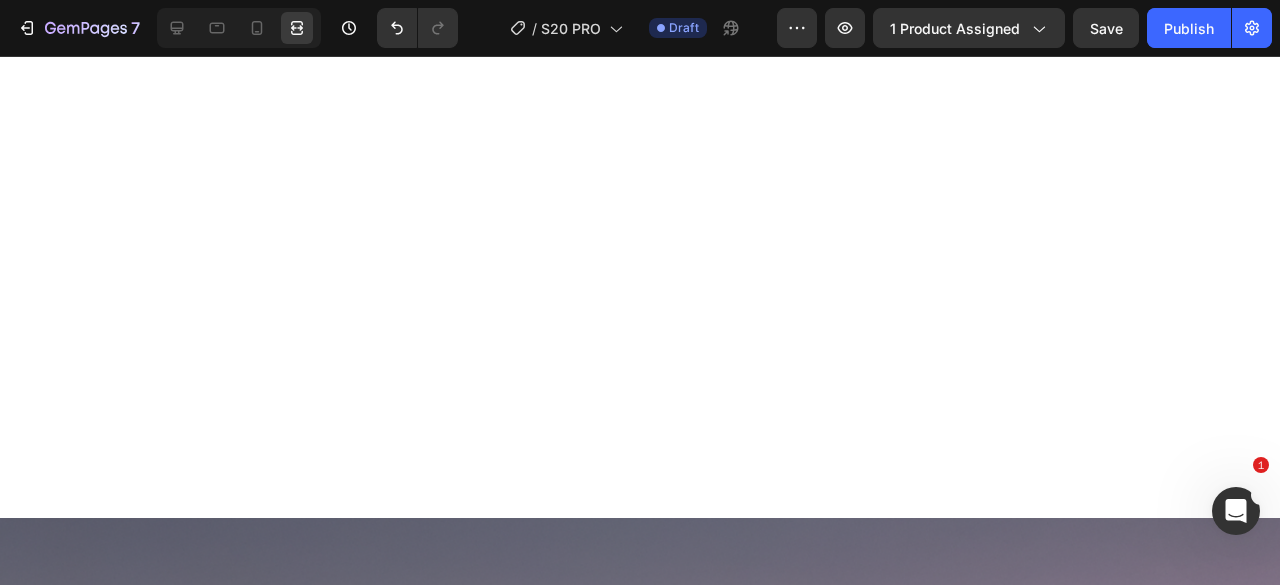 scroll, scrollTop: 1100, scrollLeft: 0, axis: vertical 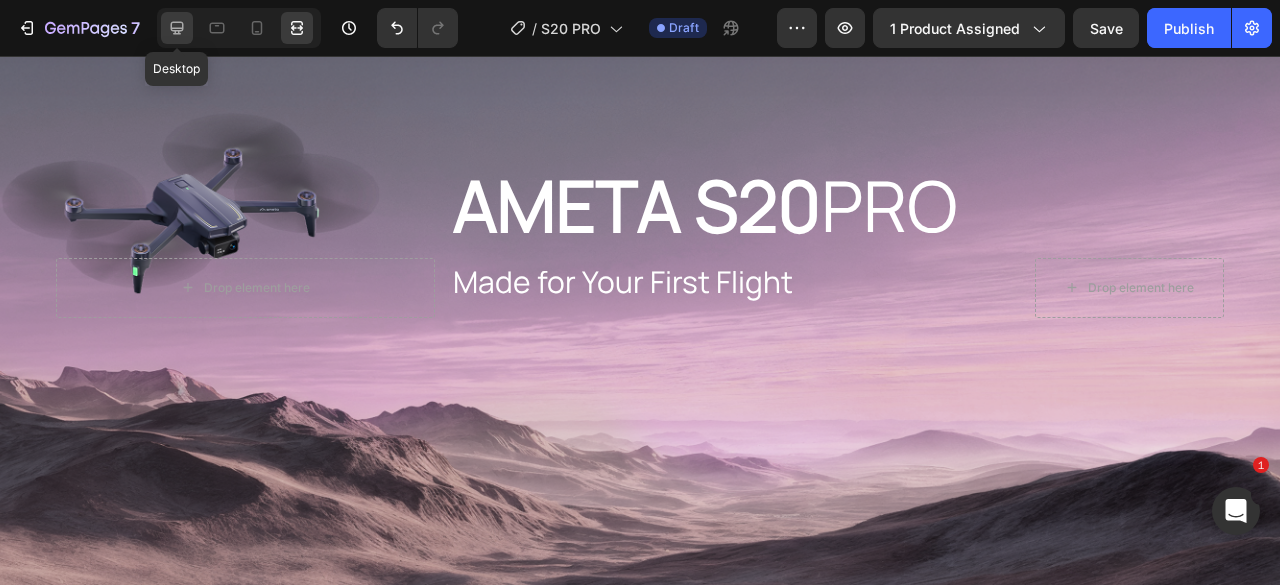 click 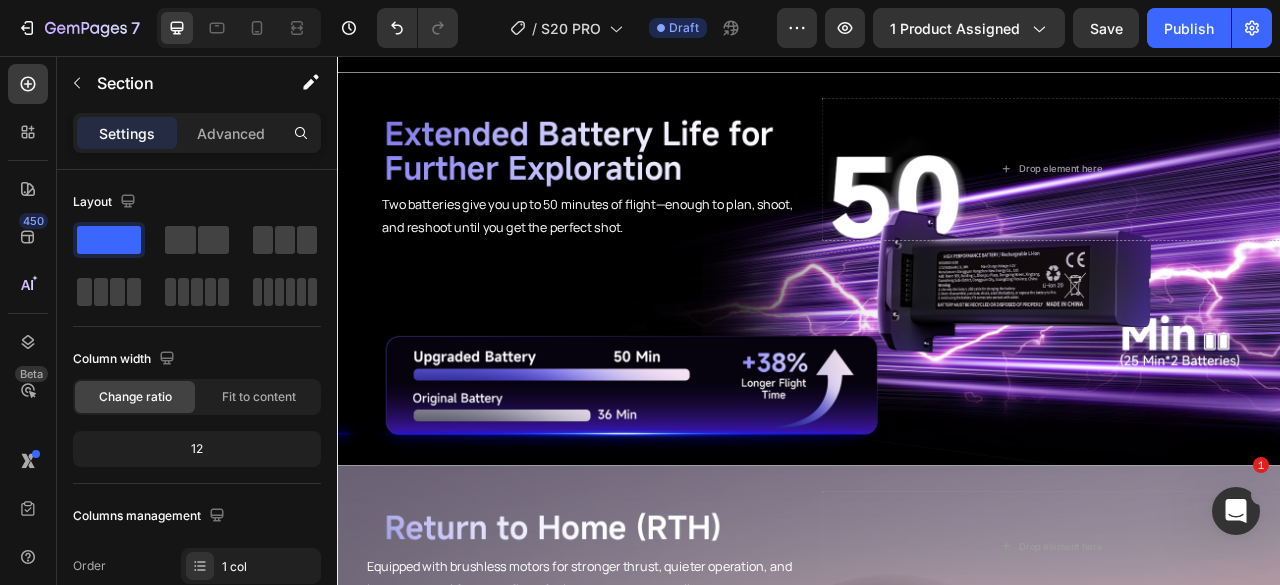 scroll, scrollTop: 3300, scrollLeft: 0, axis: vertical 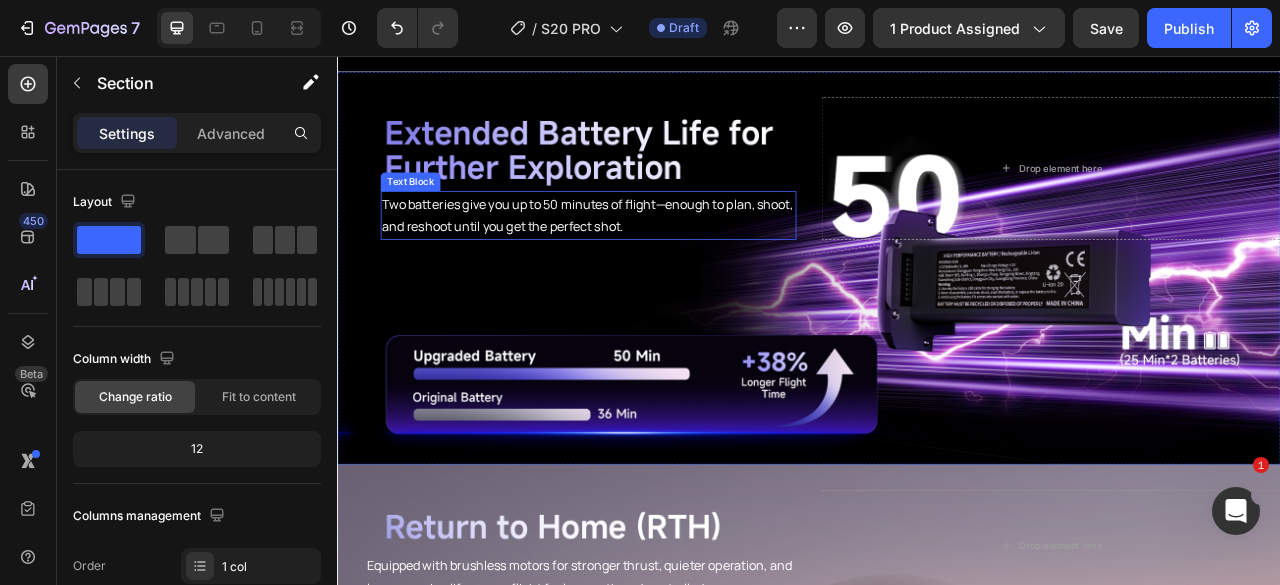 click on "Two batteries give you up to 50 minutes of flight—enough to plan, shoot, and reshoot until you get the perfect shot." at bounding box center [656, 259] 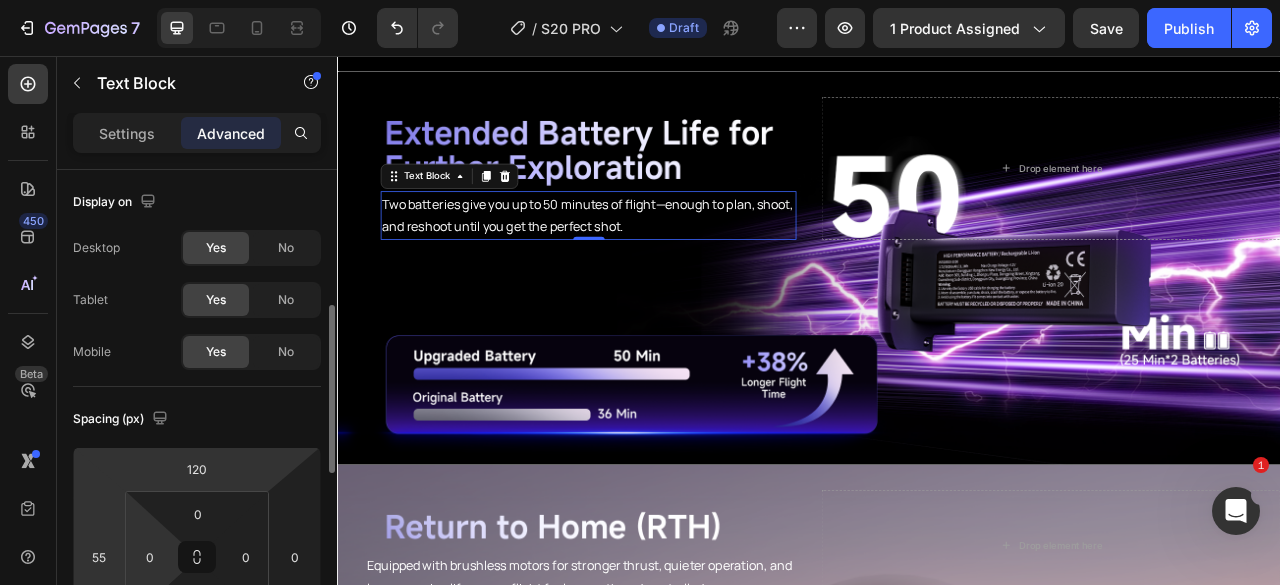 scroll, scrollTop: 100, scrollLeft: 0, axis: vertical 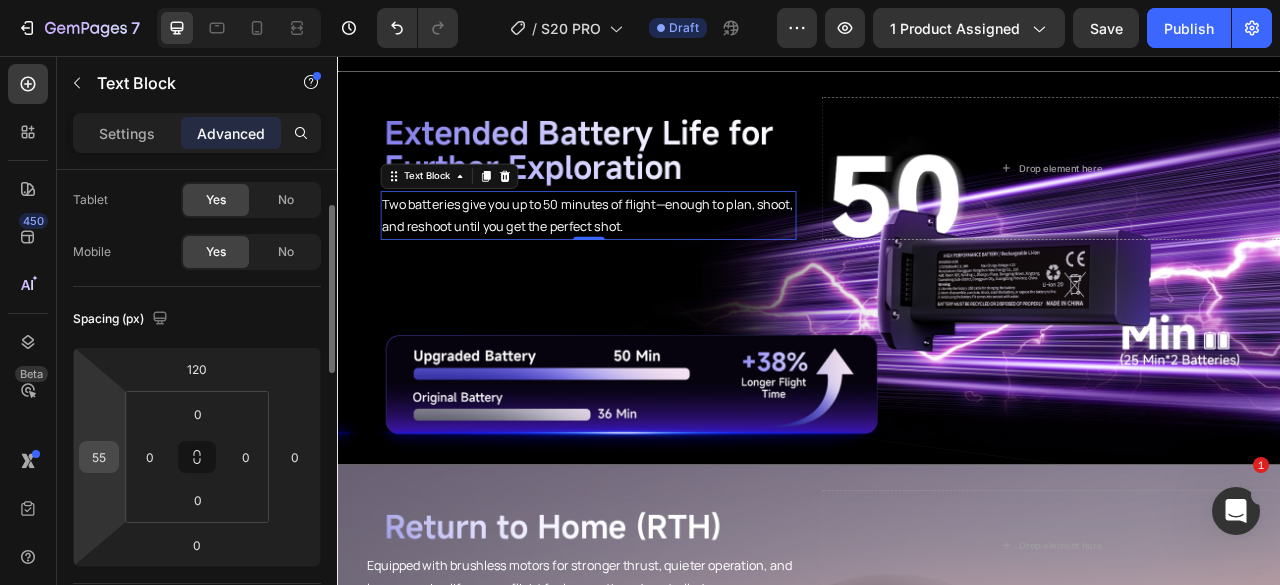 click on "55" at bounding box center (99, 457) 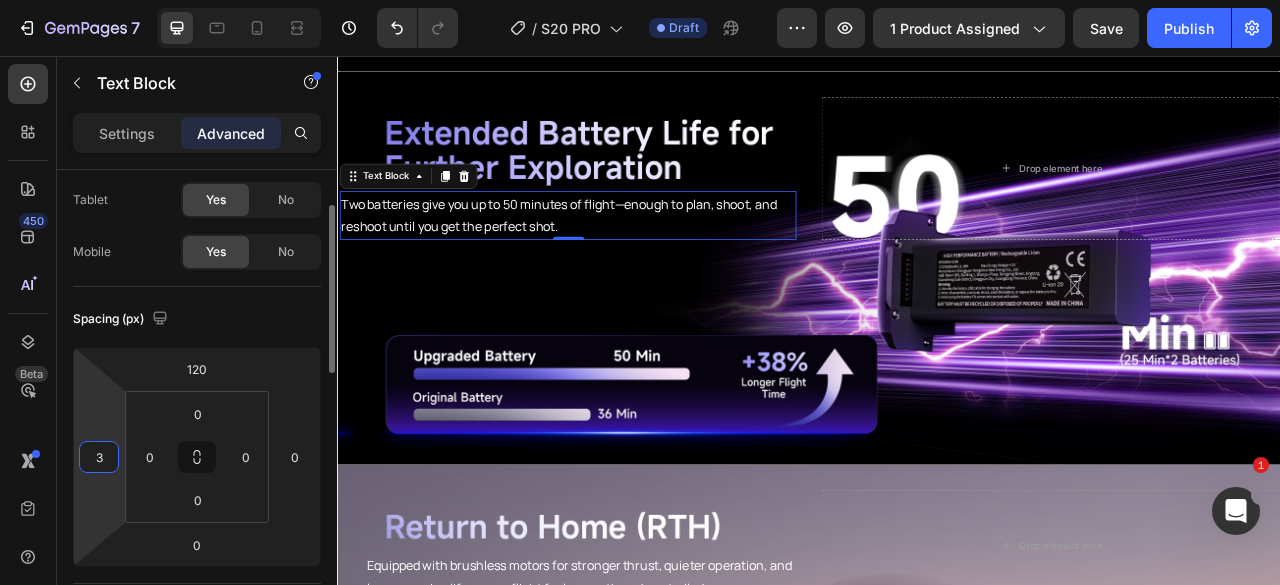 type on "30" 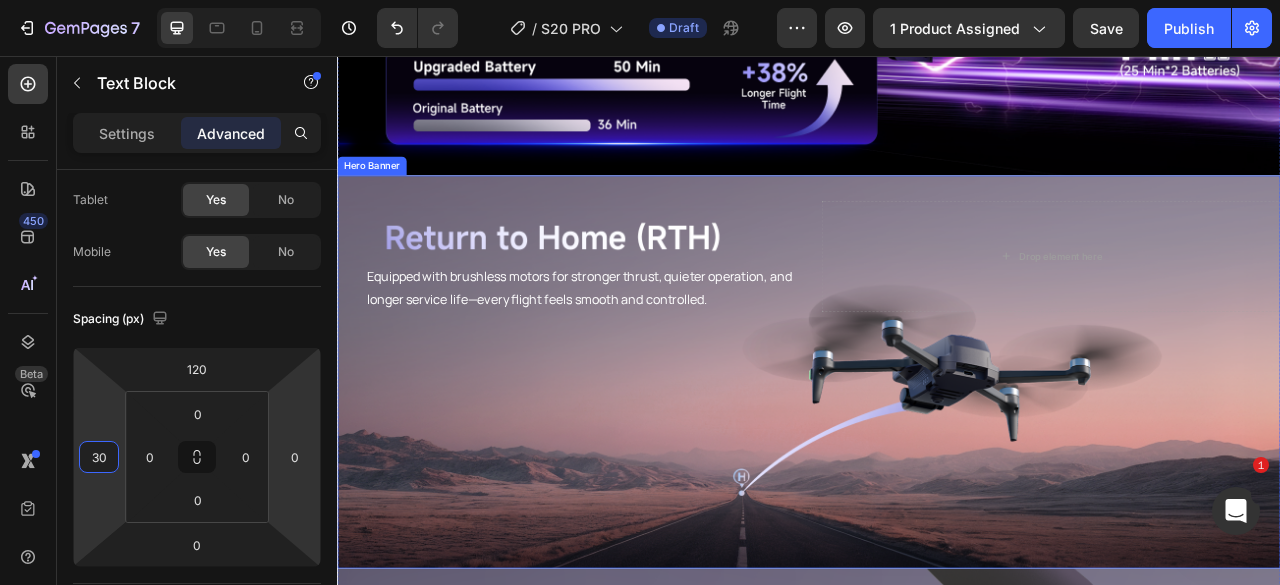 scroll, scrollTop: 3700, scrollLeft: 0, axis: vertical 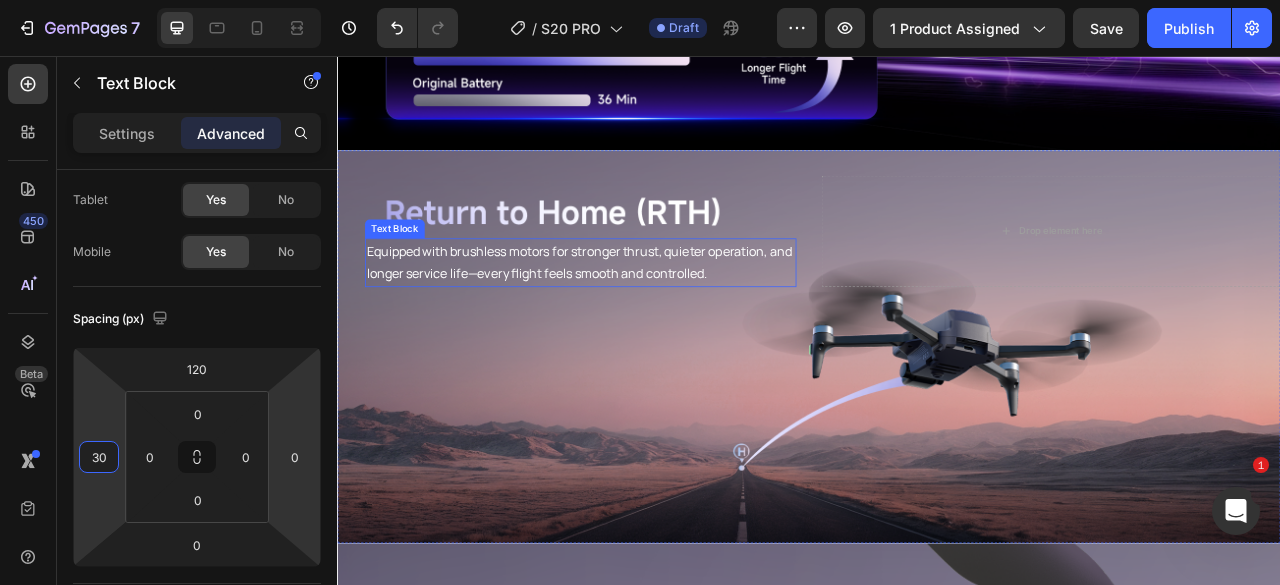 click on "Equipped with brushless motors for stronger thrust, quieter operation, and longer service life—every flight feels smooth and controlled." at bounding box center [646, 319] 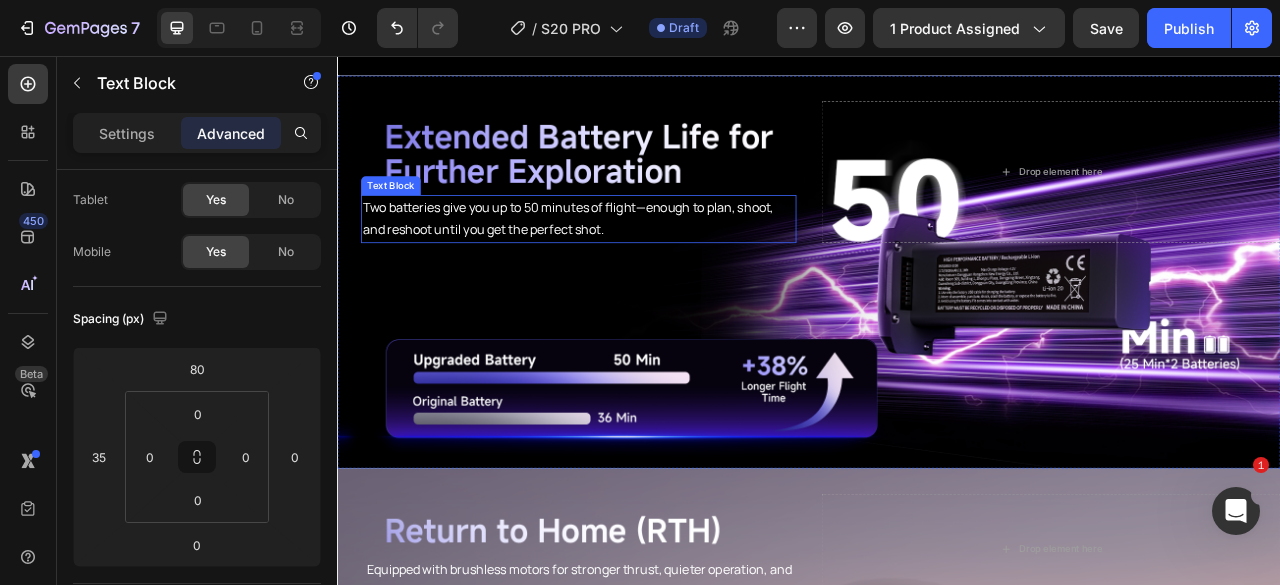 scroll, scrollTop: 2793, scrollLeft: 0, axis: vertical 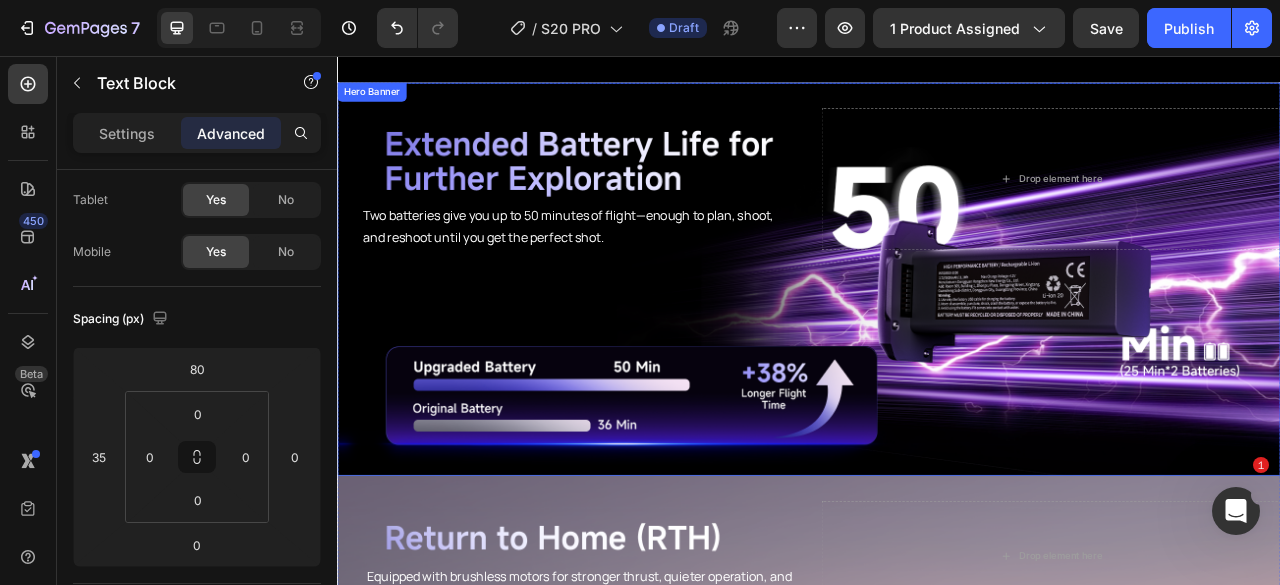 click on "Two batteries give you up to 50 minutes of flight—enough to plan, shoot, and reshoot until you get the perfect shot. Text Block" at bounding box center [629, 213] 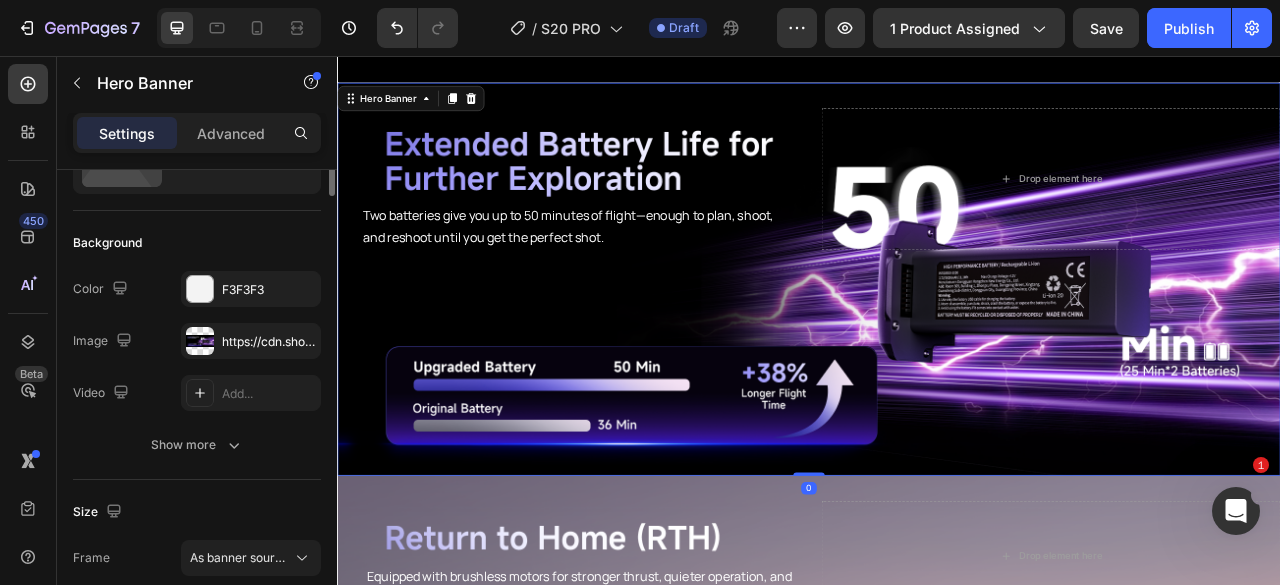 scroll, scrollTop: 0, scrollLeft: 0, axis: both 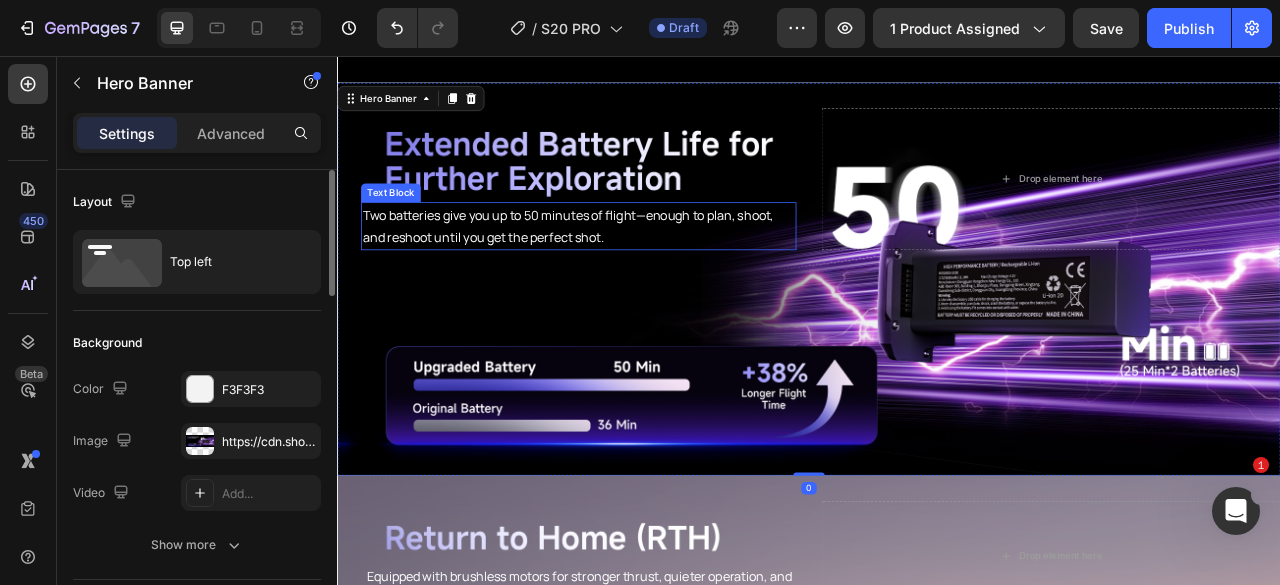 click on "Two batteries give you up to 50 minutes of flight—enough to plan, shoot, and reshoot until you get the perfect shot." at bounding box center (644, 273) 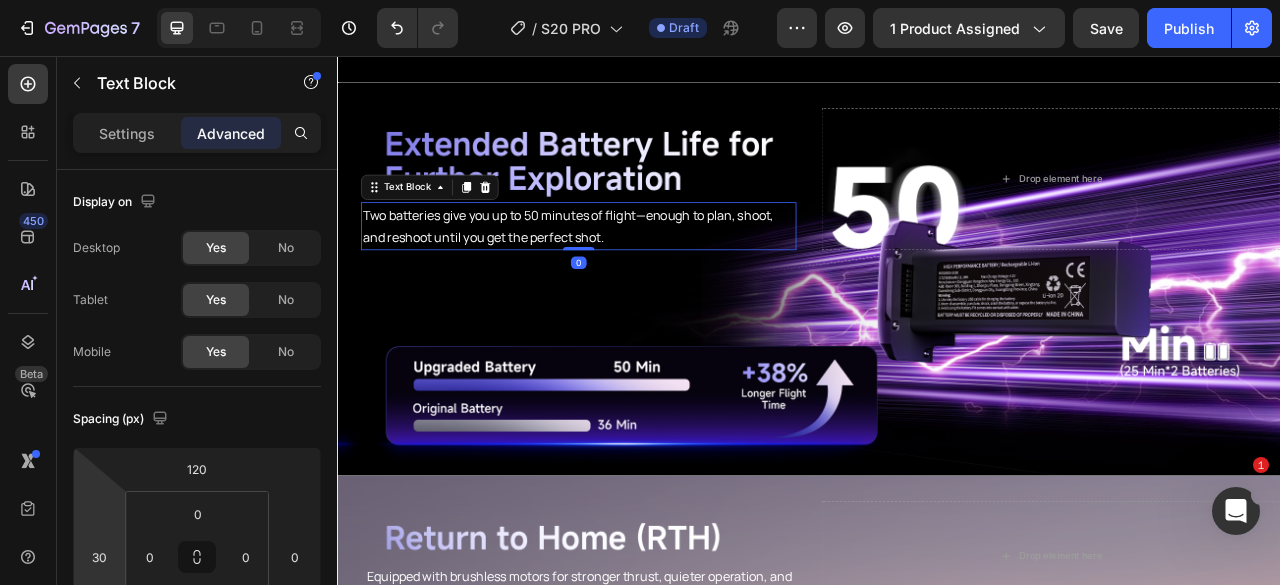 click on "7  Version history  /  S20 PRO Draft Preview 1 product assigned  Save   Publish  450 Beta IMAGE Sections(30) Elements(17) Media
Image
Image
Image Comparison
Video Banner
Hero Banner
Hero Banner
Hero Banner
Hero Banner Parallax Product" at bounding box center (640, 0) 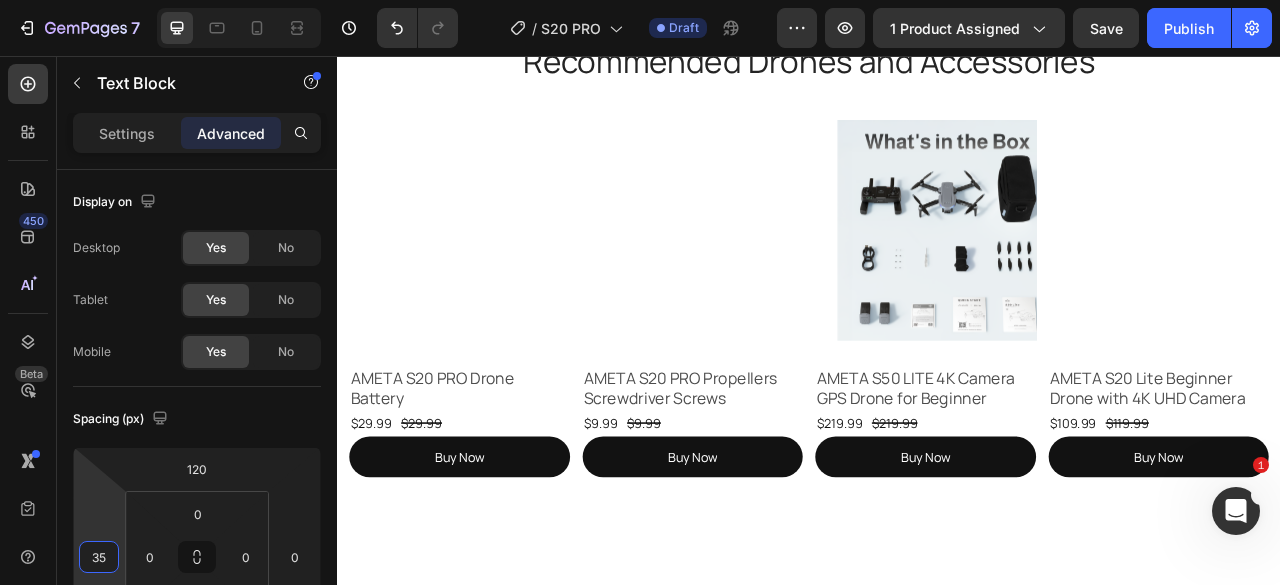 scroll, scrollTop: 5193, scrollLeft: 0, axis: vertical 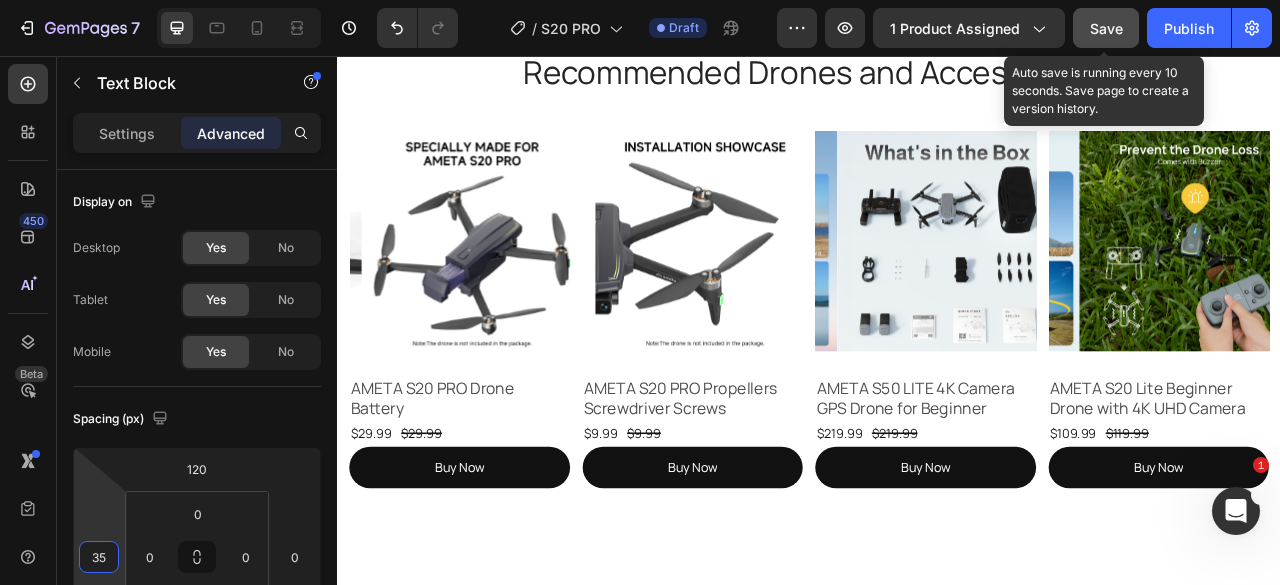 type on "35" 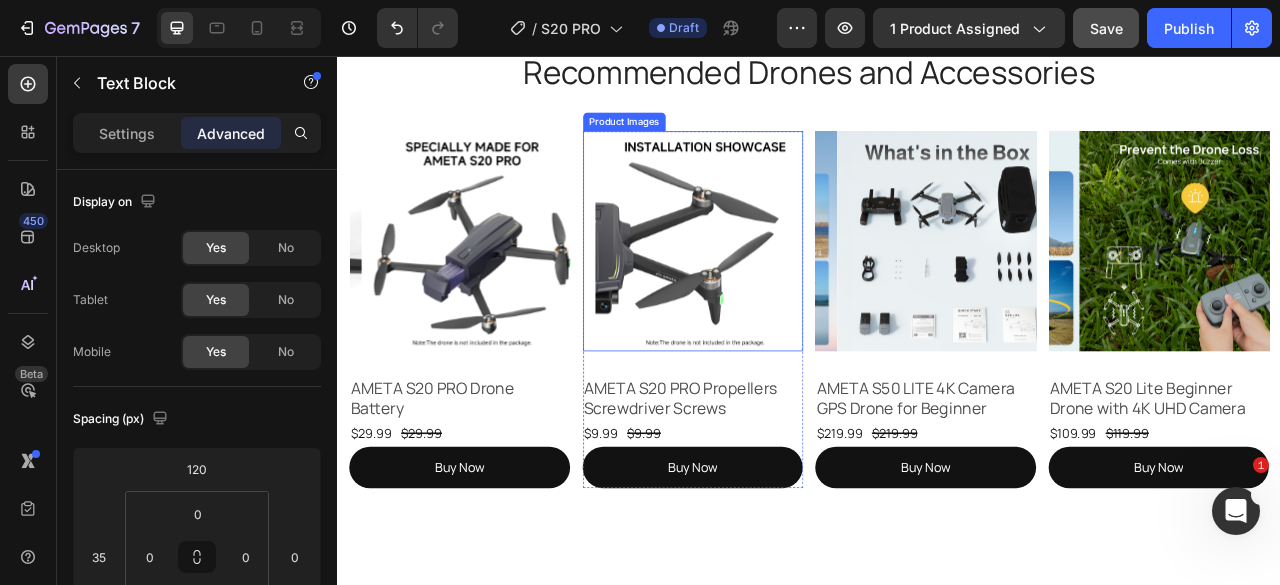 type 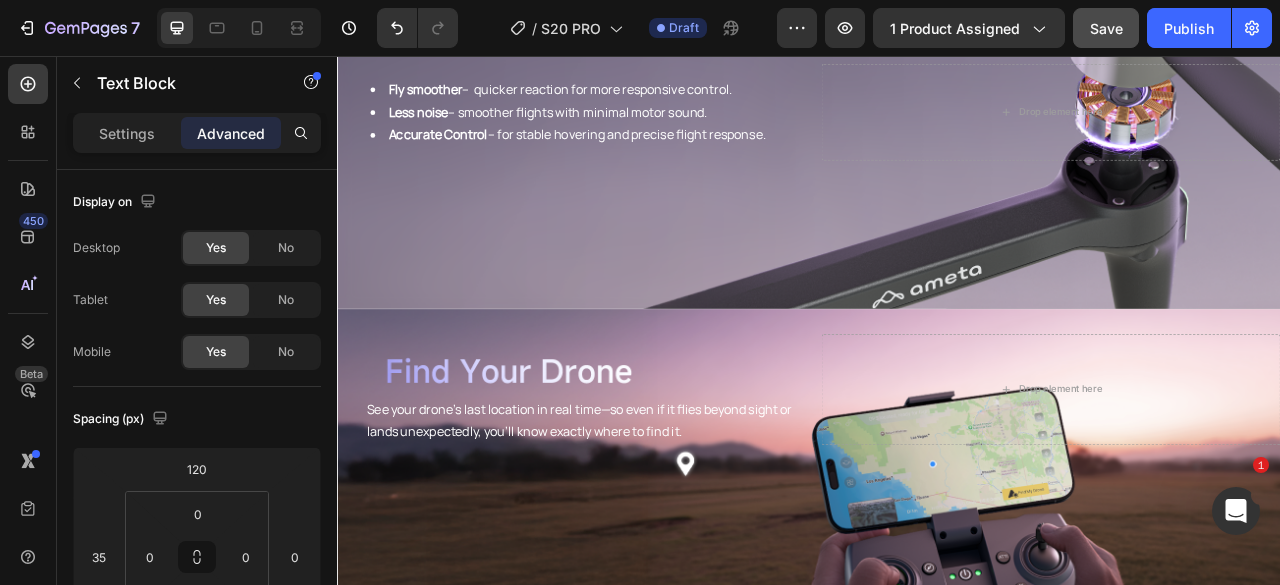 scroll, scrollTop: 3945, scrollLeft: 0, axis: vertical 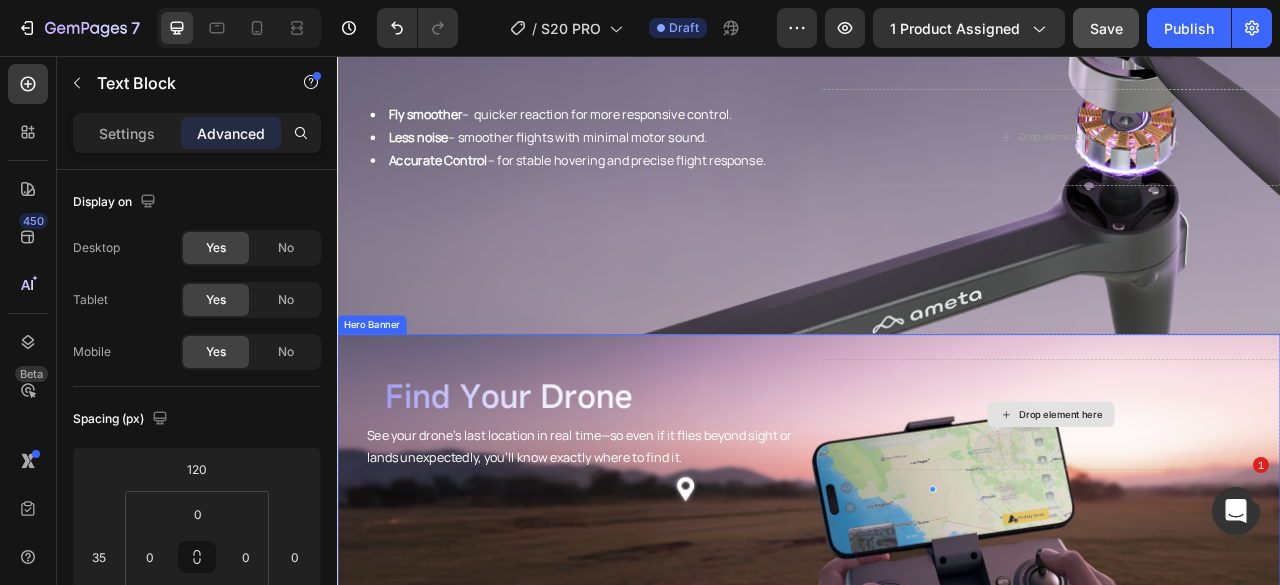 click on "Drop element here" at bounding box center (1245, 513) 